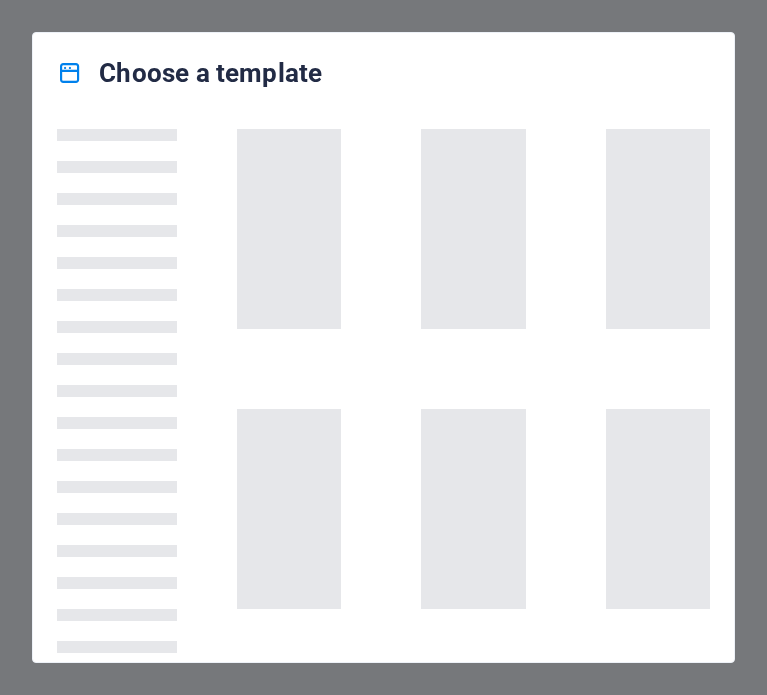scroll, scrollTop: 0, scrollLeft: 0, axis: both 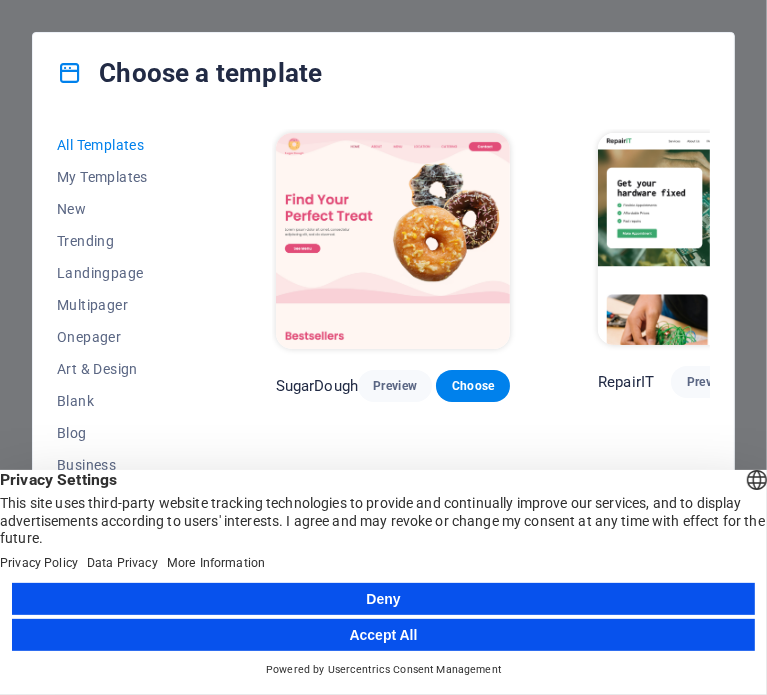 click on "Accept All" at bounding box center [383, 635] 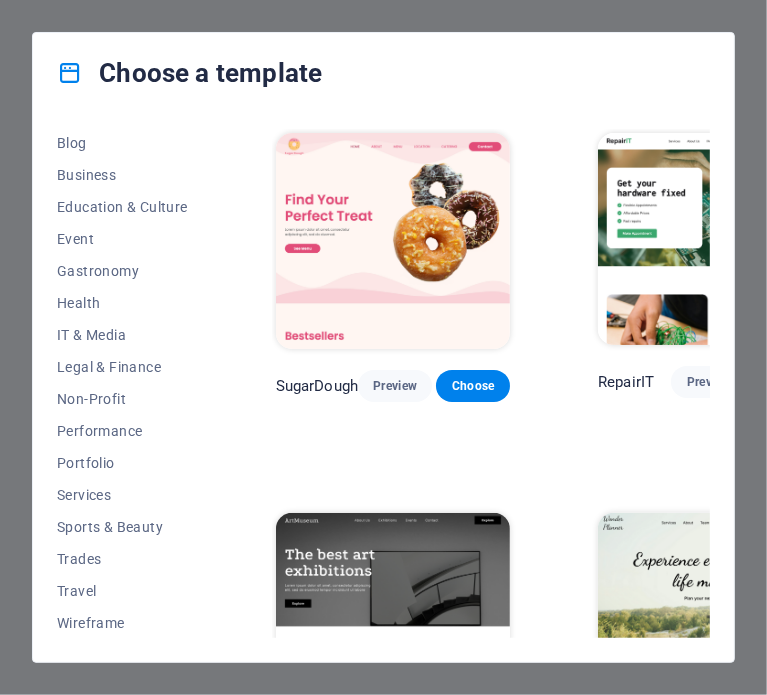 scroll, scrollTop: 0, scrollLeft: 0, axis: both 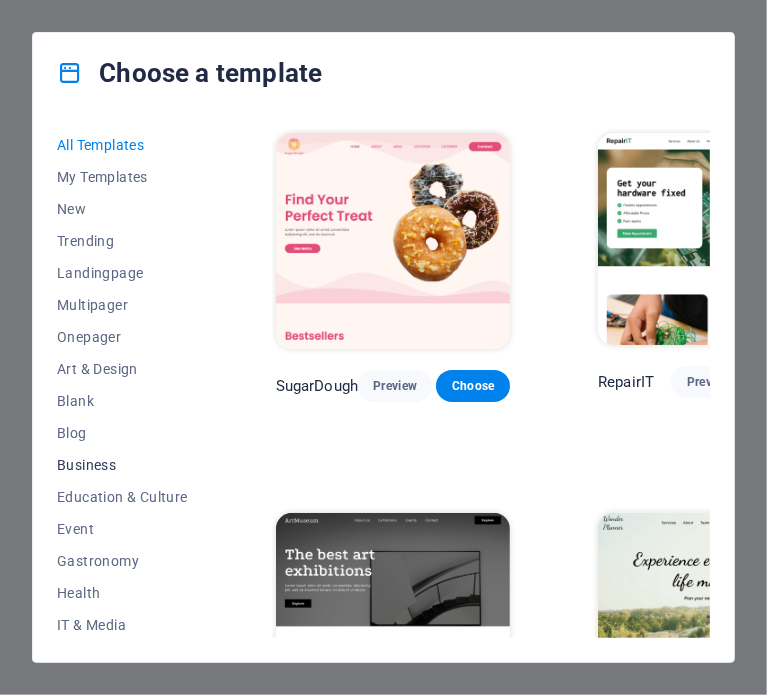 click on "Business" at bounding box center [122, 465] 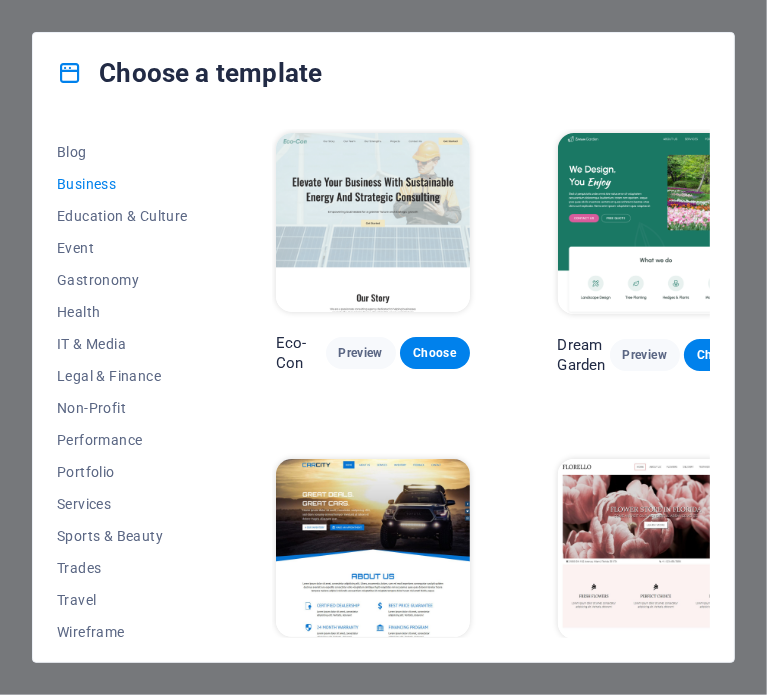 scroll, scrollTop: 290, scrollLeft: 0, axis: vertical 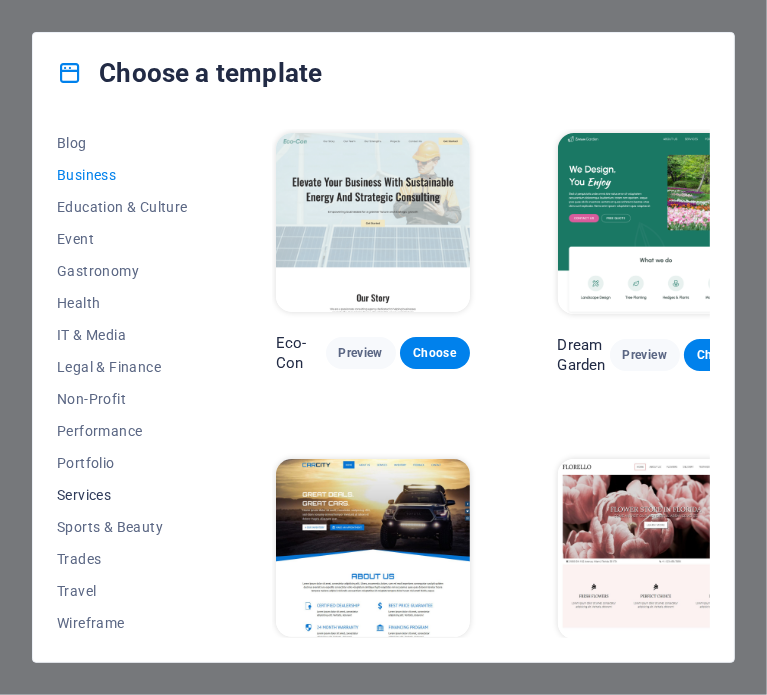 click on "Services" at bounding box center (122, 495) 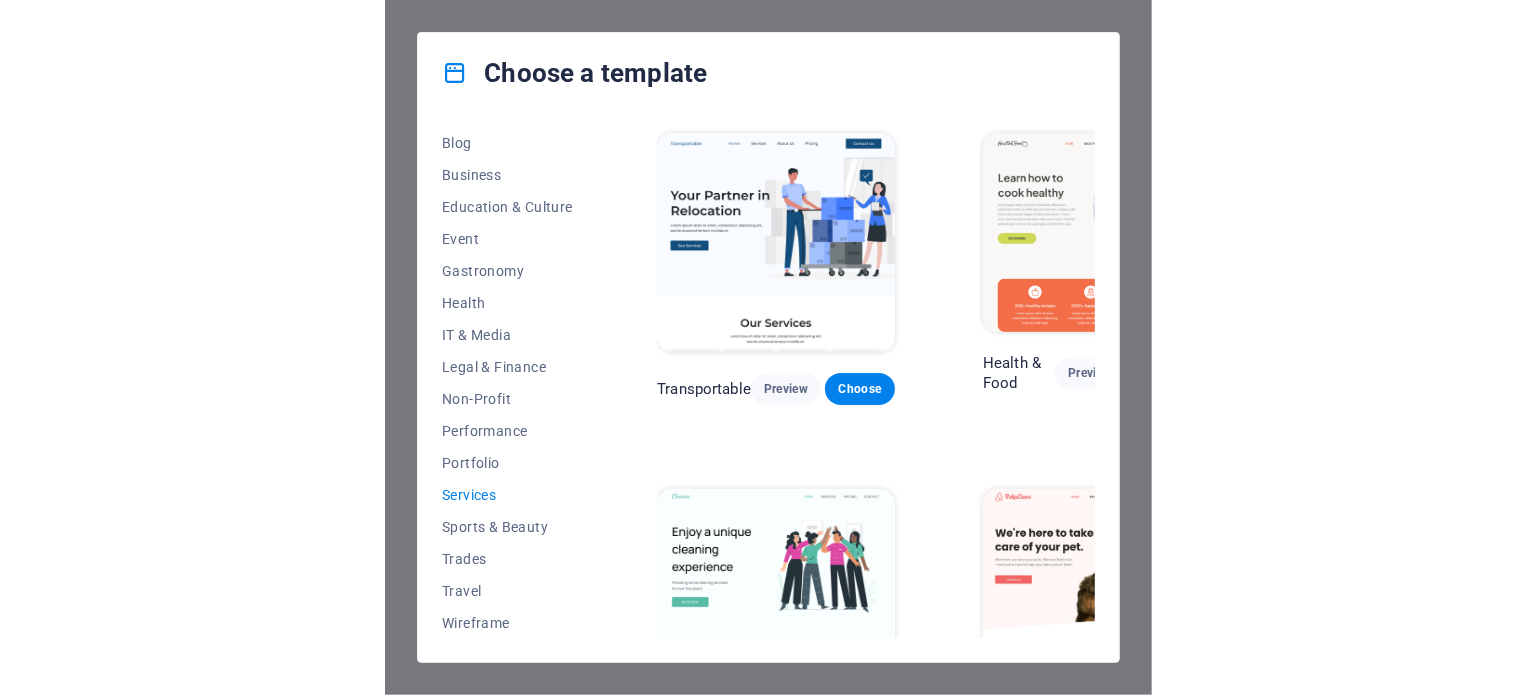 scroll, scrollTop: 0, scrollLeft: 437, axis: horizontal 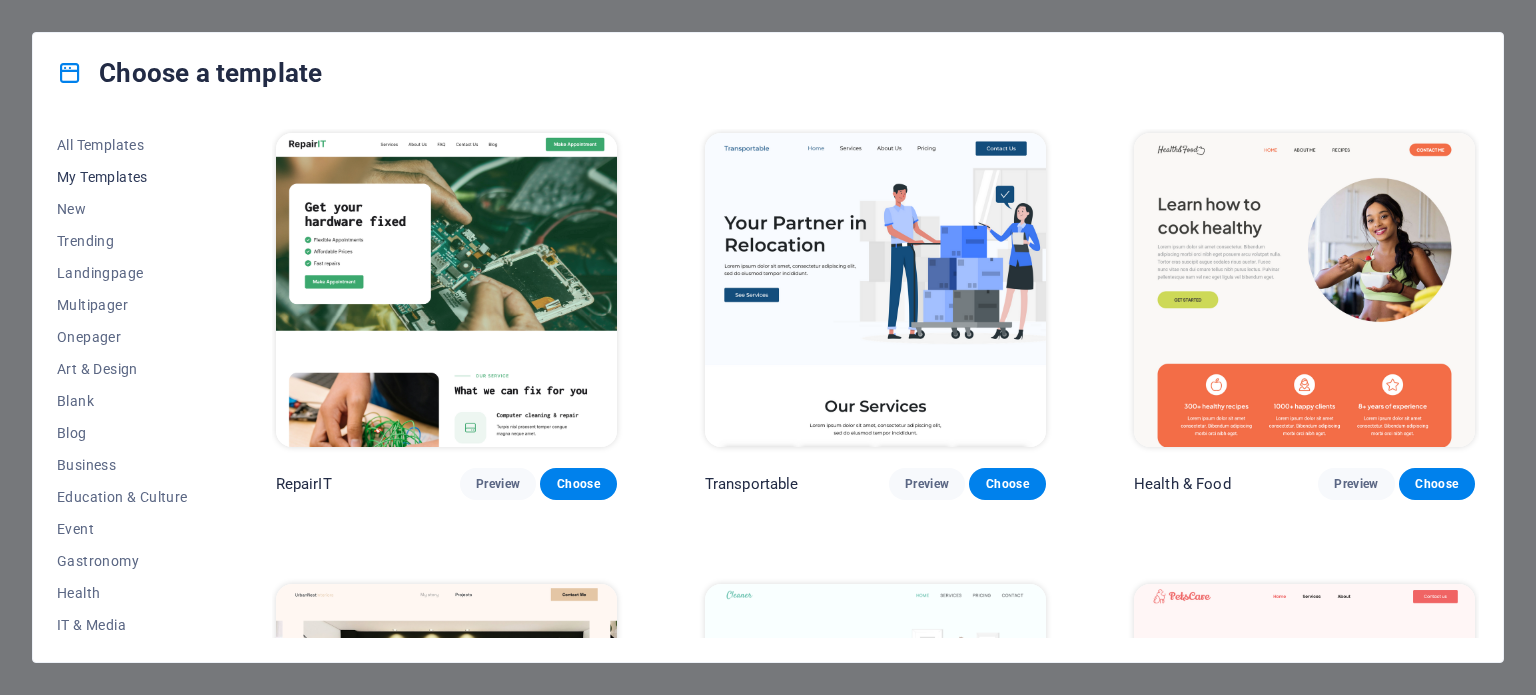 click on "My Templates" at bounding box center (122, 177) 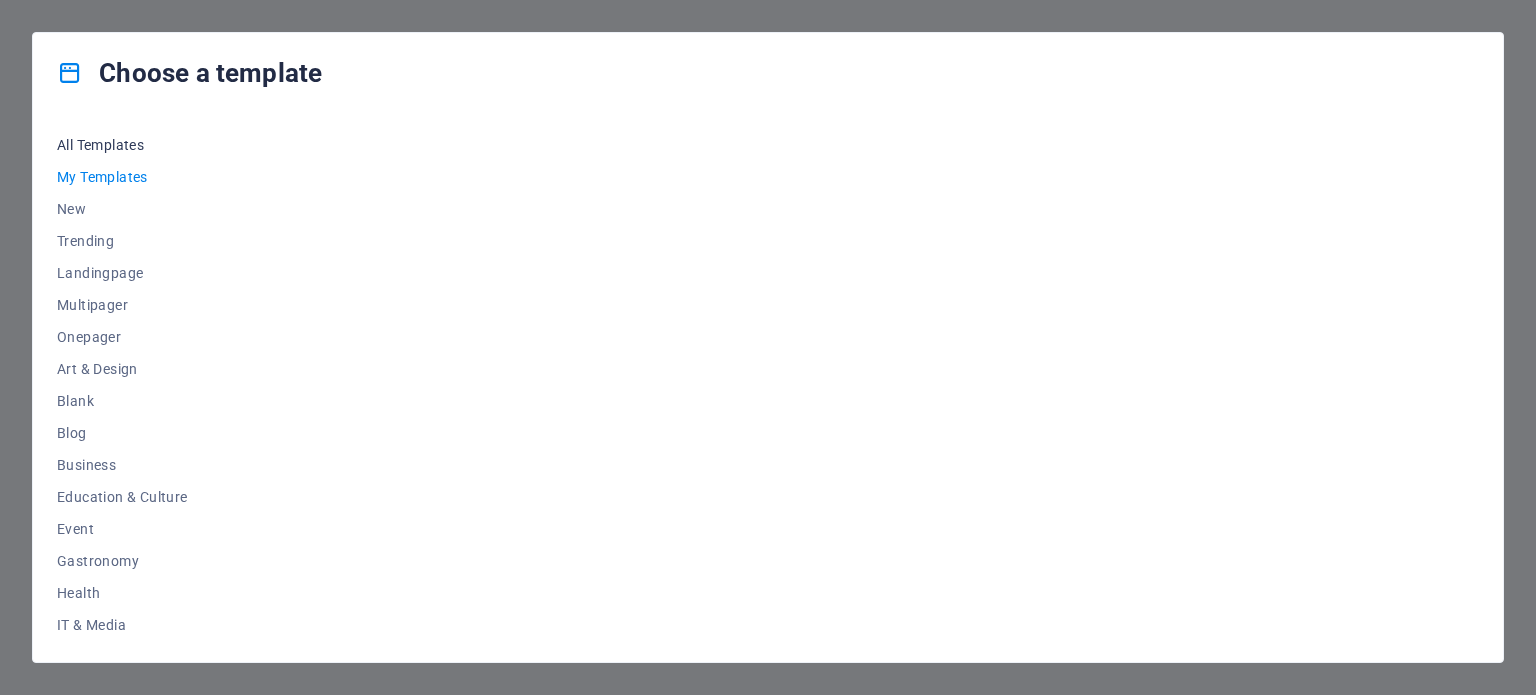 click on "All Templates" at bounding box center [122, 145] 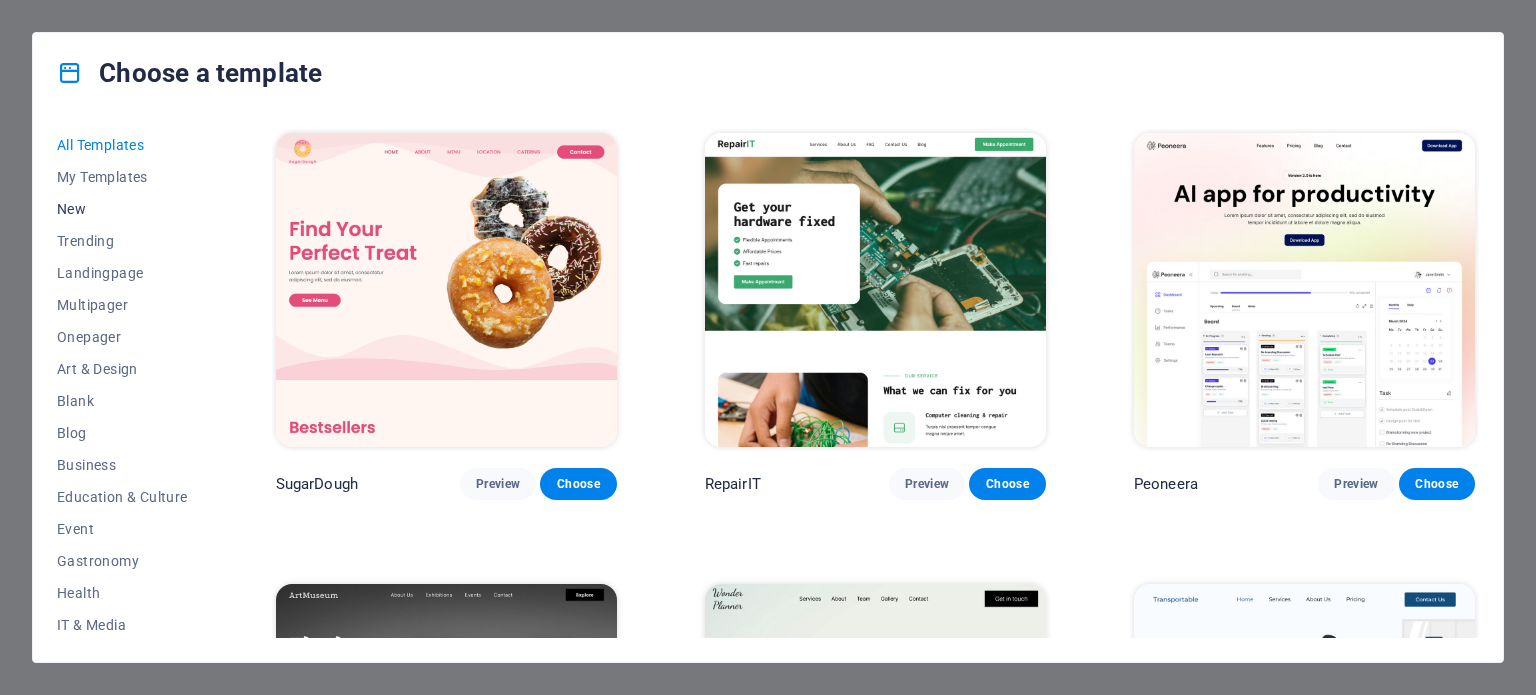 click on "New" at bounding box center (122, 209) 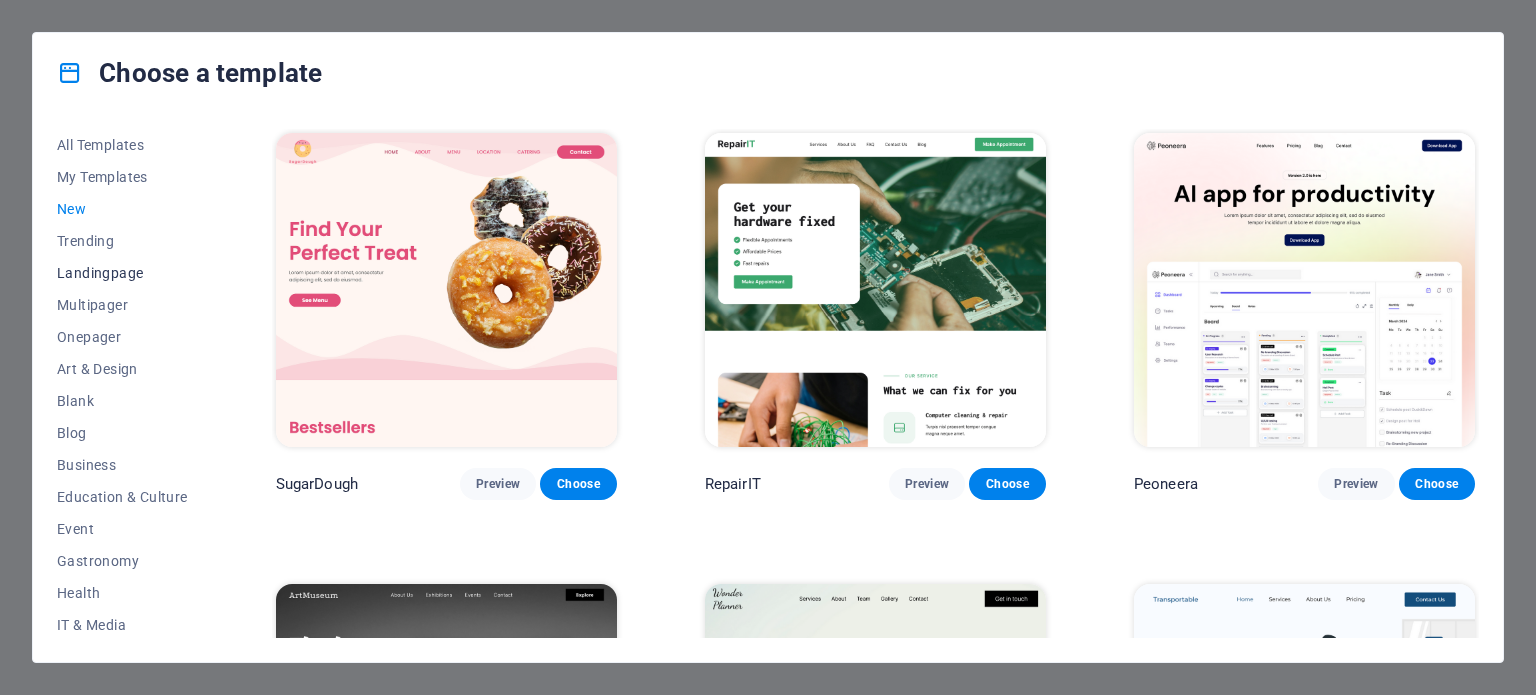 click on "Landingpage" at bounding box center [122, 273] 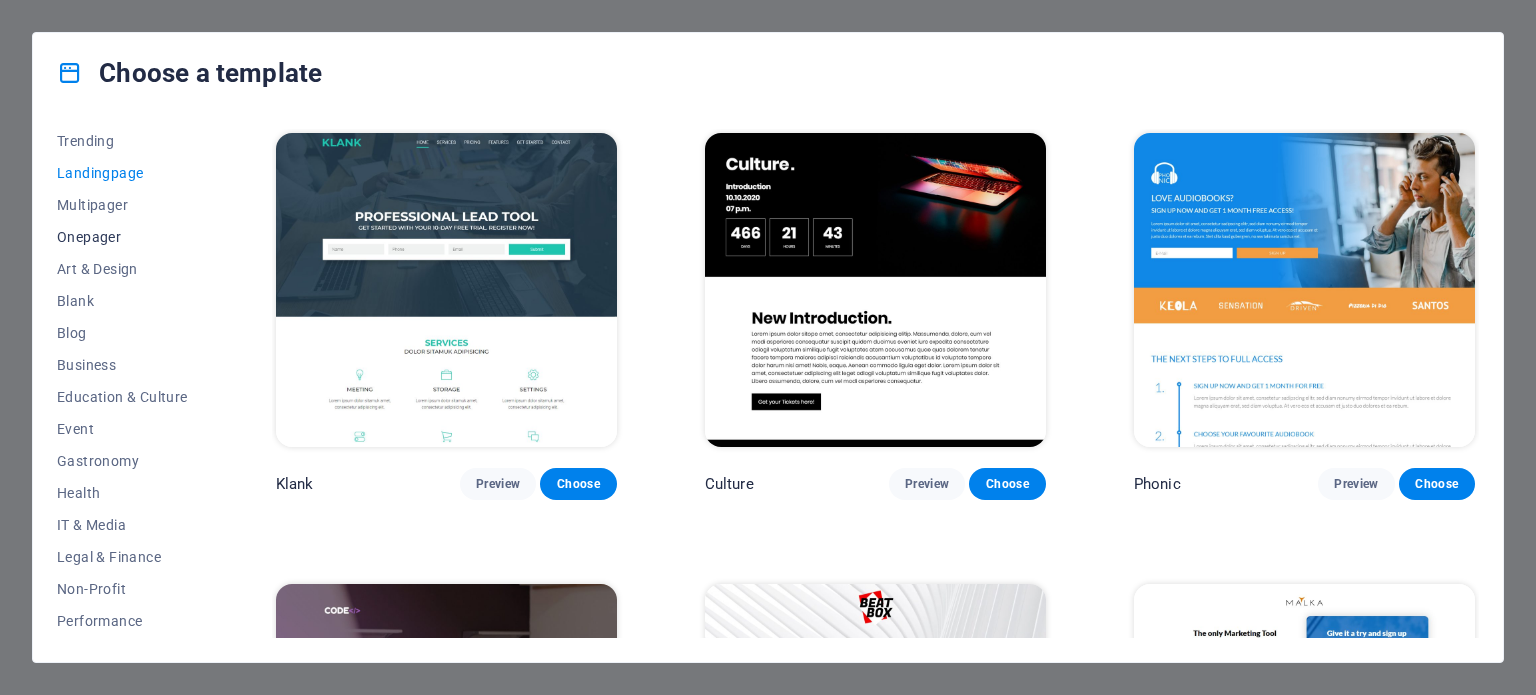 scroll, scrollTop: 200, scrollLeft: 0, axis: vertical 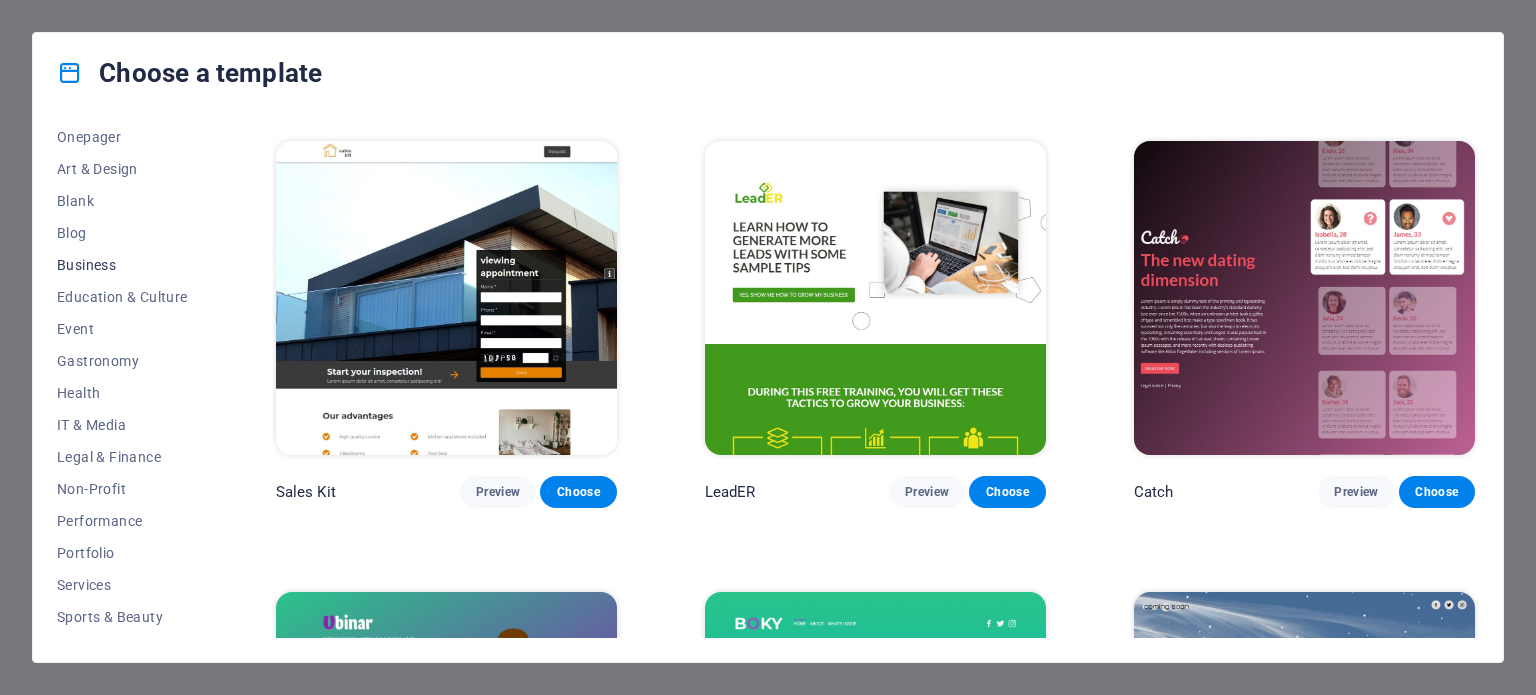 click on "Business" at bounding box center [122, 265] 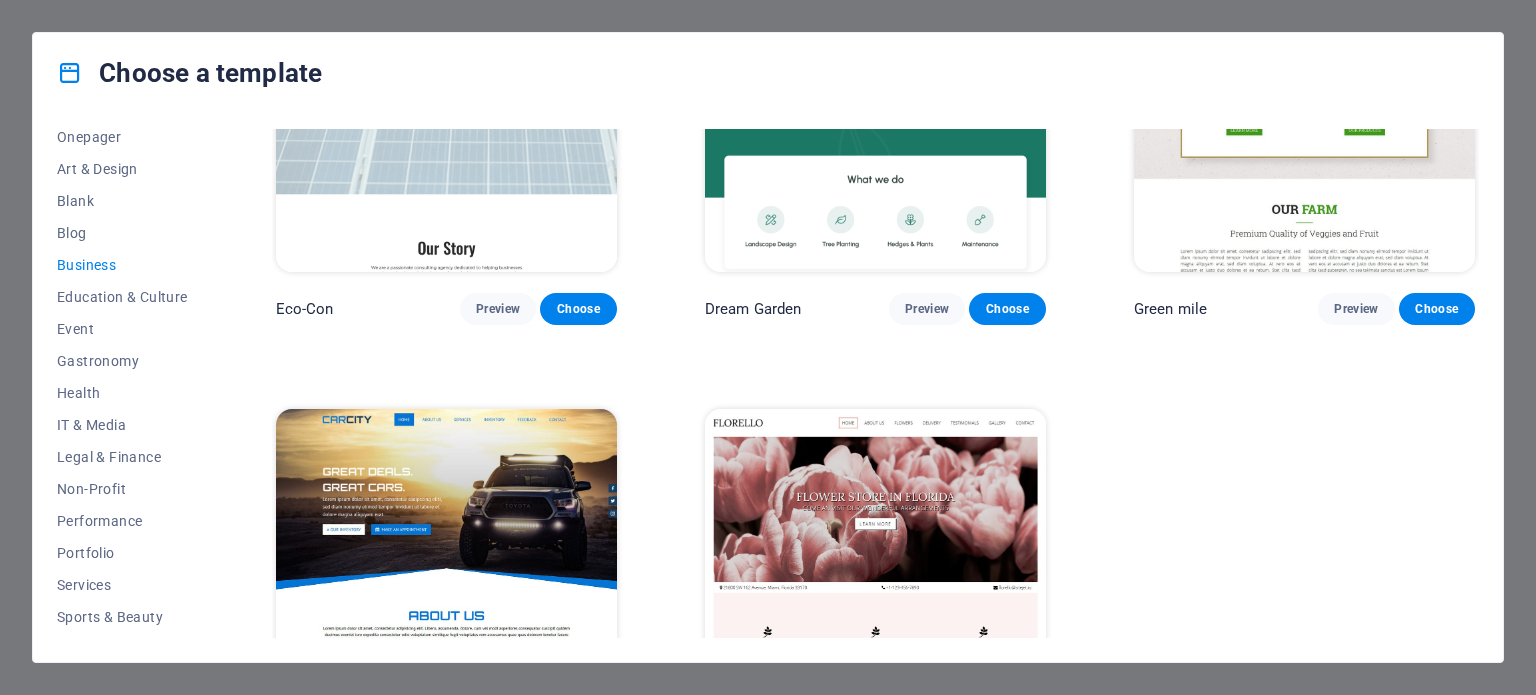 scroll, scrollTop: 200, scrollLeft: 0, axis: vertical 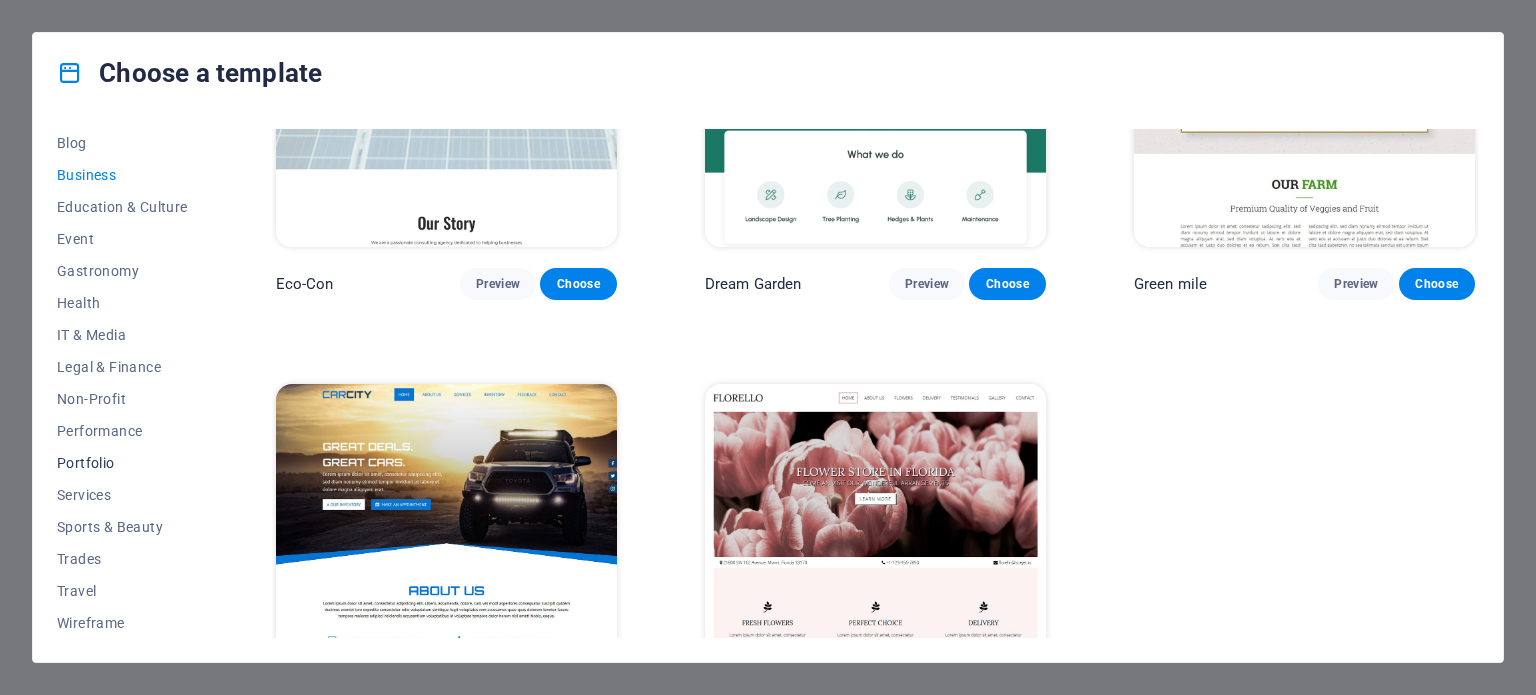 click on "Portfolio" at bounding box center [122, 463] 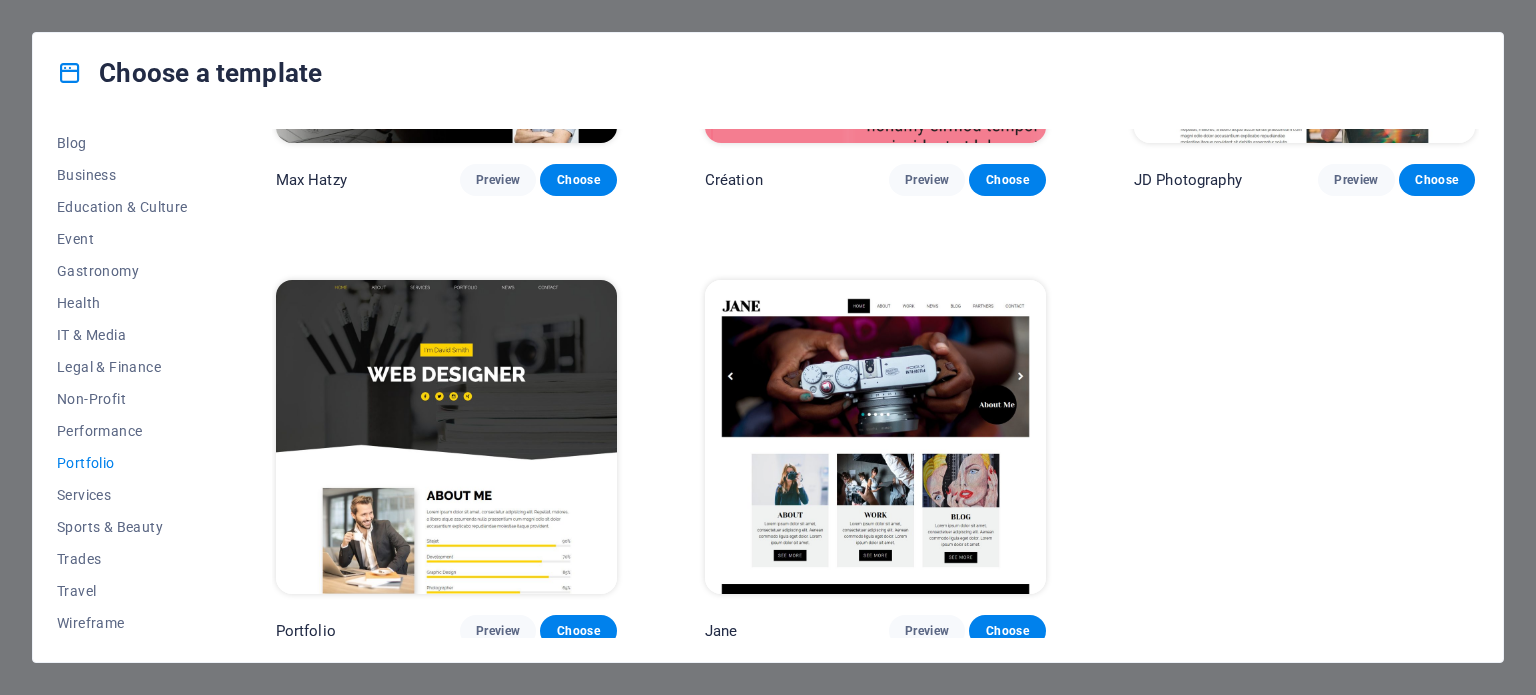 scroll, scrollTop: 758, scrollLeft: 0, axis: vertical 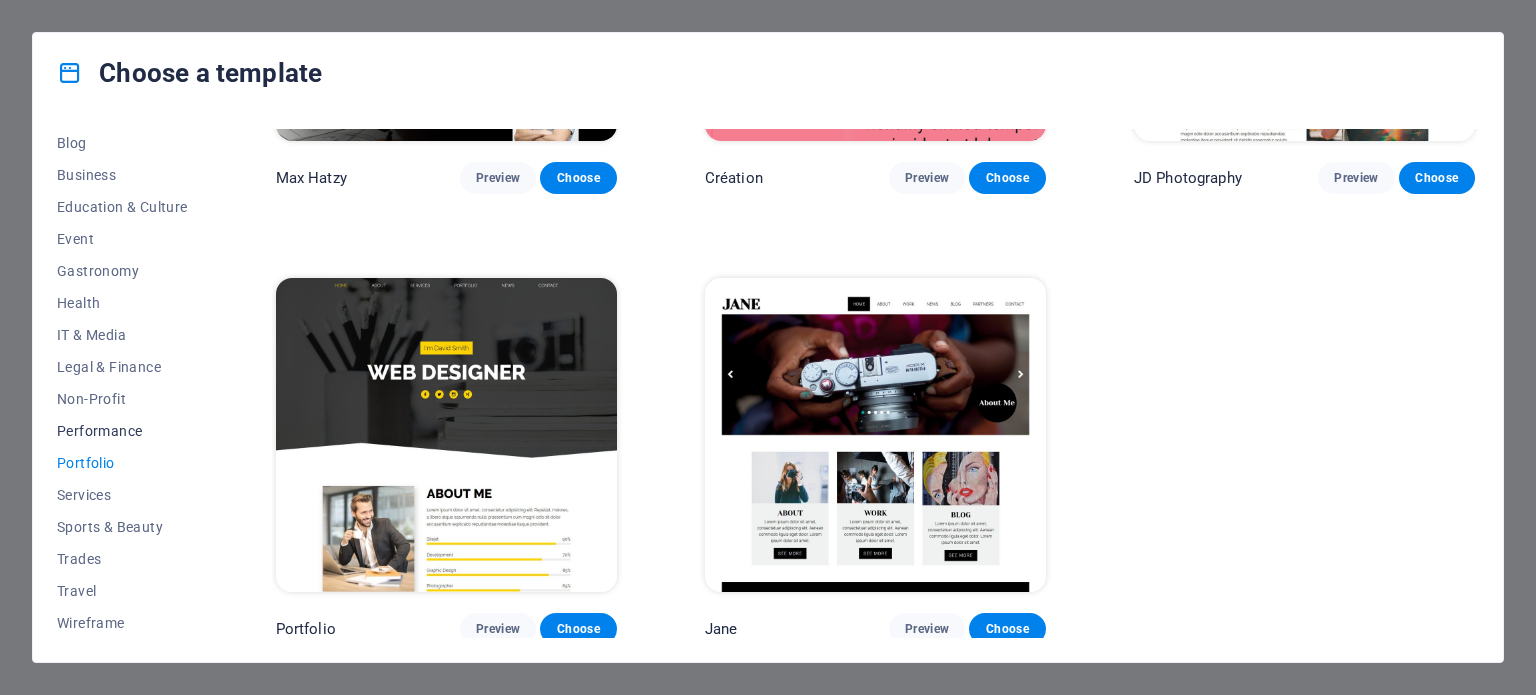 click on "Performance" at bounding box center [122, 431] 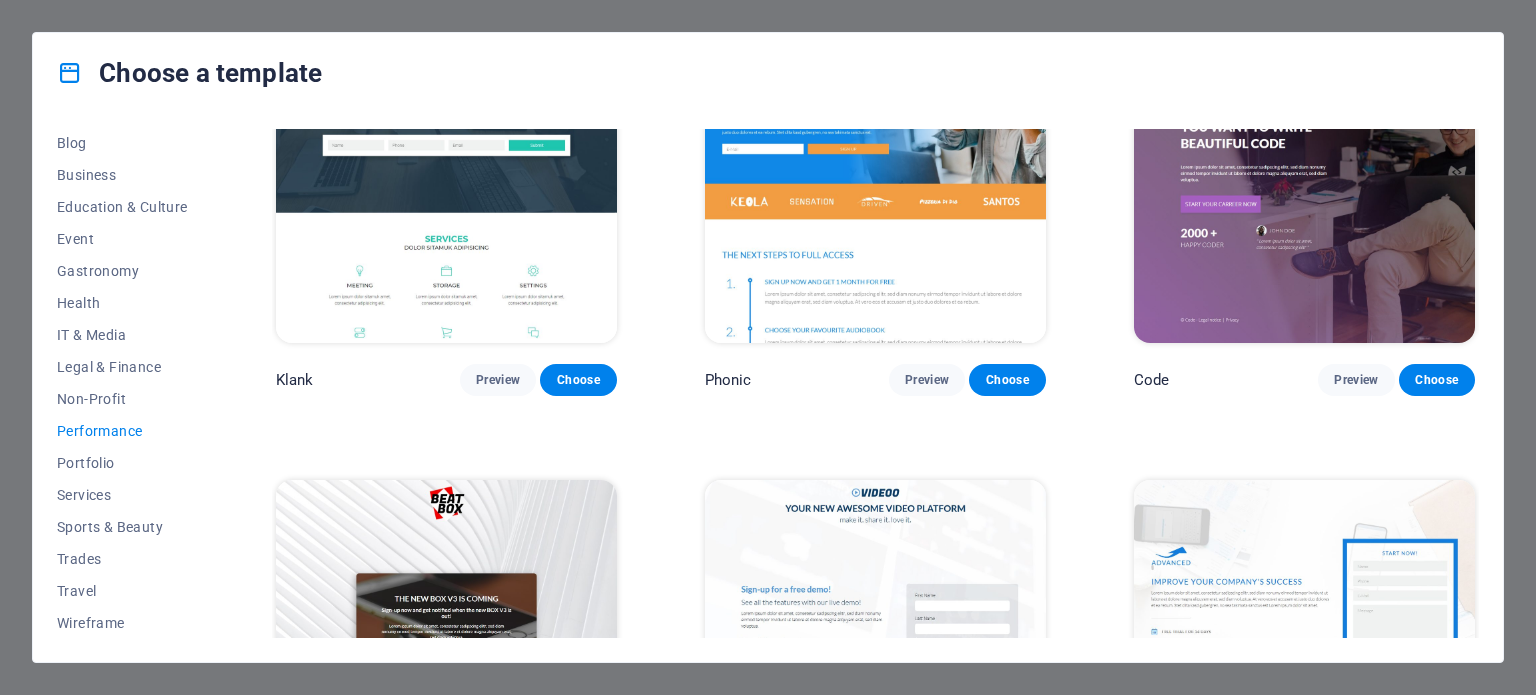 scroll, scrollTop: 0, scrollLeft: 0, axis: both 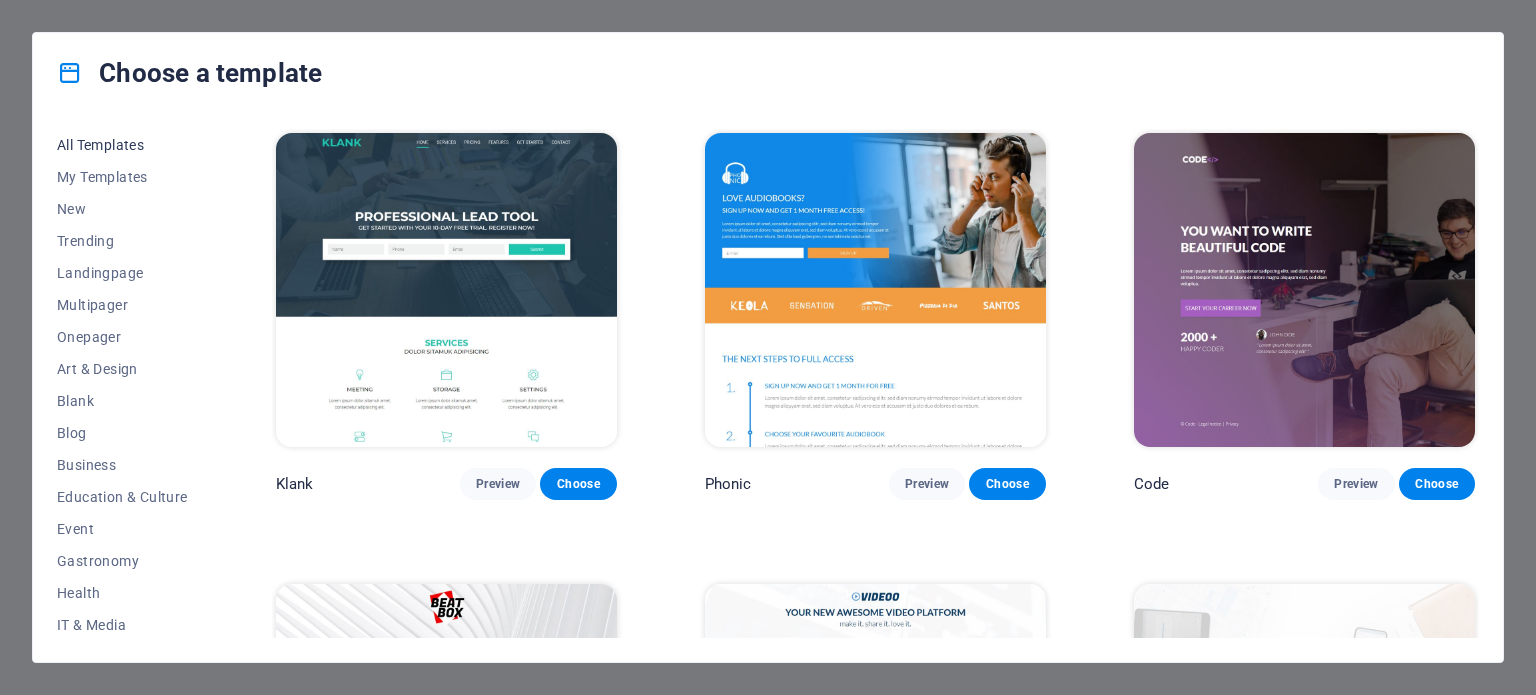 click on "All Templates" at bounding box center [122, 145] 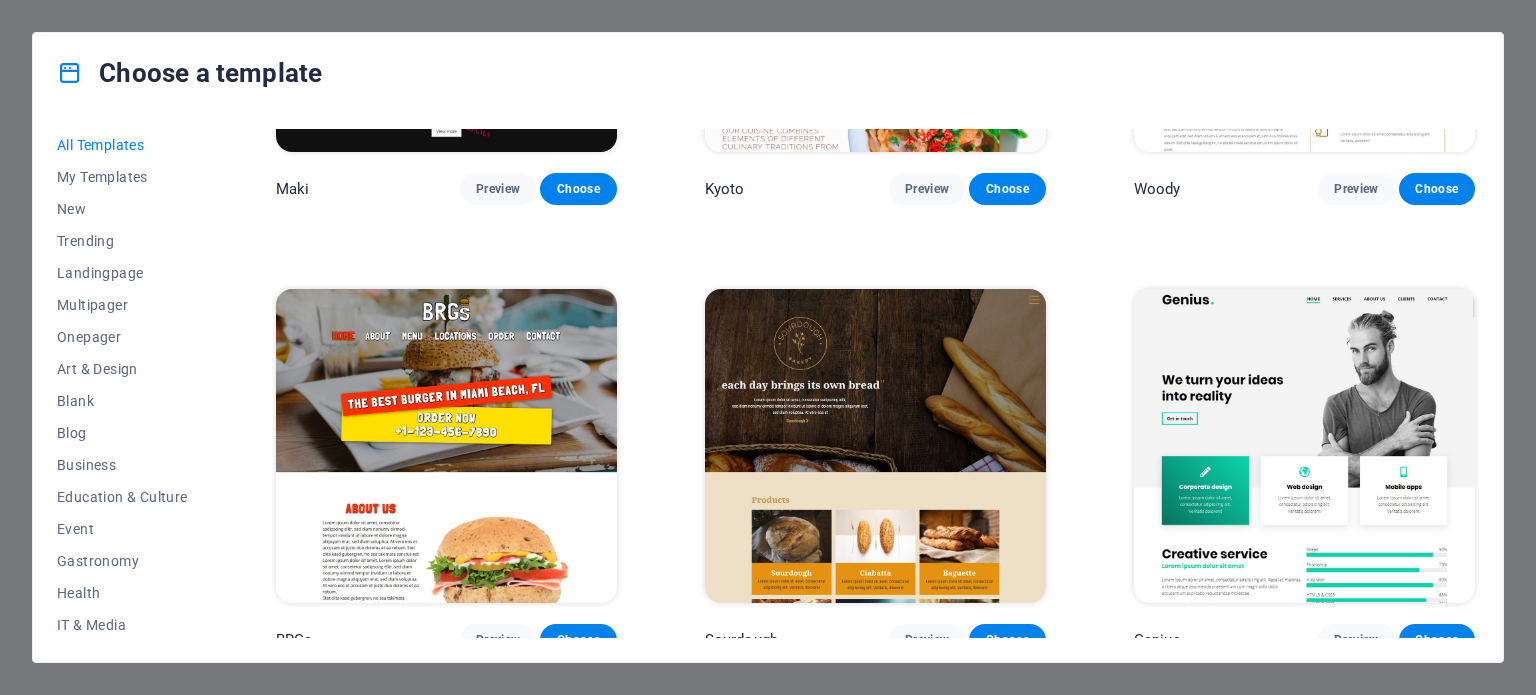 scroll, scrollTop: 10026, scrollLeft: 0, axis: vertical 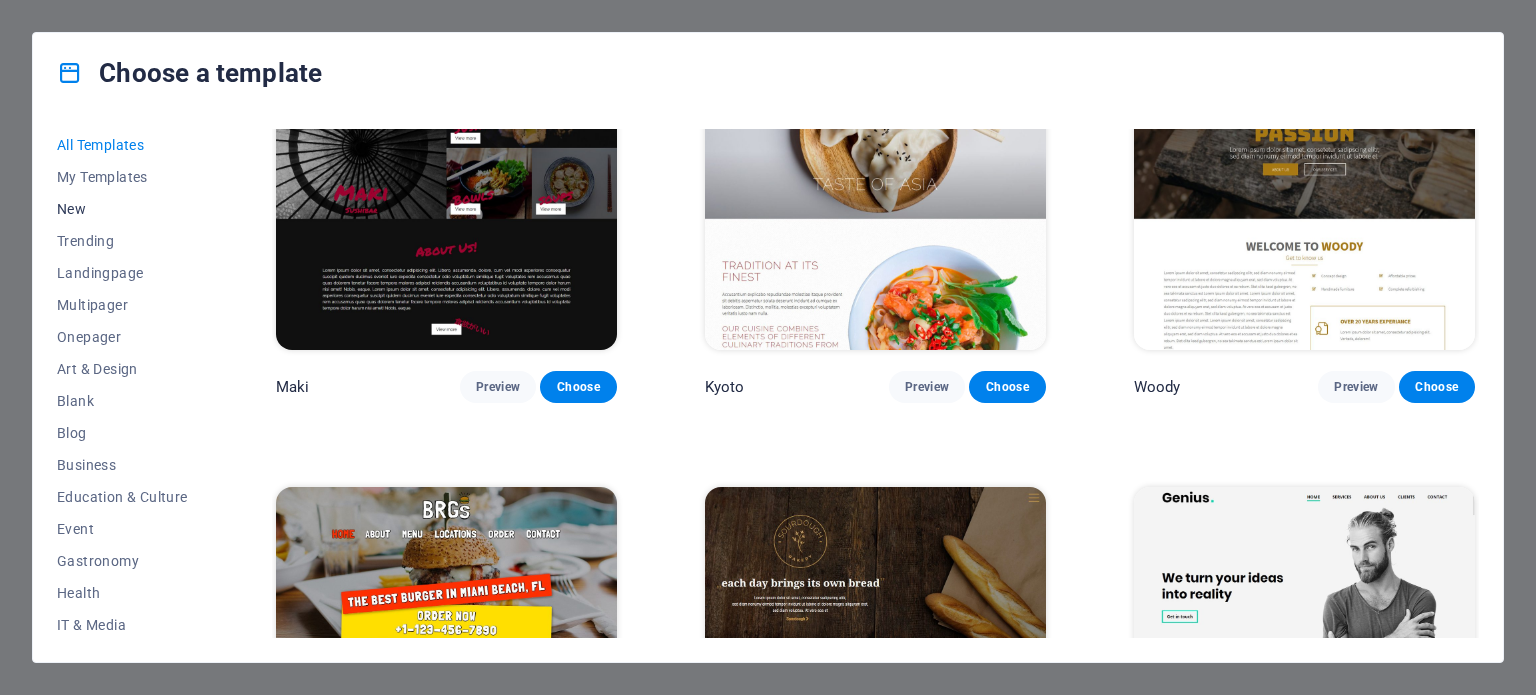 click on "New" at bounding box center (122, 209) 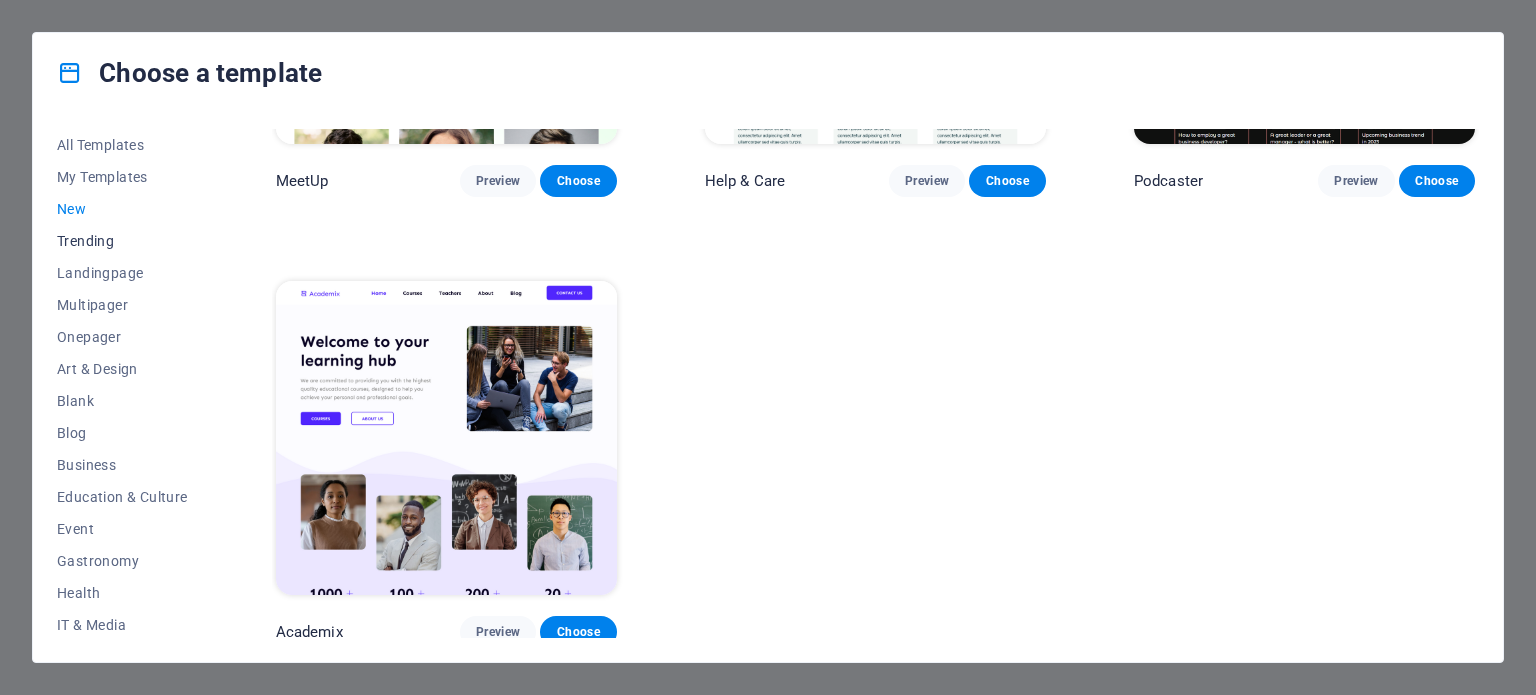 click on "Trending" at bounding box center (122, 241) 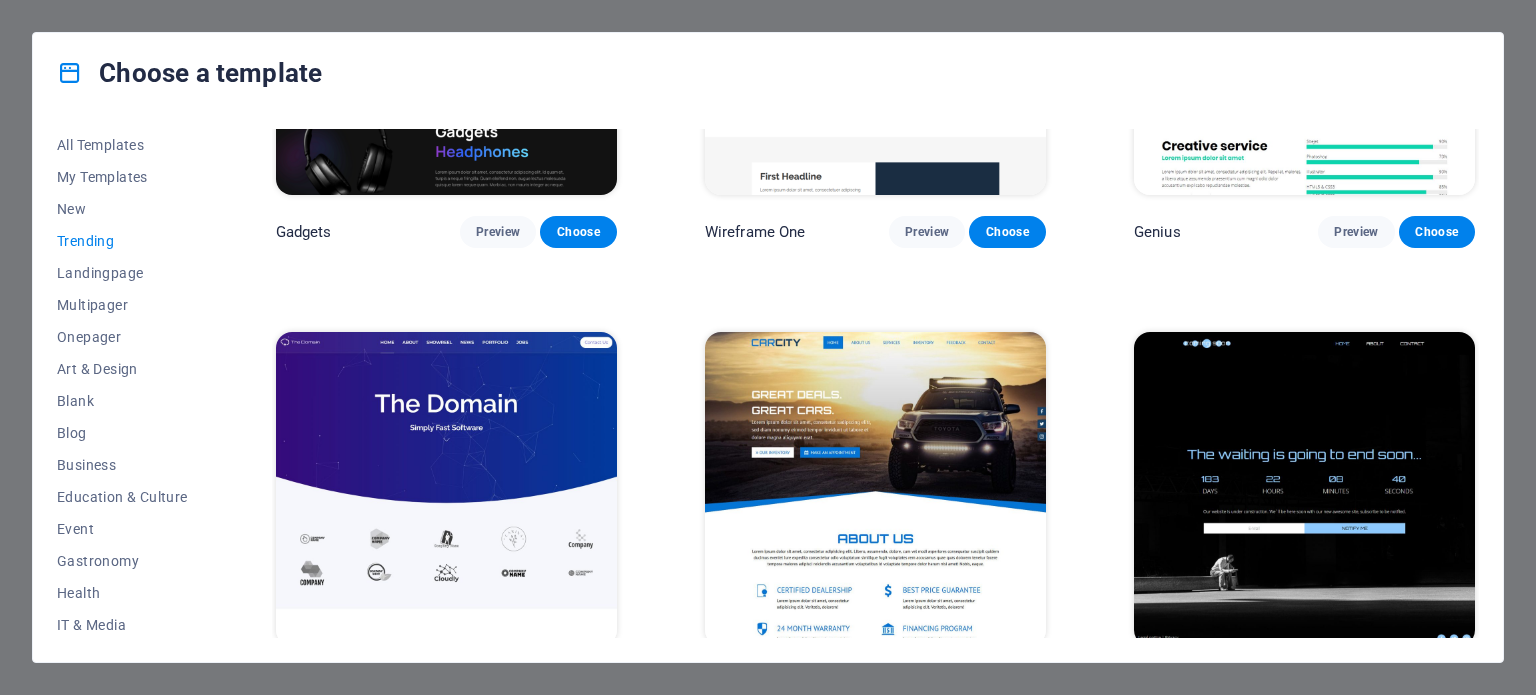scroll, scrollTop: 1806, scrollLeft: 0, axis: vertical 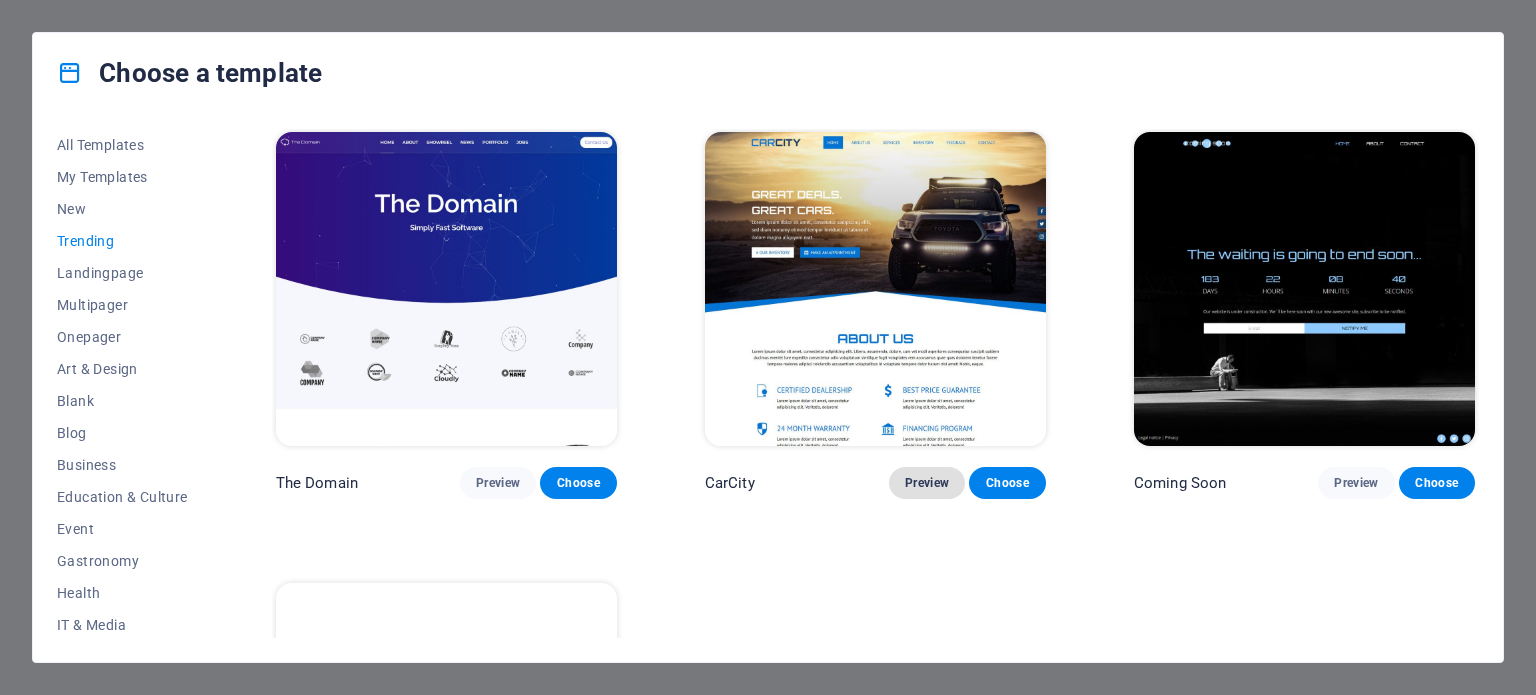 click on "Preview" at bounding box center [927, 483] 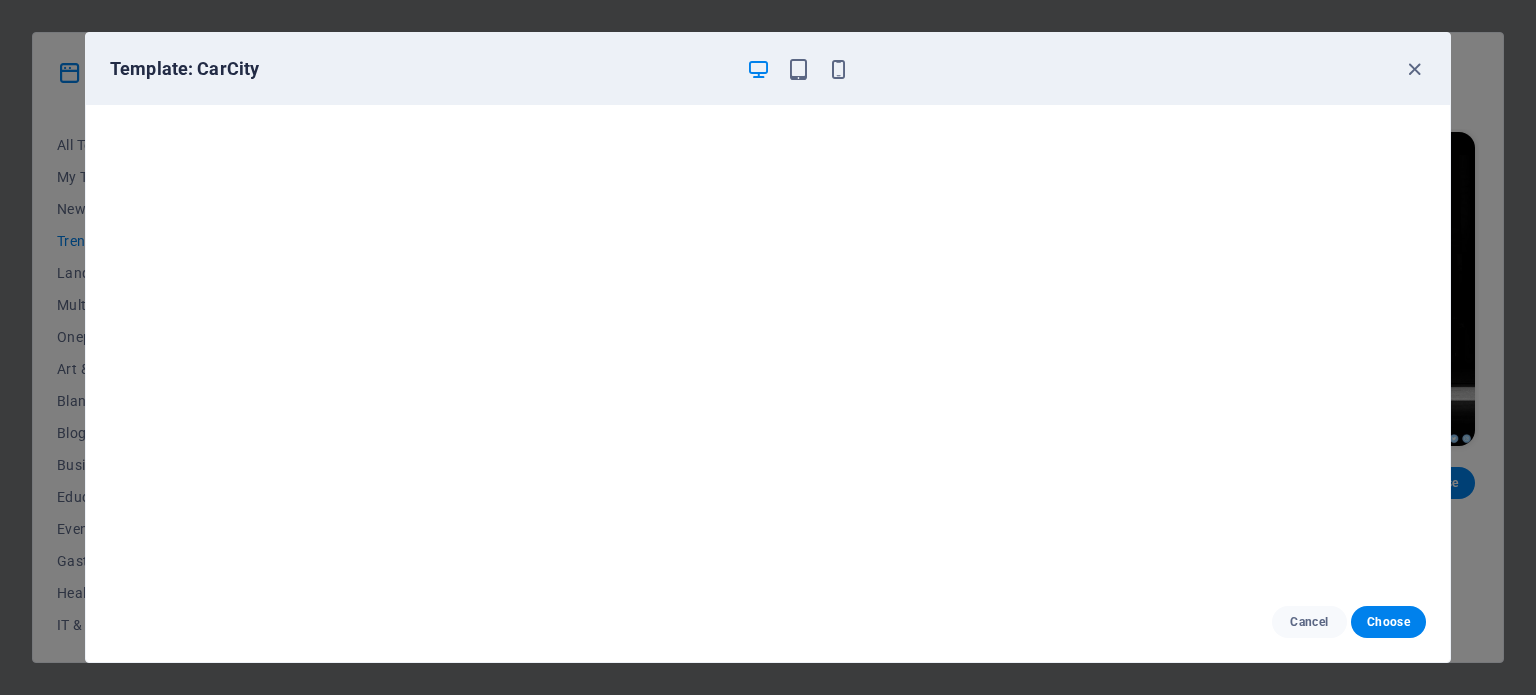 scroll, scrollTop: 0, scrollLeft: 0, axis: both 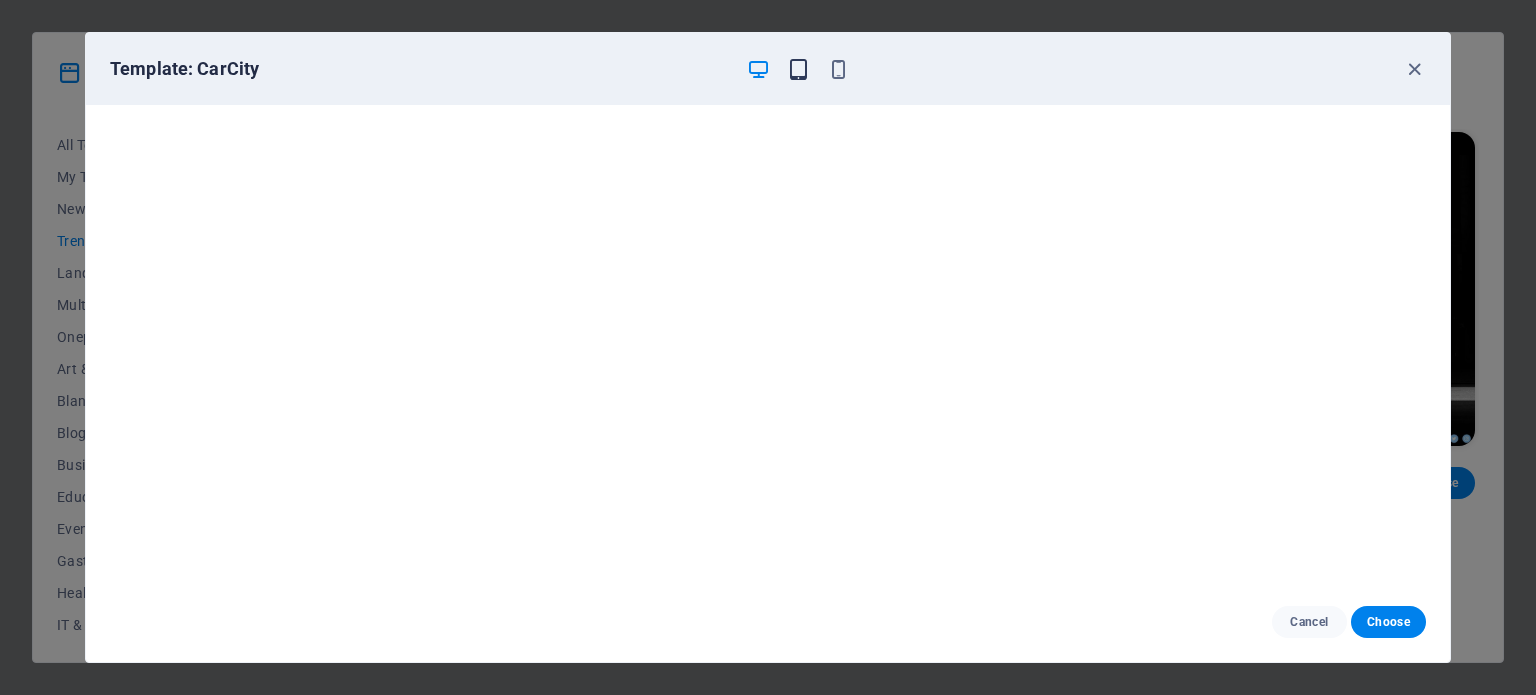 click at bounding box center (798, 69) 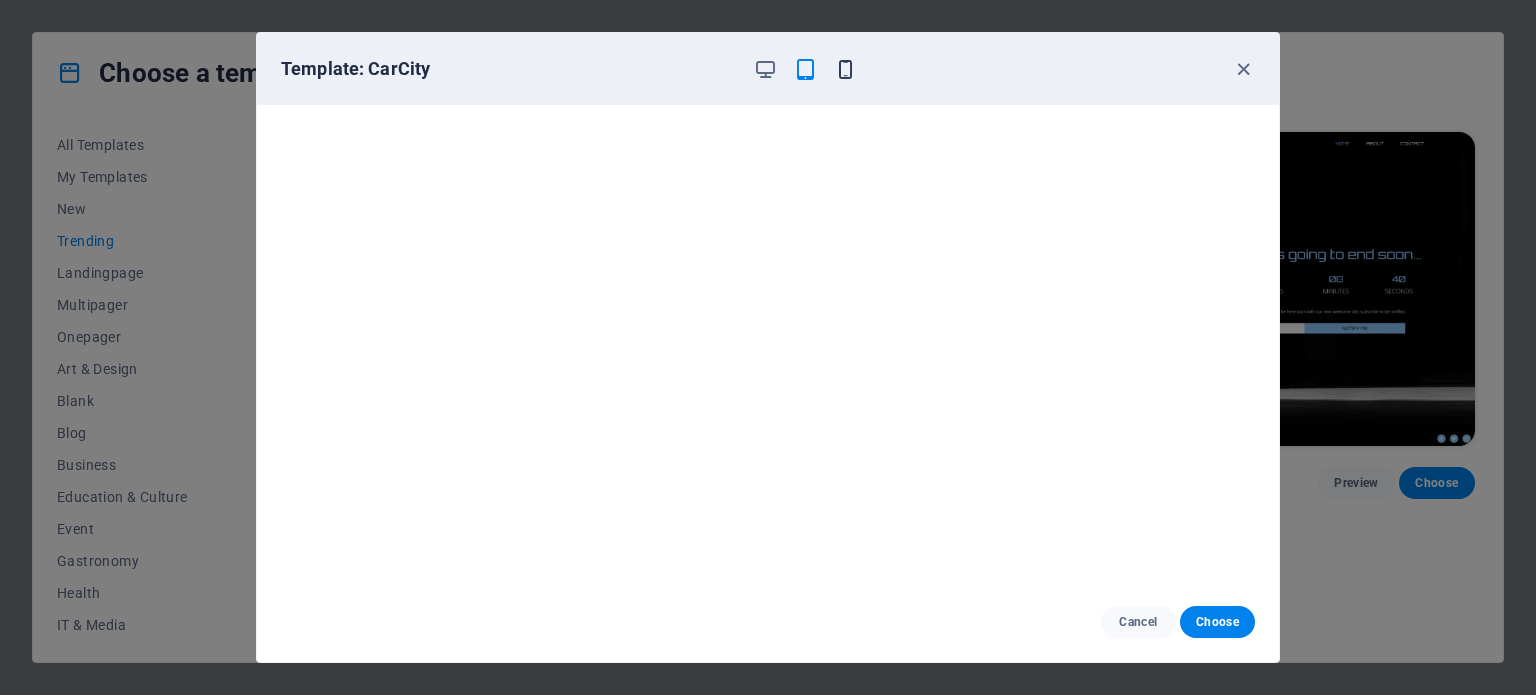 click at bounding box center [845, 69] 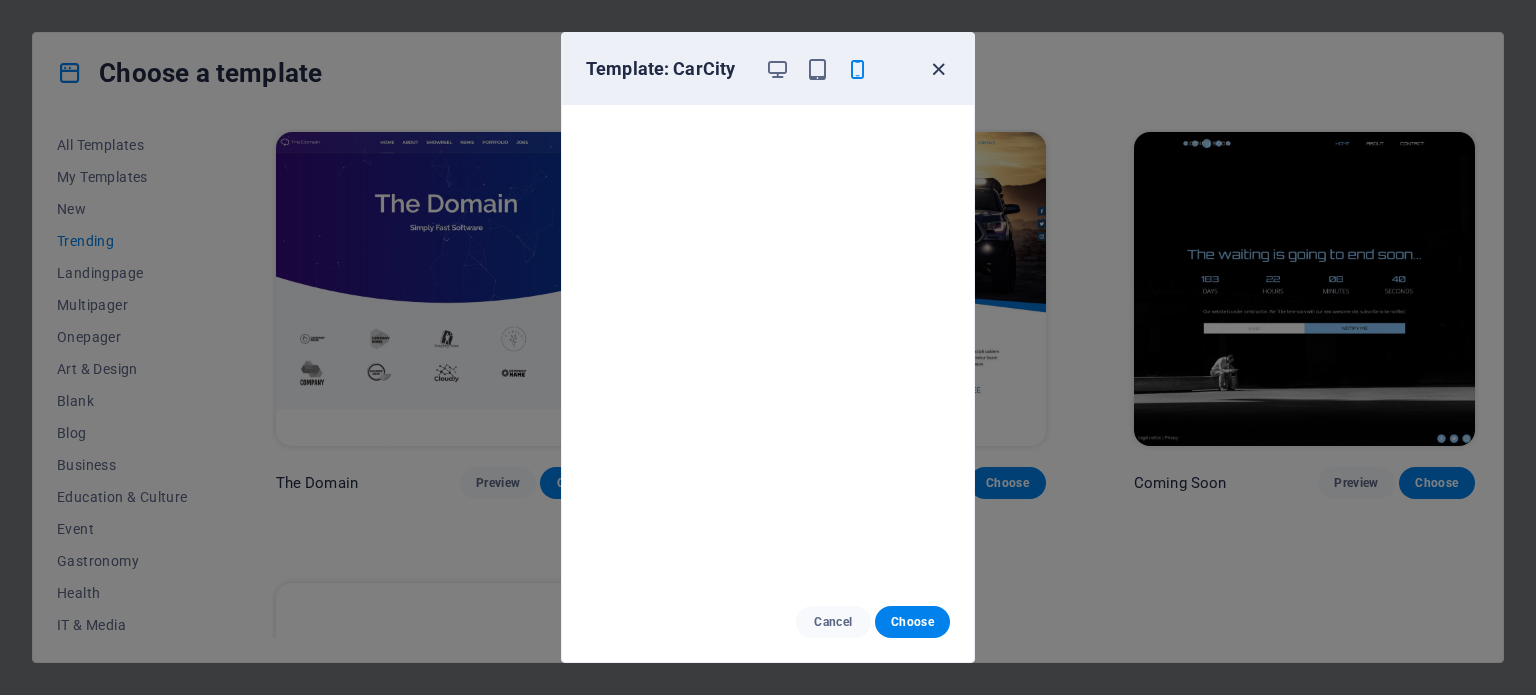 click at bounding box center (938, 69) 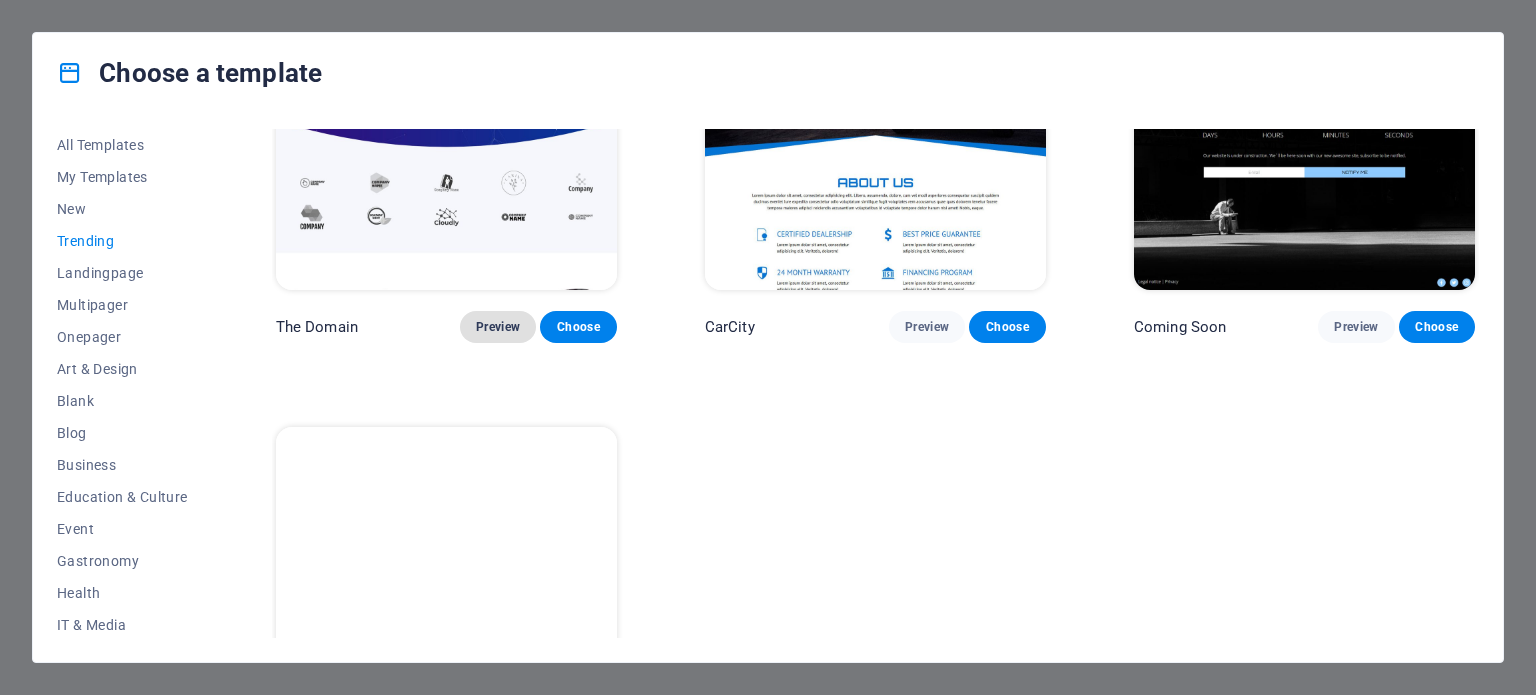 scroll, scrollTop: 1806, scrollLeft: 0, axis: vertical 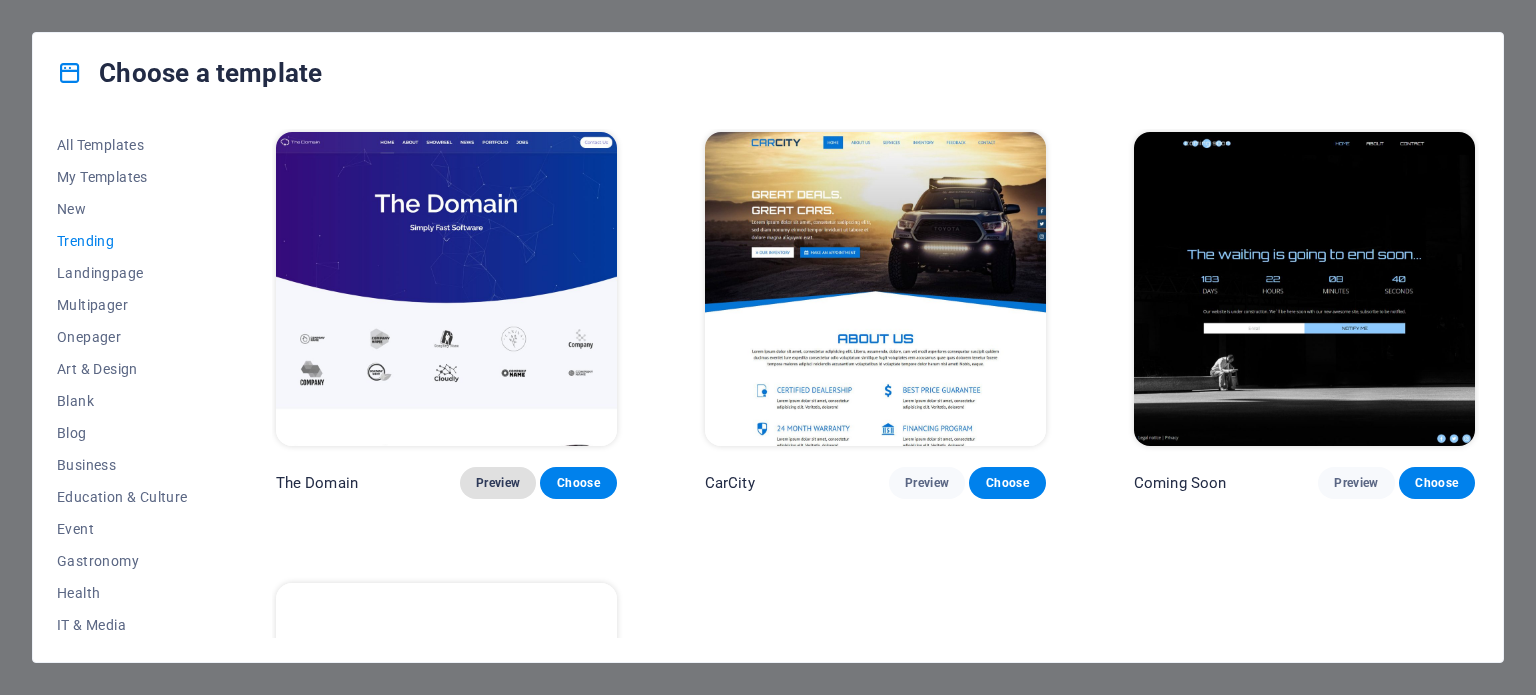 click on "Preview" at bounding box center [498, 483] 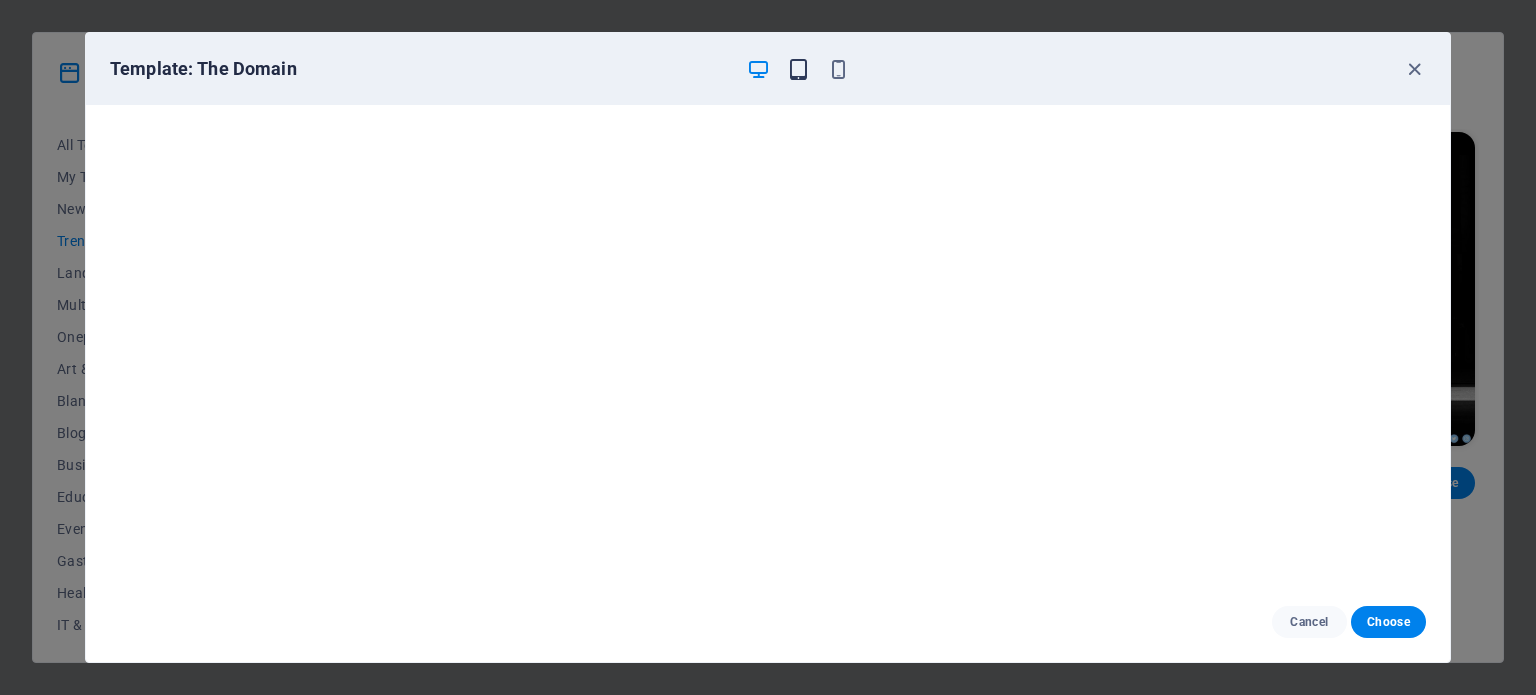 click at bounding box center (798, 69) 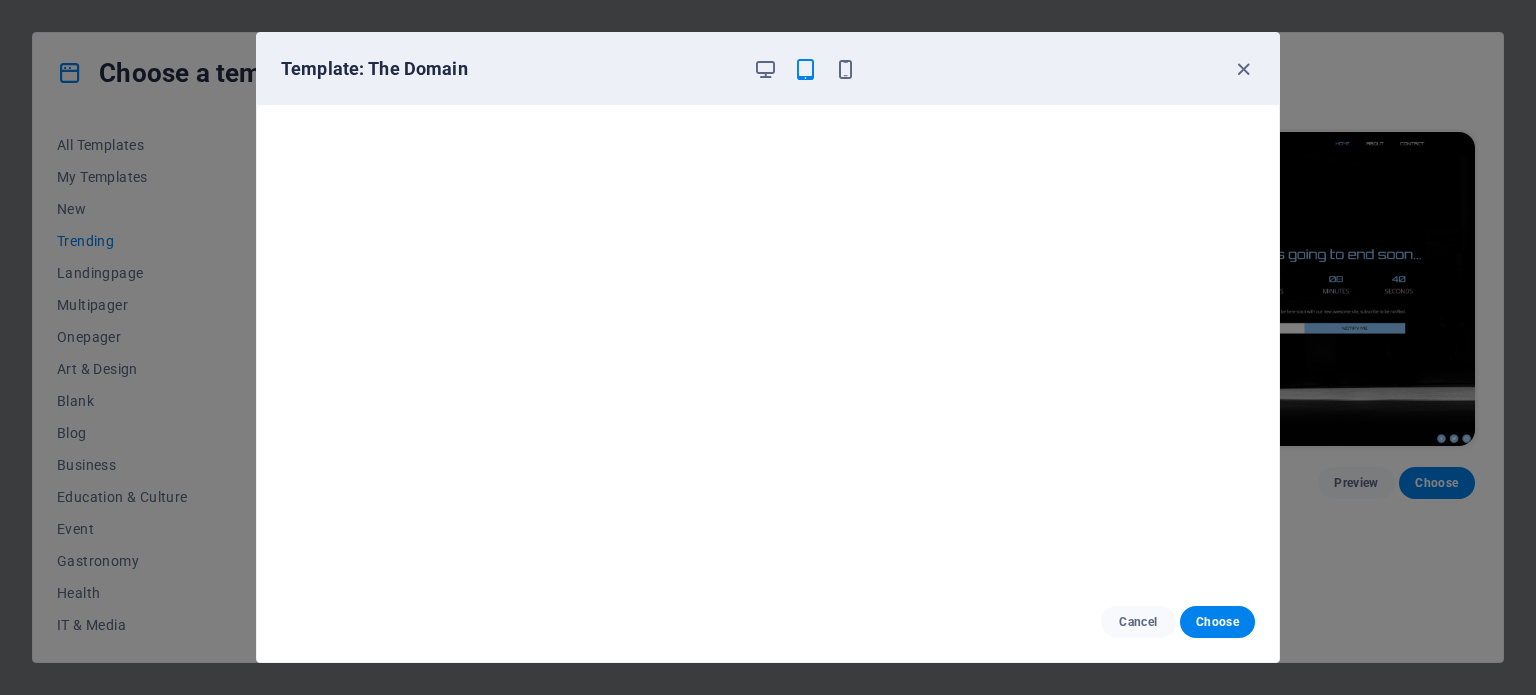 click at bounding box center (805, 69) 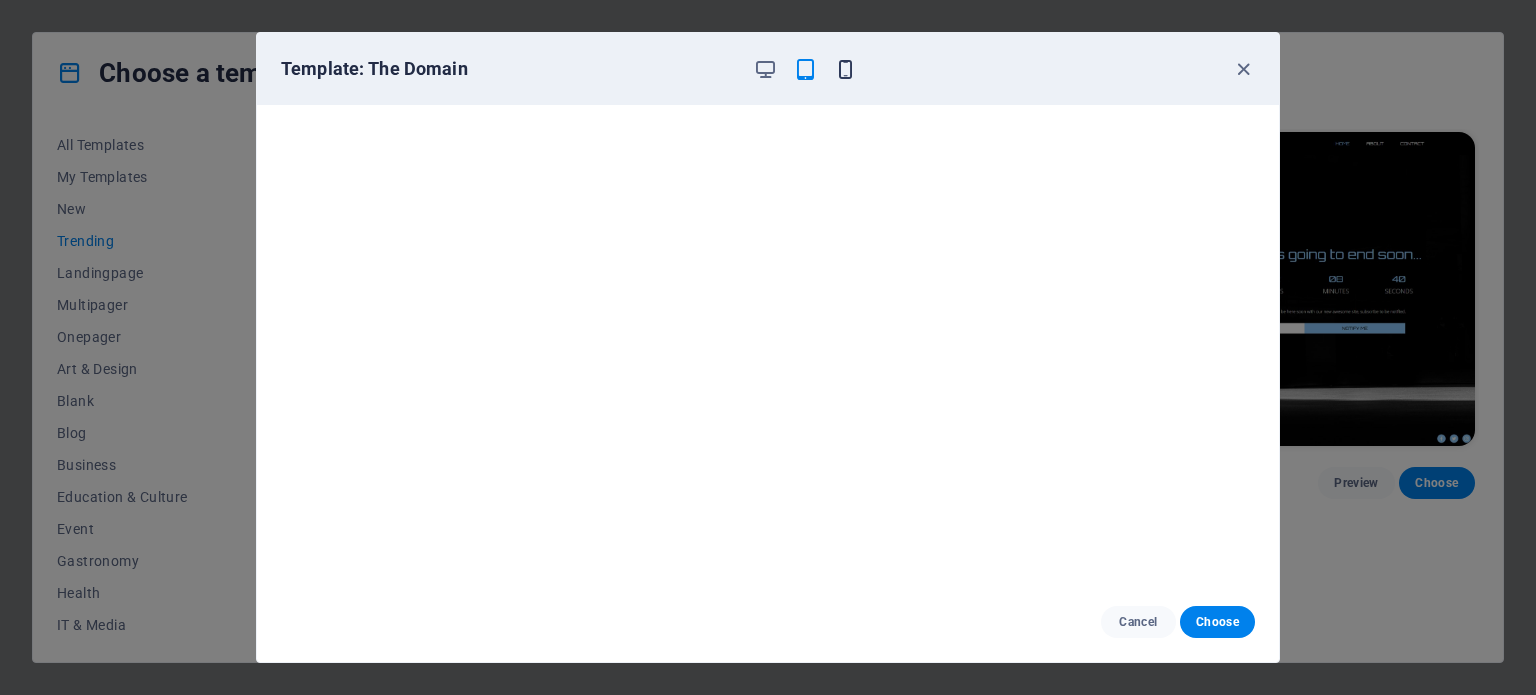 click at bounding box center [845, 69] 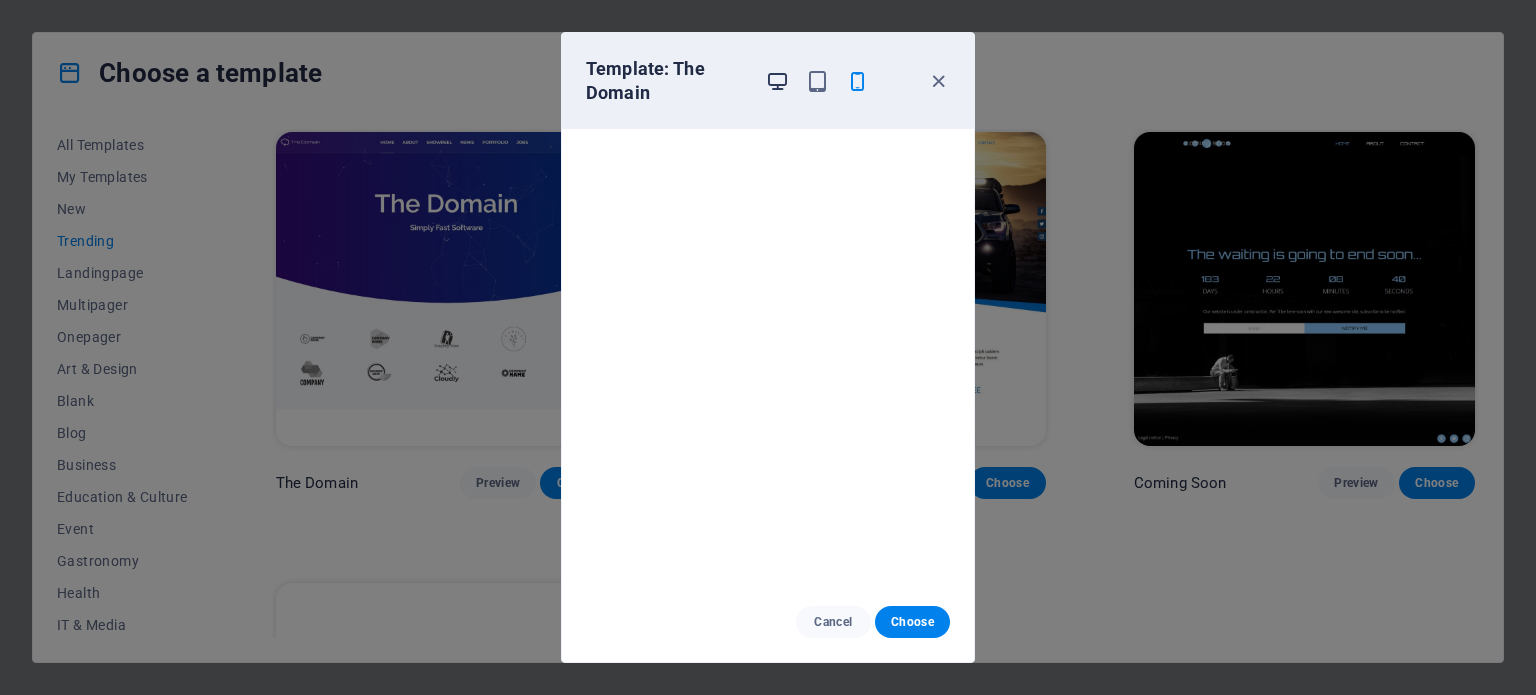click at bounding box center (777, 81) 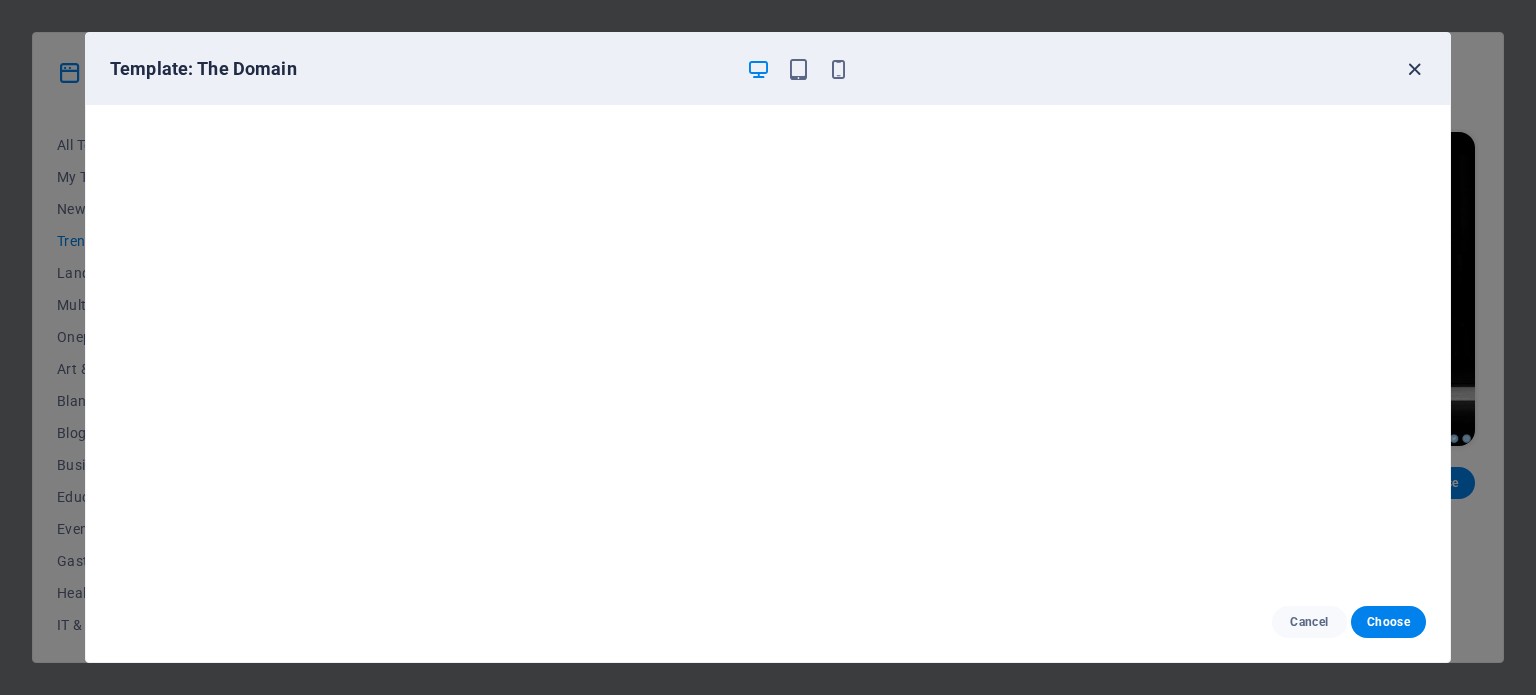 click at bounding box center [1414, 69] 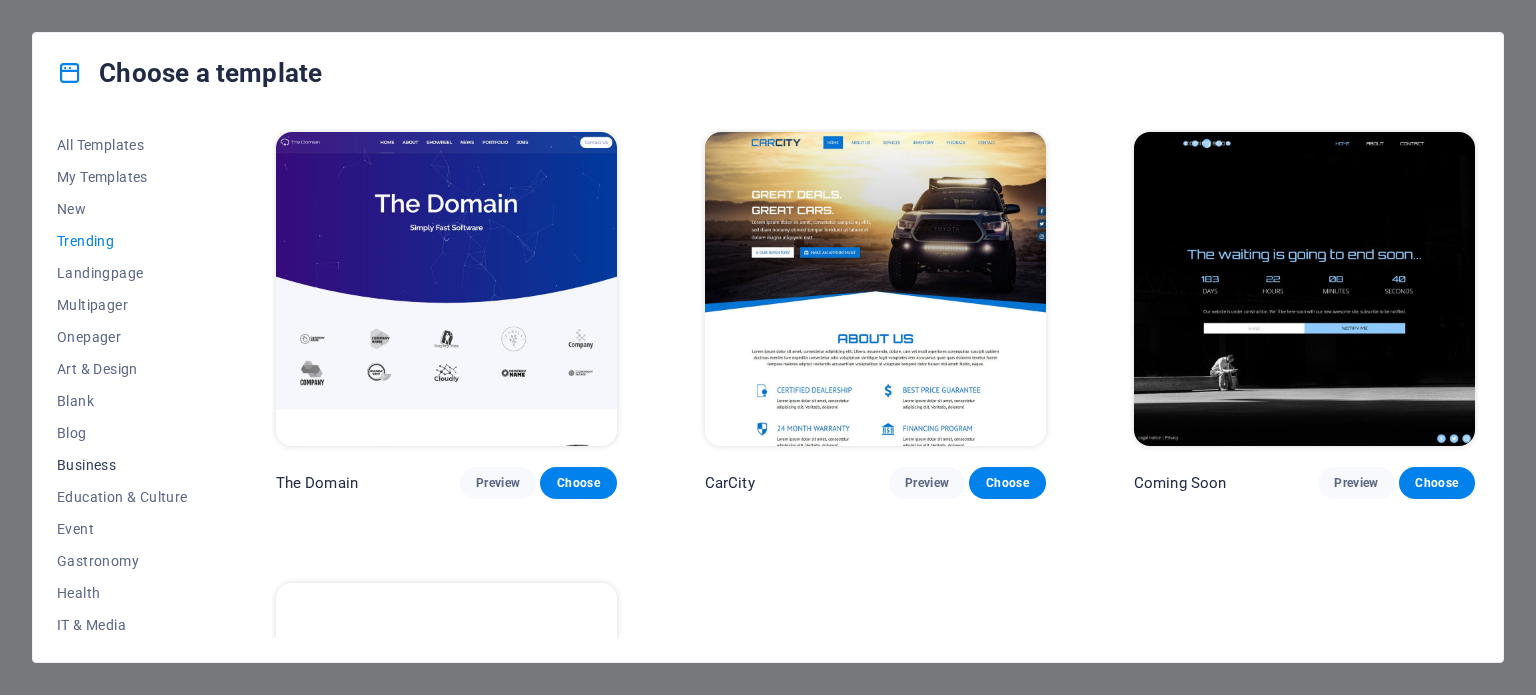 click on "Business" at bounding box center [122, 465] 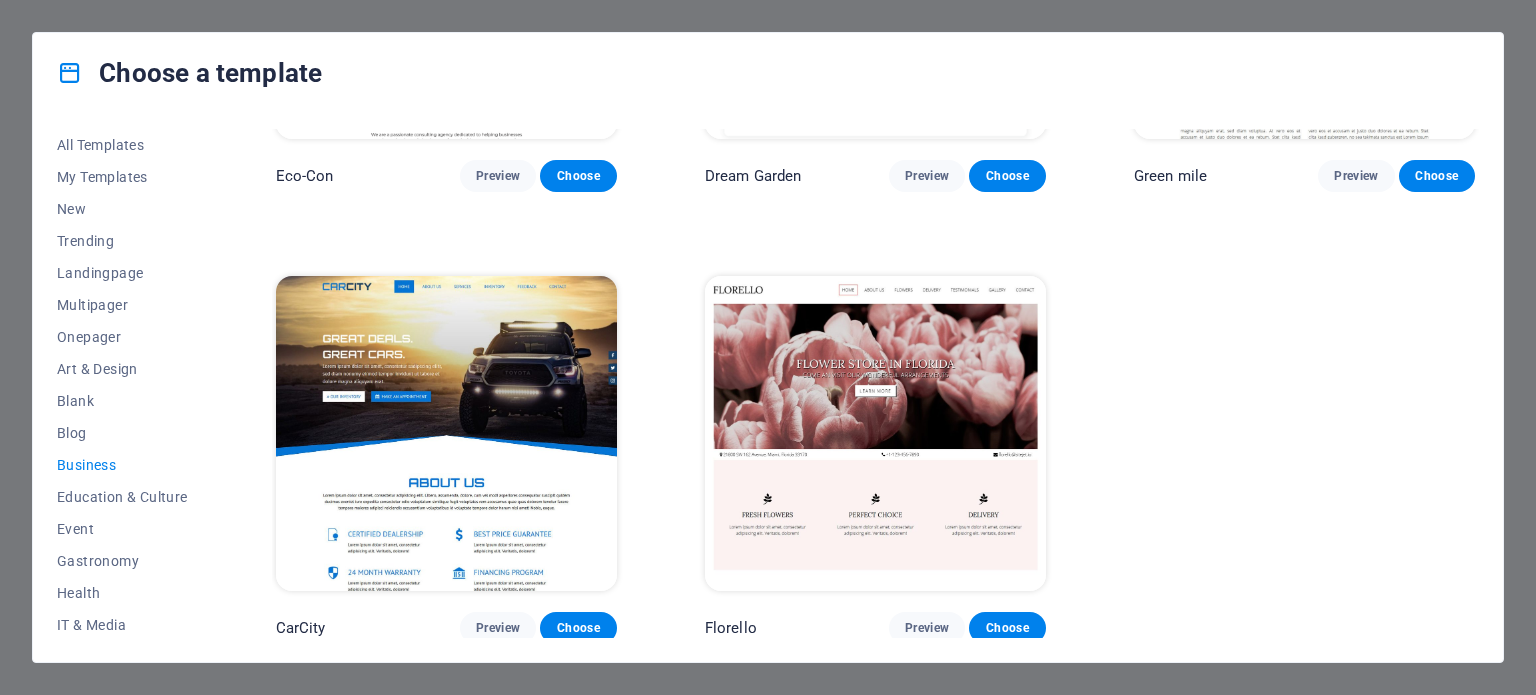 scroll, scrollTop: 8, scrollLeft: 0, axis: vertical 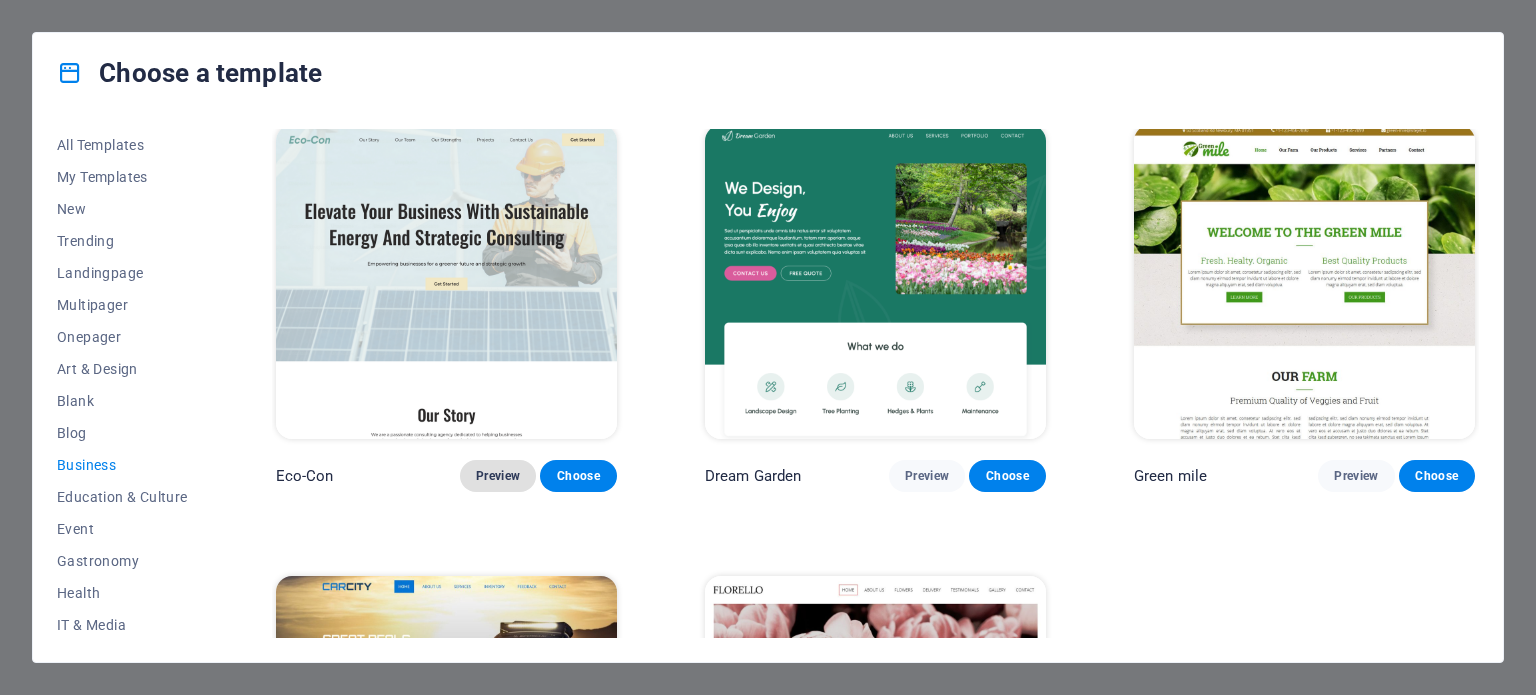click on "Preview" at bounding box center [498, 476] 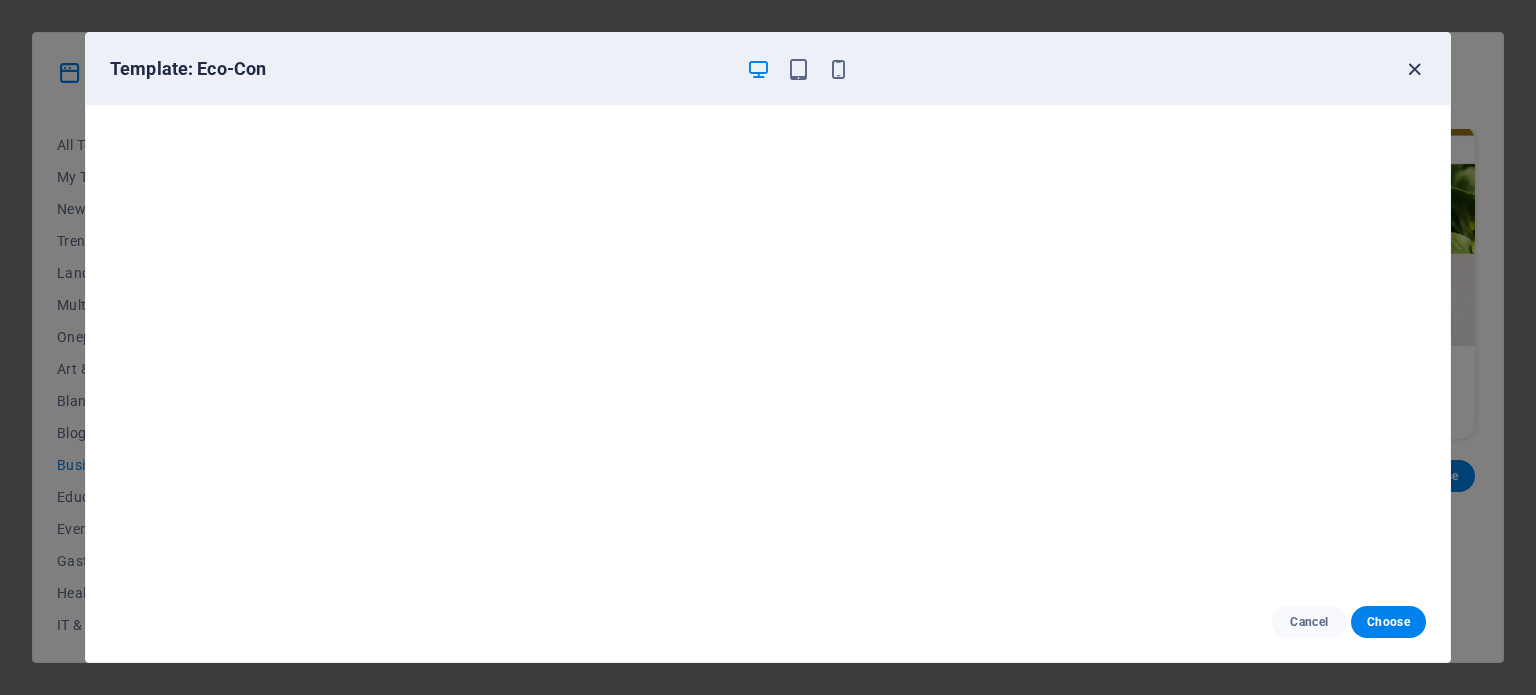 click at bounding box center (1414, 69) 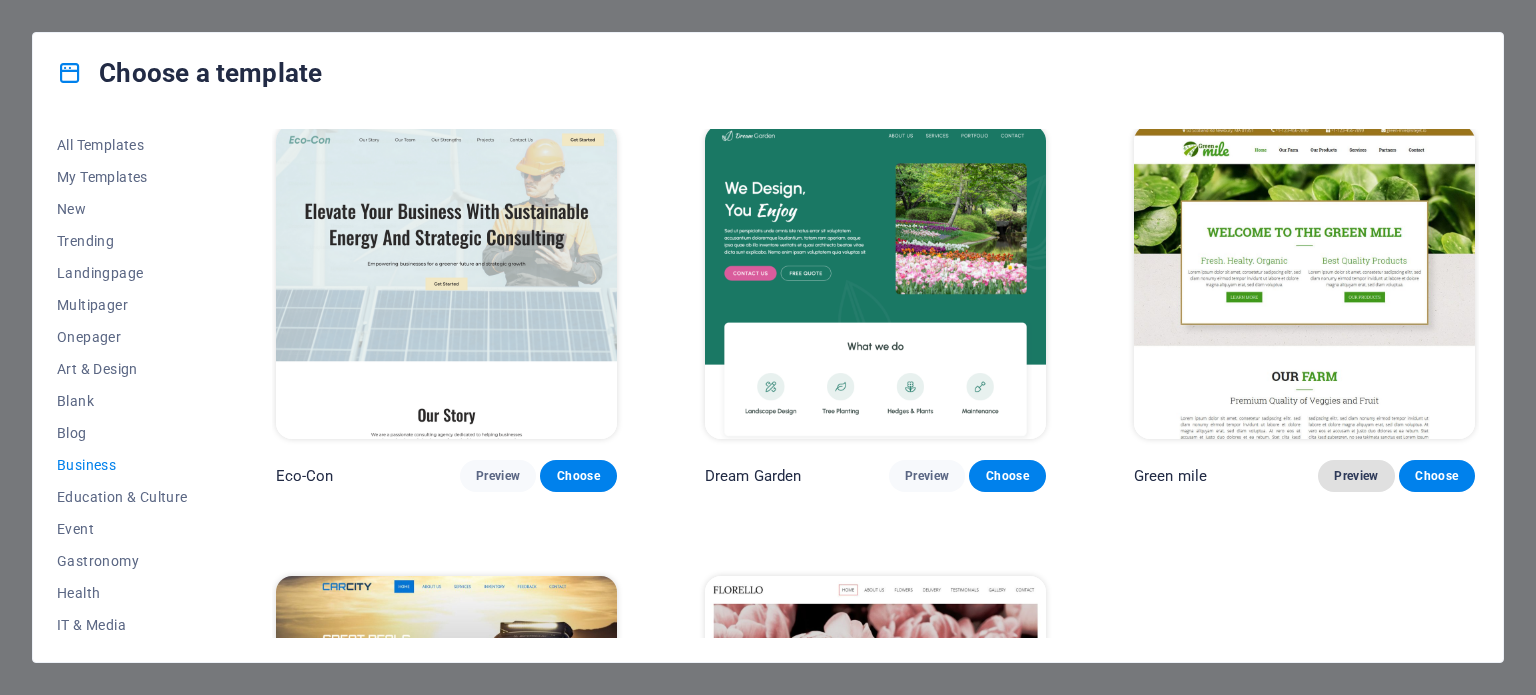 click on "Preview" at bounding box center (1356, 476) 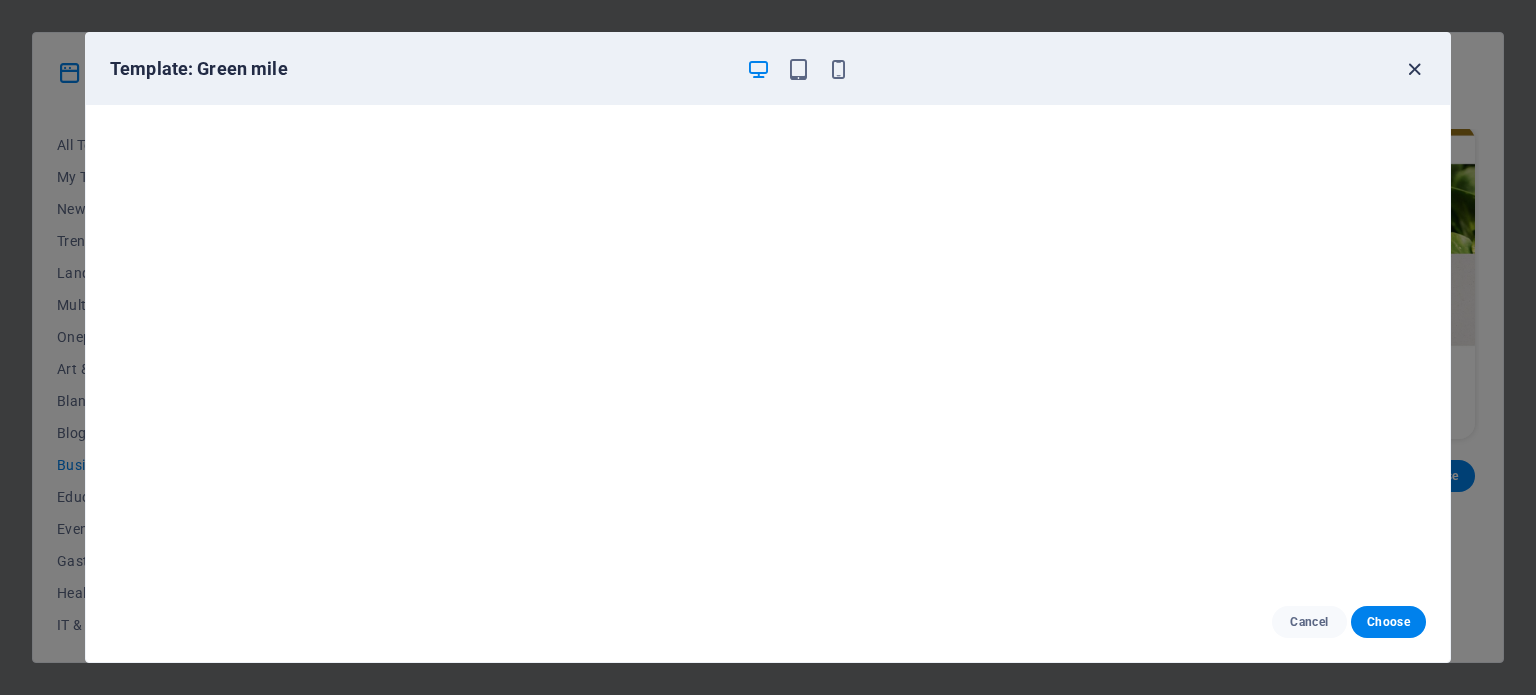 click at bounding box center (1414, 69) 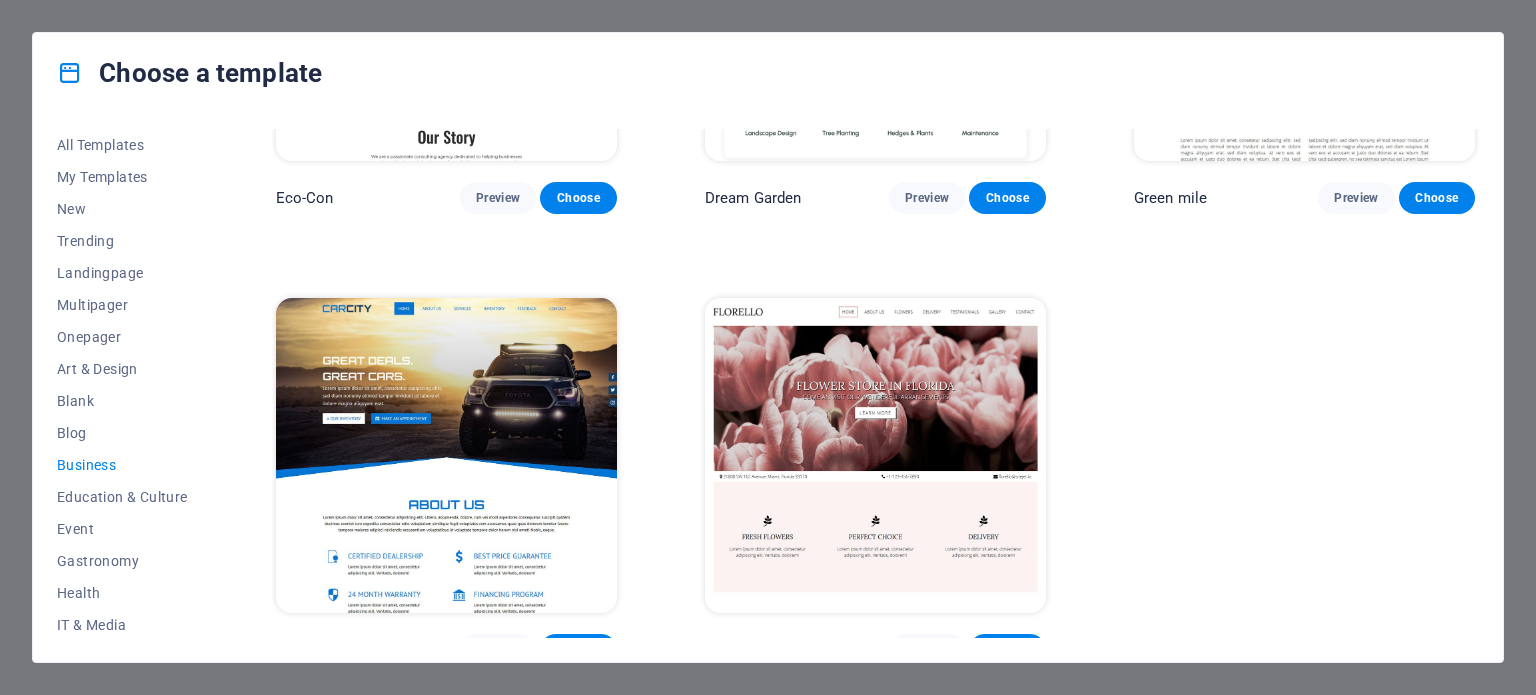 scroll, scrollTop: 308, scrollLeft: 0, axis: vertical 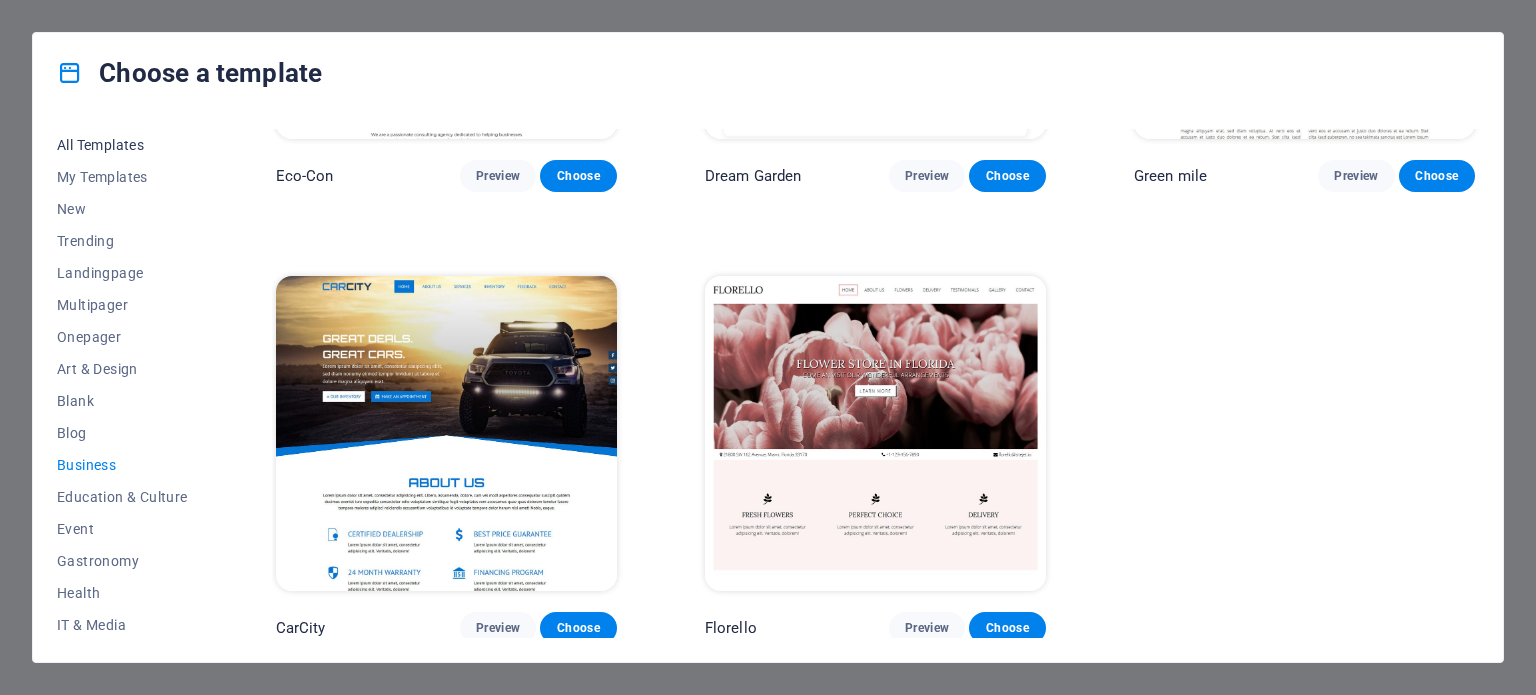 click on "All Templates" at bounding box center (122, 145) 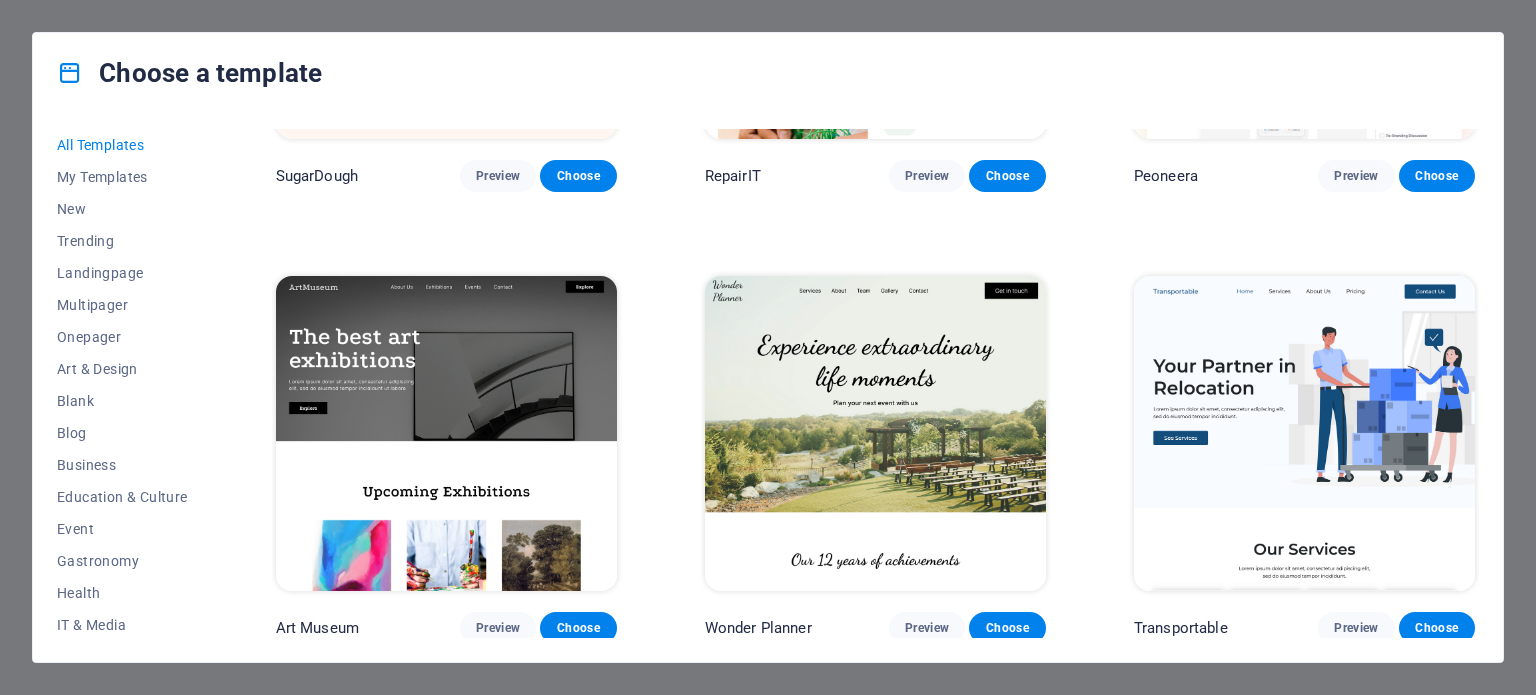 scroll, scrollTop: 1207, scrollLeft: 0, axis: vertical 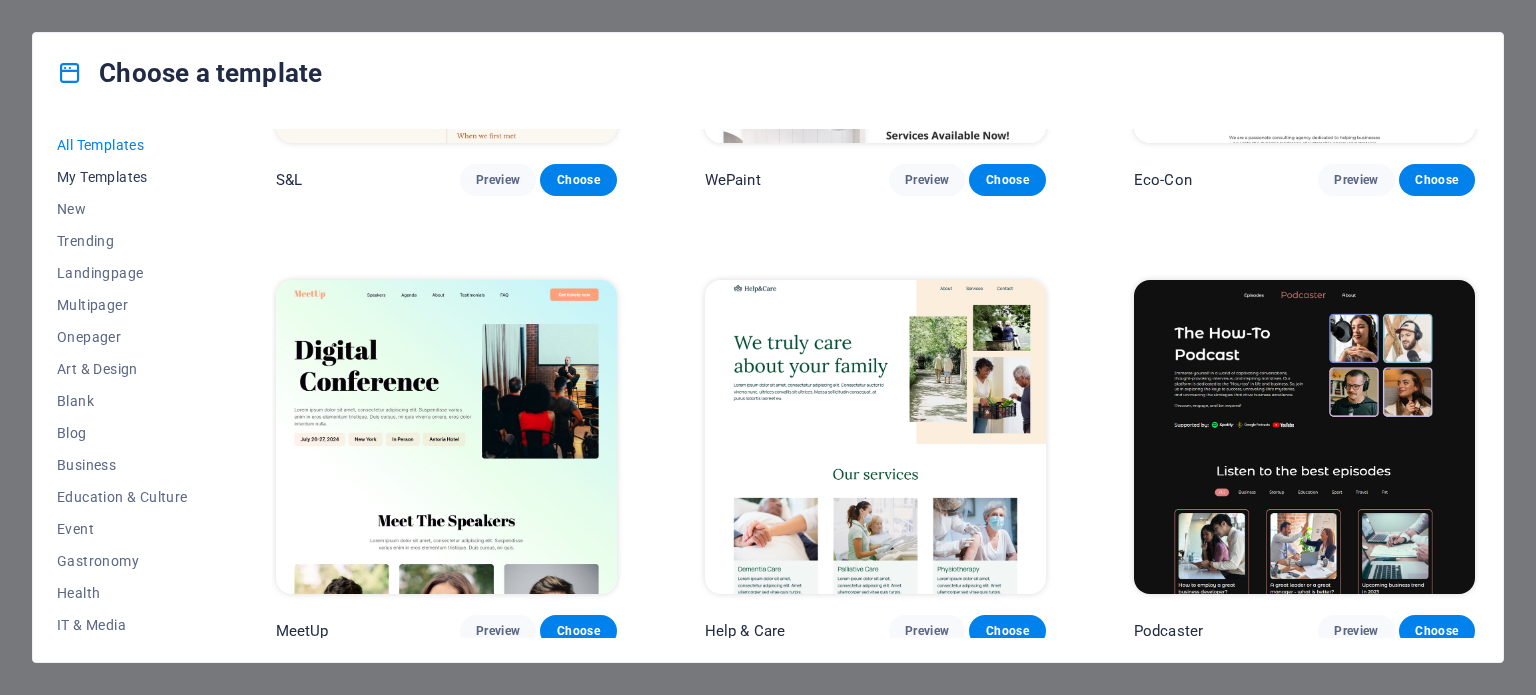 click on "My Templates" at bounding box center [122, 177] 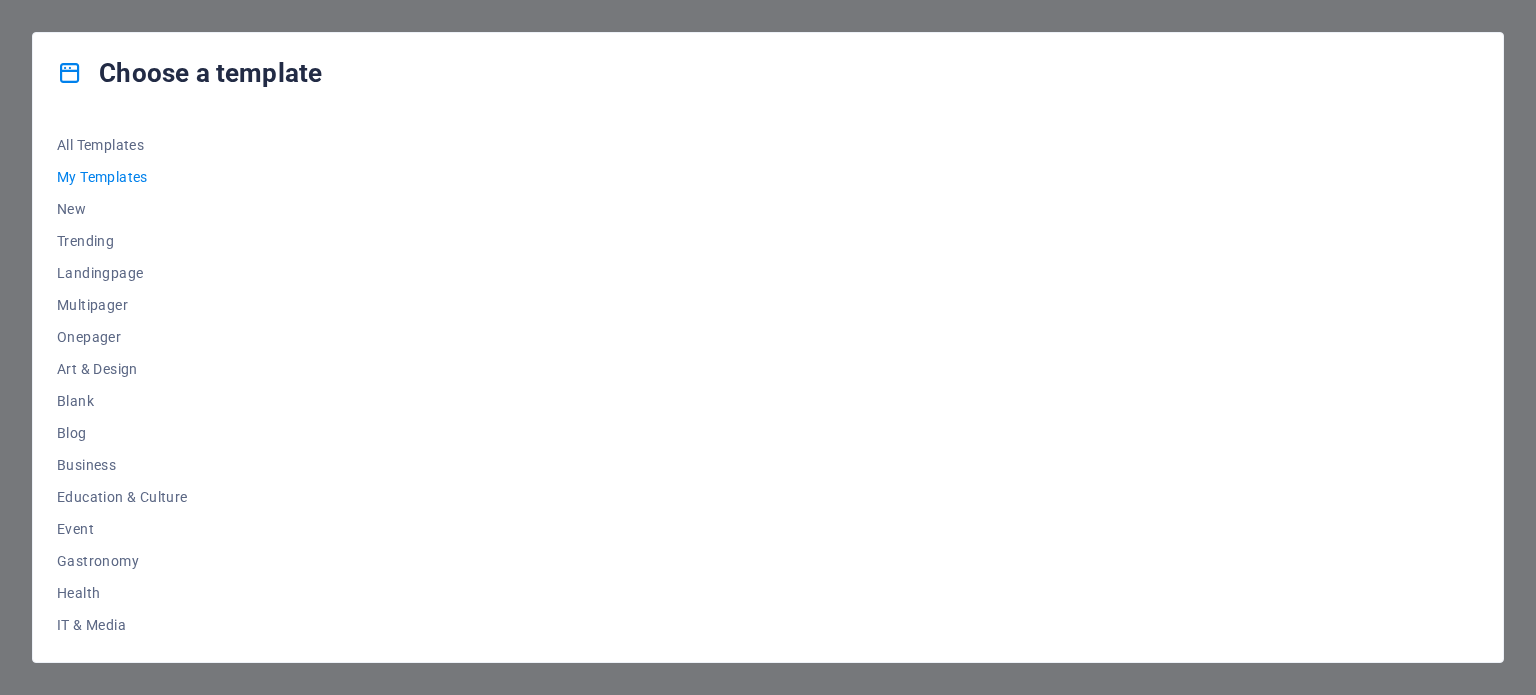 scroll, scrollTop: 0, scrollLeft: 0, axis: both 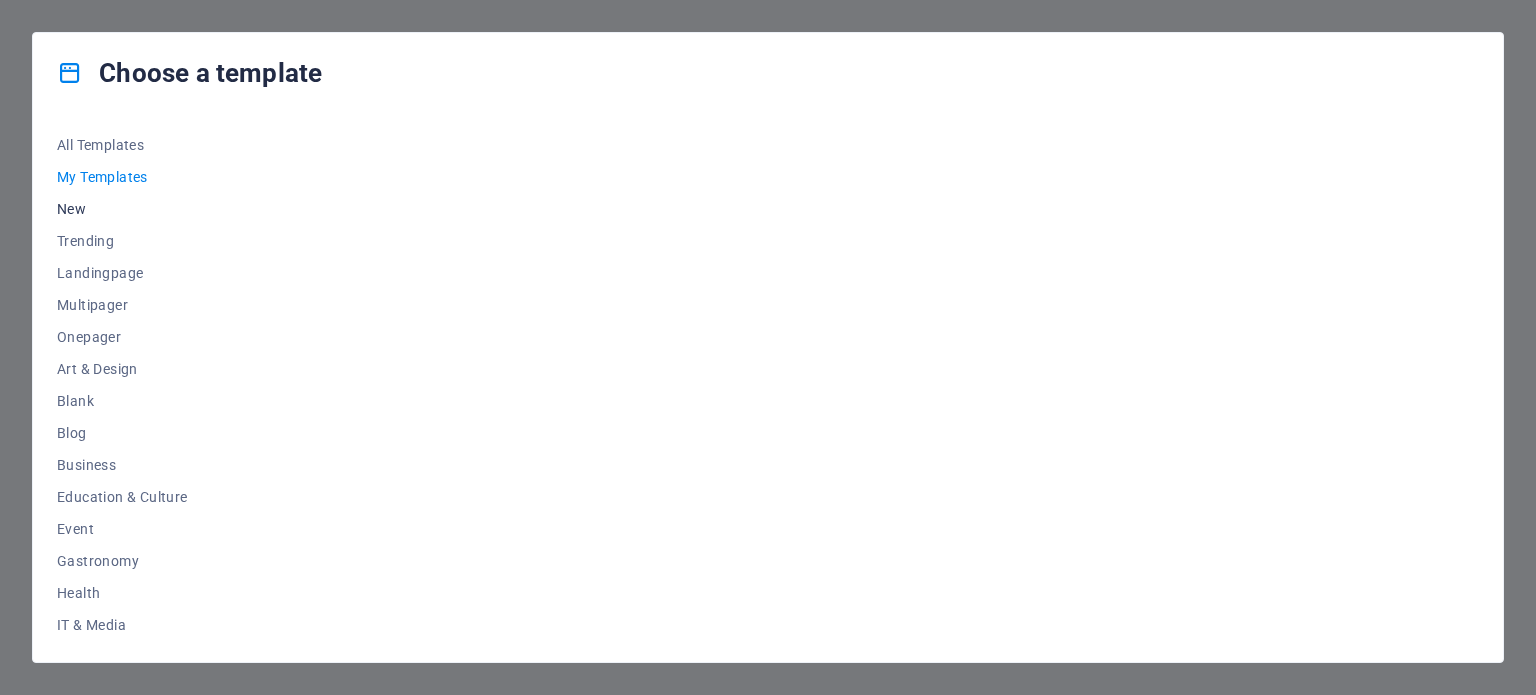click on "New" at bounding box center [122, 209] 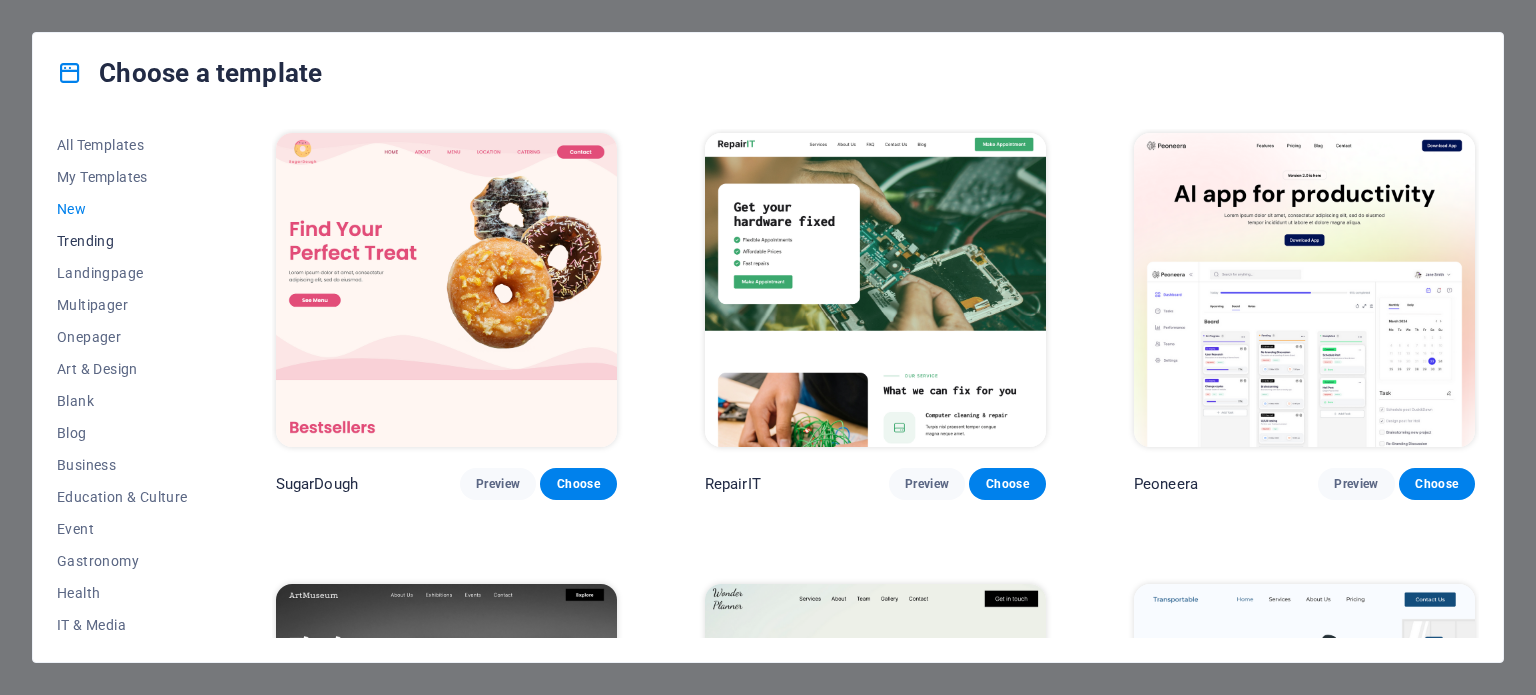 click on "Trending" at bounding box center (122, 241) 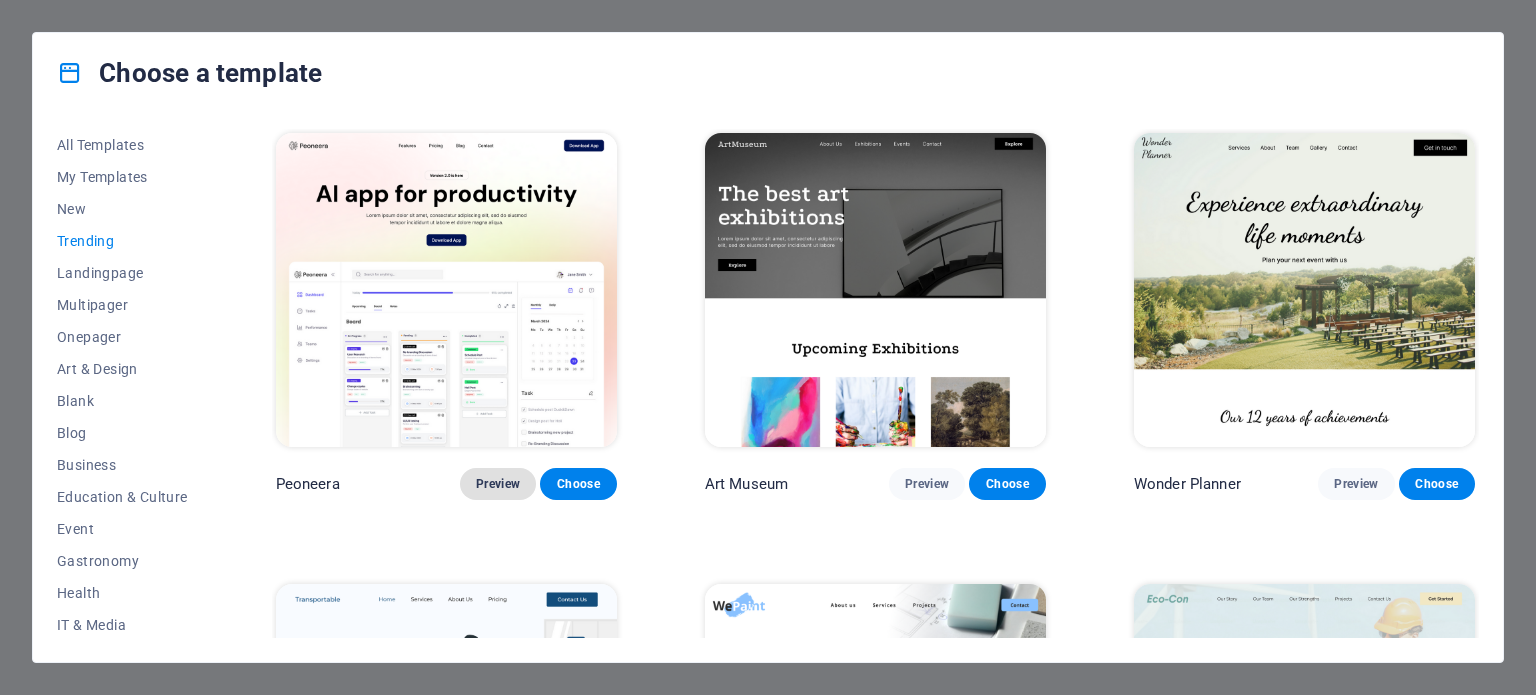 click on "Preview" at bounding box center (498, 484) 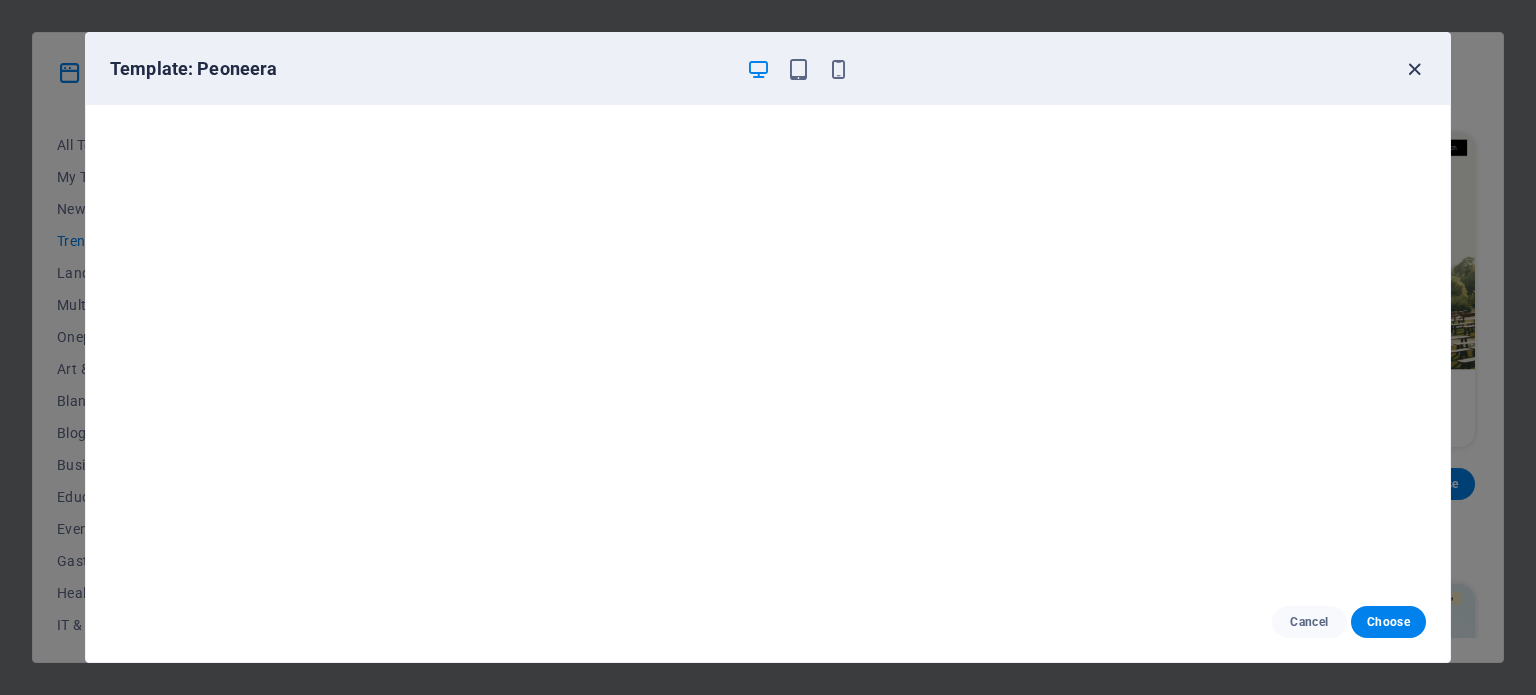 click at bounding box center [1414, 69] 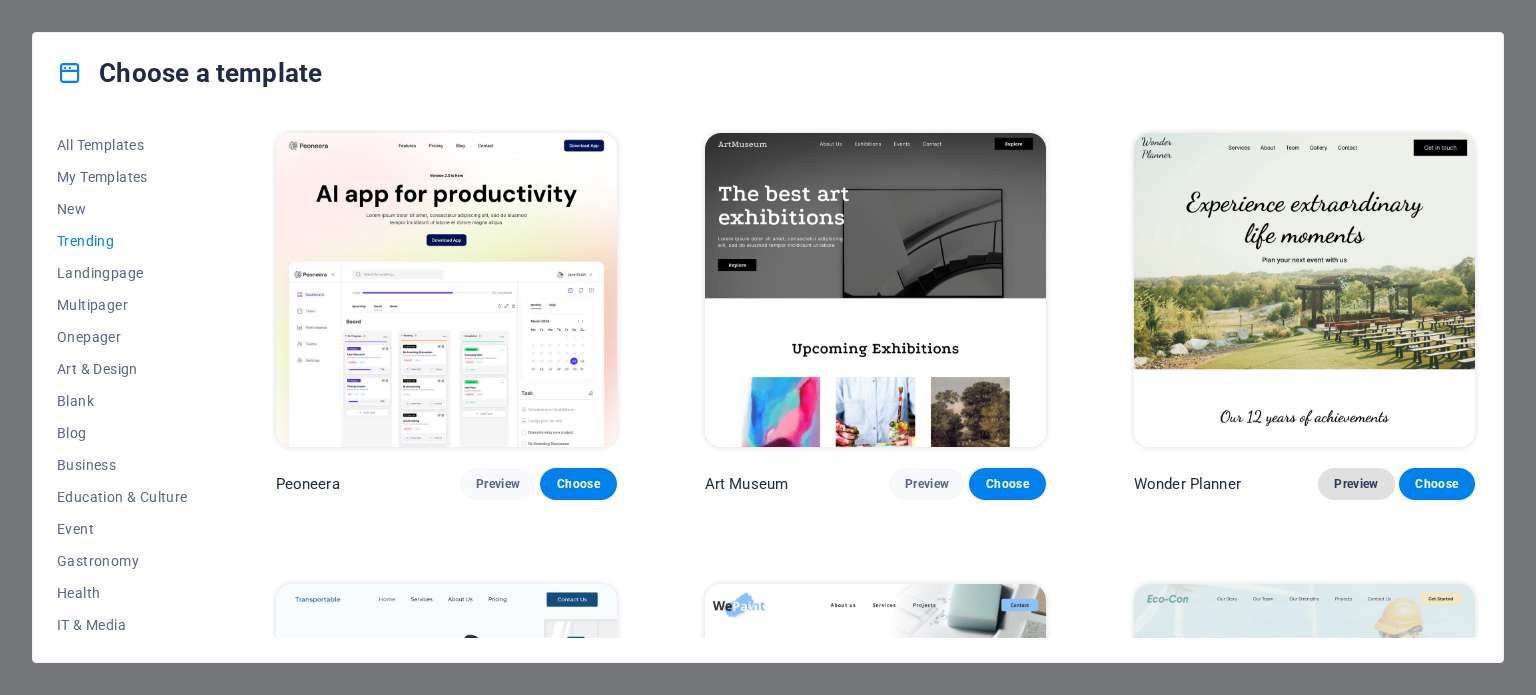 click on "Preview" at bounding box center [1356, 484] 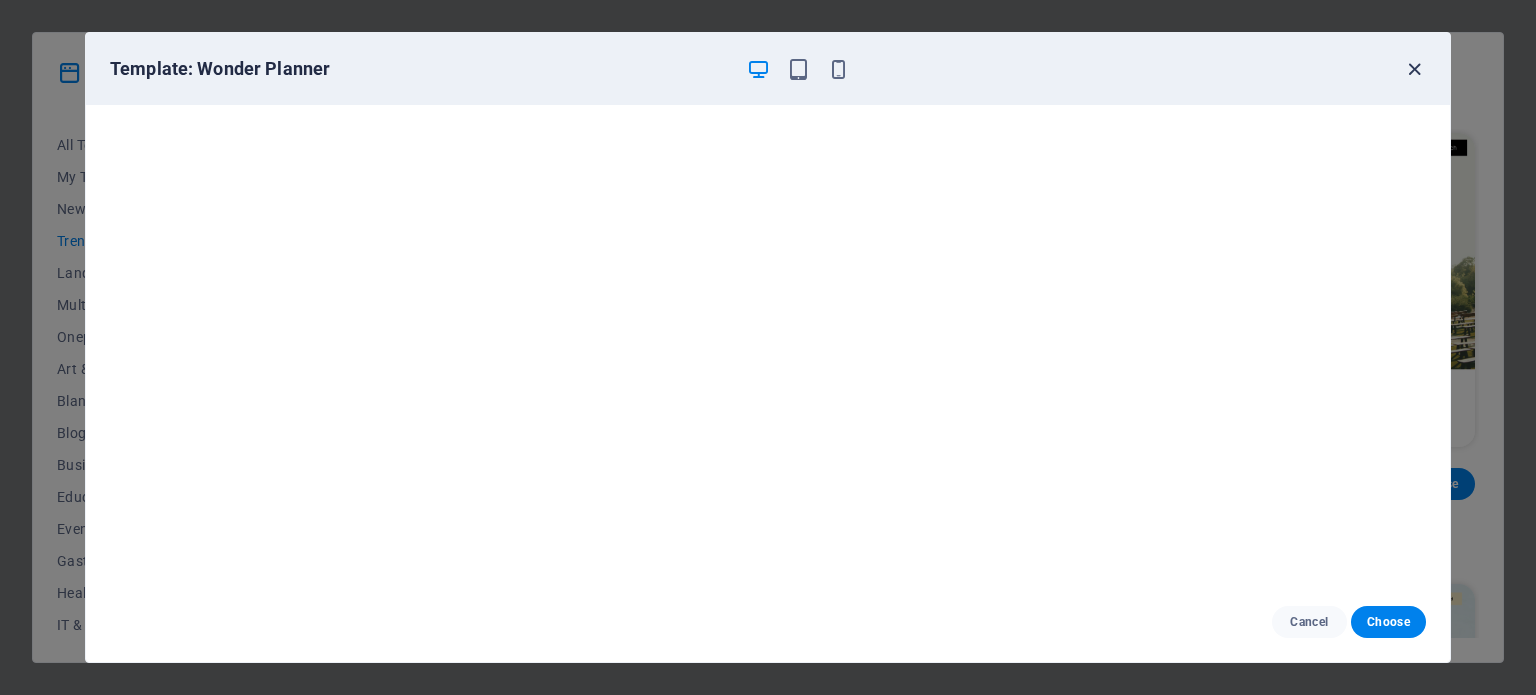 click at bounding box center (1414, 69) 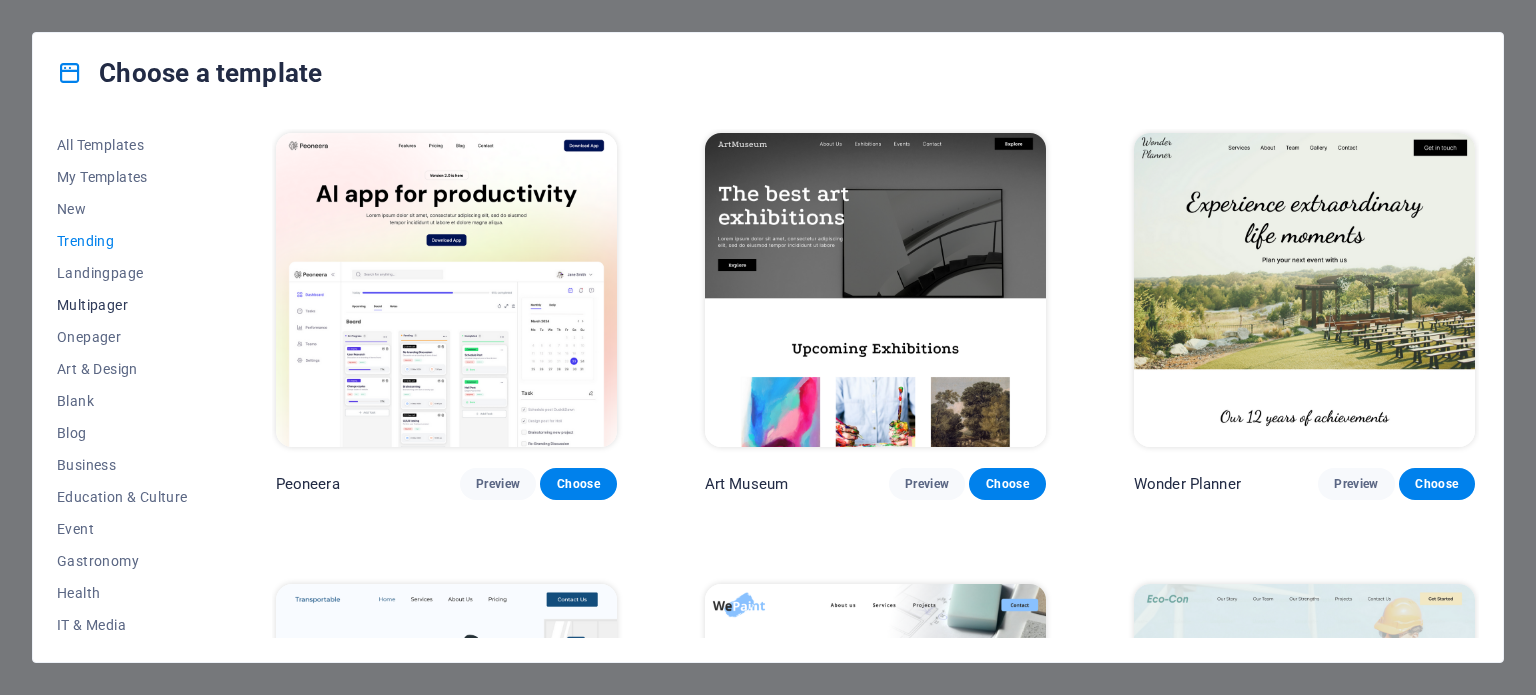 click on "Multipager" at bounding box center (122, 305) 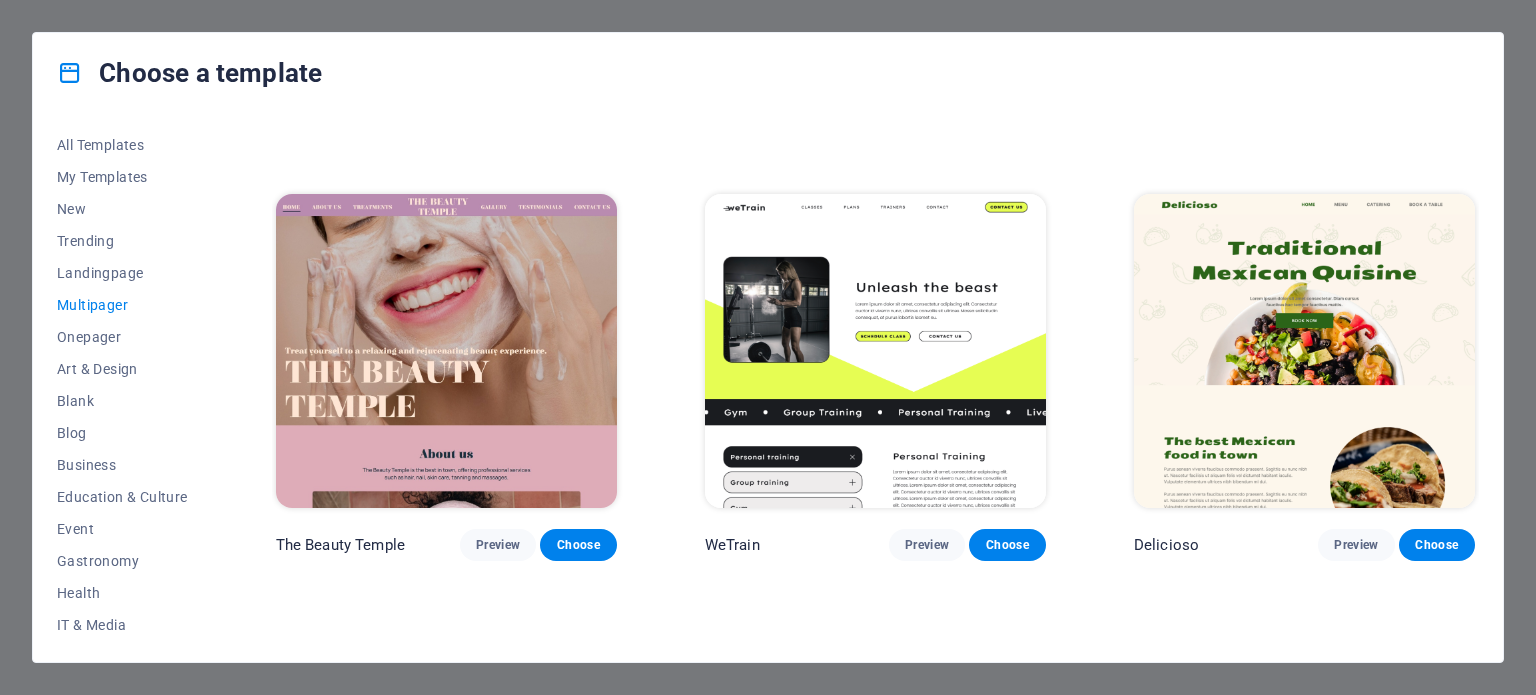 scroll, scrollTop: 1300, scrollLeft: 0, axis: vertical 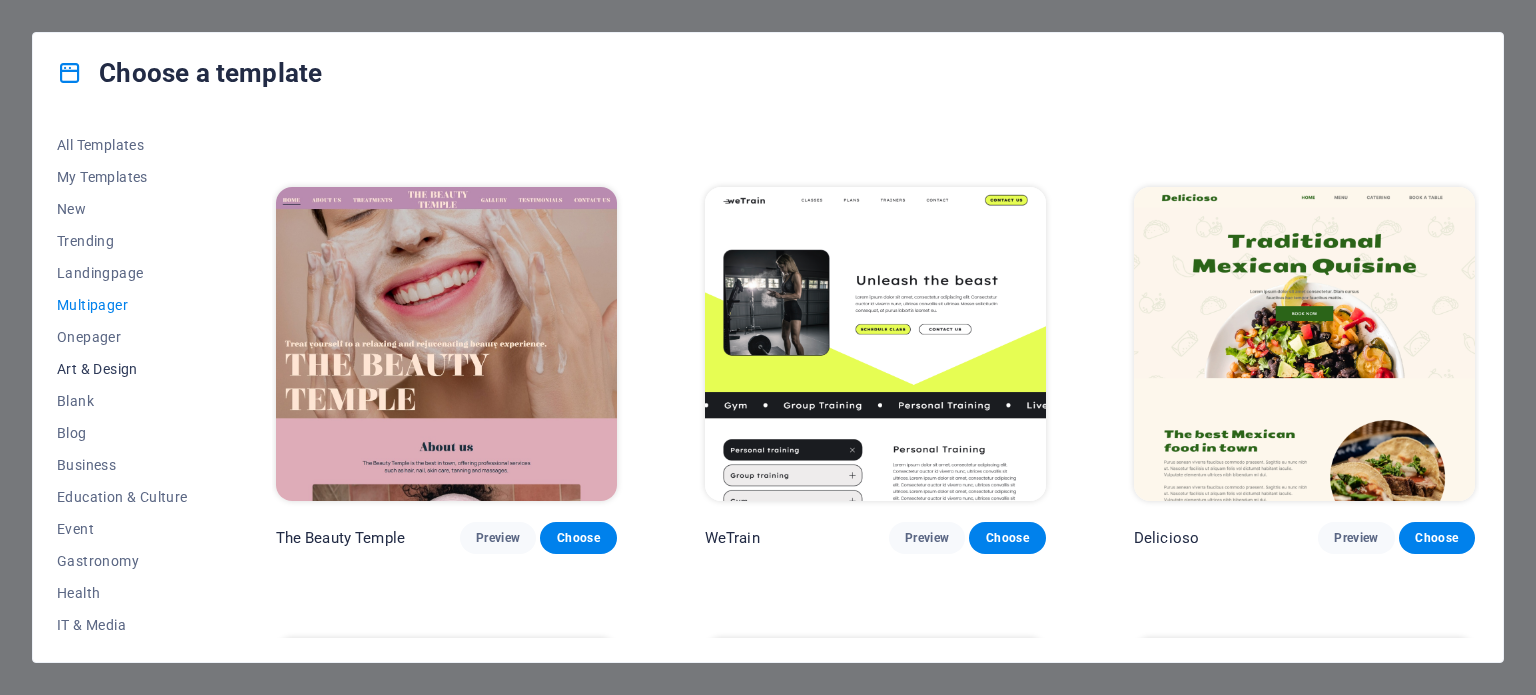 click on "Art & Design" at bounding box center (122, 369) 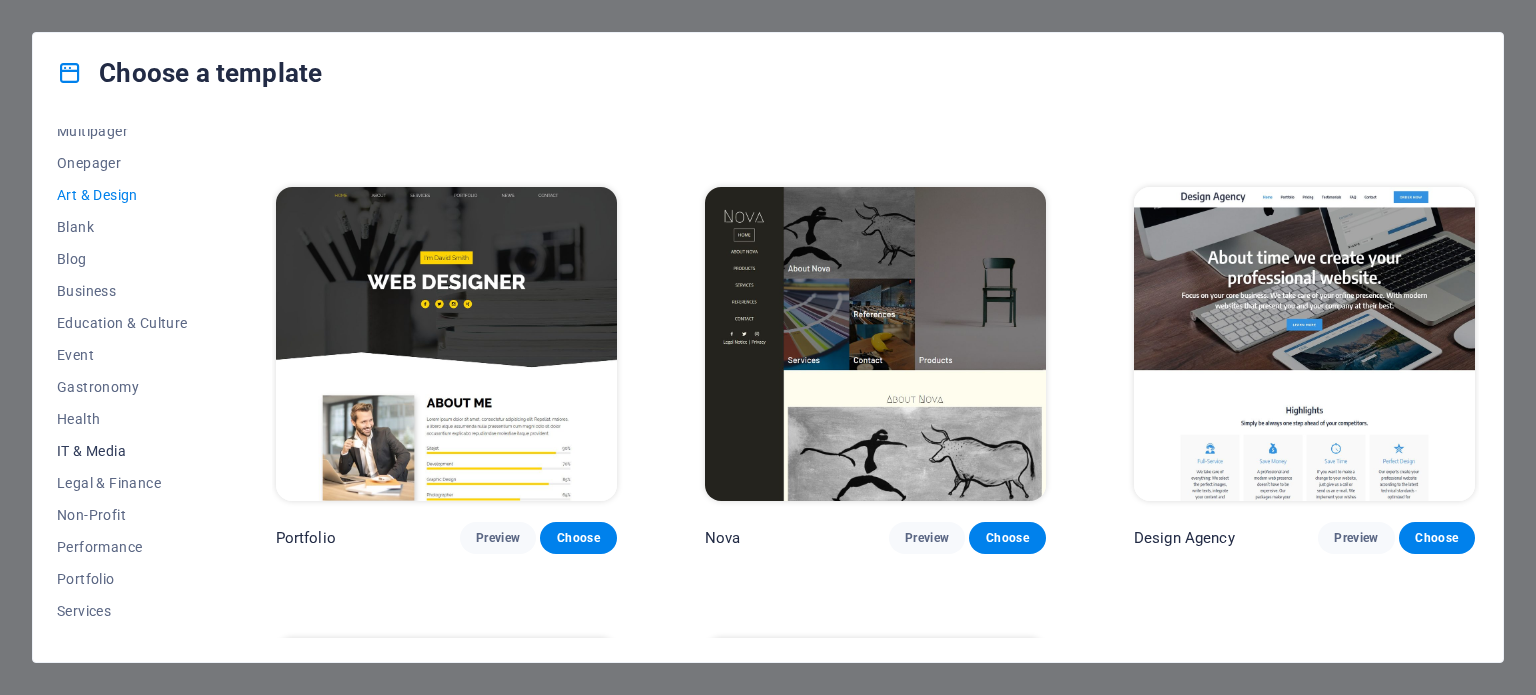 scroll, scrollTop: 200, scrollLeft: 0, axis: vertical 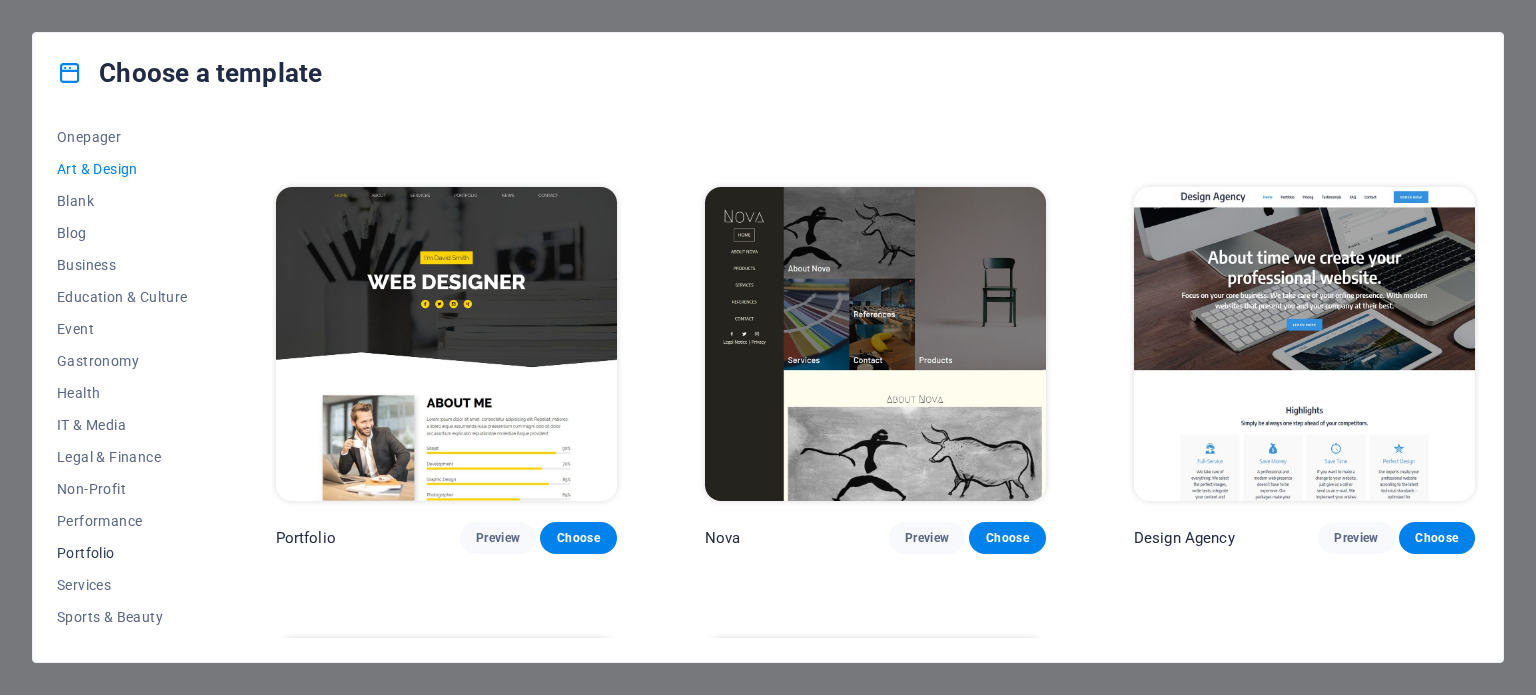 click on "Portfolio" at bounding box center (122, 553) 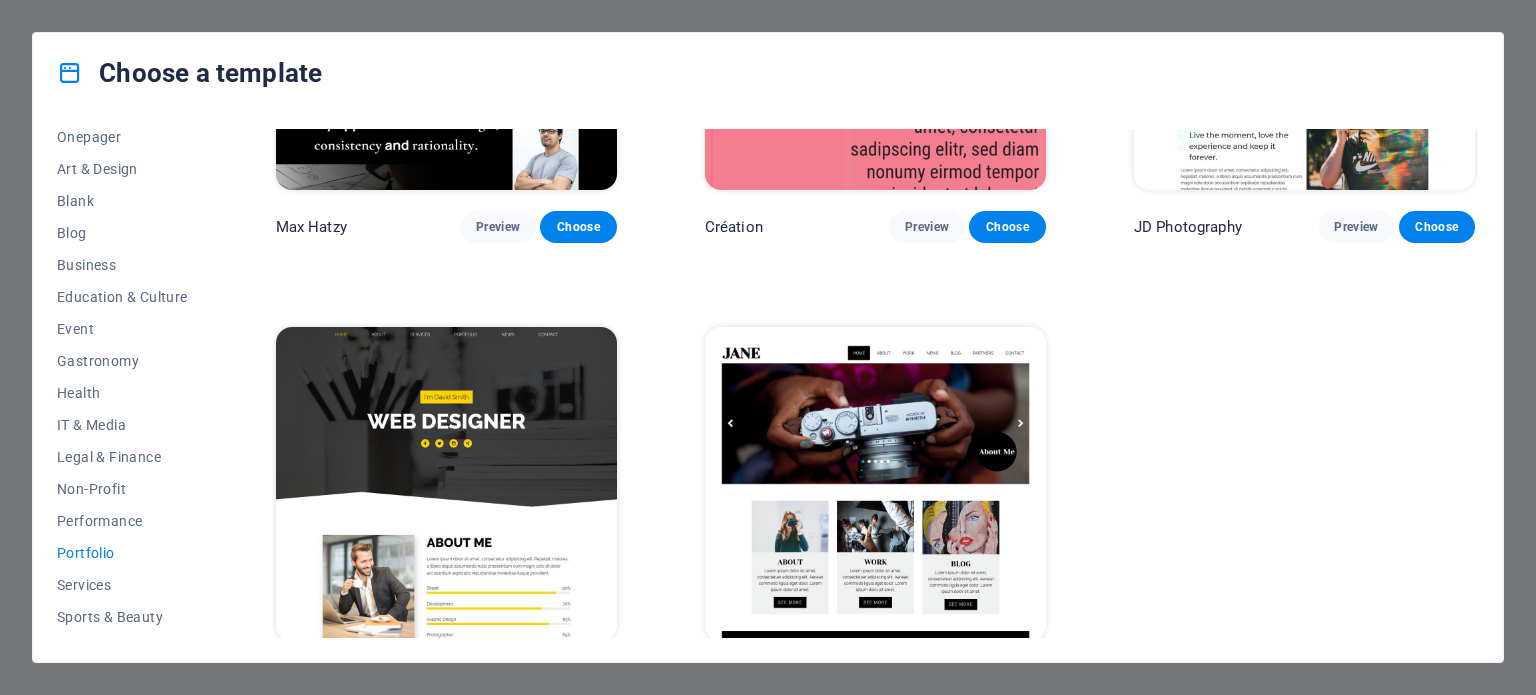 scroll, scrollTop: 758, scrollLeft: 0, axis: vertical 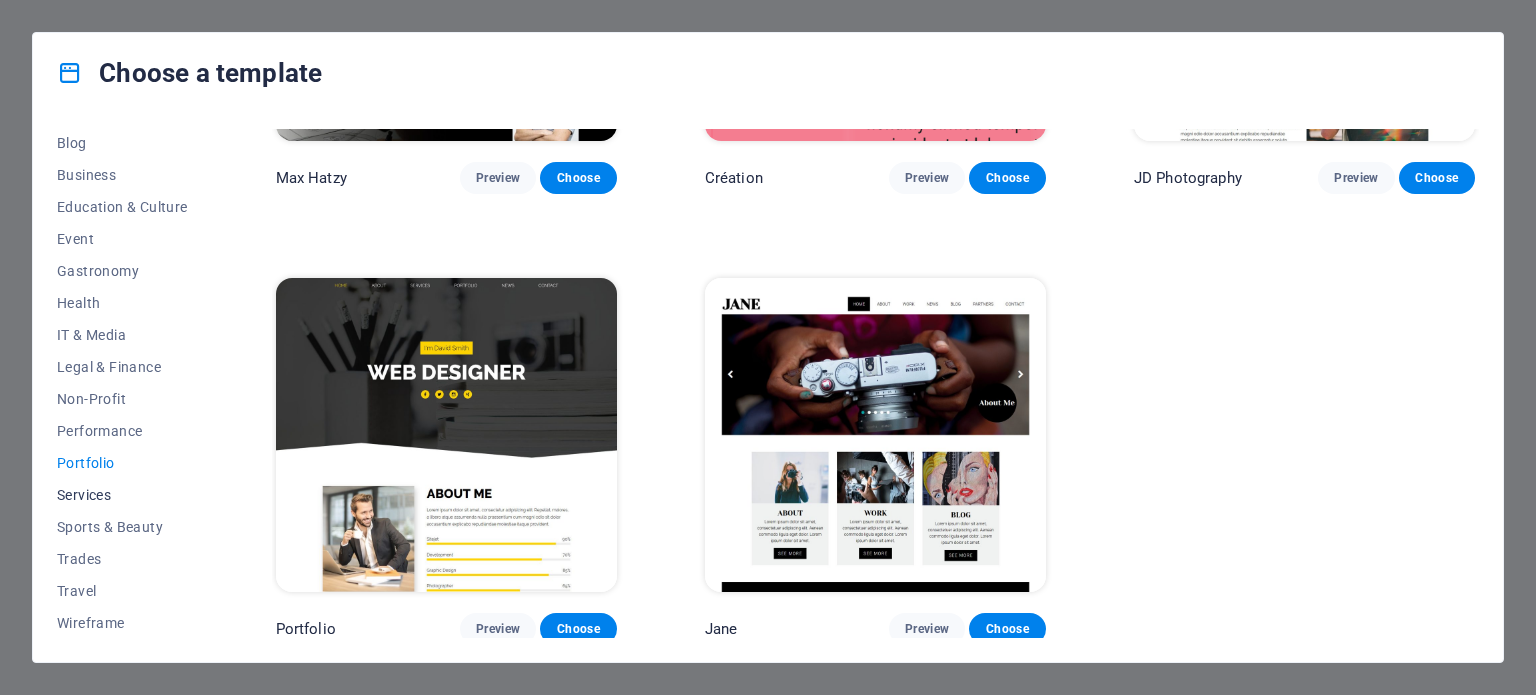 click on "Services" at bounding box center [122, 495] 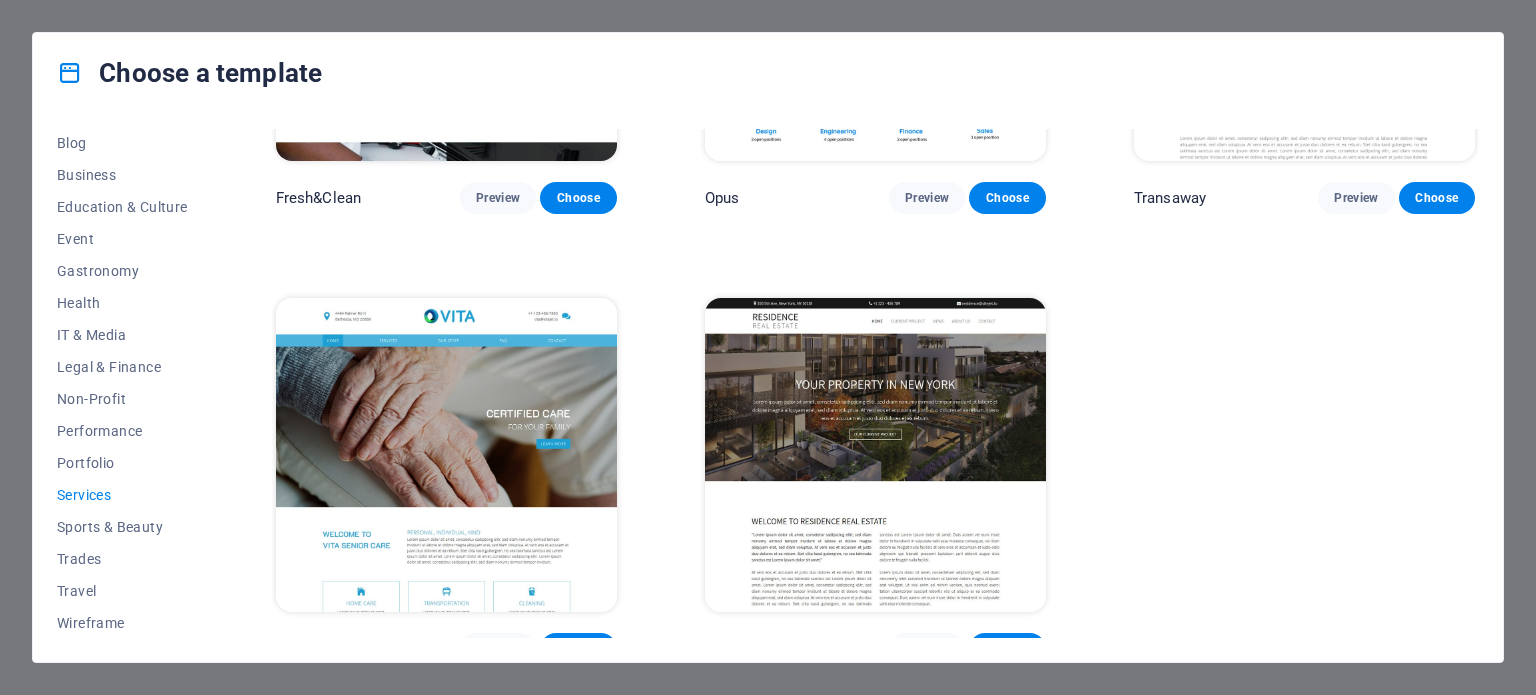 scroll, scrollTop: 2556, scrollLeft: 0, axis: vertical 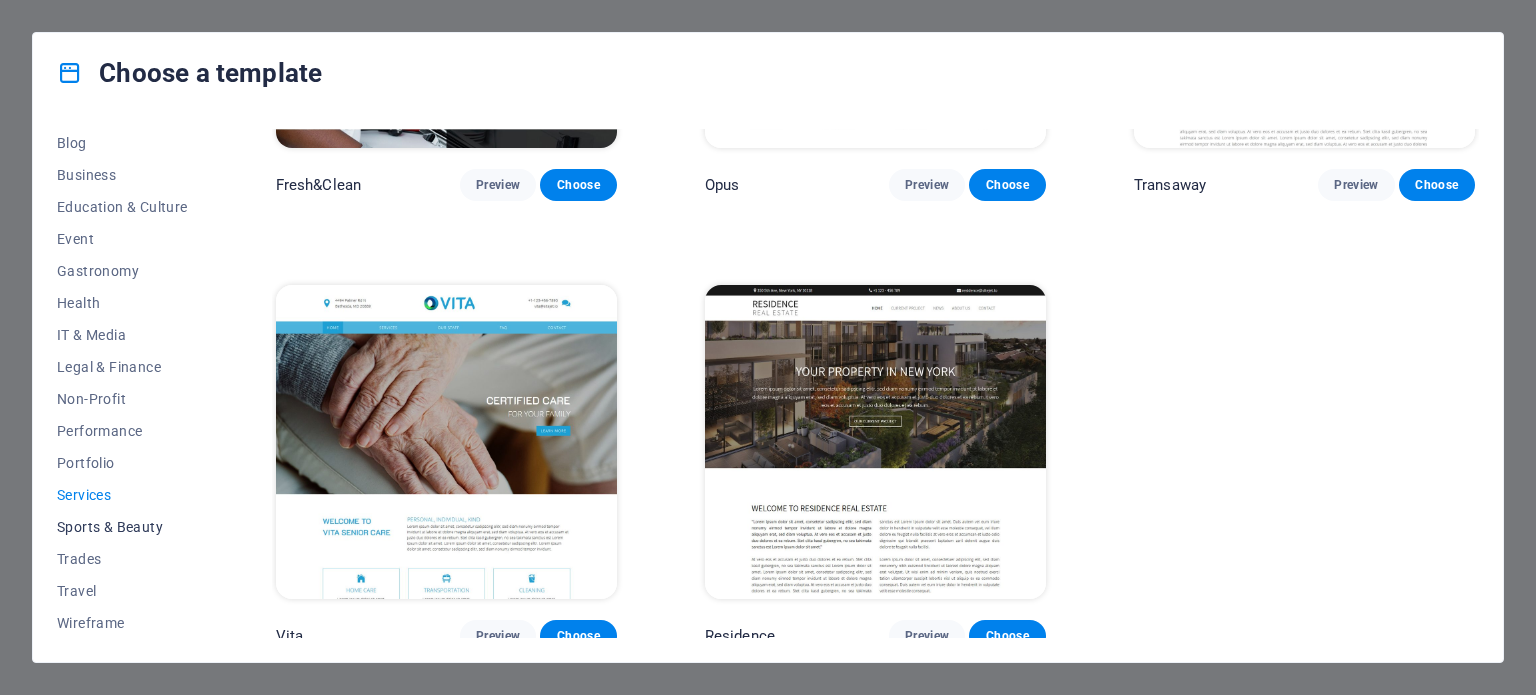 click on "Sports & Beauty" at bounding box center (122, 527) 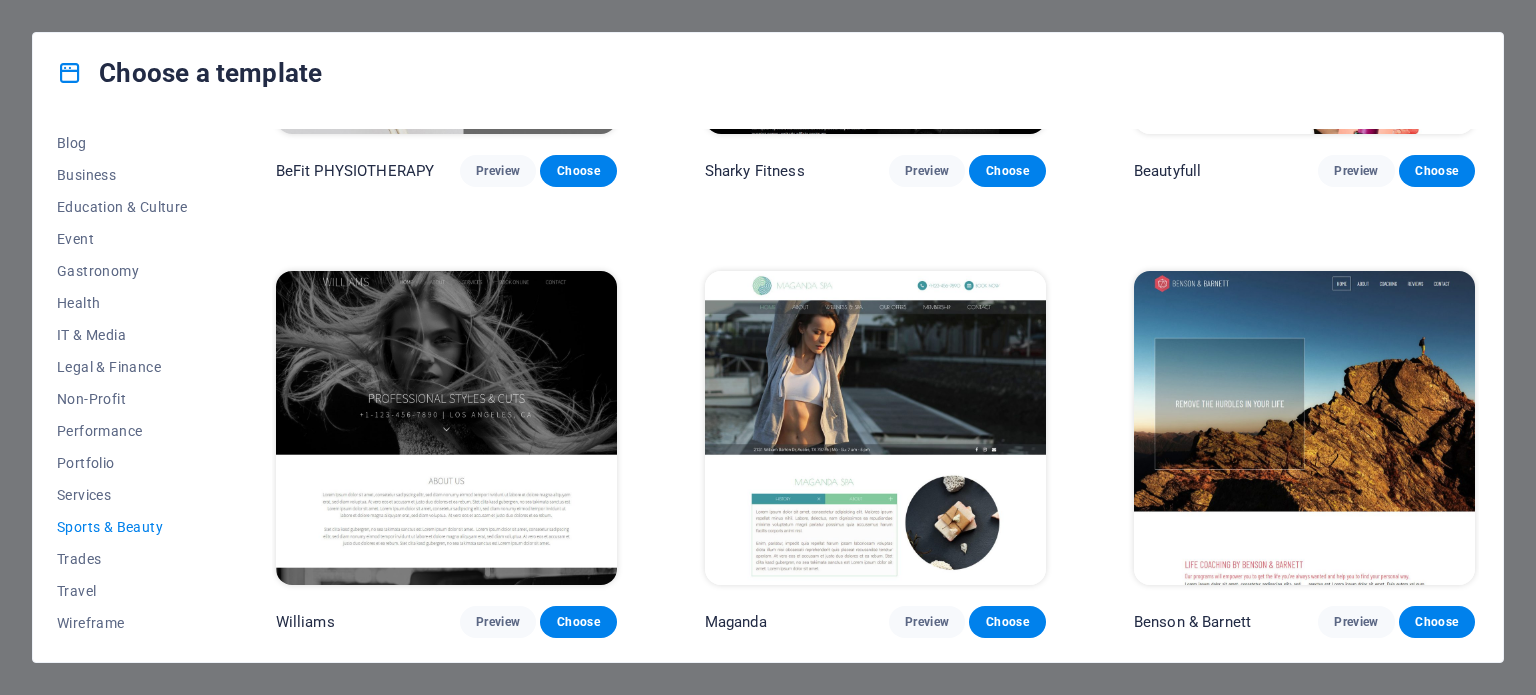 scroll, scrollTop: 1657, scrollLeft: 0, axis: vertical 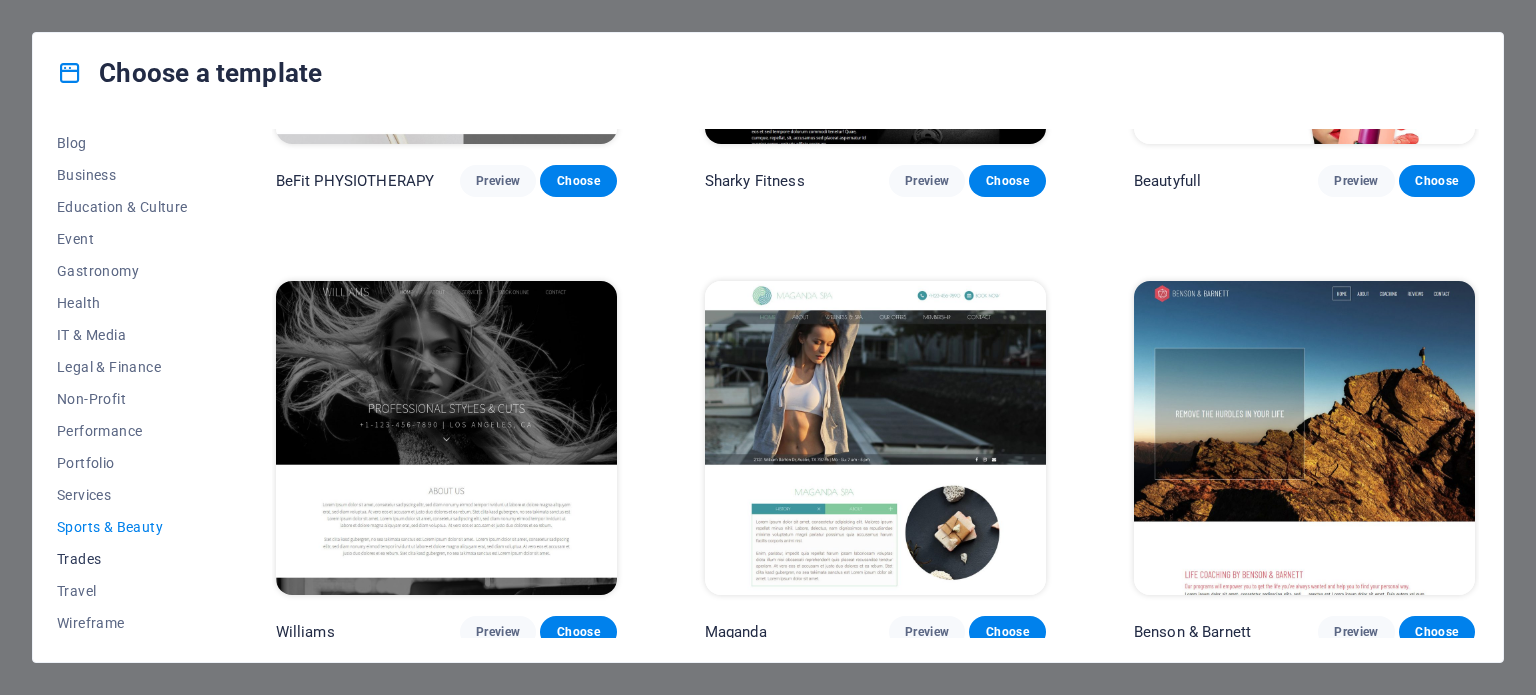 click on "Trades" at bounding box center (122, 559) 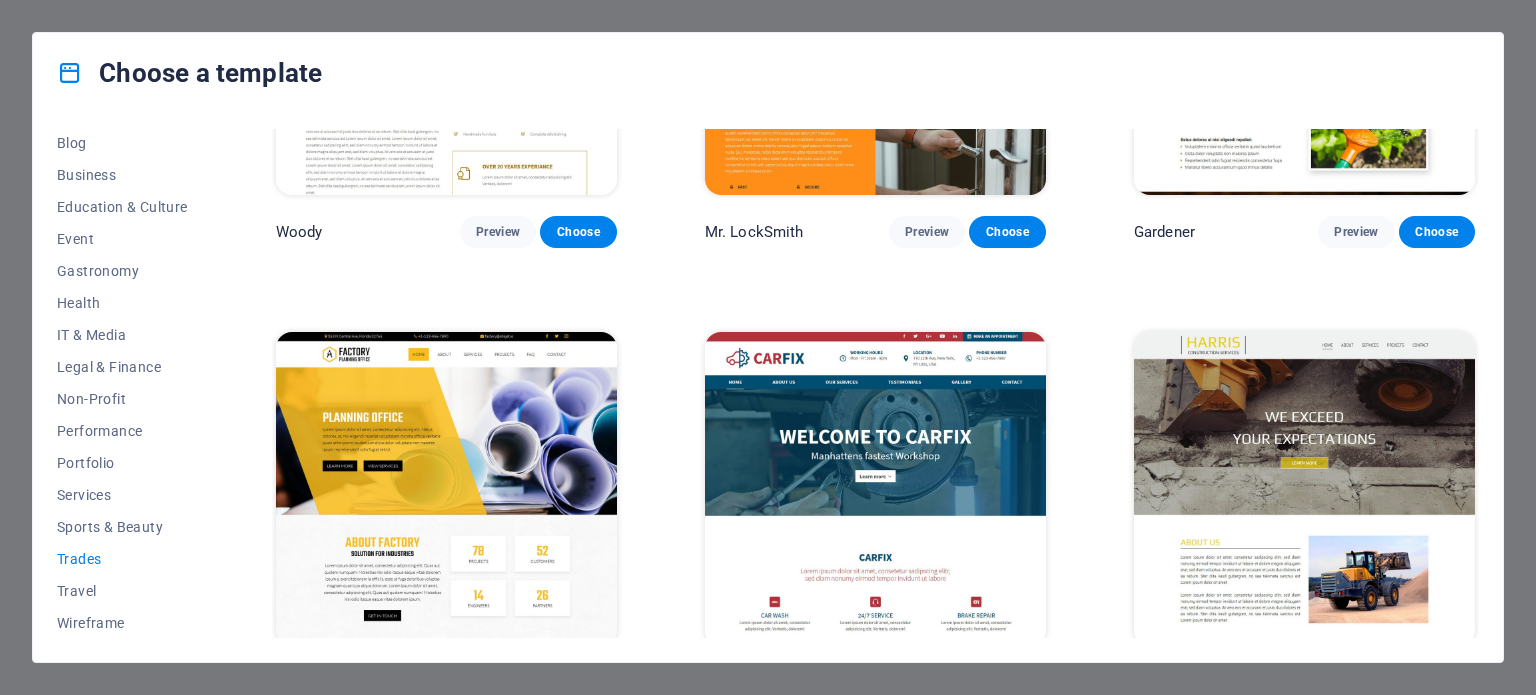 scroll, scrollTop: 758, scrollLeft: 0, axis: vertical 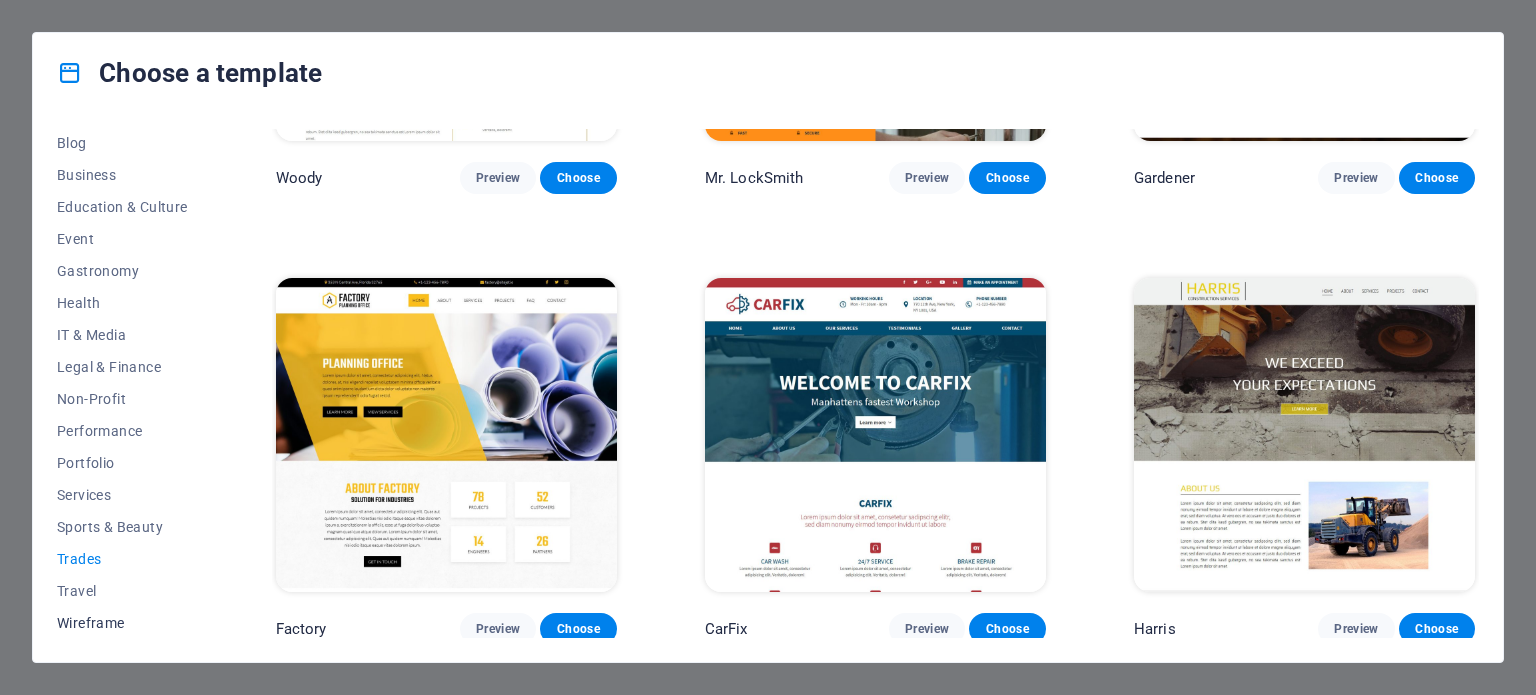 click on "Wireframe" at bounding box center [122, 623] 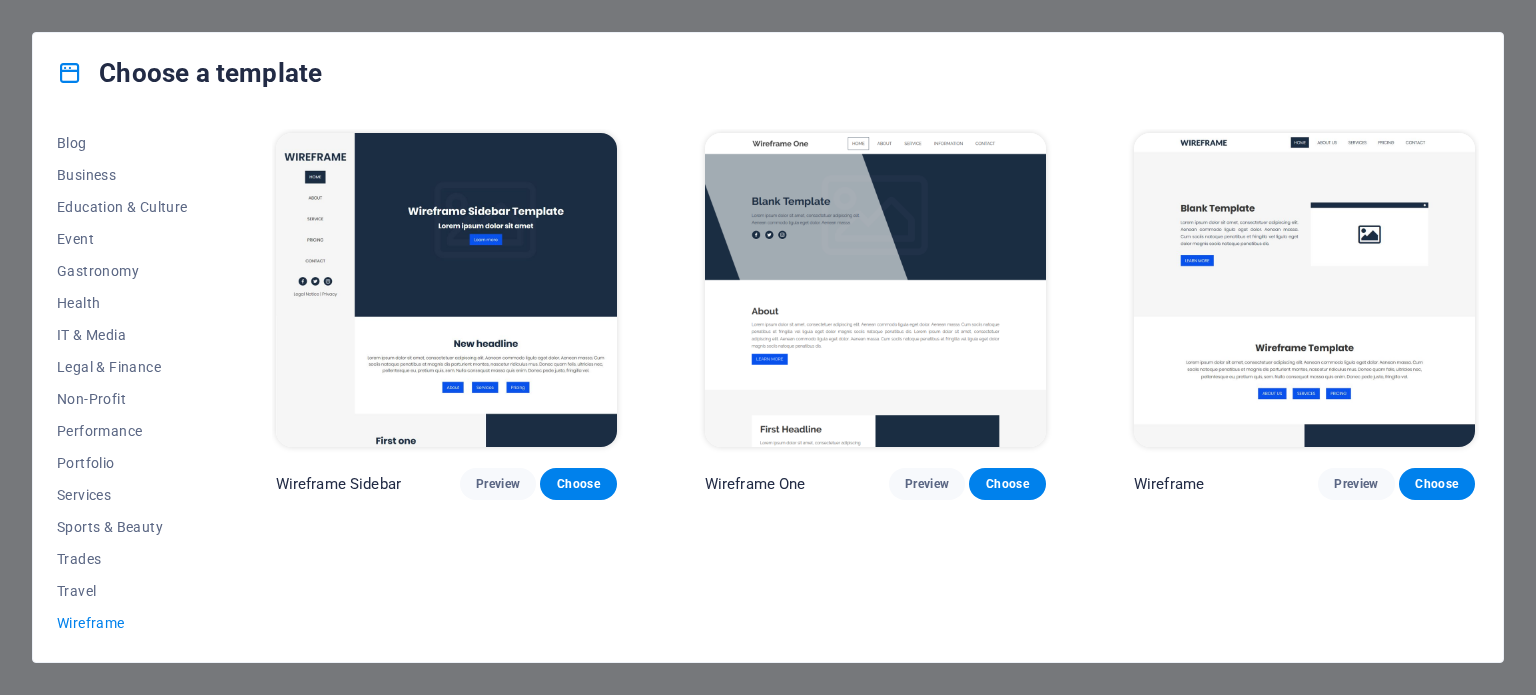 scroll, scrollTop: 0, scrollLeft: 0, axis: both 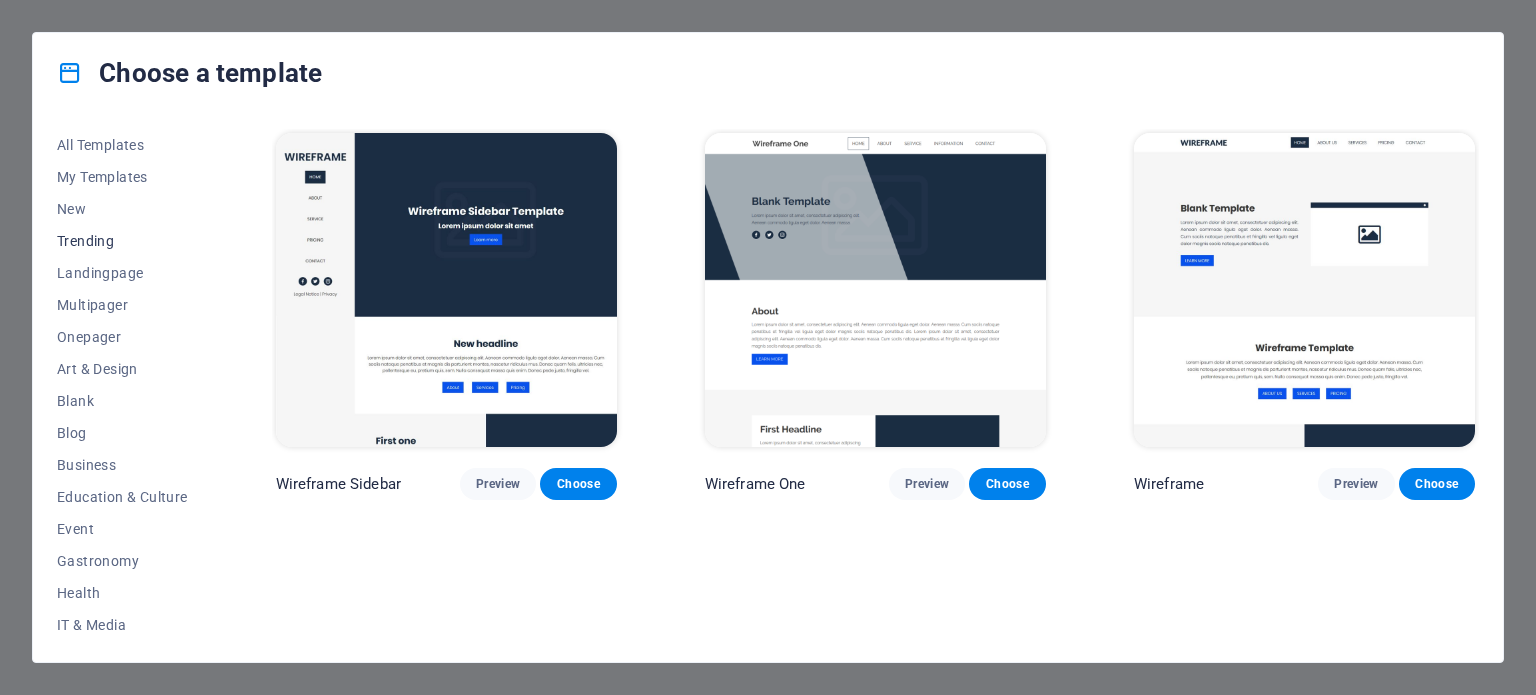 click on "Trending" at bounding box center (122, 241) 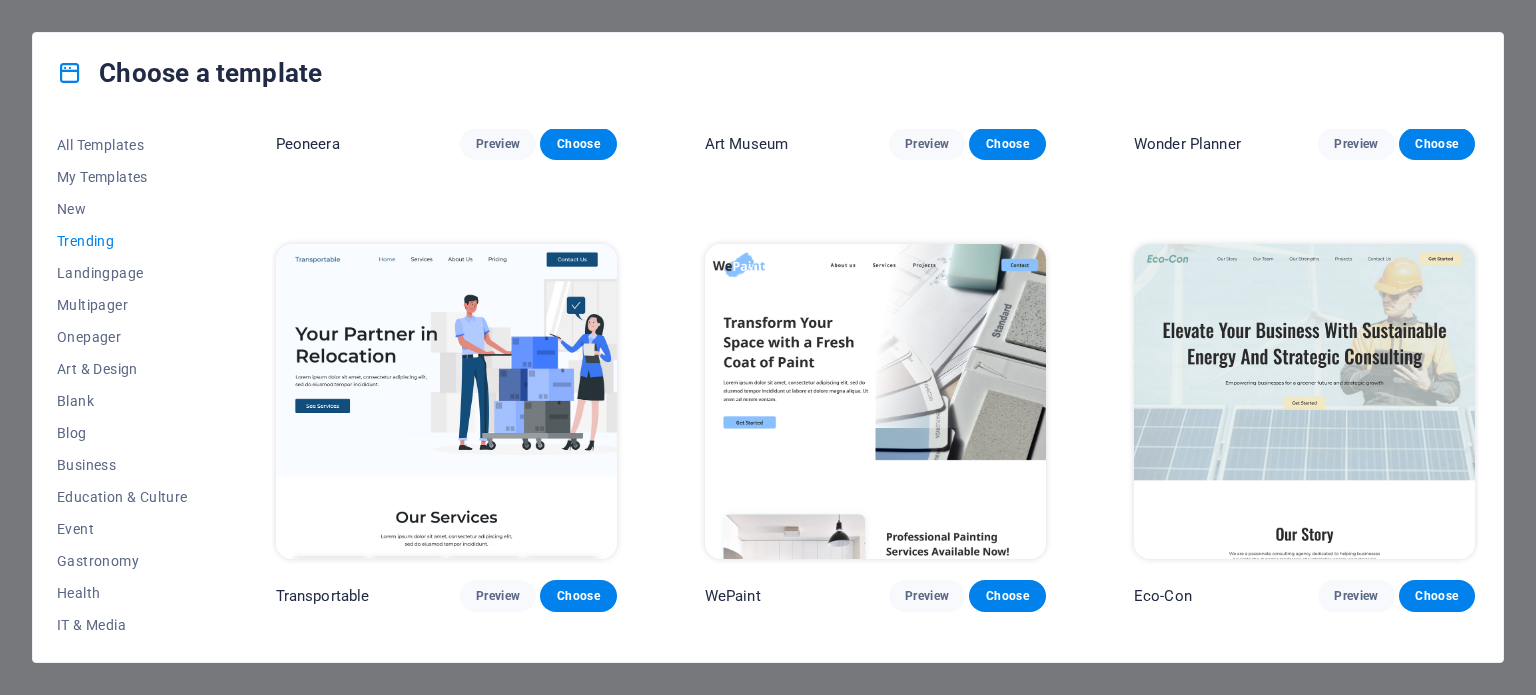 scroll, scrollTop: 400, scrollLeft: 0, axis: vertical 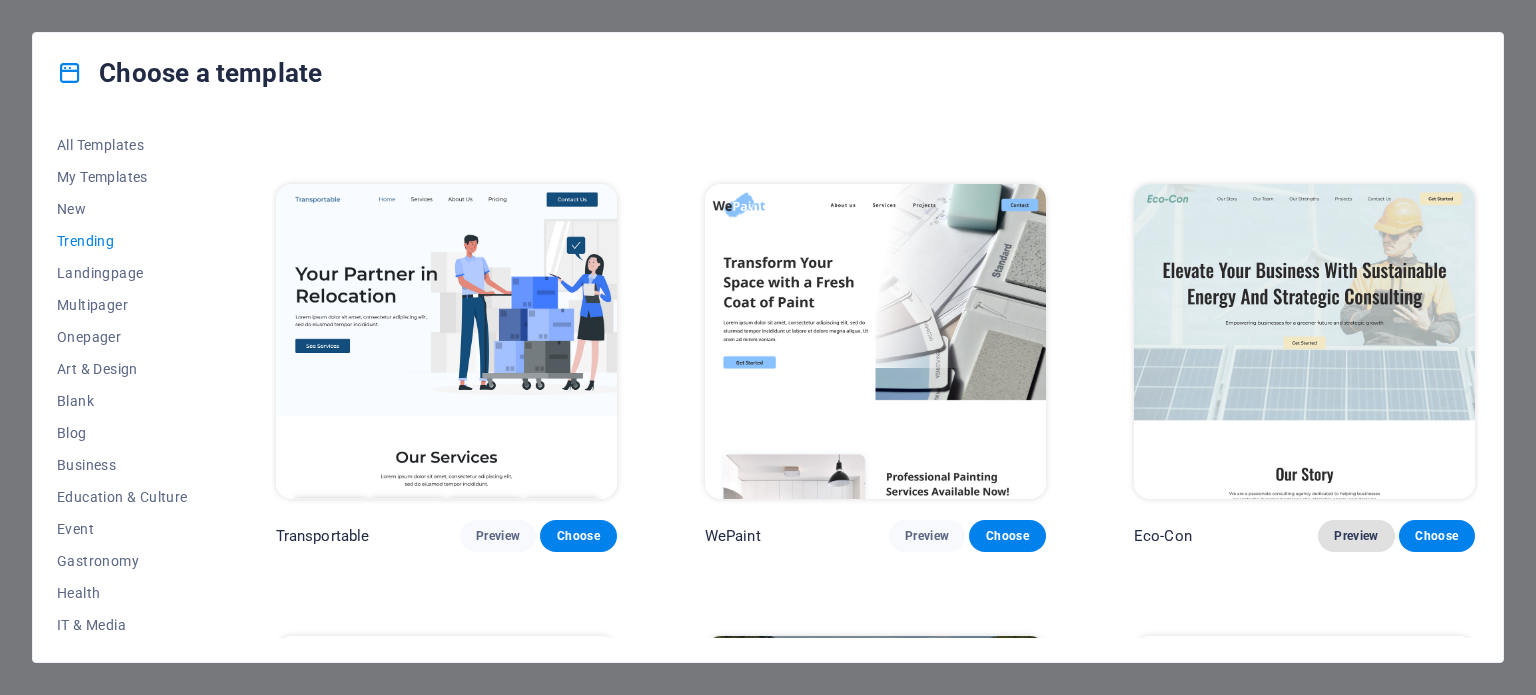 click on "Preview" at bounding box center (1356, 536) 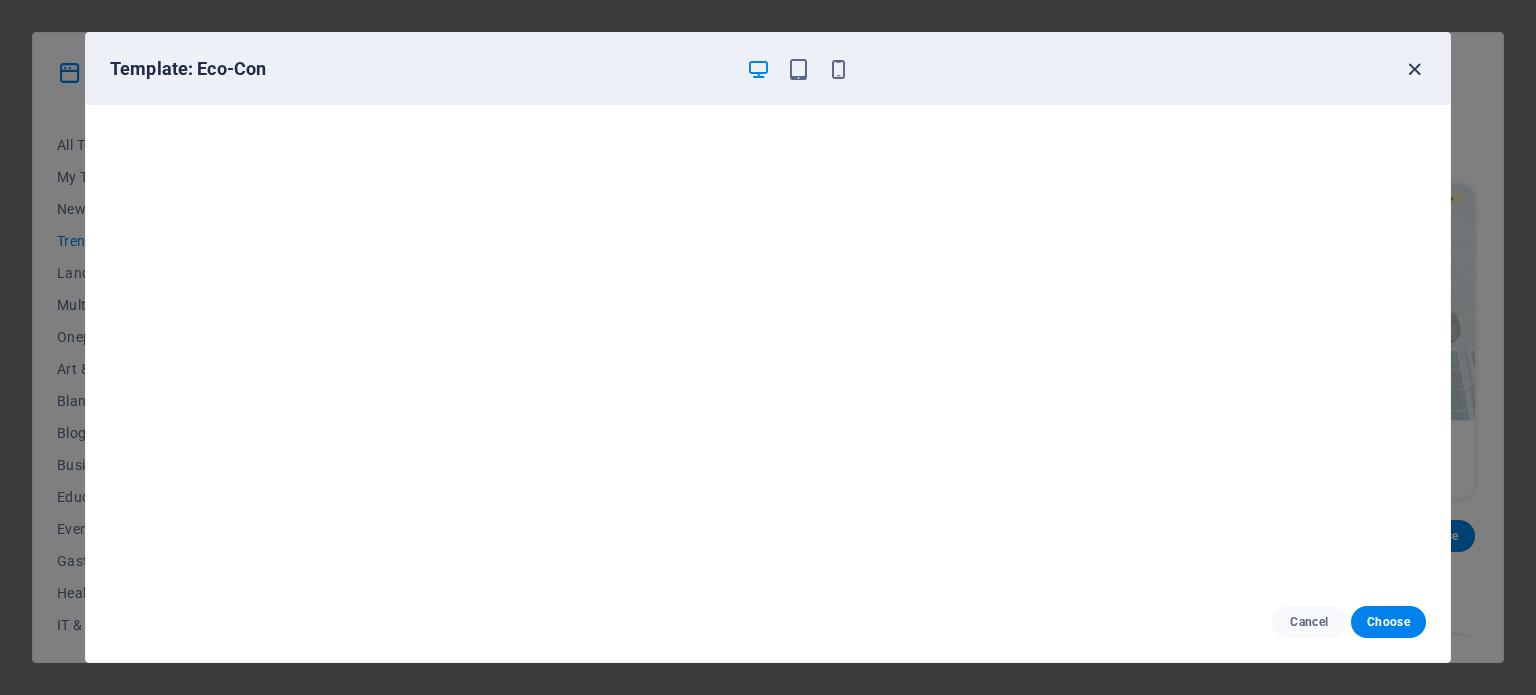 click at bounding box center (1414, 69) 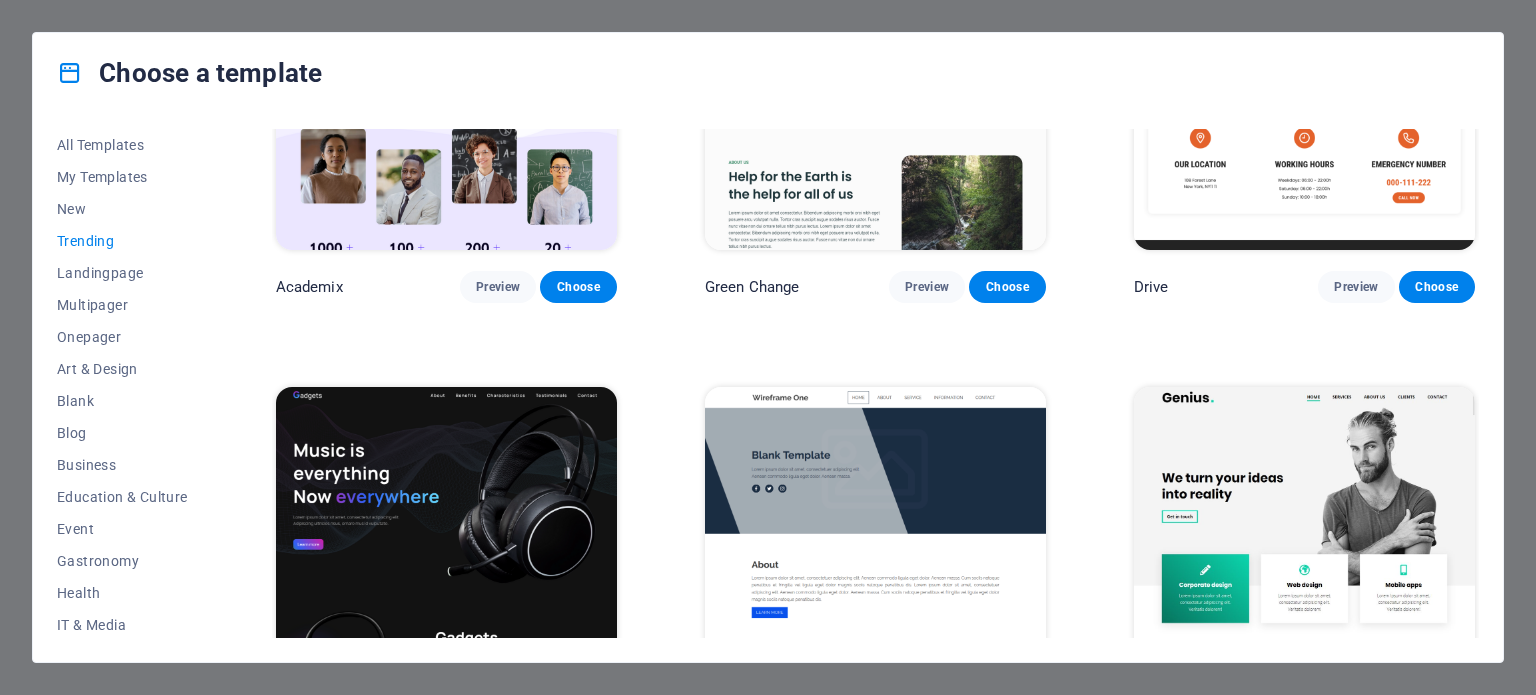 scroll, scrollTop: 900, scrollLeft: 0, axis: vertical 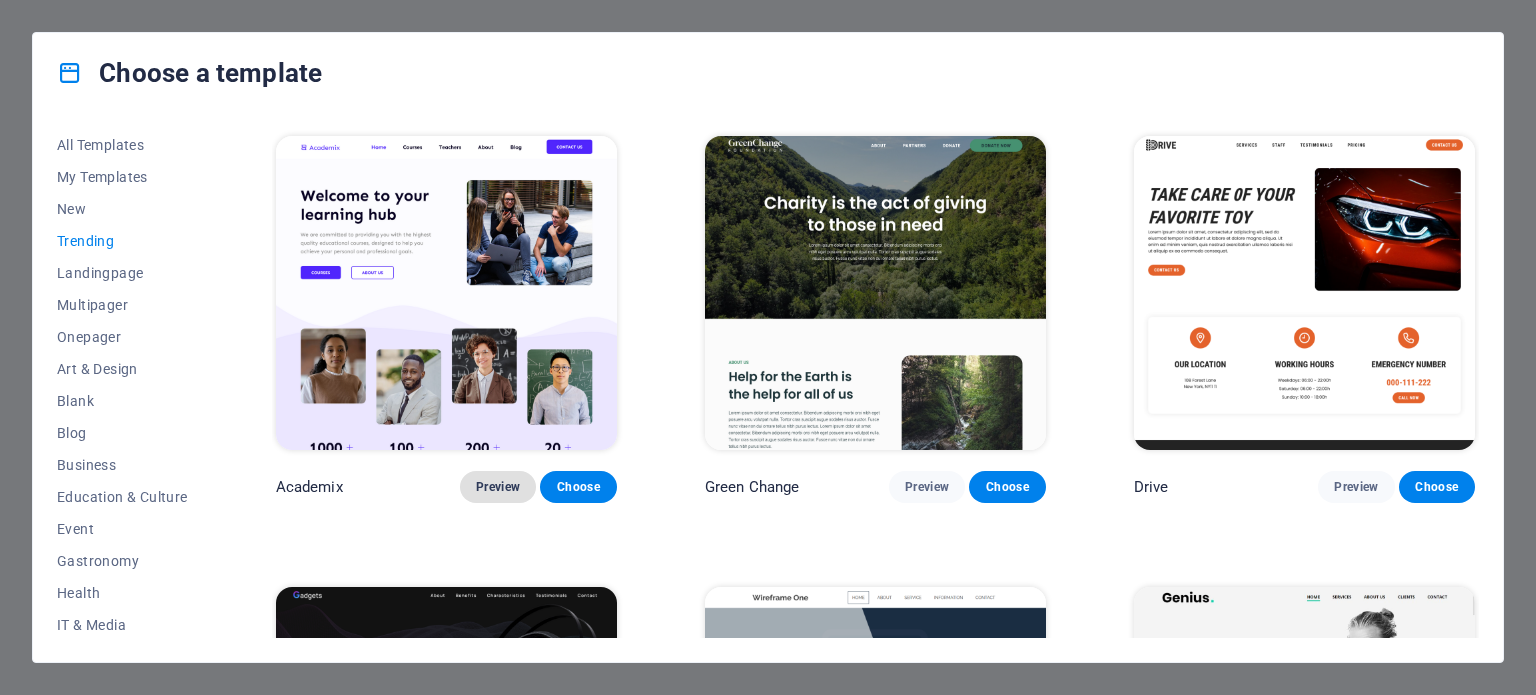 click on "Preview" at bounding box center [498, 487] 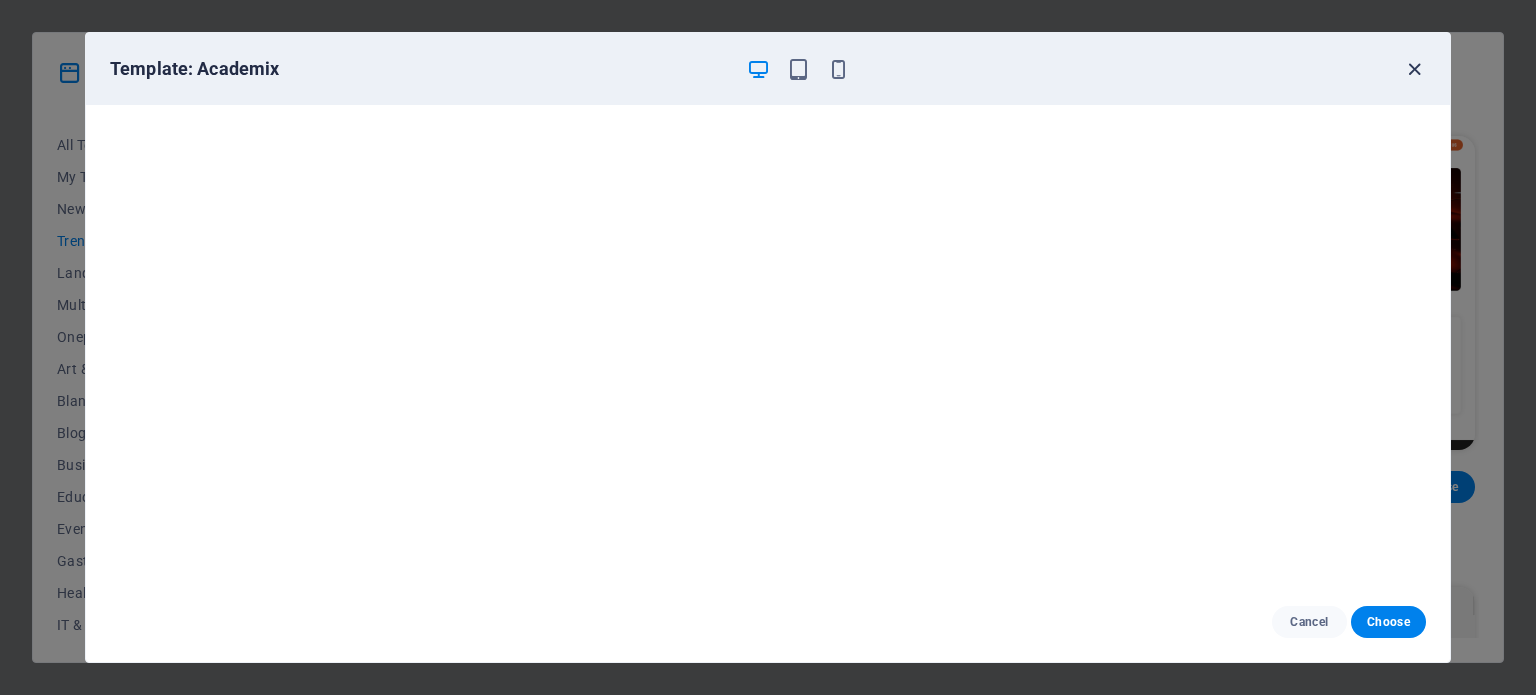 click at bounding box center [1414, 69] 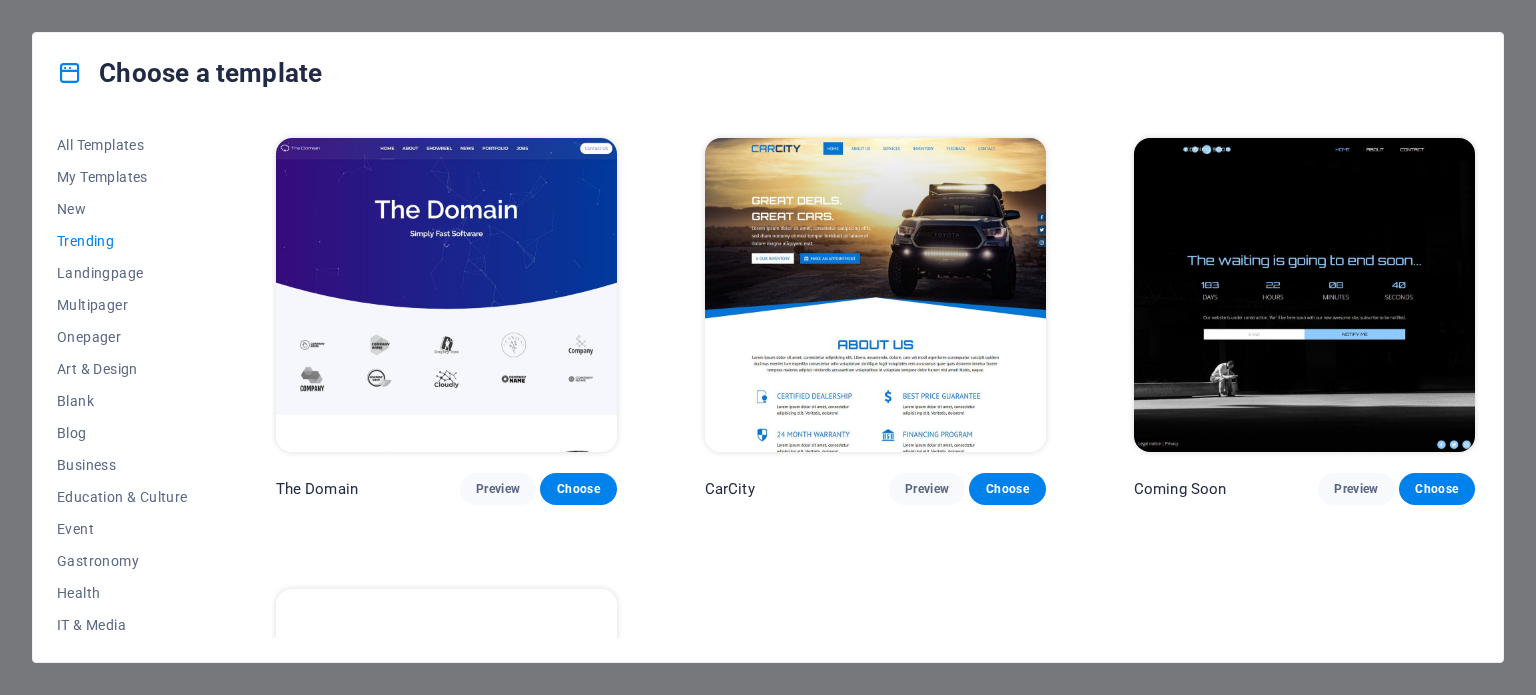 scroll, scrollTop: 1800, scrollLeft: 0, axis: vertical 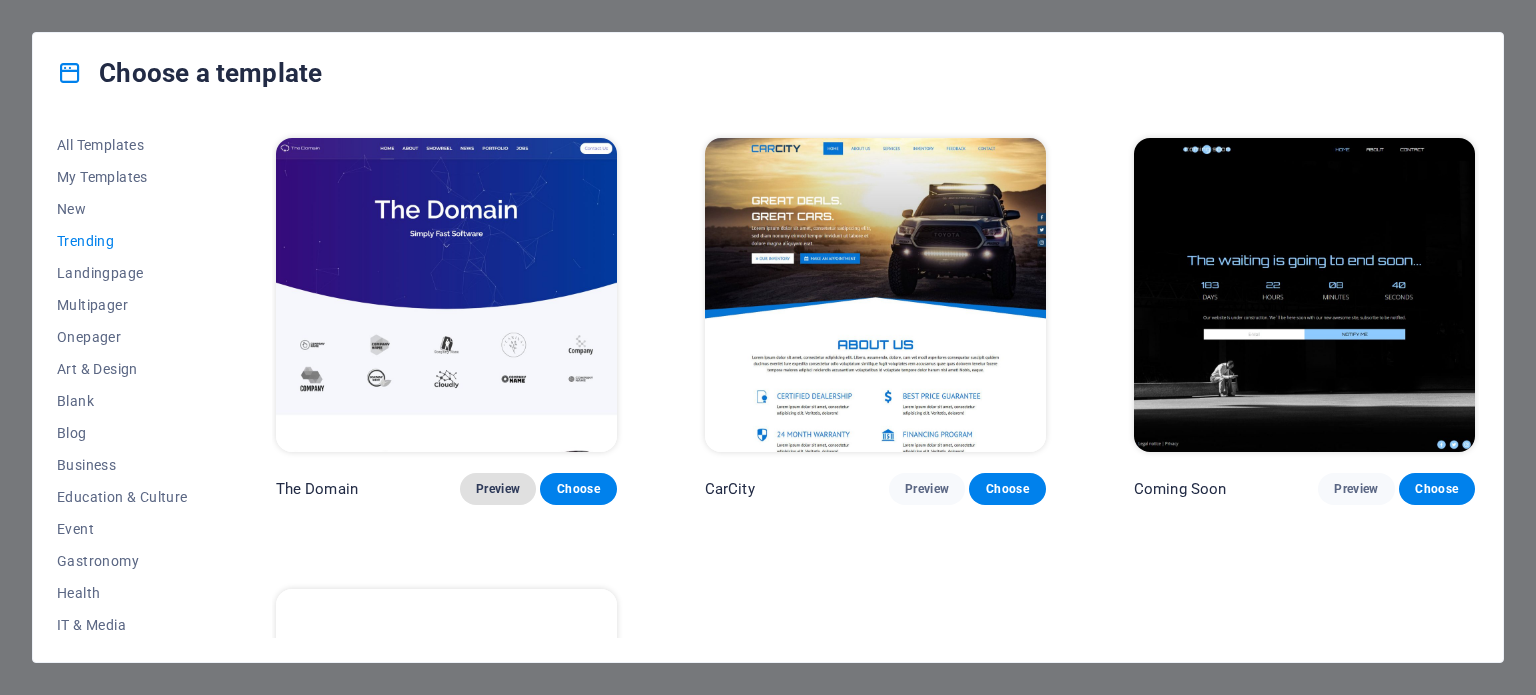 click on "Preview" at bounding box center (498, 489) 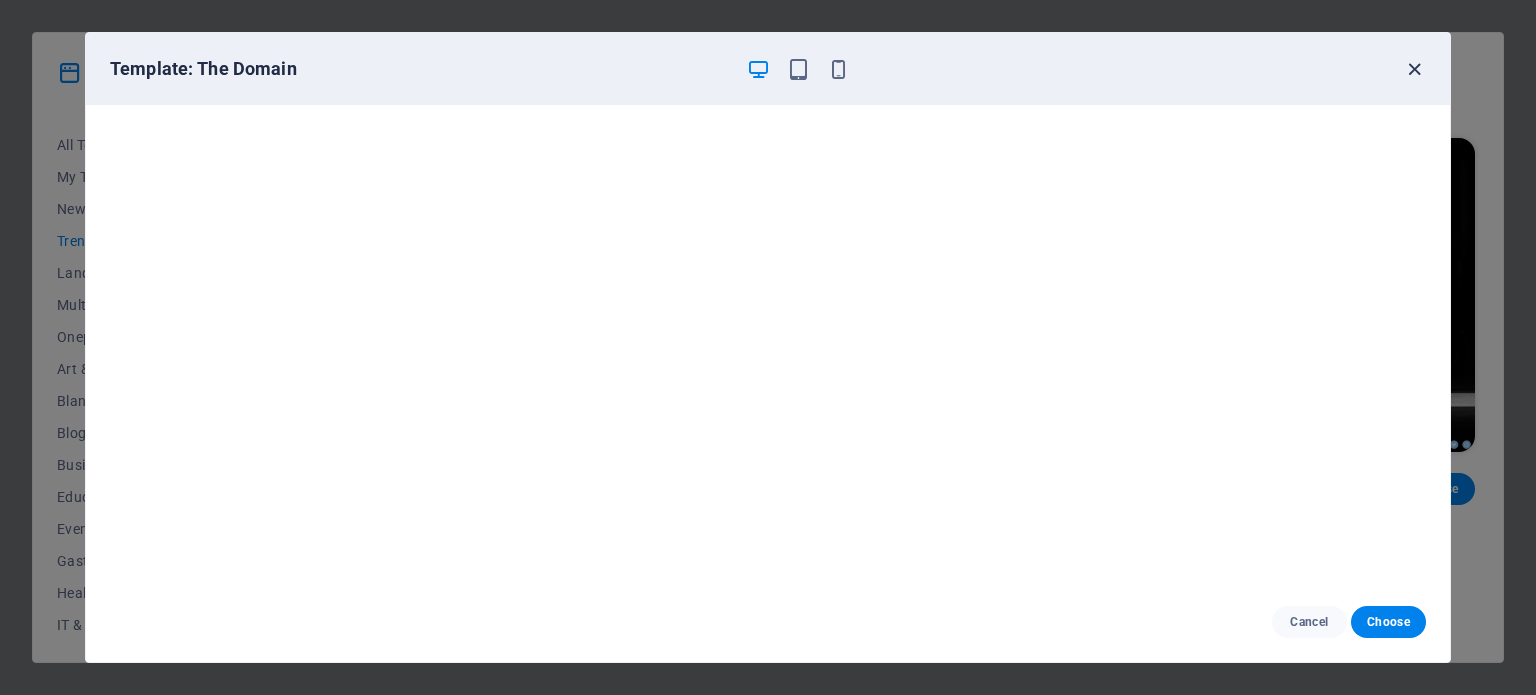 click at bounding box center [1414, 69] 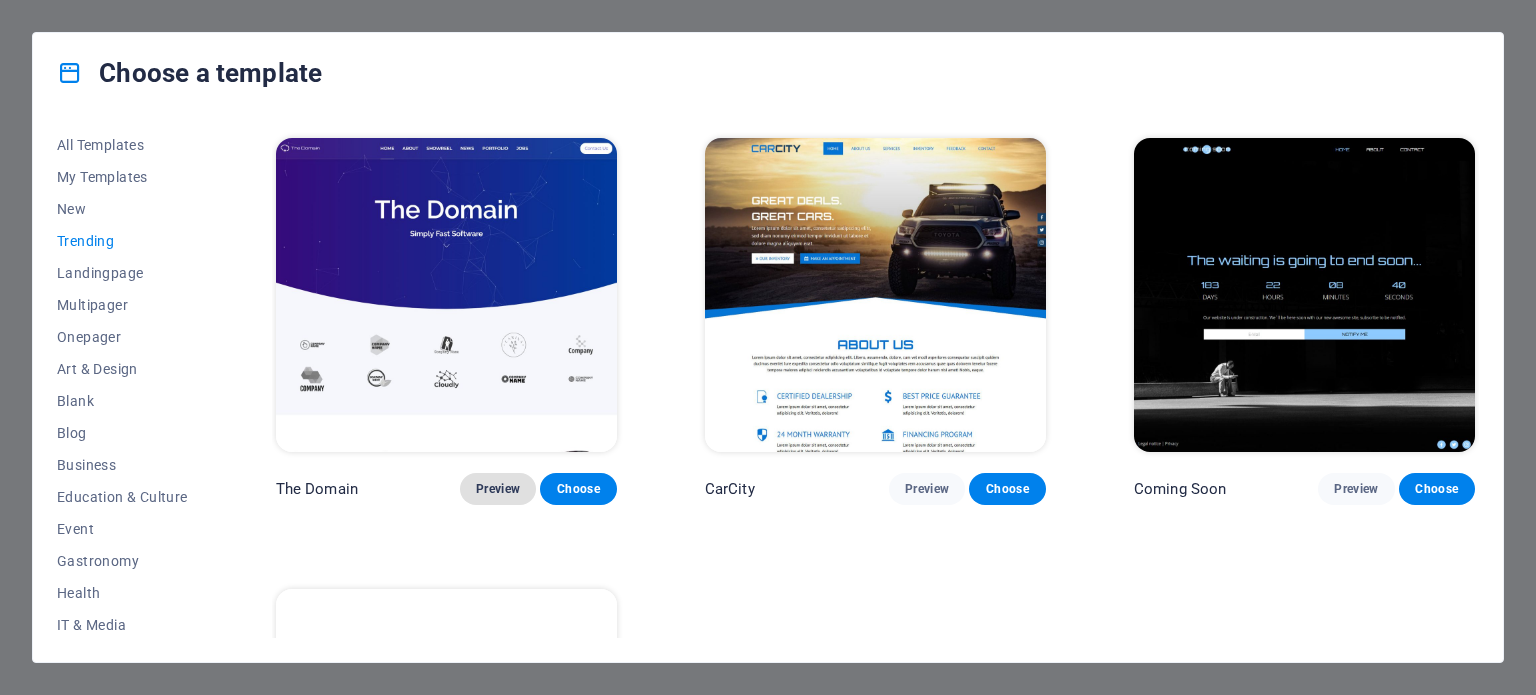 click on "Preview" at bounding box center [498, 489] 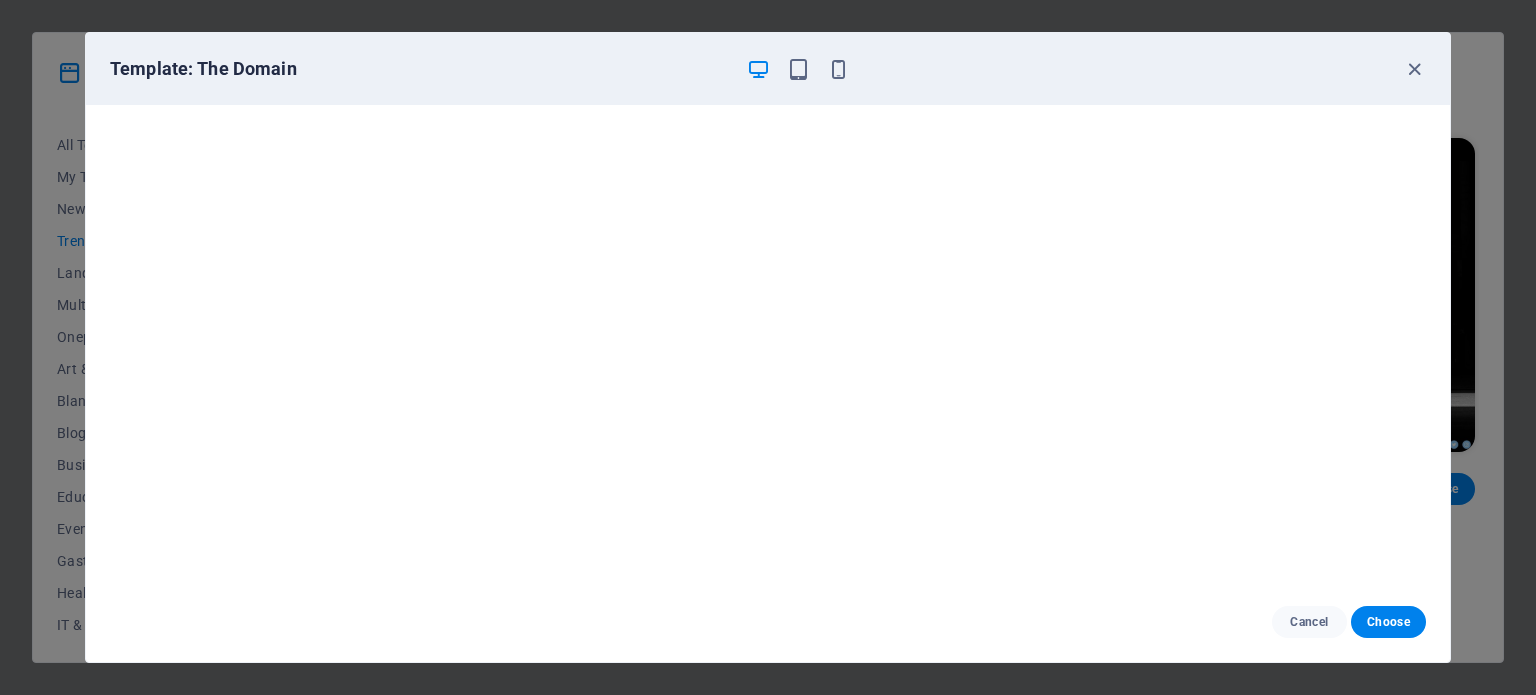 click on "Template: The Domain" at bounding box center (756, 69) 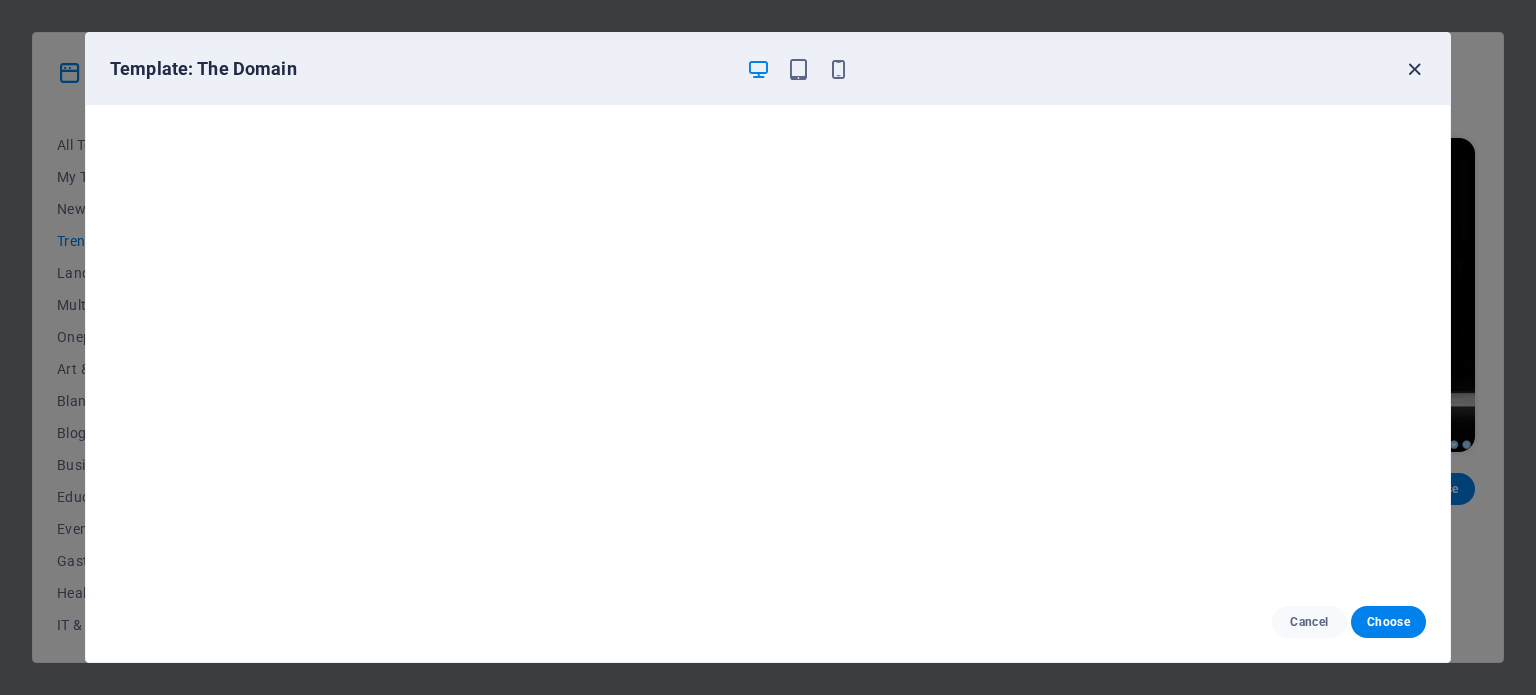 click at bounding box center [1414, 69] 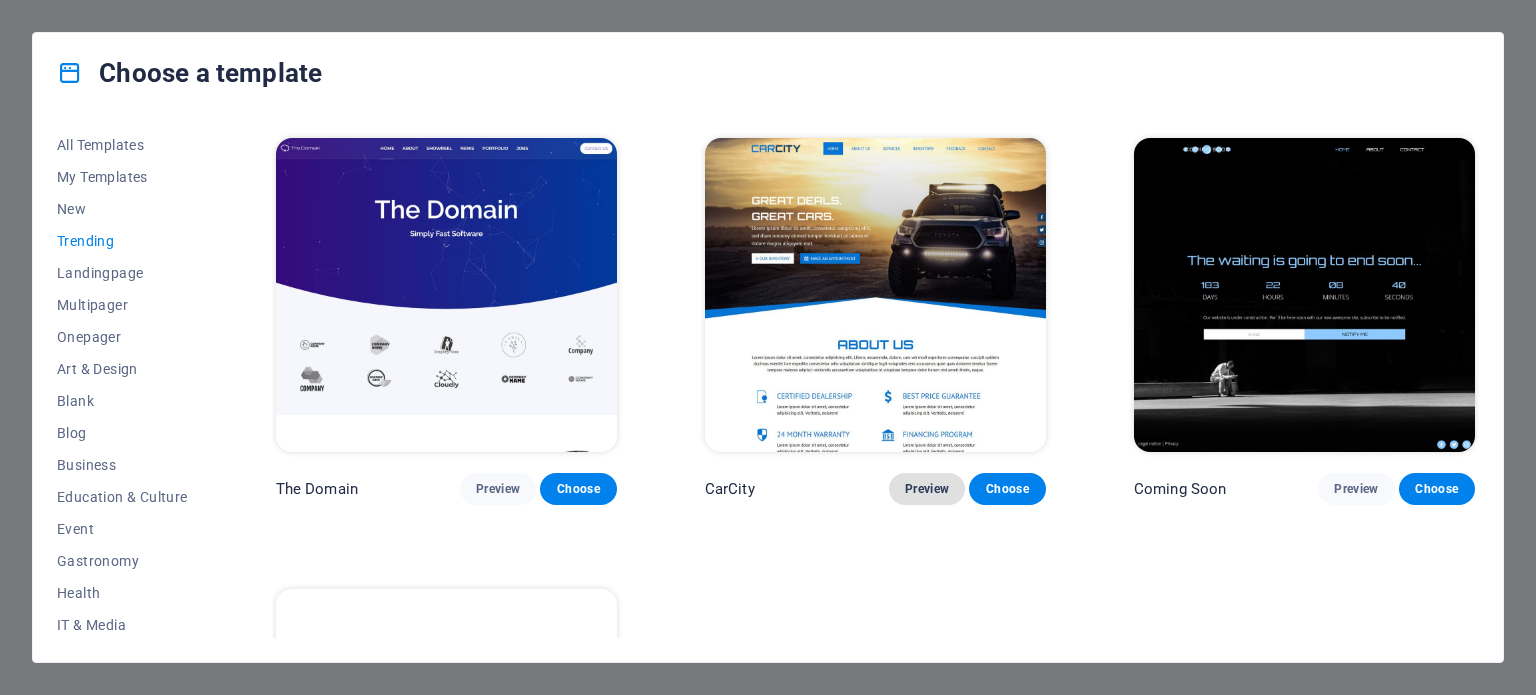 click on "Preview" at bounding box center (927, 489) 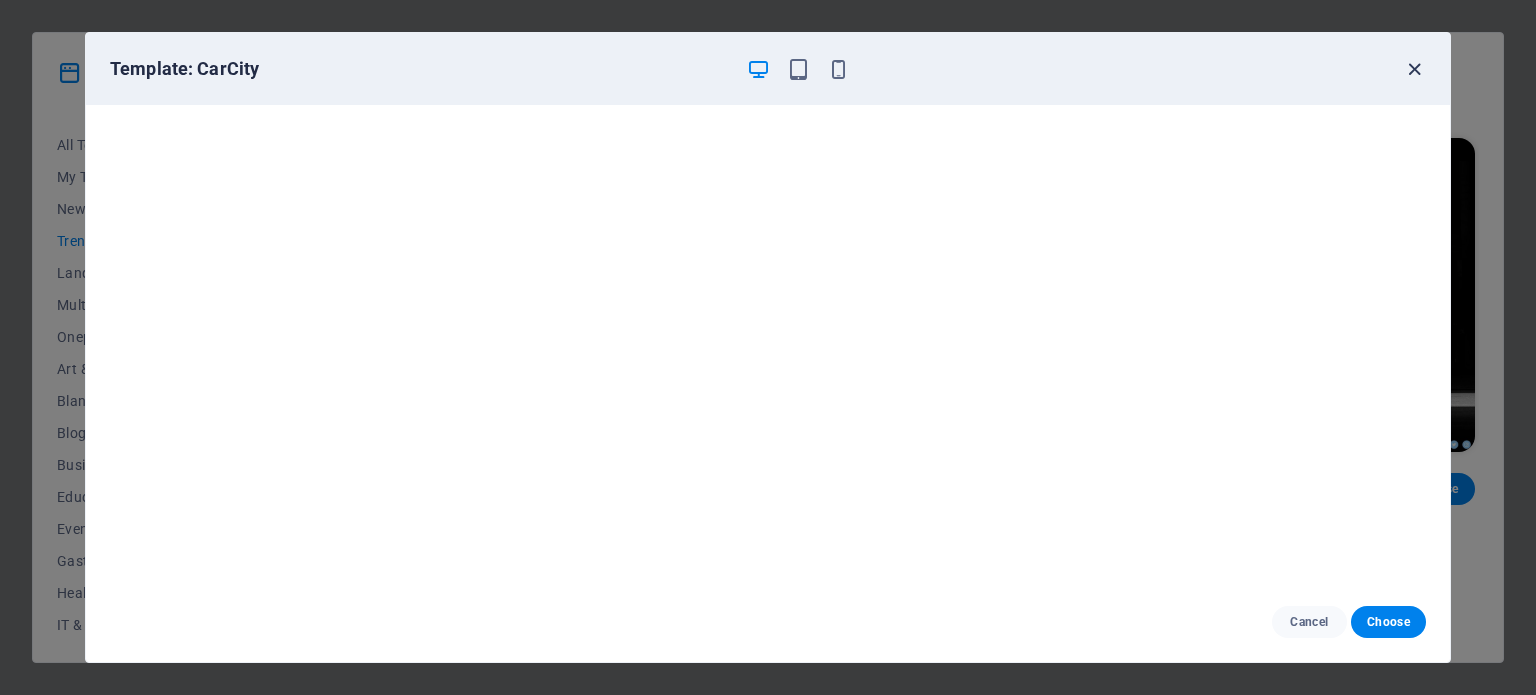 click at bounding box center [1414, 69] 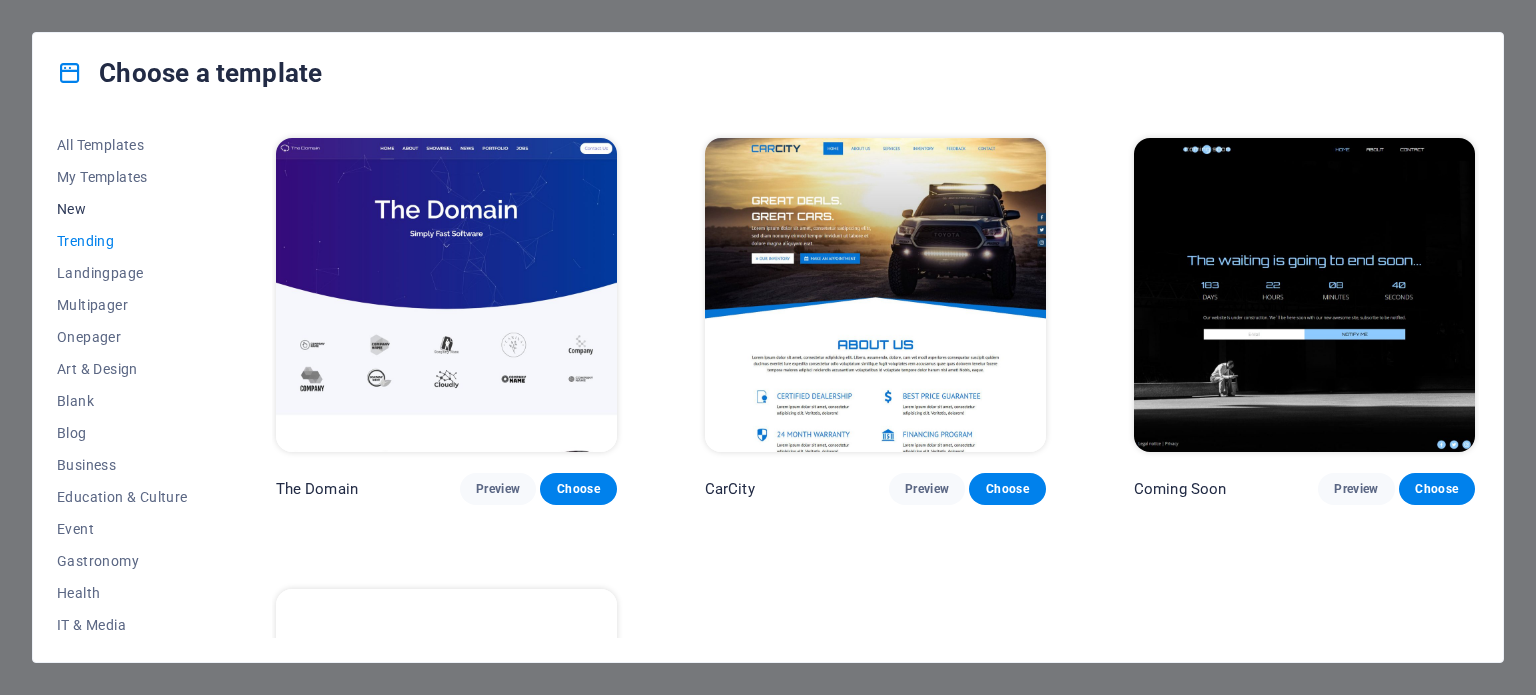 click on "New" at bounding box center (122, 209) 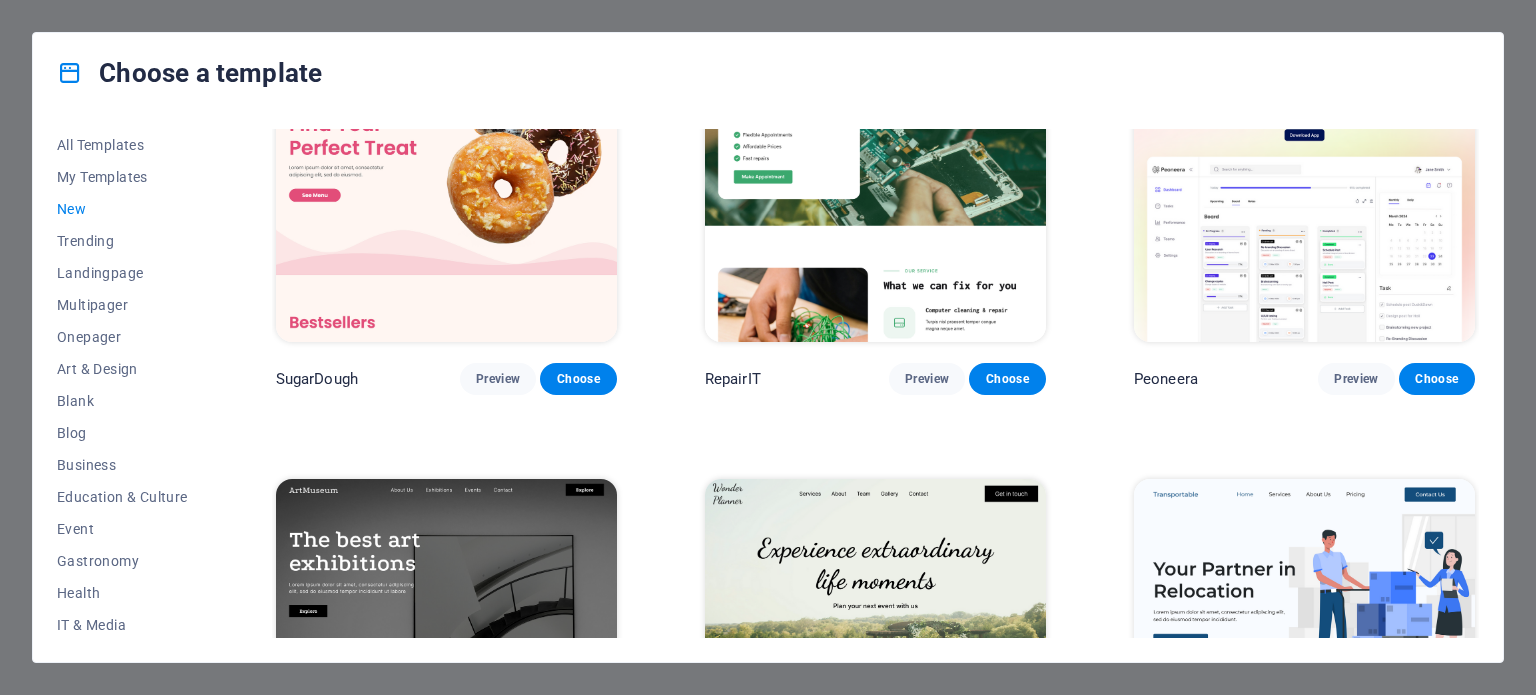 scroll, scrollTop: 0, scrollLeft: 0, axis: both 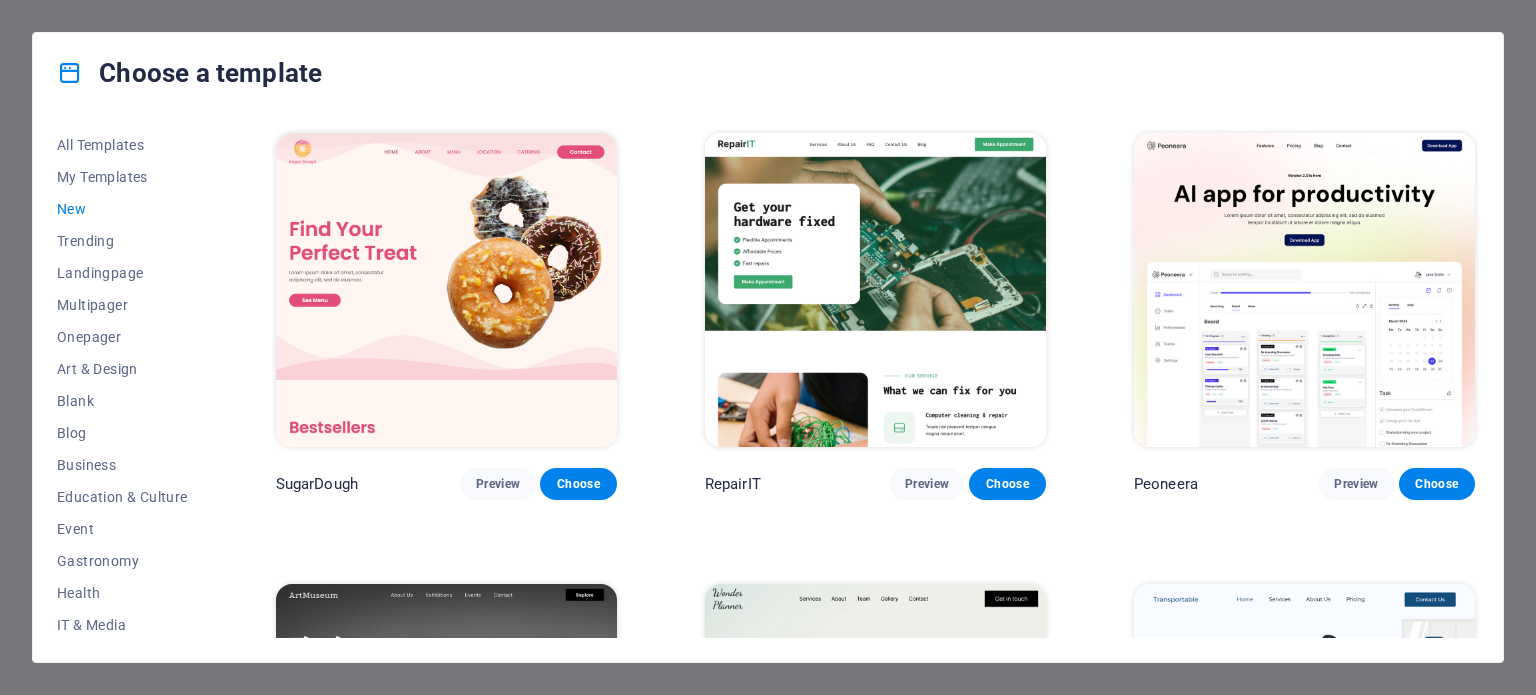 click on "All Templates My Templates New Trending Landingpage Multipager Onepager Art & Design Blank Blog Business Education & Culture Event Gastronomy Health IT & Media Legal & Finance Non-Profit Performance Portfolio Services Sports & Beauty Trades Travel Wireframe SugarDough Preview Choose RepairIT Preview Choose Peoneera Preview Choose Art Museum Preview Choose Wonder Planner Preview Choose Transportable Preview Choose S&L Preview Choose WePaint Preview Choose Eco-Con Preview Choose MeetUp Preview Choose Help & Care Preview Choose Podcaster Preview Choose Academix Preview Choose" at bounding box center (768, 387) 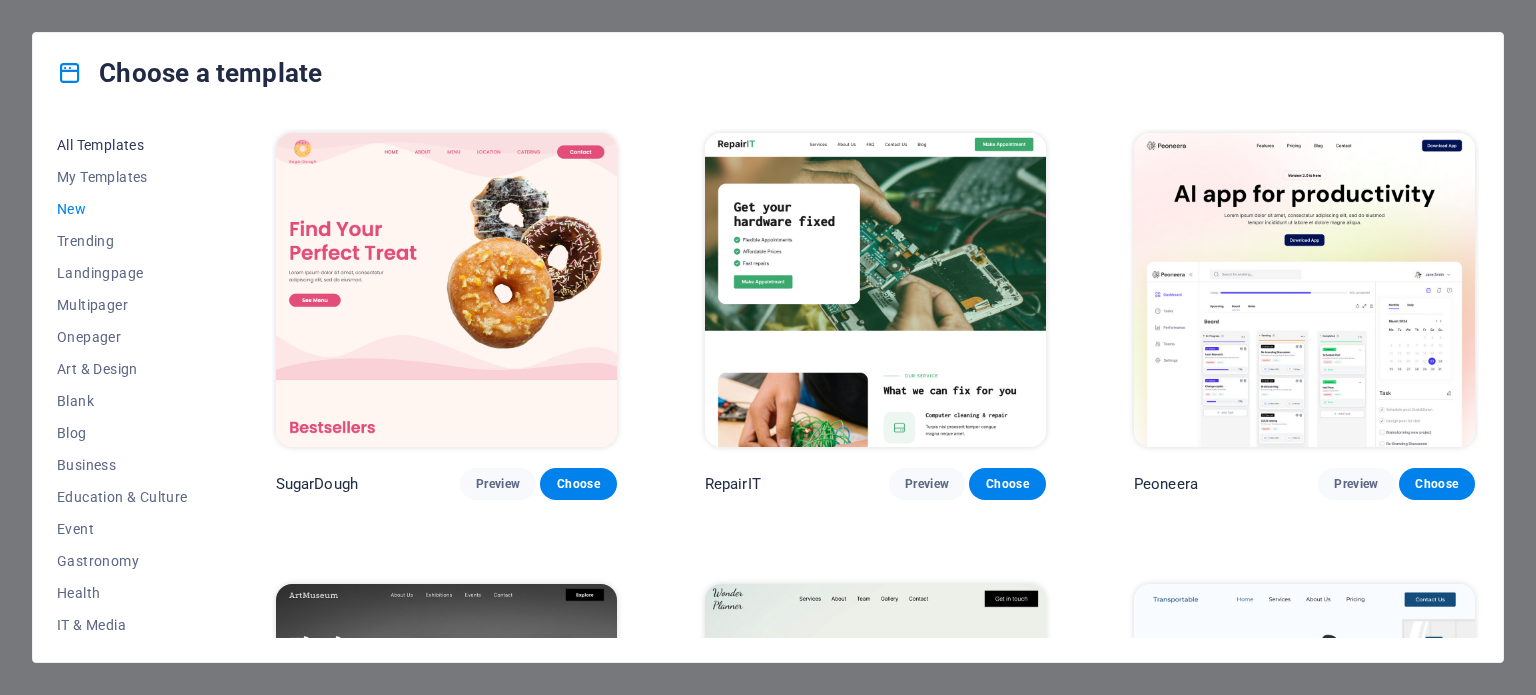 click on "All Templates" at bounding box center [122, 145] 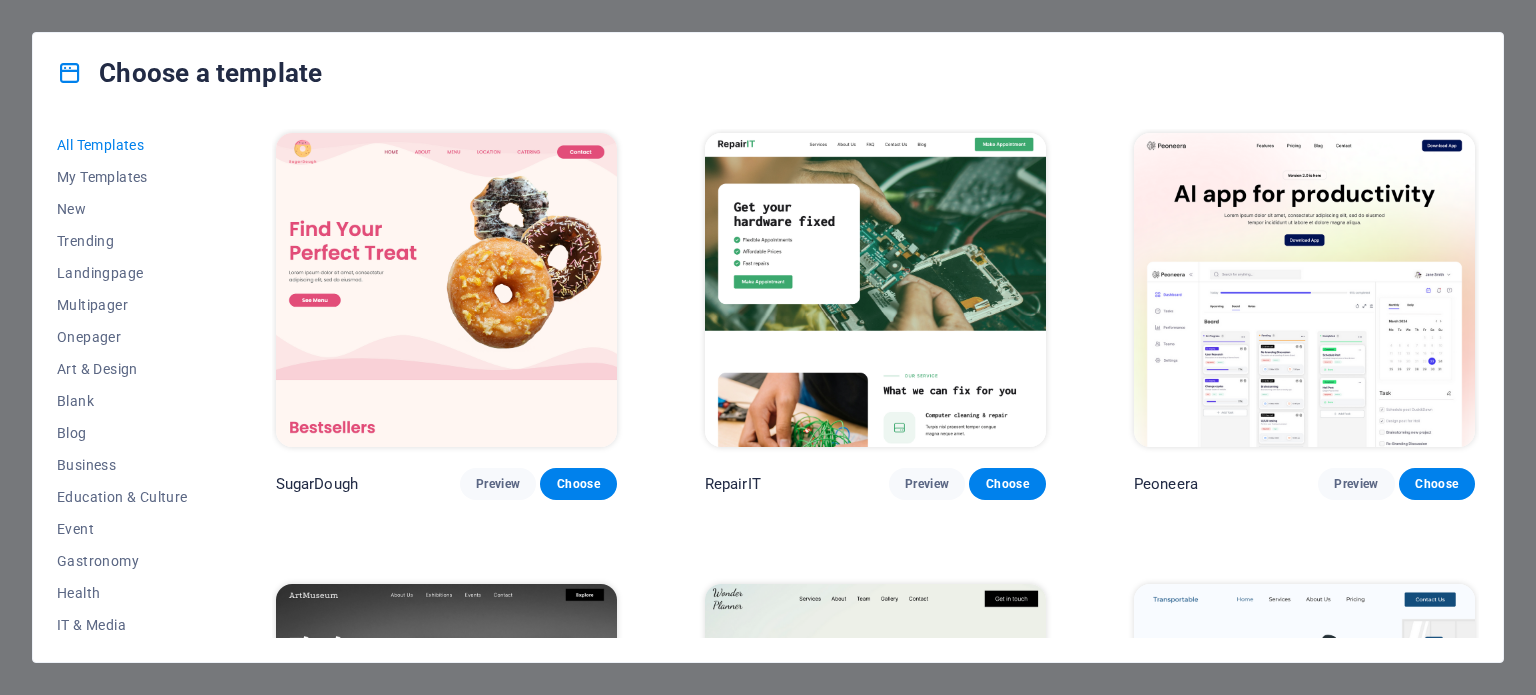 drag, startPoint x: 208, startPoint y: 410, endPoint x: 208, endPoint y: 448, distance: 38 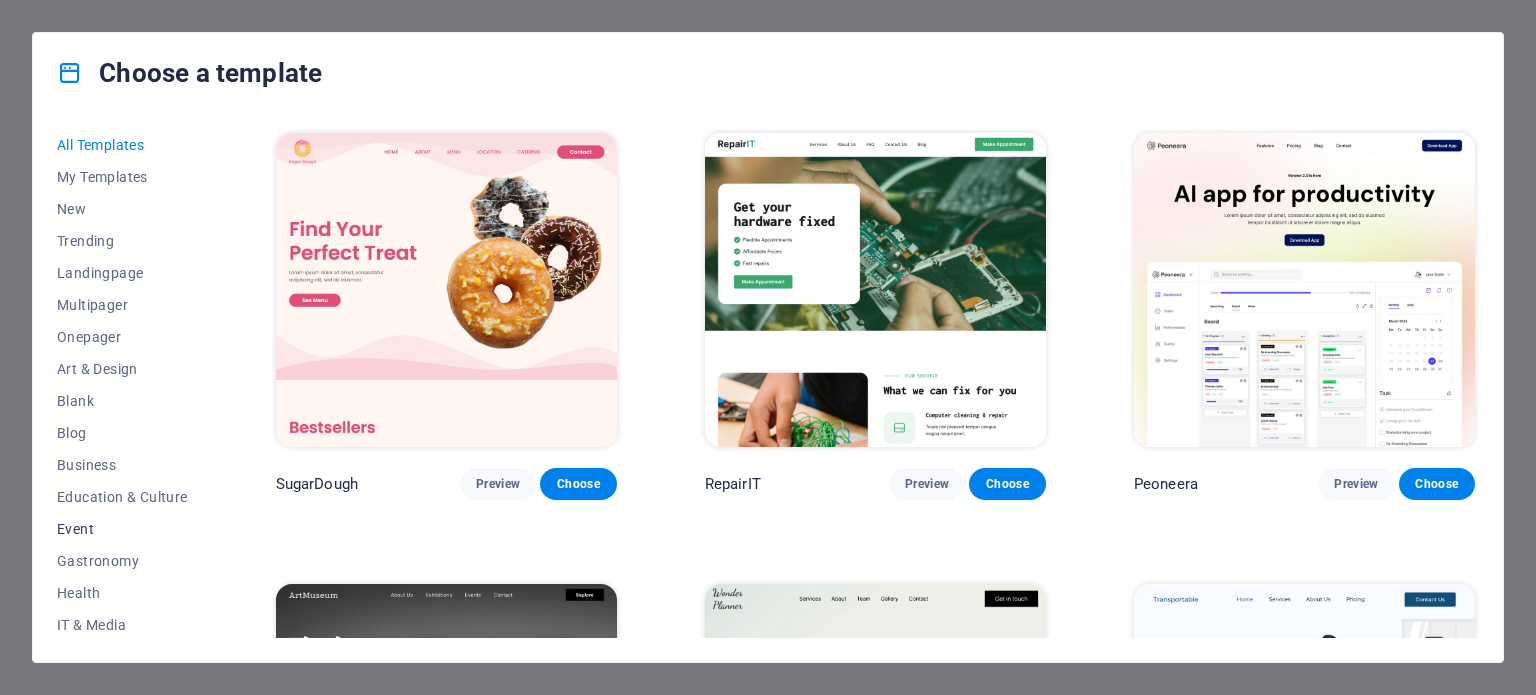 click on "Event" at bounding box center [122, 529] 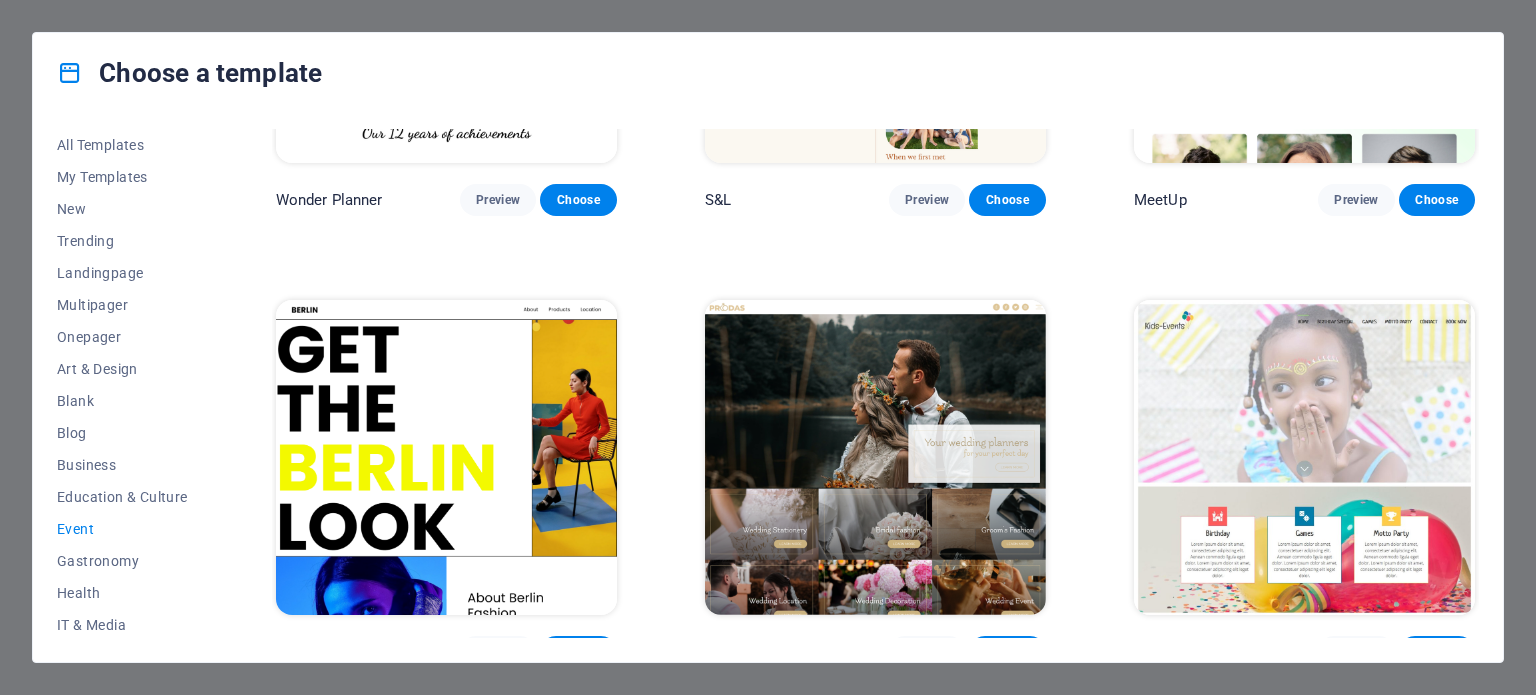 scroll, scrollTop: 300, scrollLeft: 0, axis: vertical 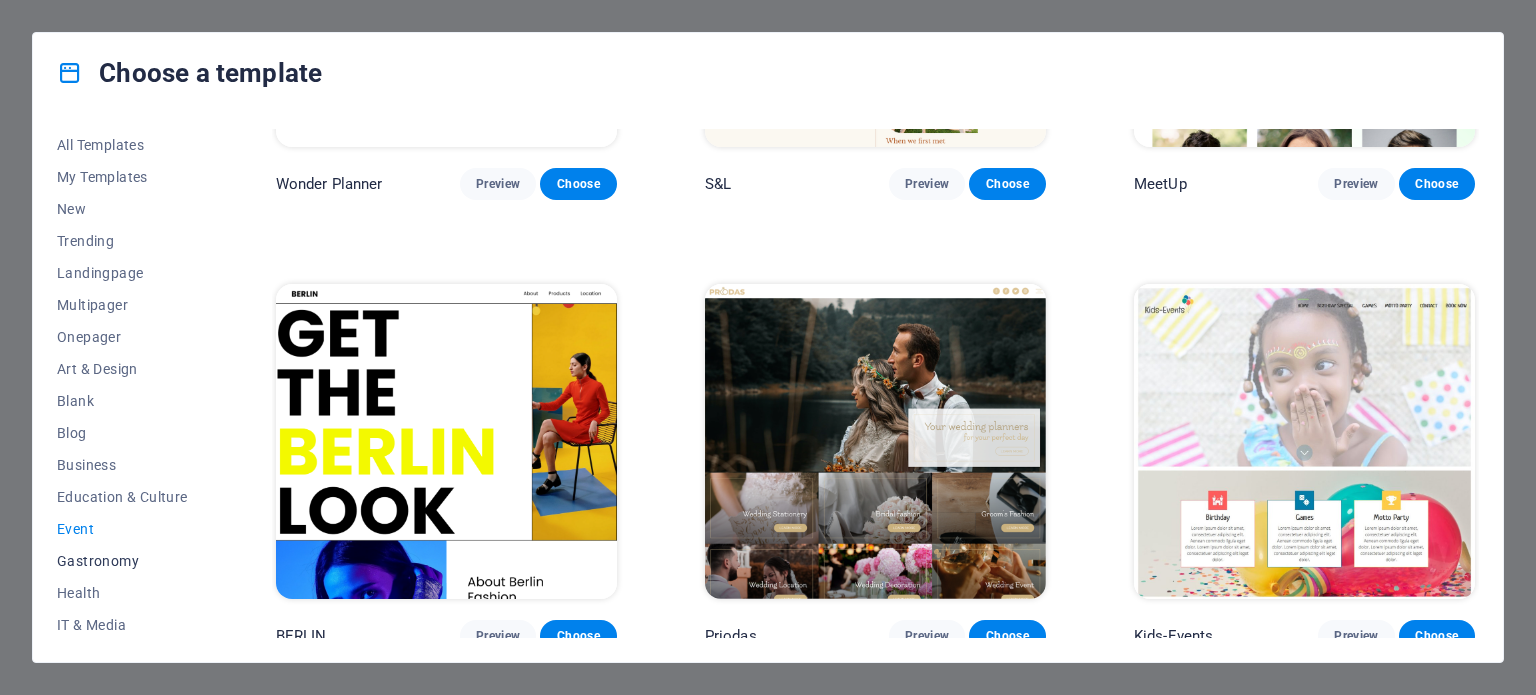 click on "Gastronomy" at bounding box center [122, 561] 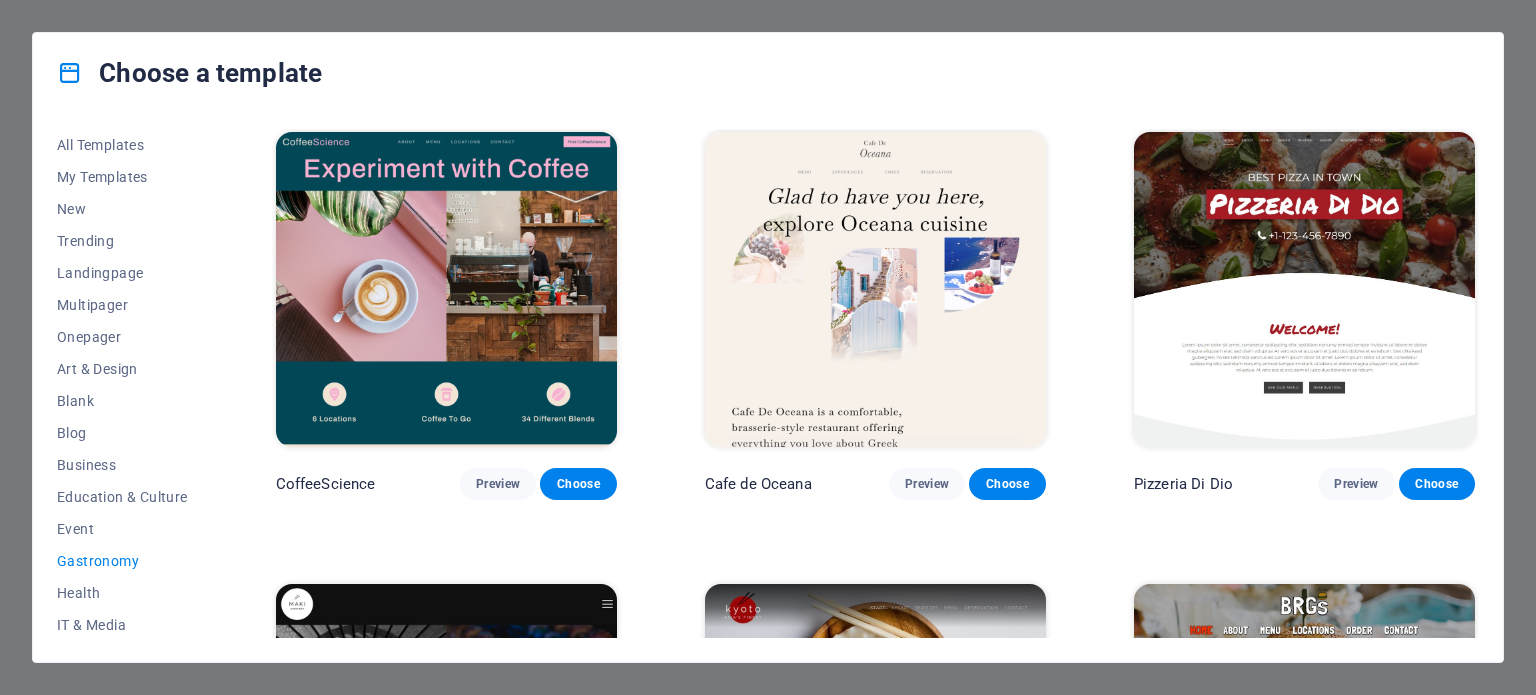 scroll, scrollTop: 700, scrollLeft: 0, axis: vertical 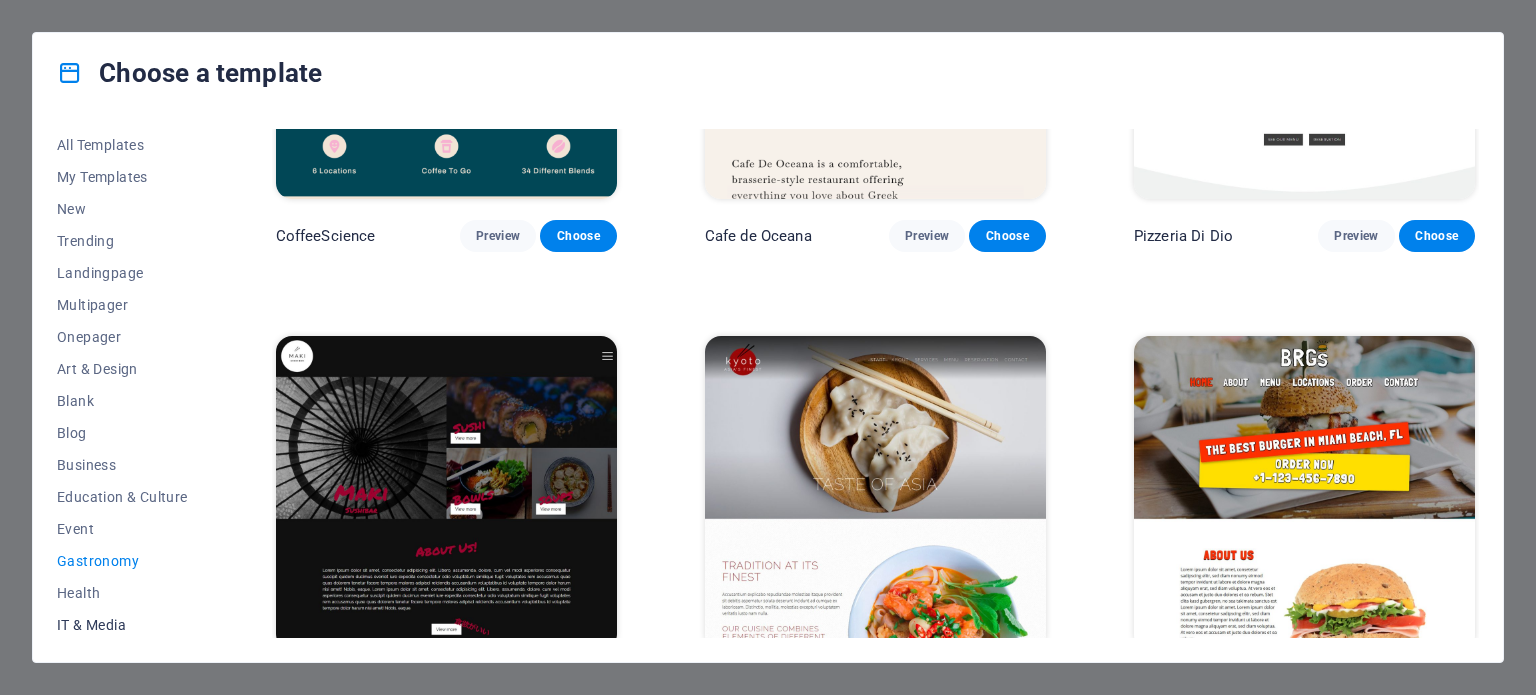 click on "IT & Media" at bounding box center [122, 625] 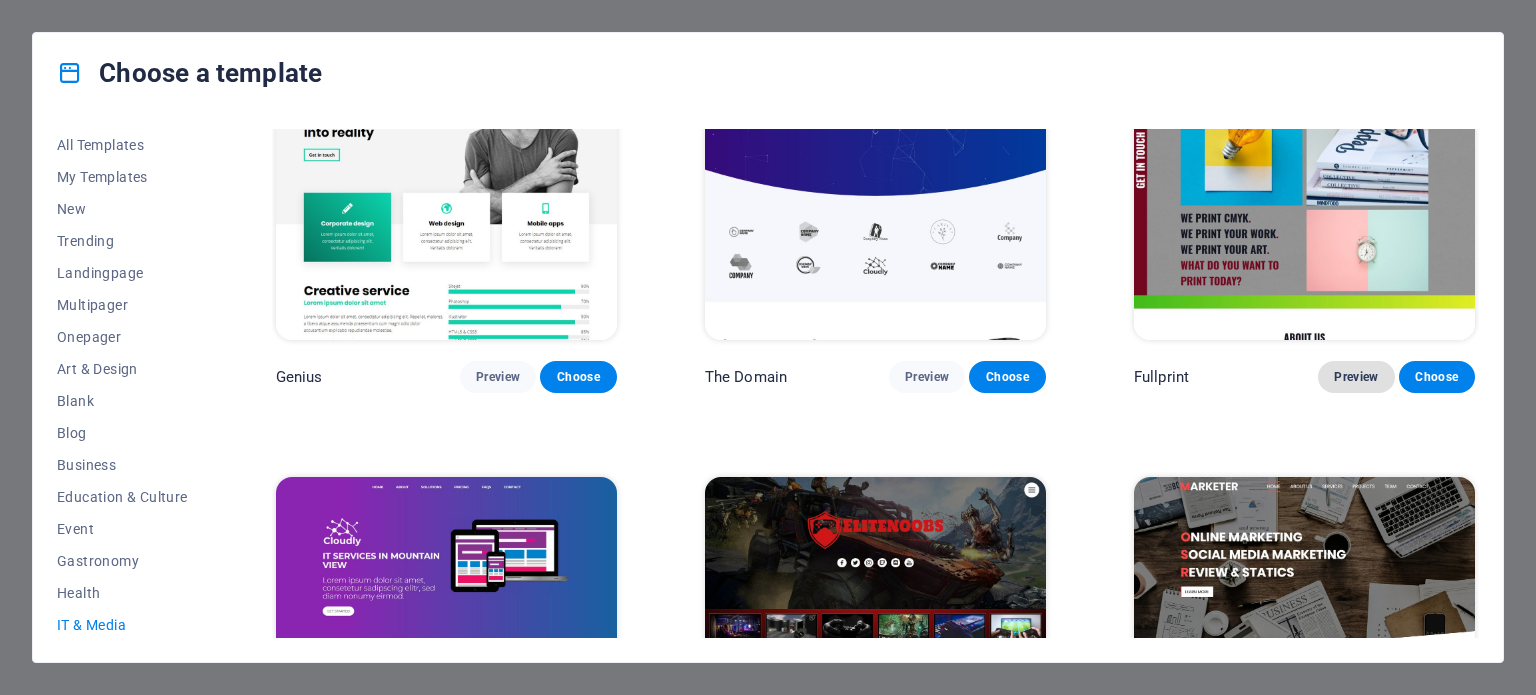 scroll, scrollTop: 1100, scrollLeft: 0, axis: vertical 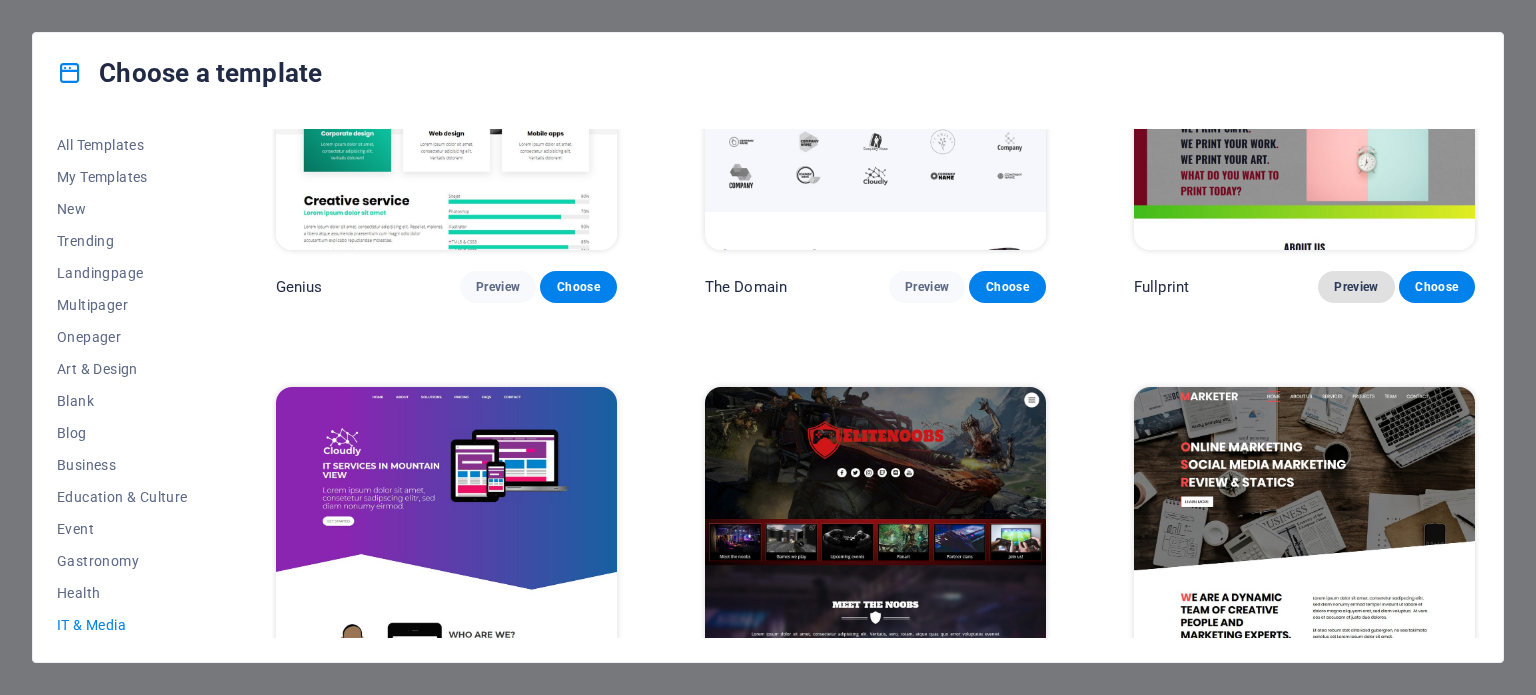 click on "Preview" at bounding box center (1356, 287) 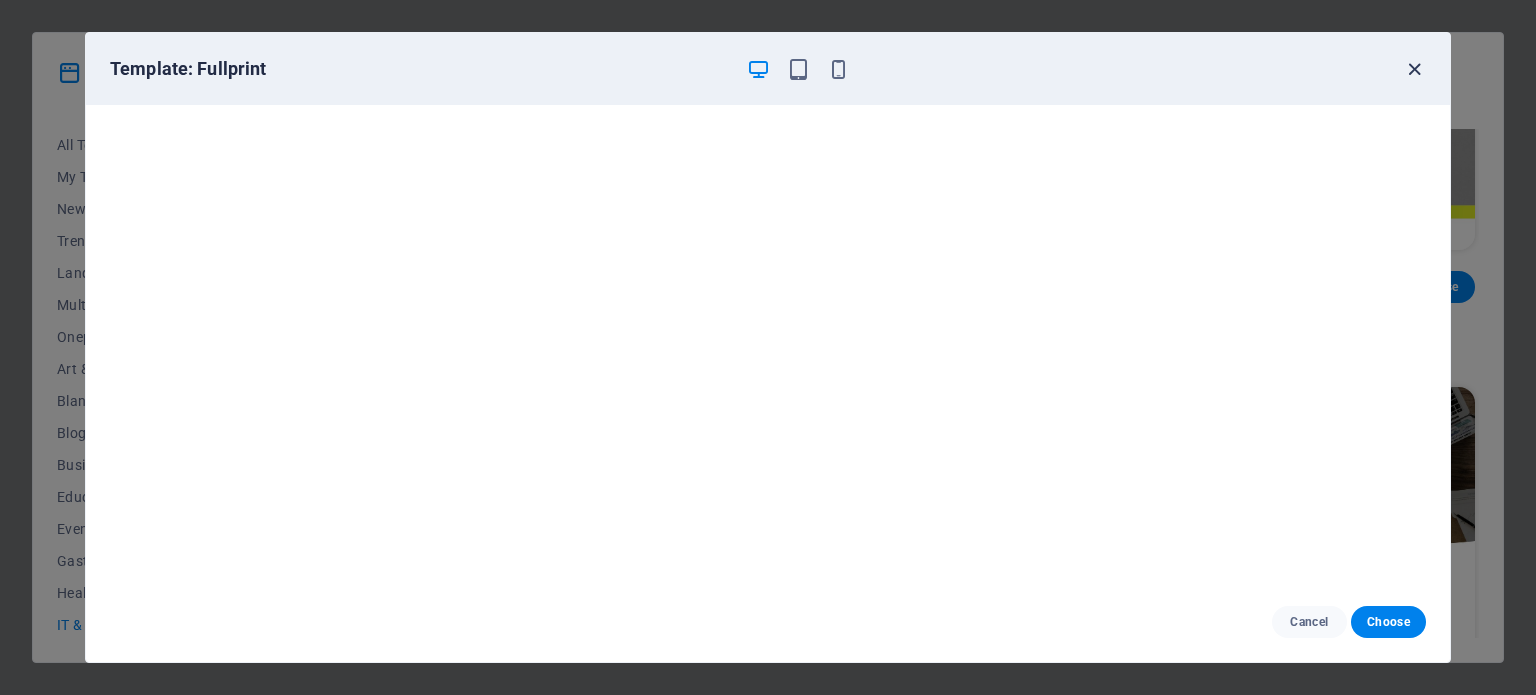 click at bounding box center (1414, 69) 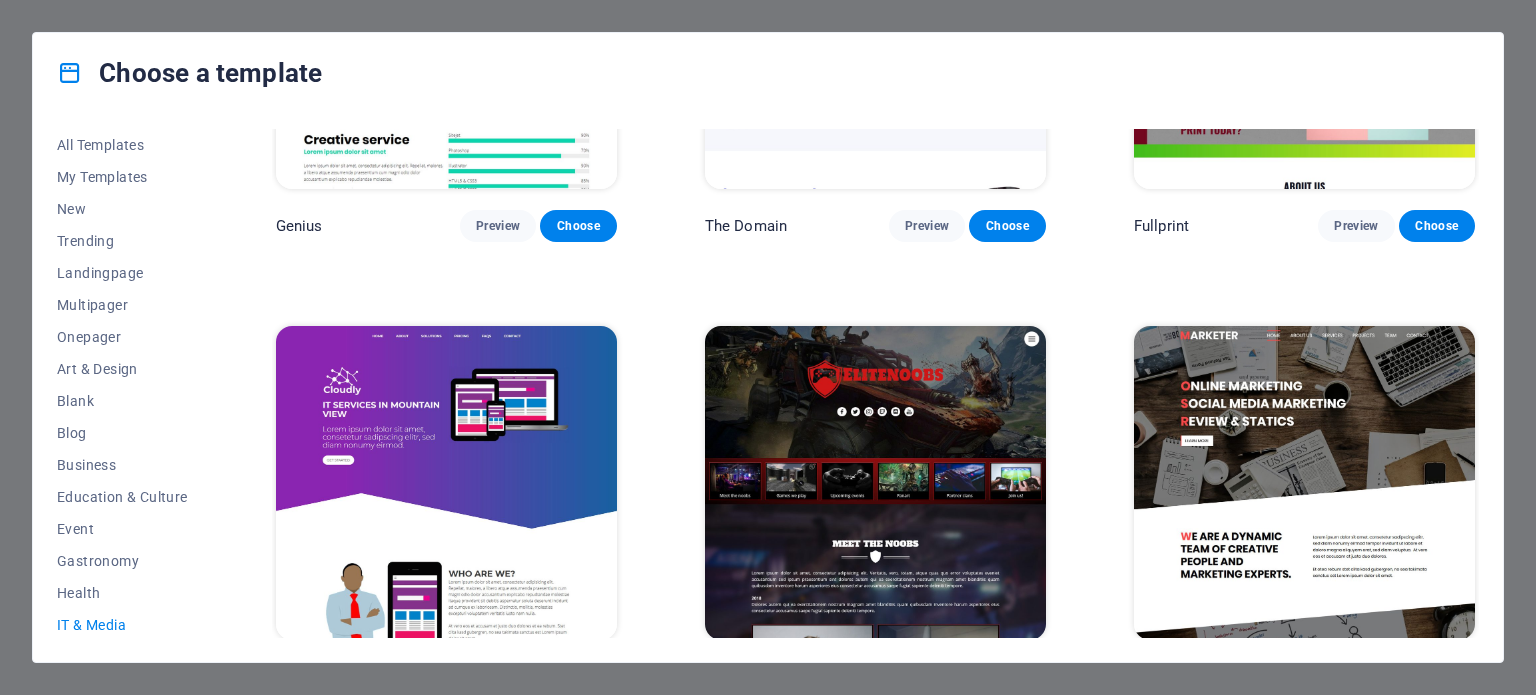 scroll, scrollTop: 1208, scrollLeft: 0, axis: vertical 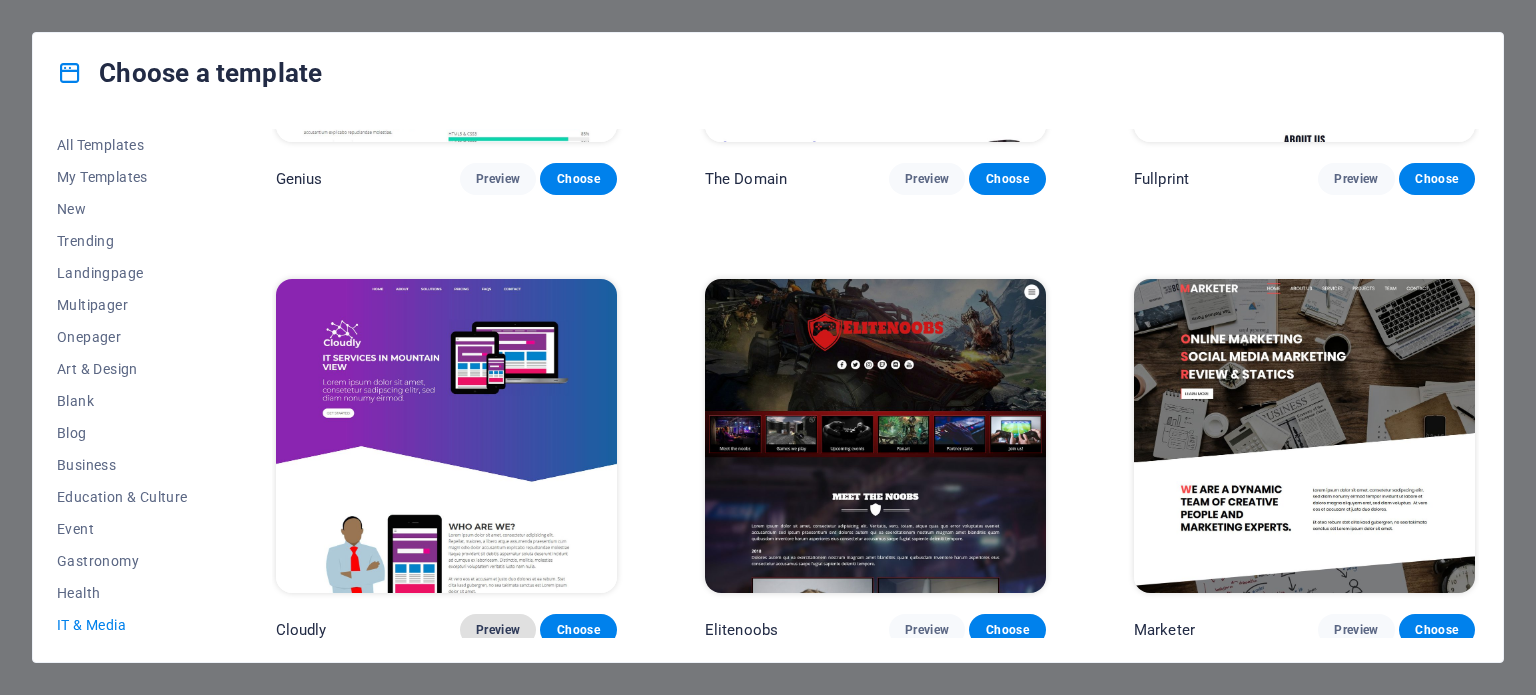 click on "Preview" at bounding box center [498, 630] 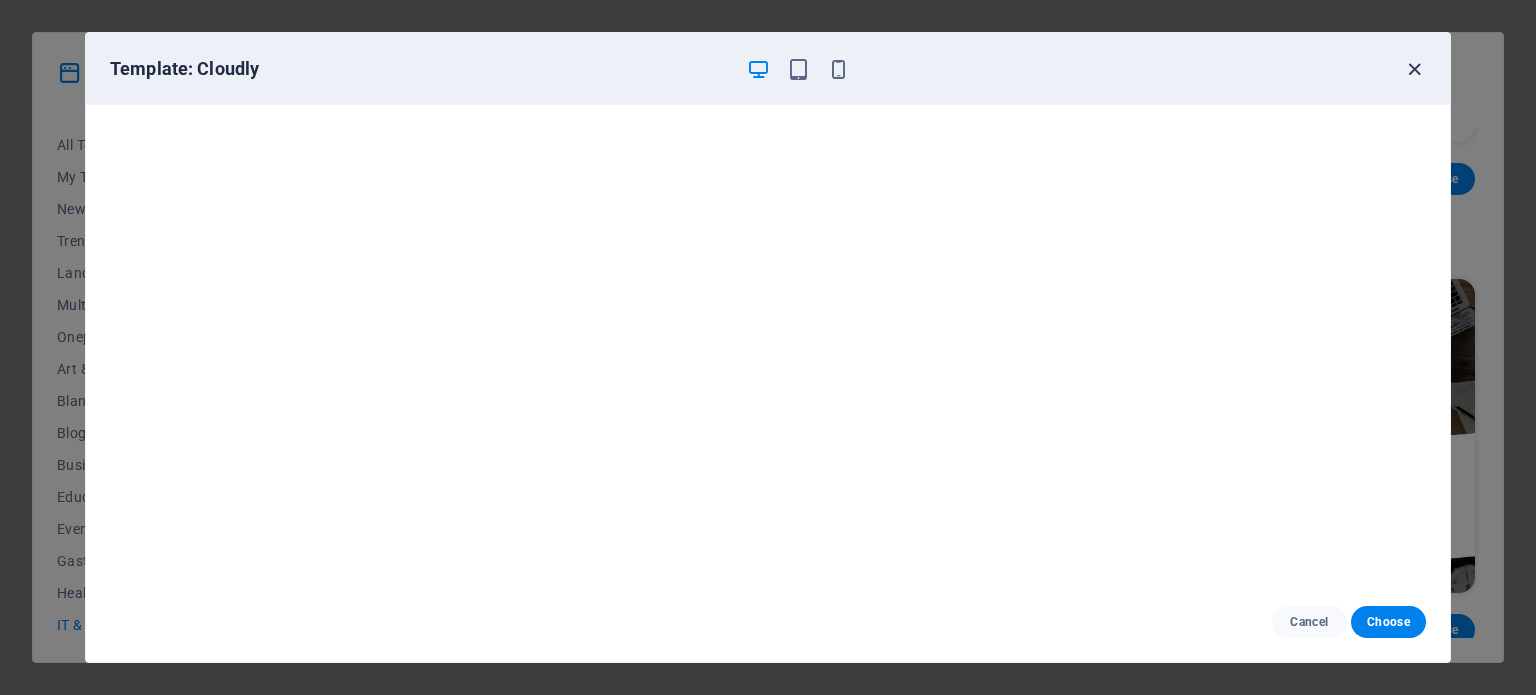 click at bounding box center [1414, 69] 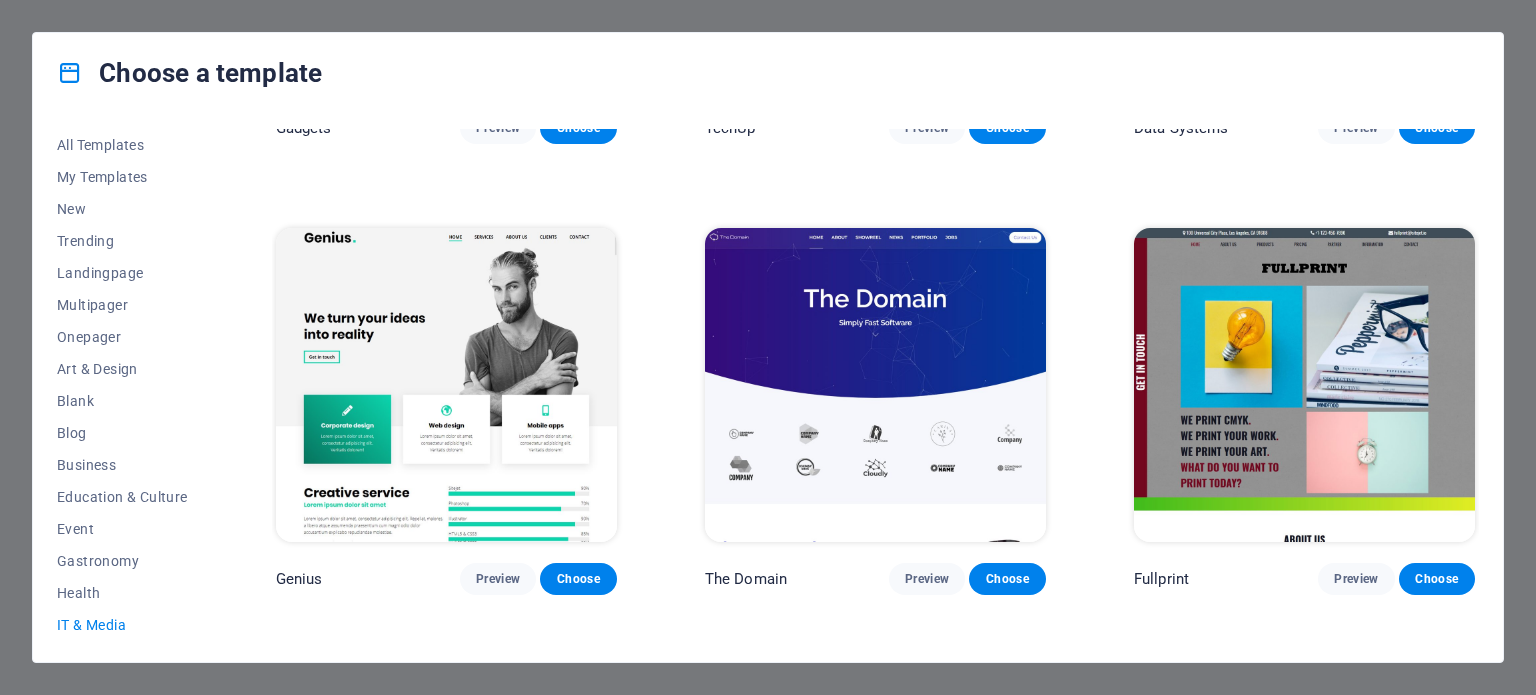 scroll, scrollTop: 808, scrollLeft: 0, axis: vertical 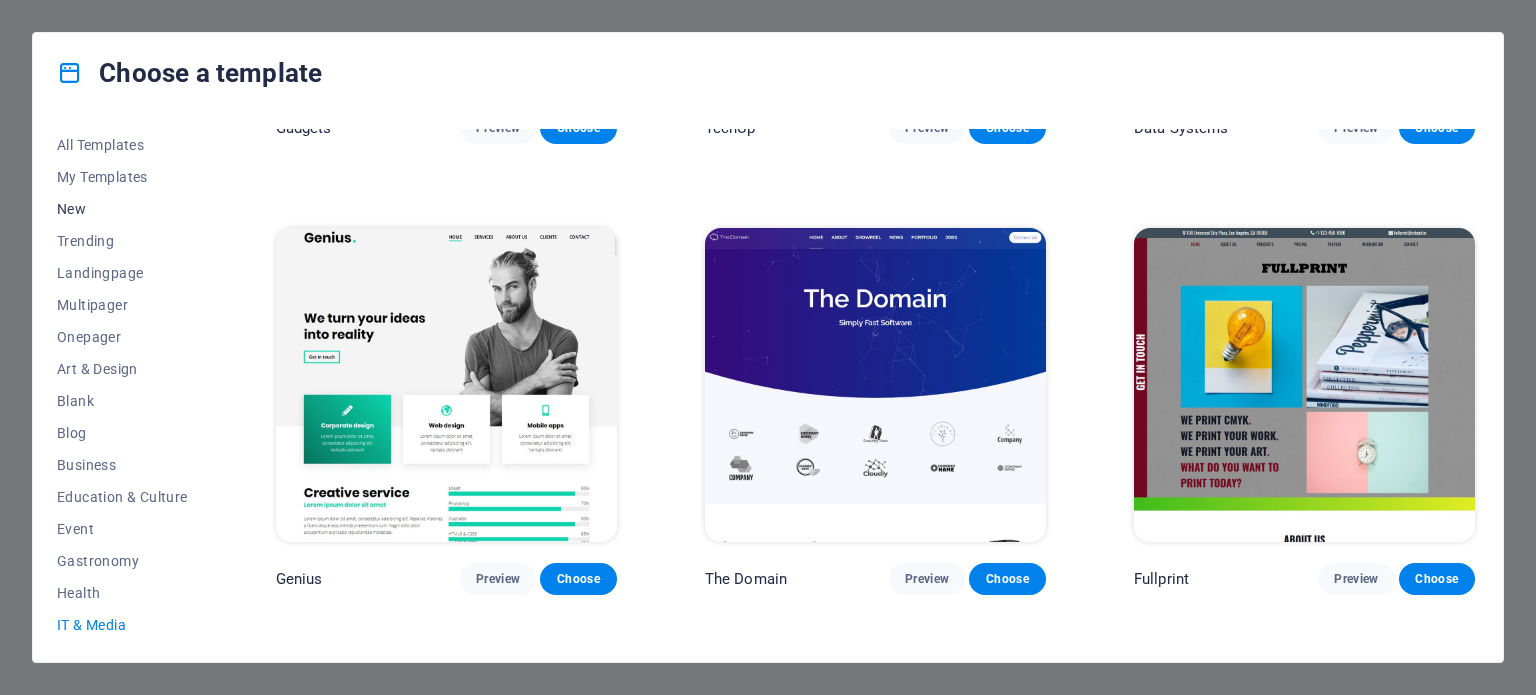 click on "New" at bounding box center (122, 209) 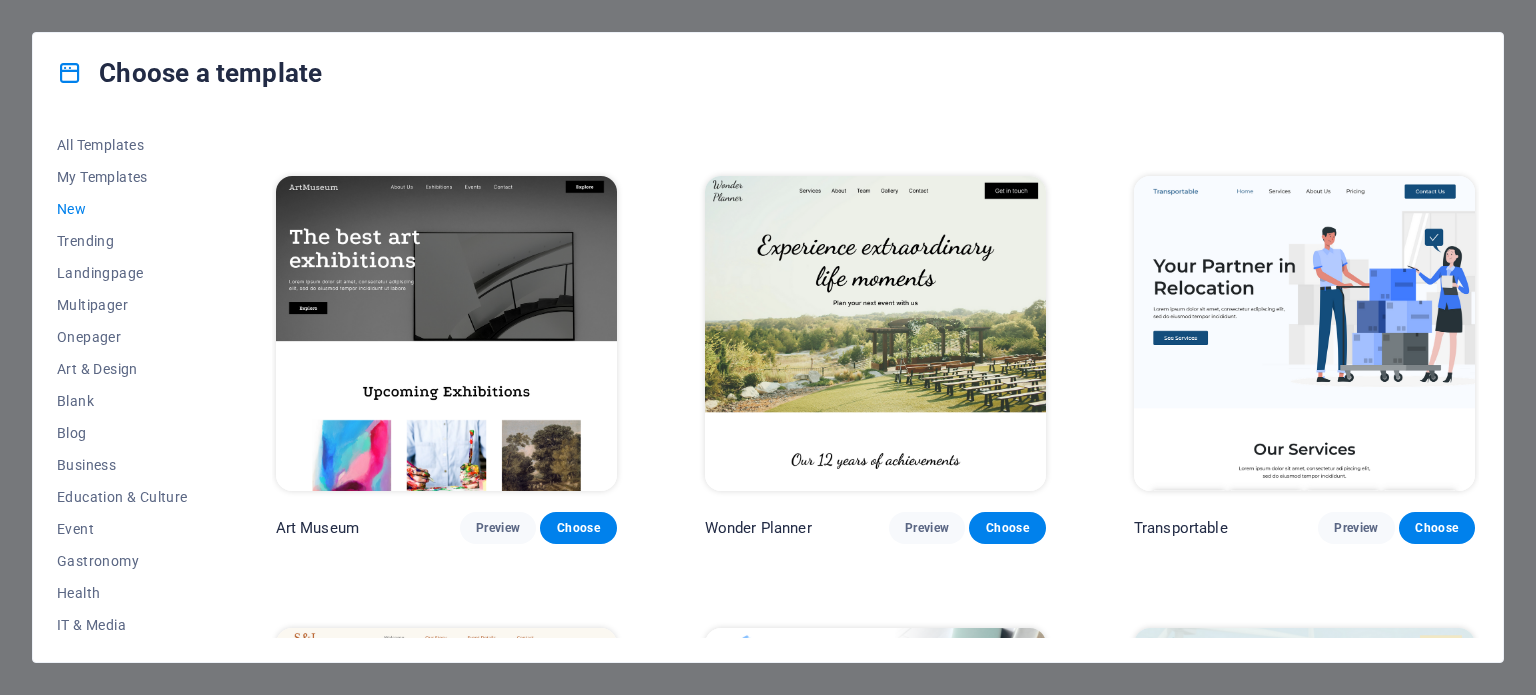 scroll, scrollTop: 308, scrollLeft: 0, axis: vertical 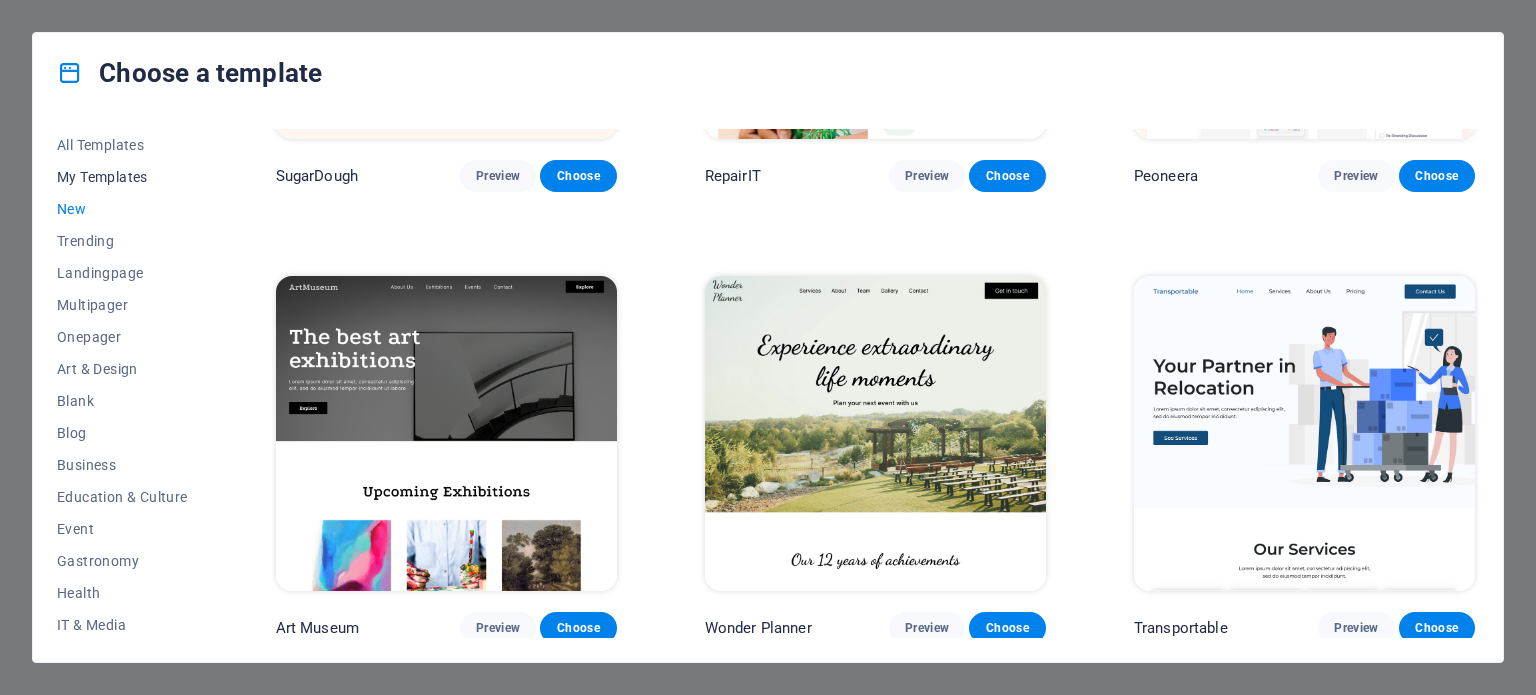 click on "My Templates" at bounding box center [122, 177] 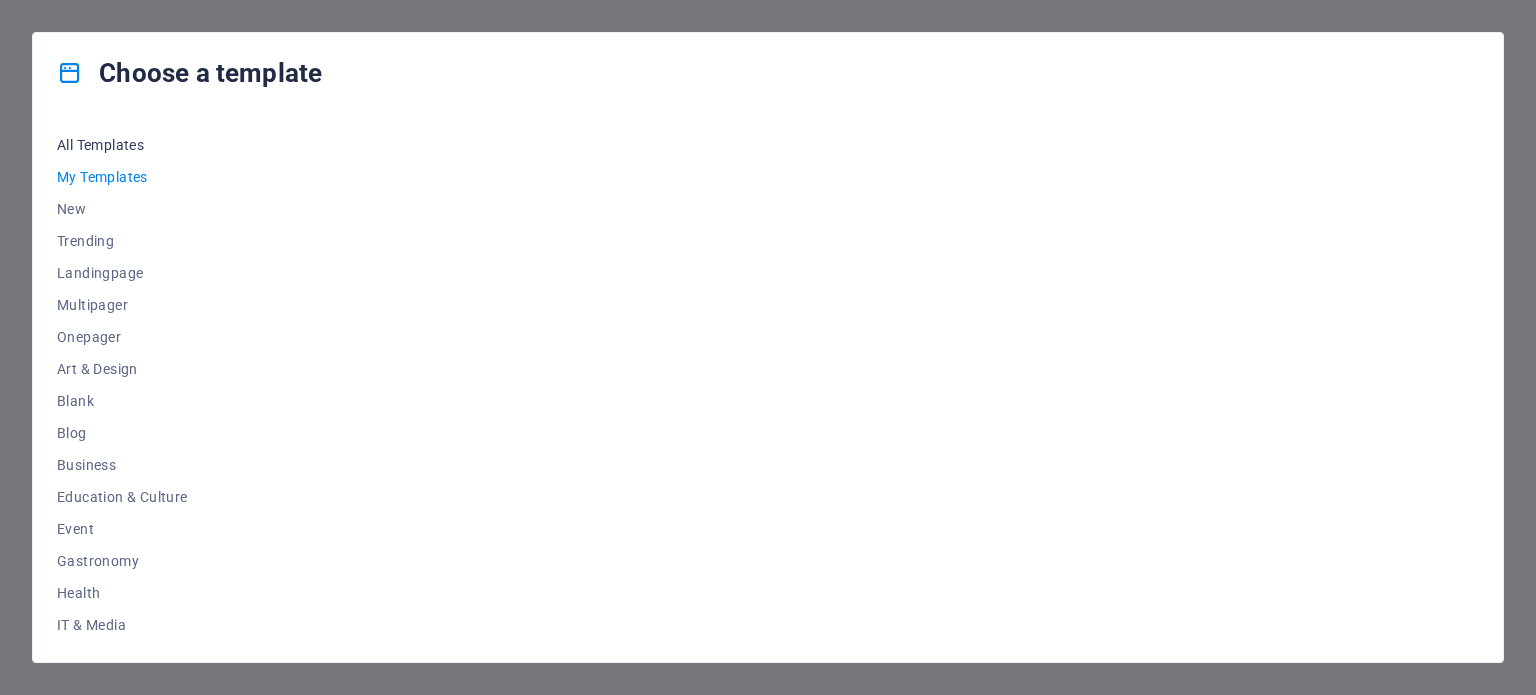 click on "All Templates" at bounding box center [122, 145] 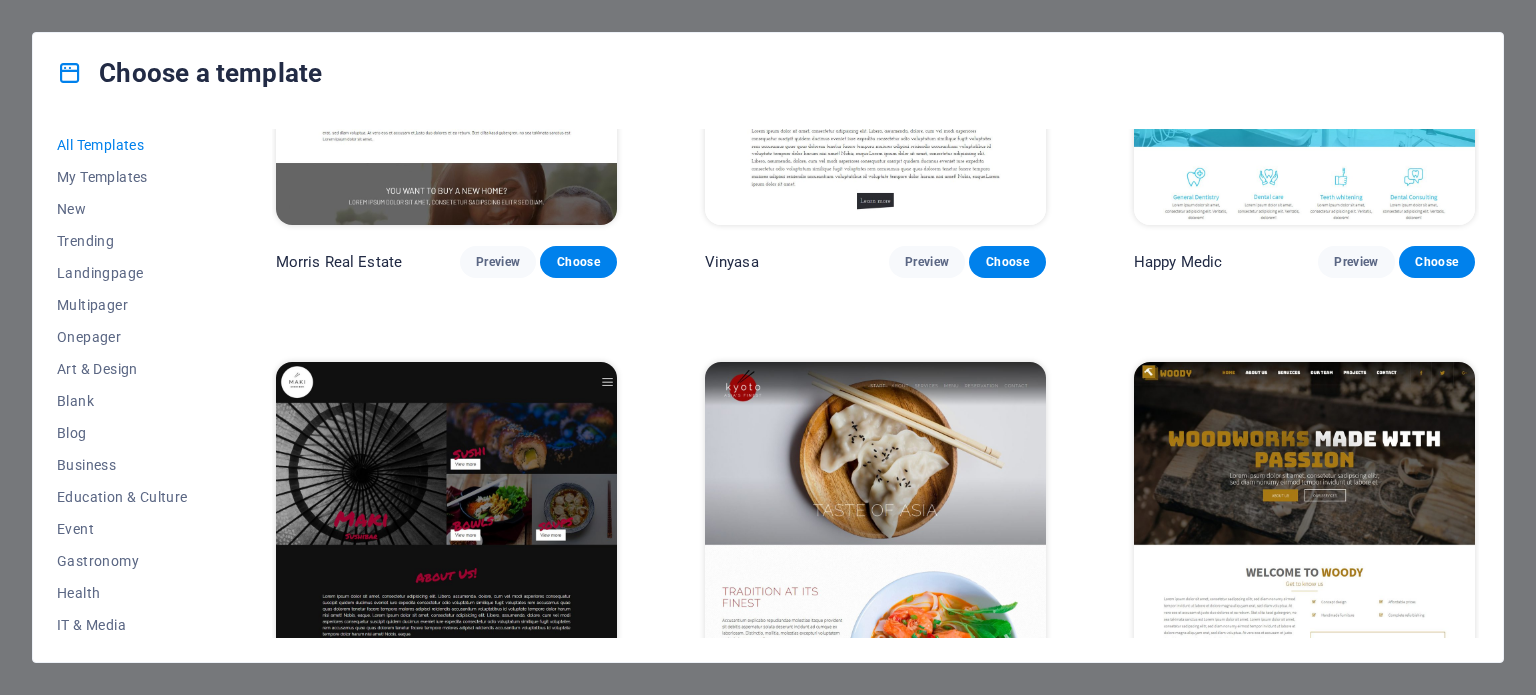 scroll, scrollTop: 9400, scrollLeft: 0, axis: vertical 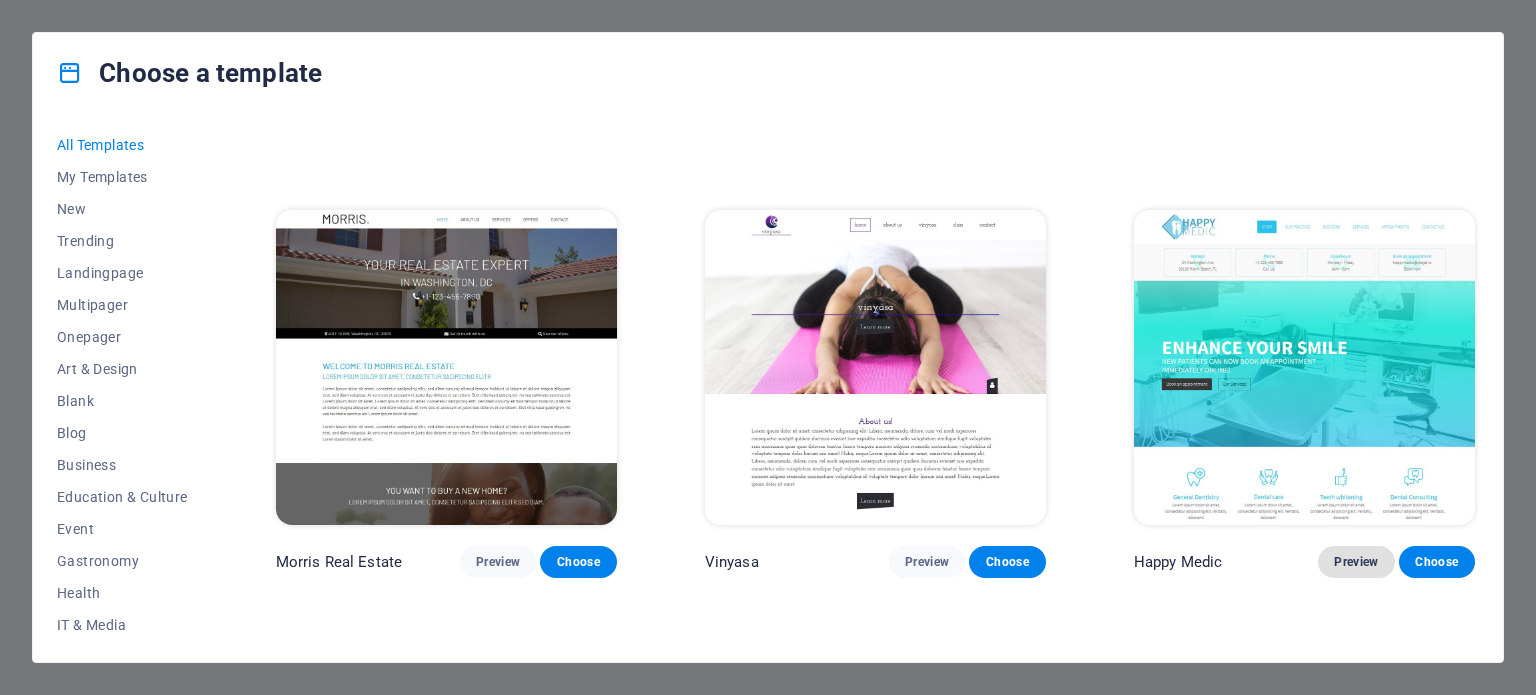 click on "Preview" at bounding box center (1356, 562) 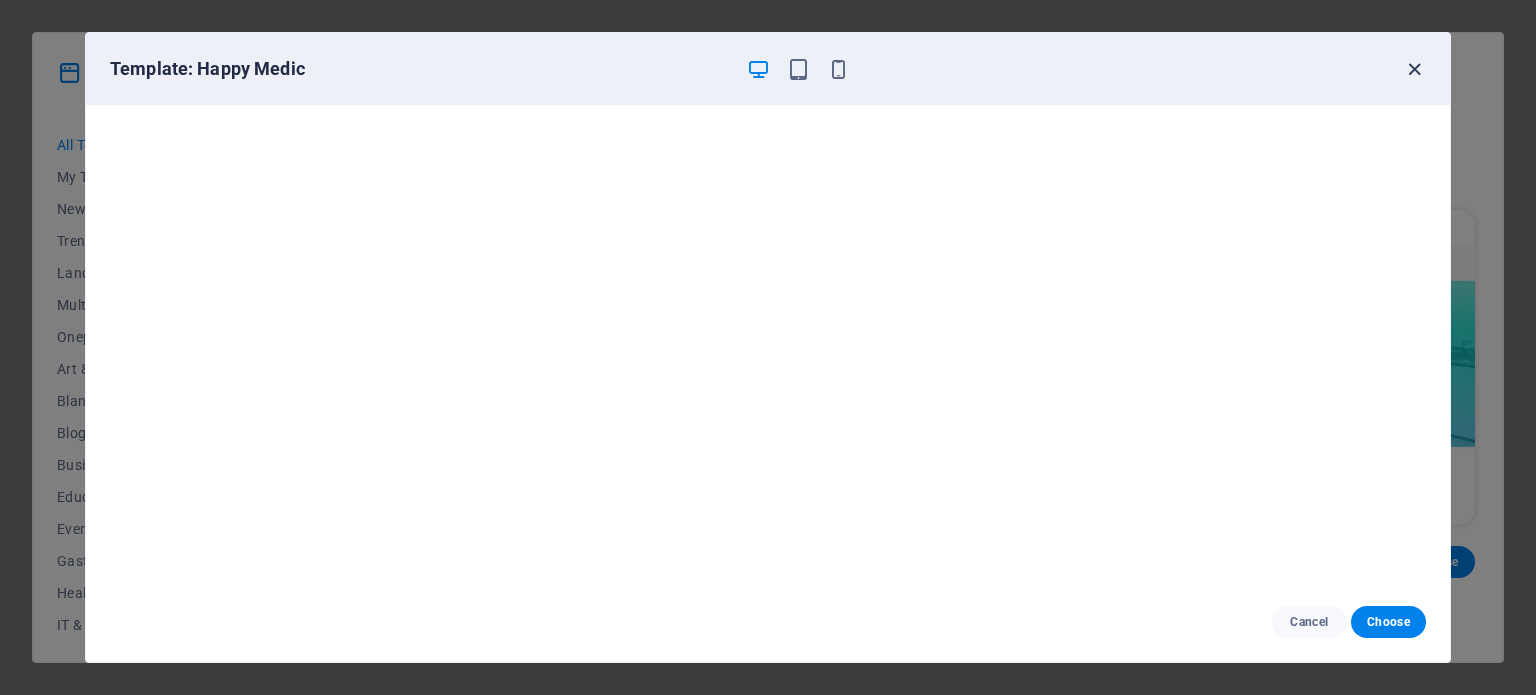click at bounding box center [1414, 69] 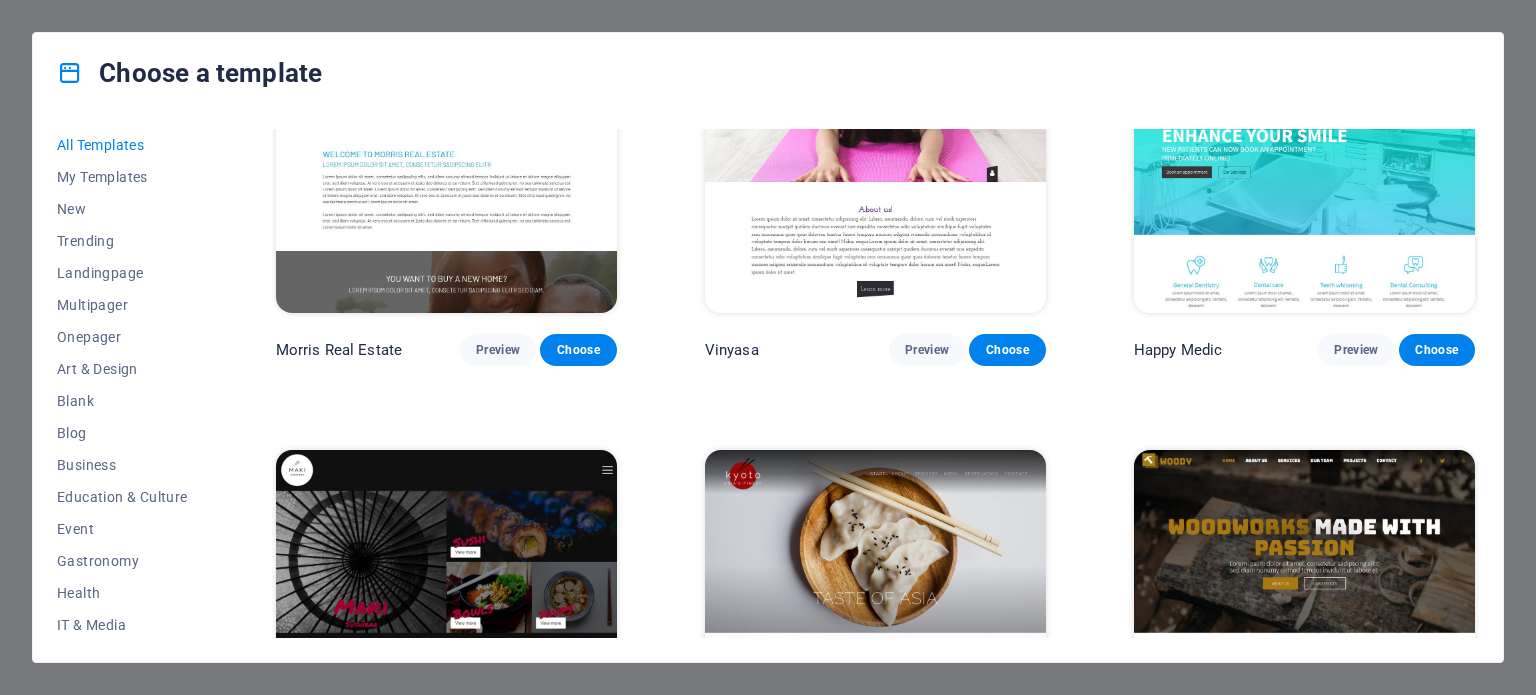 scroll, scrollTop: 9500, scrollLeft: 0, axis: vertical 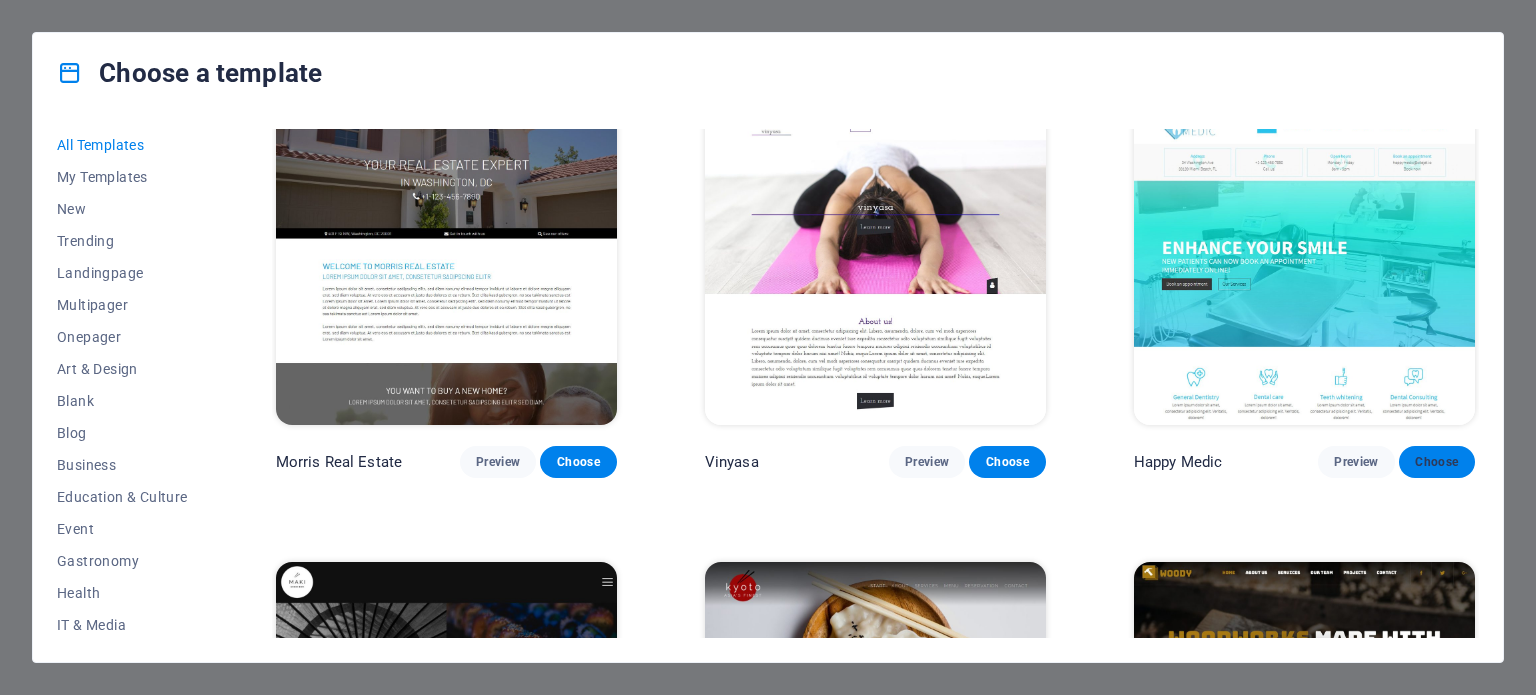 click on "Choose" at bounding box center (1437, 462) 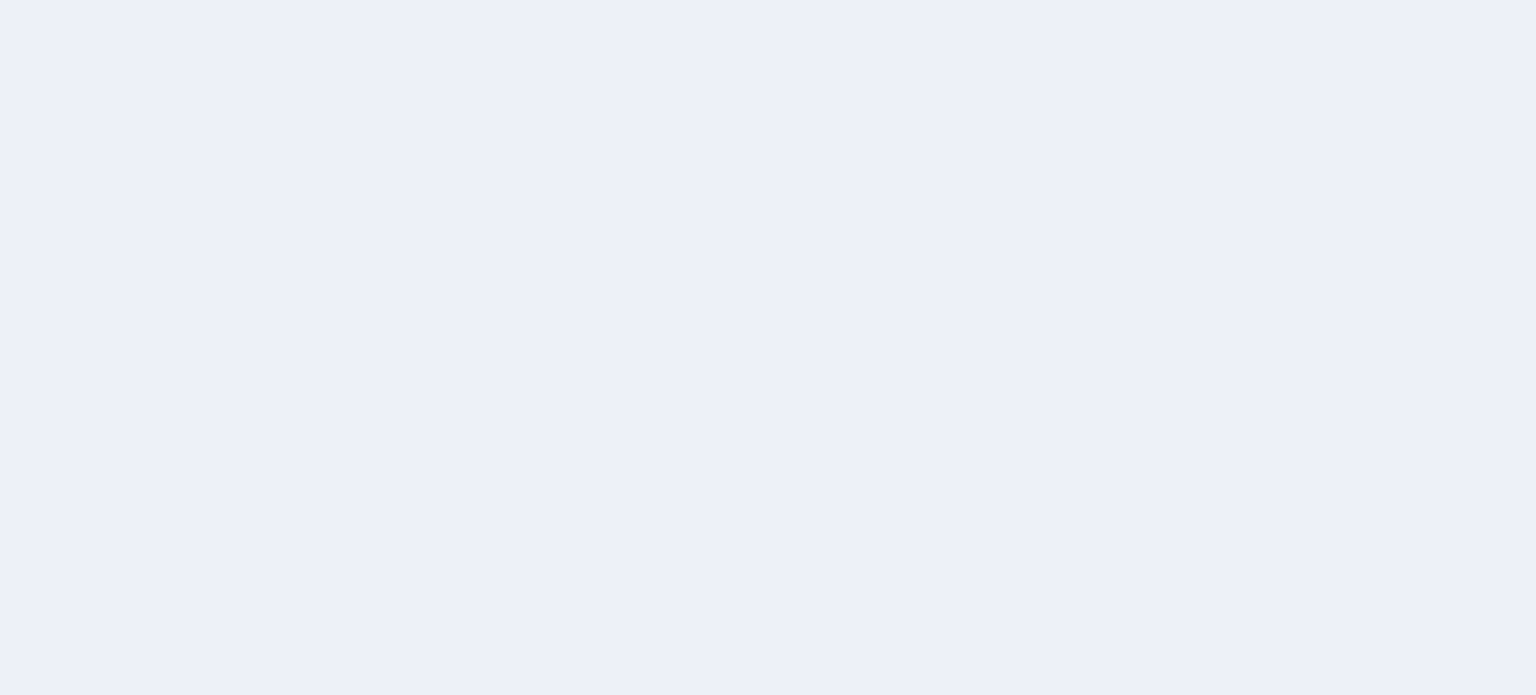 scroll, scrollTop: 0, scrollLeft: 0, axis: both 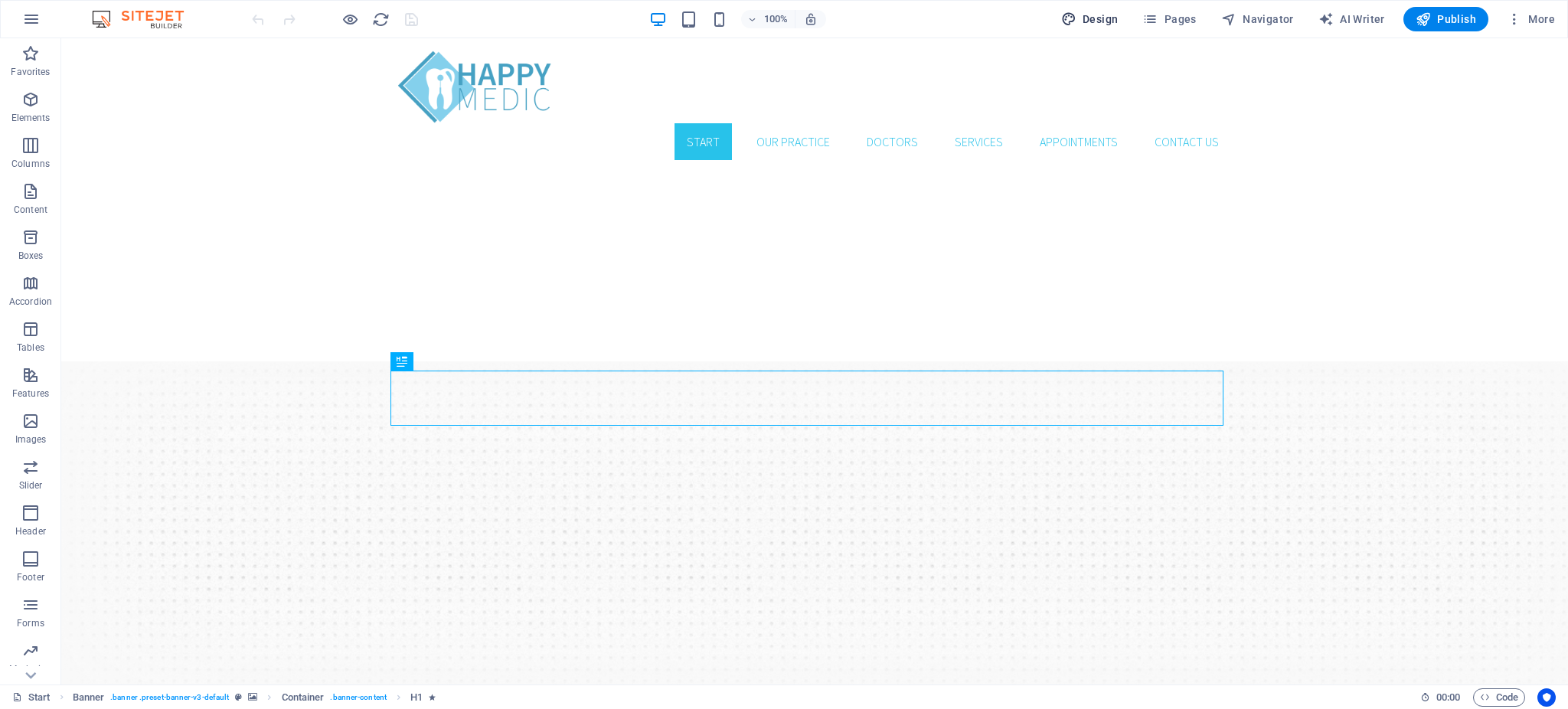 click on "Design" at bounding box center (1089, 19) 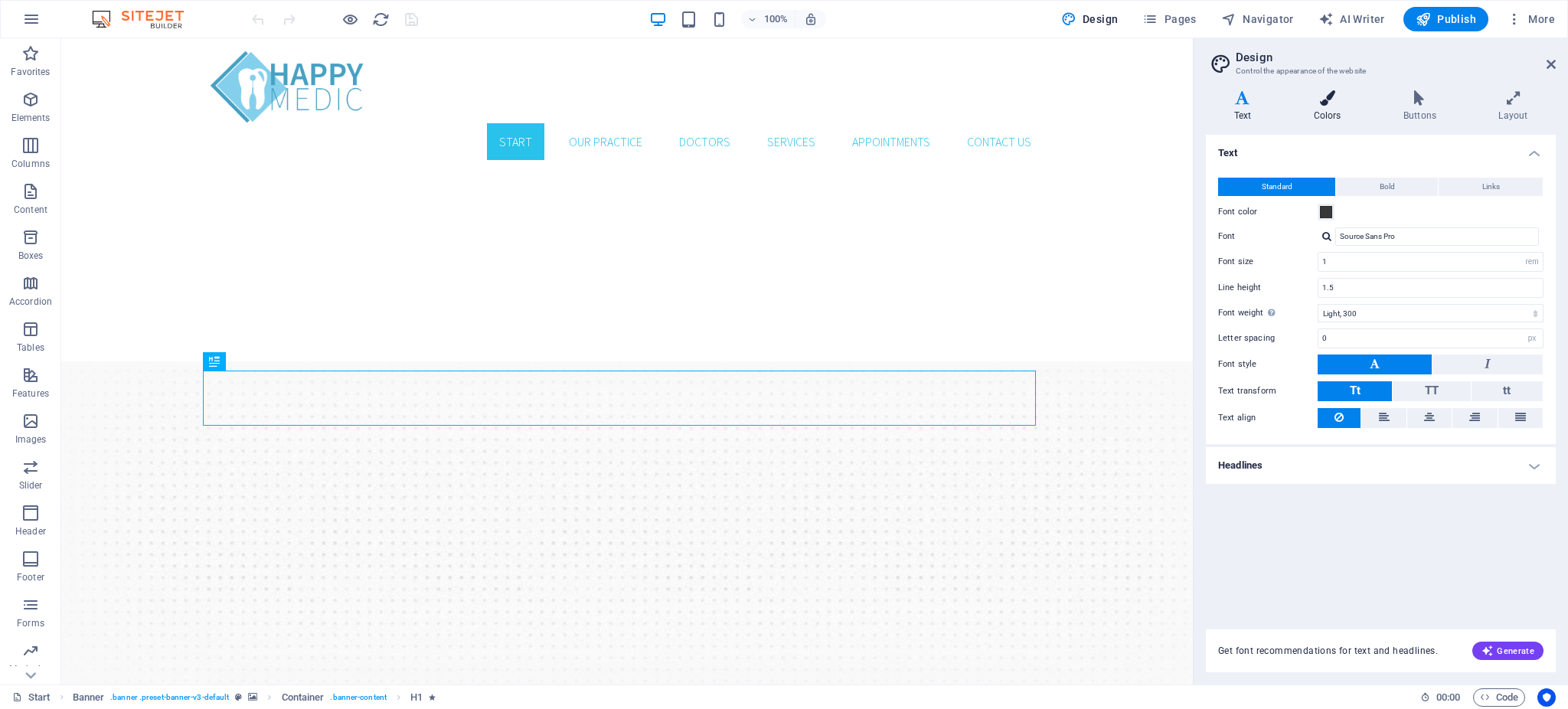 click at bounding box center (1327, 98) 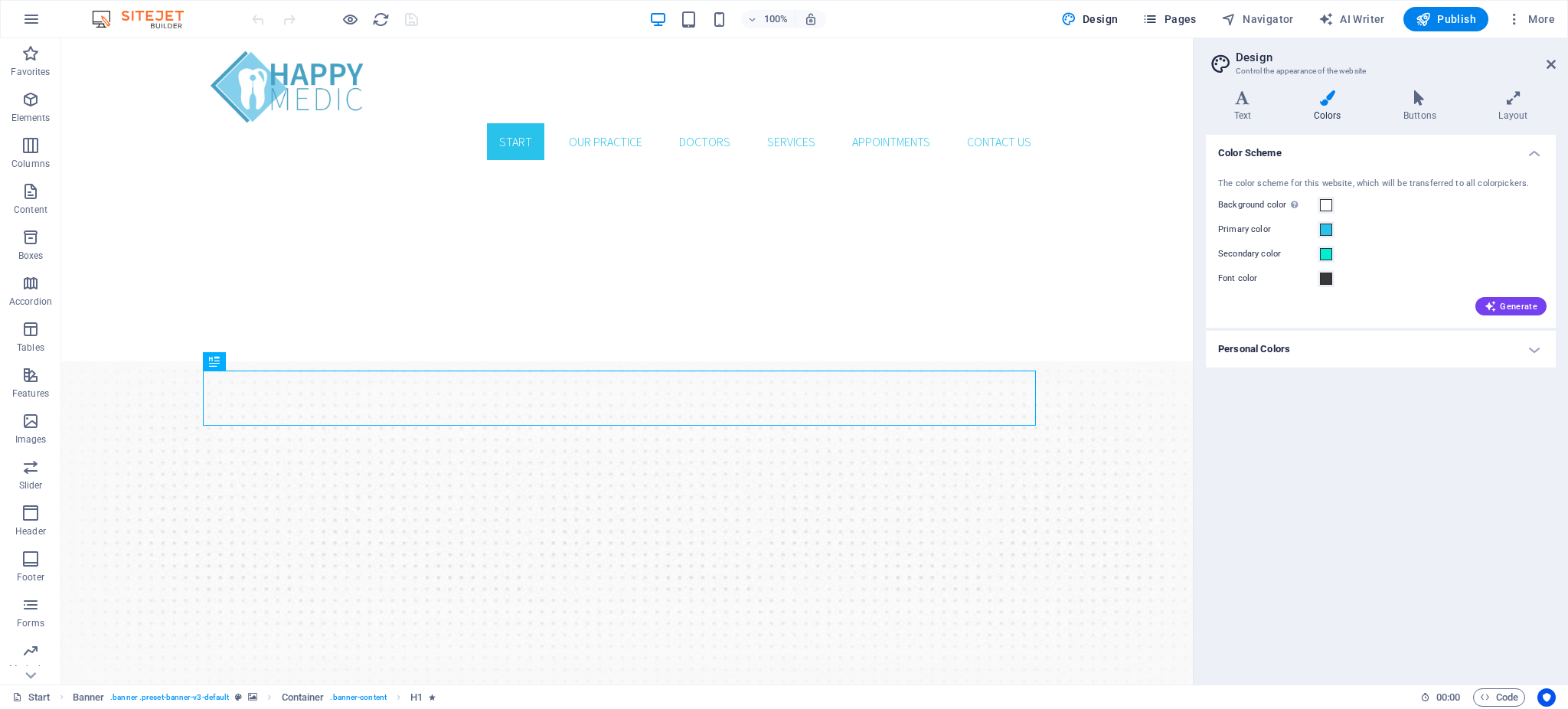 click on "Pages" at bounding box center (1169, 19) 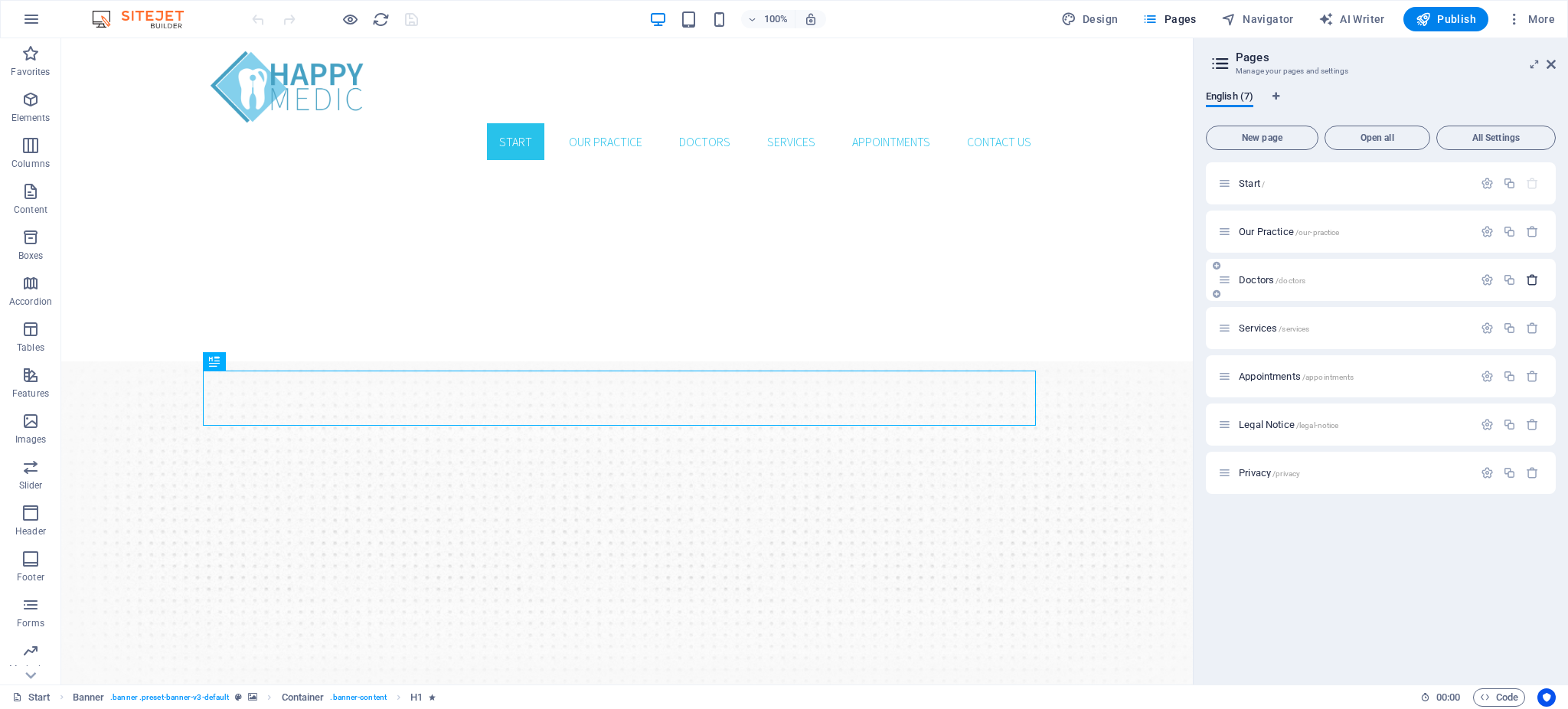 click at bounding box center (1532, 279) 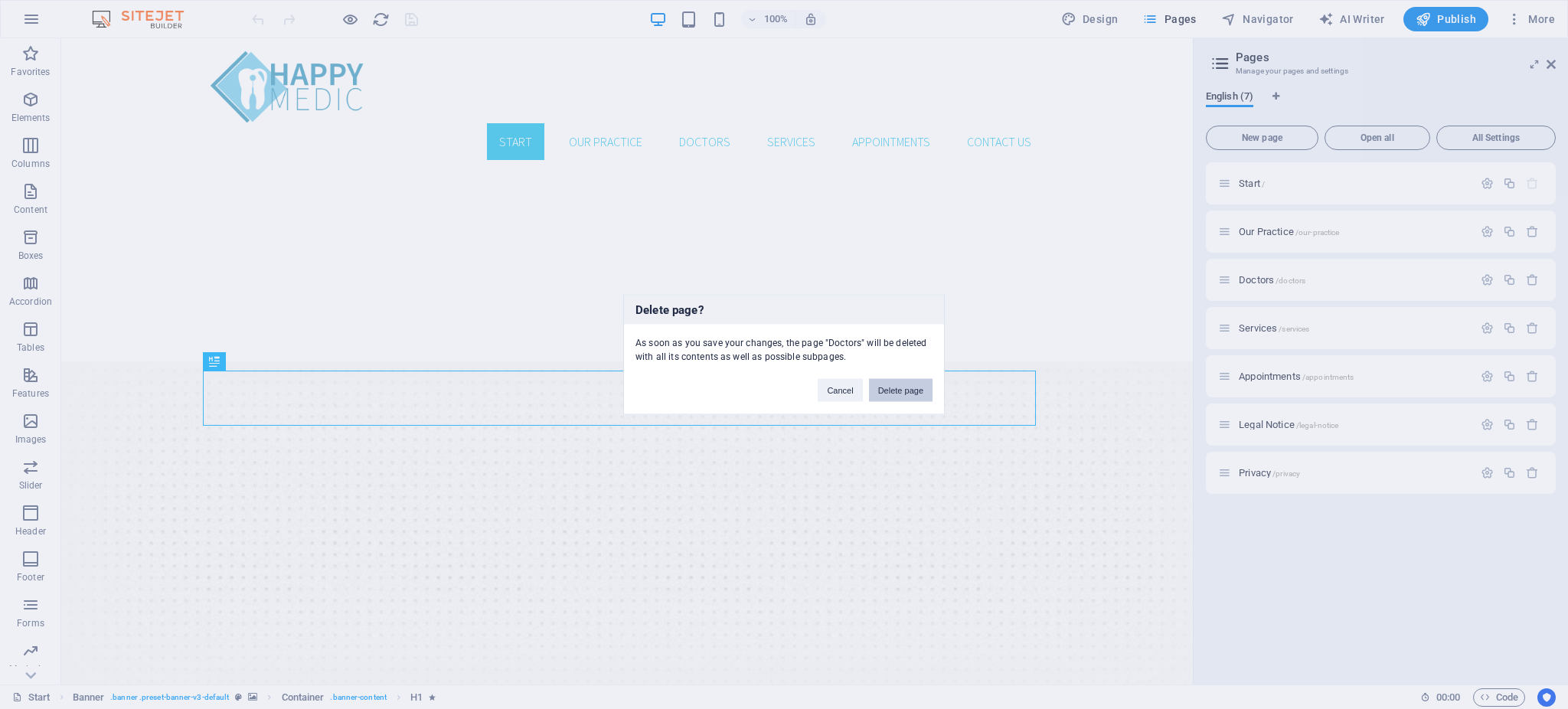 click on "Delete page" at bounding box center (900, 390) 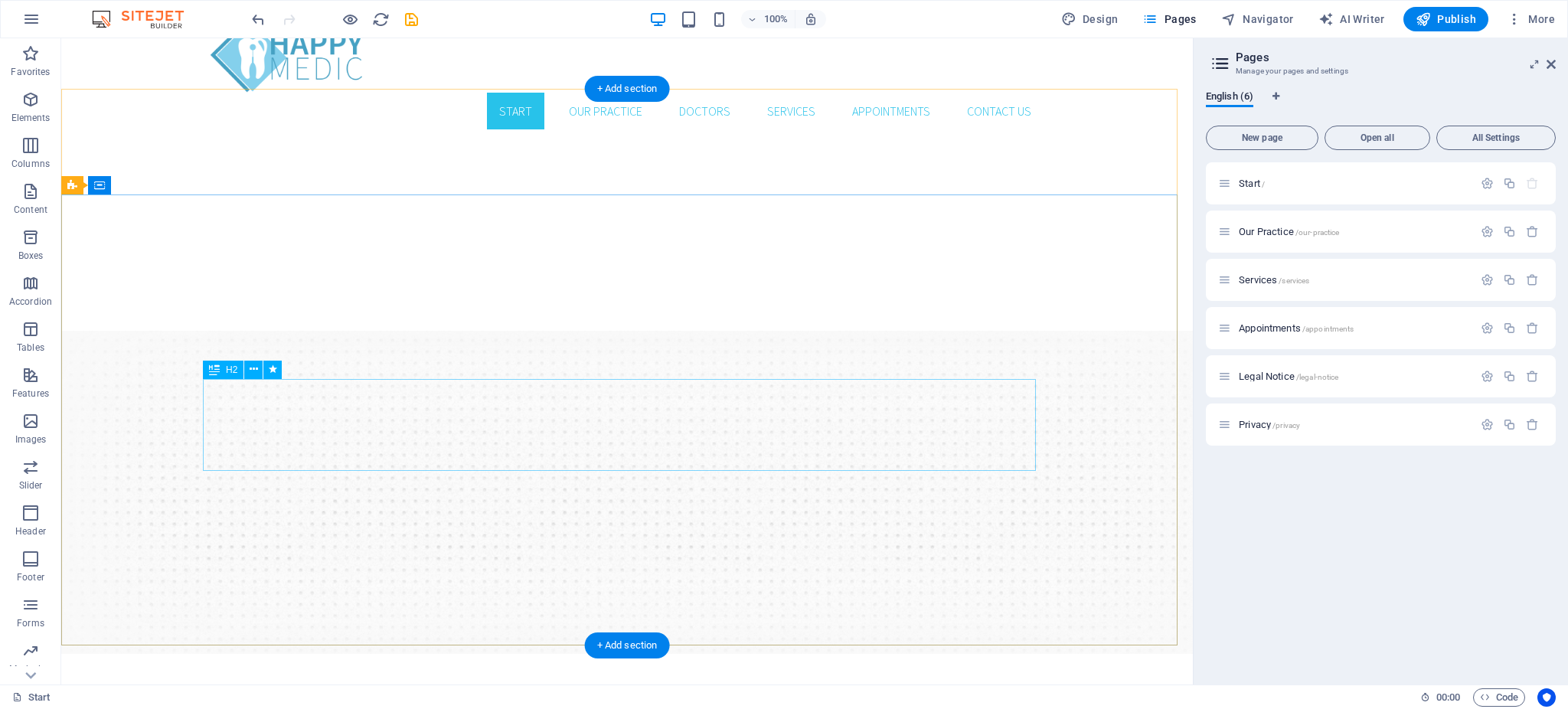 scroll, scrollTop: 0, scrollLeft: 0, axis: both 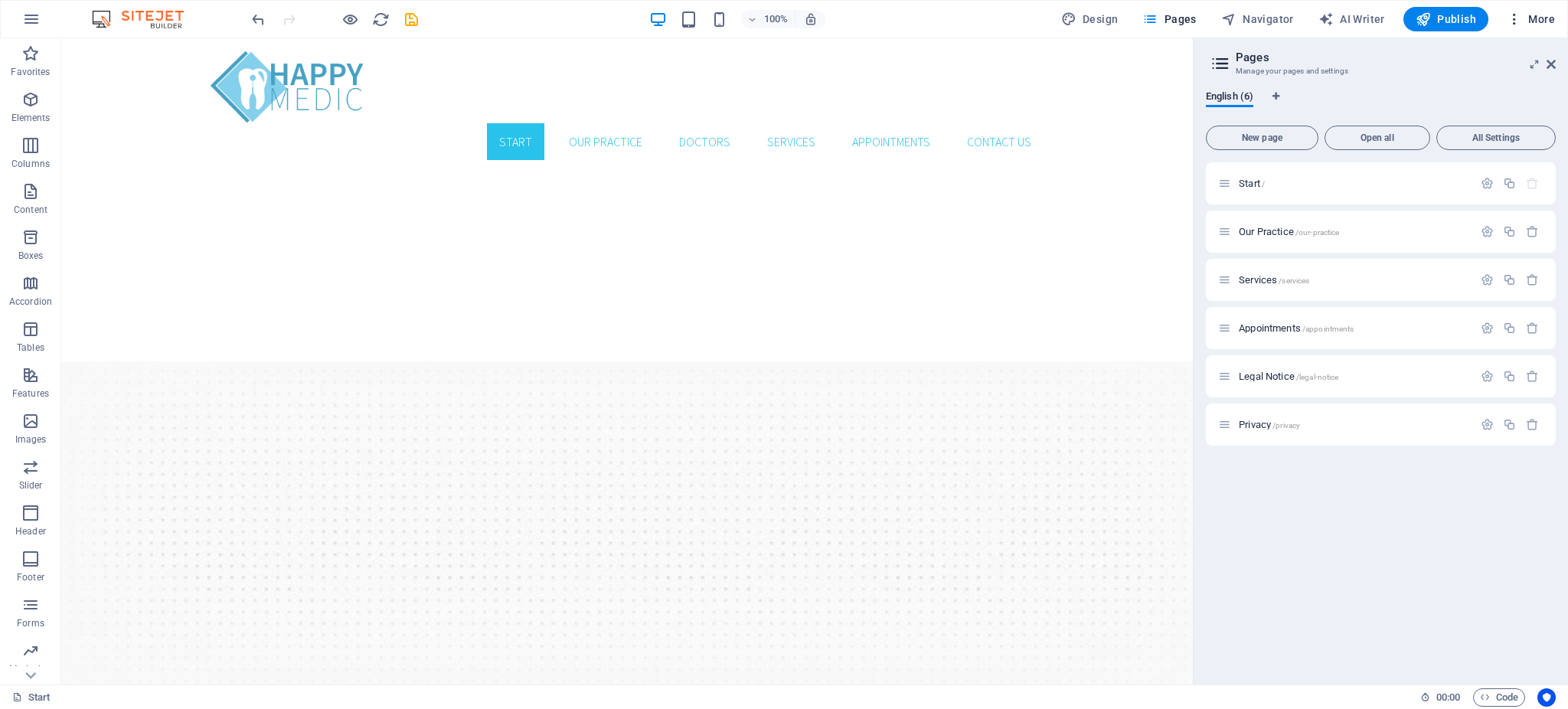click on "More" at bounding box center (1530, 19) 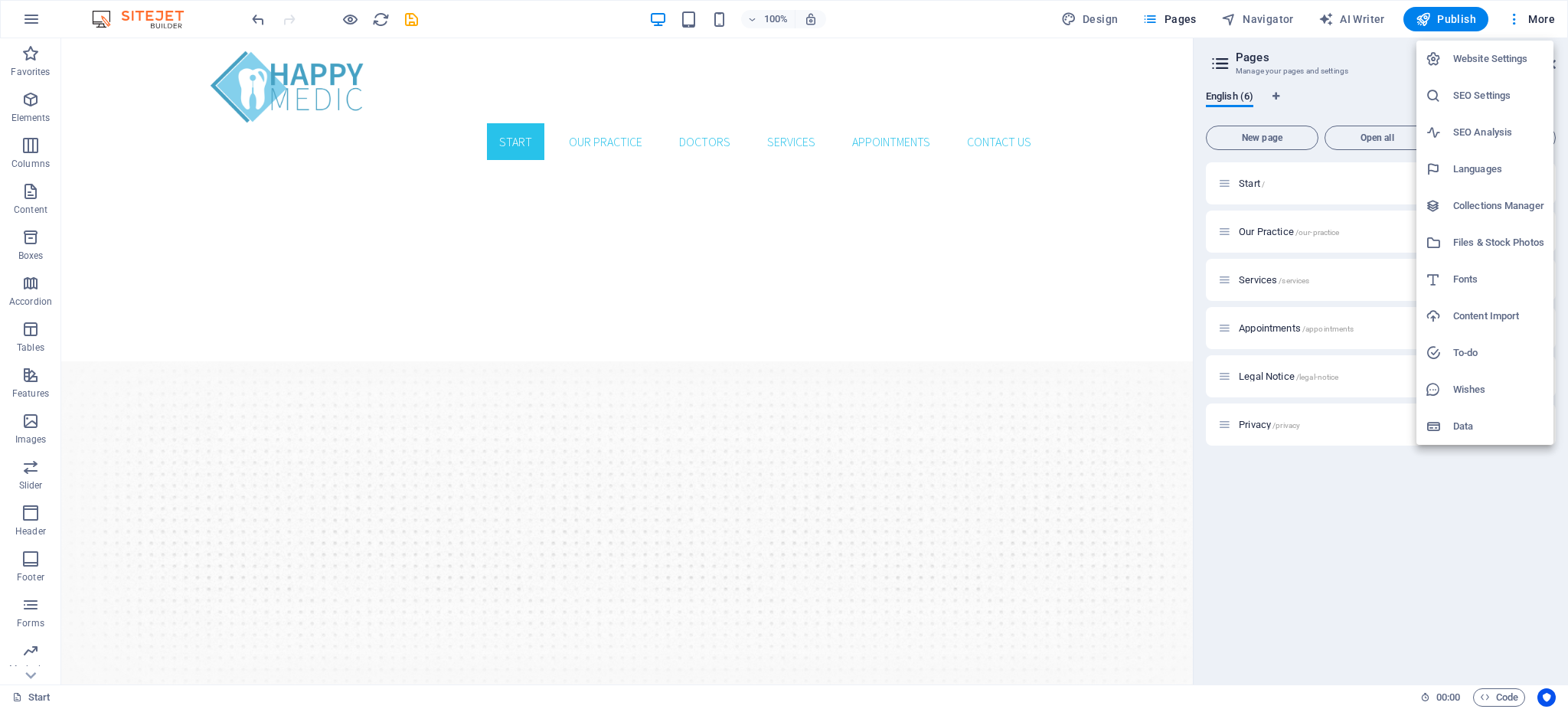 click on "Website Settings" at bounding box center (1498, 59) 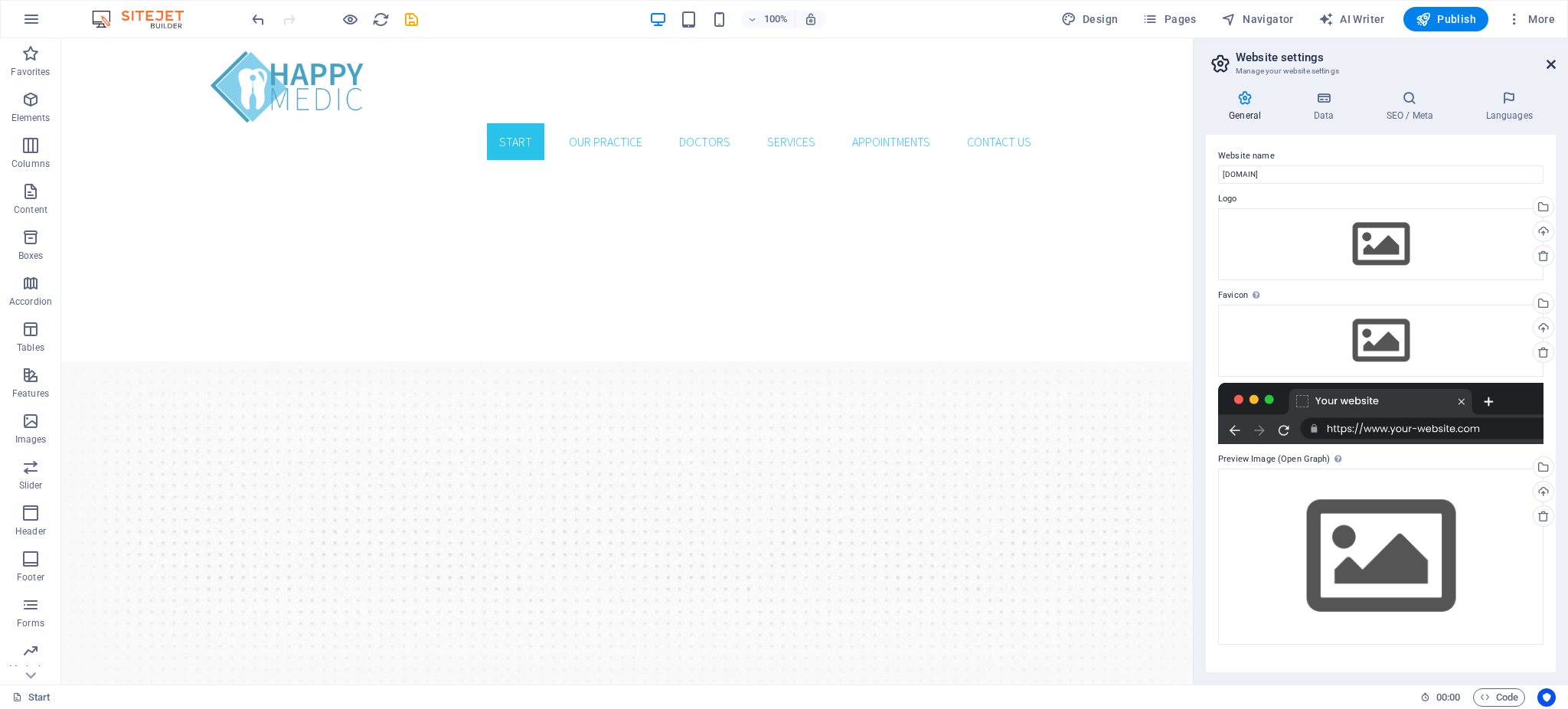 click at bounding box center [1551, 64] 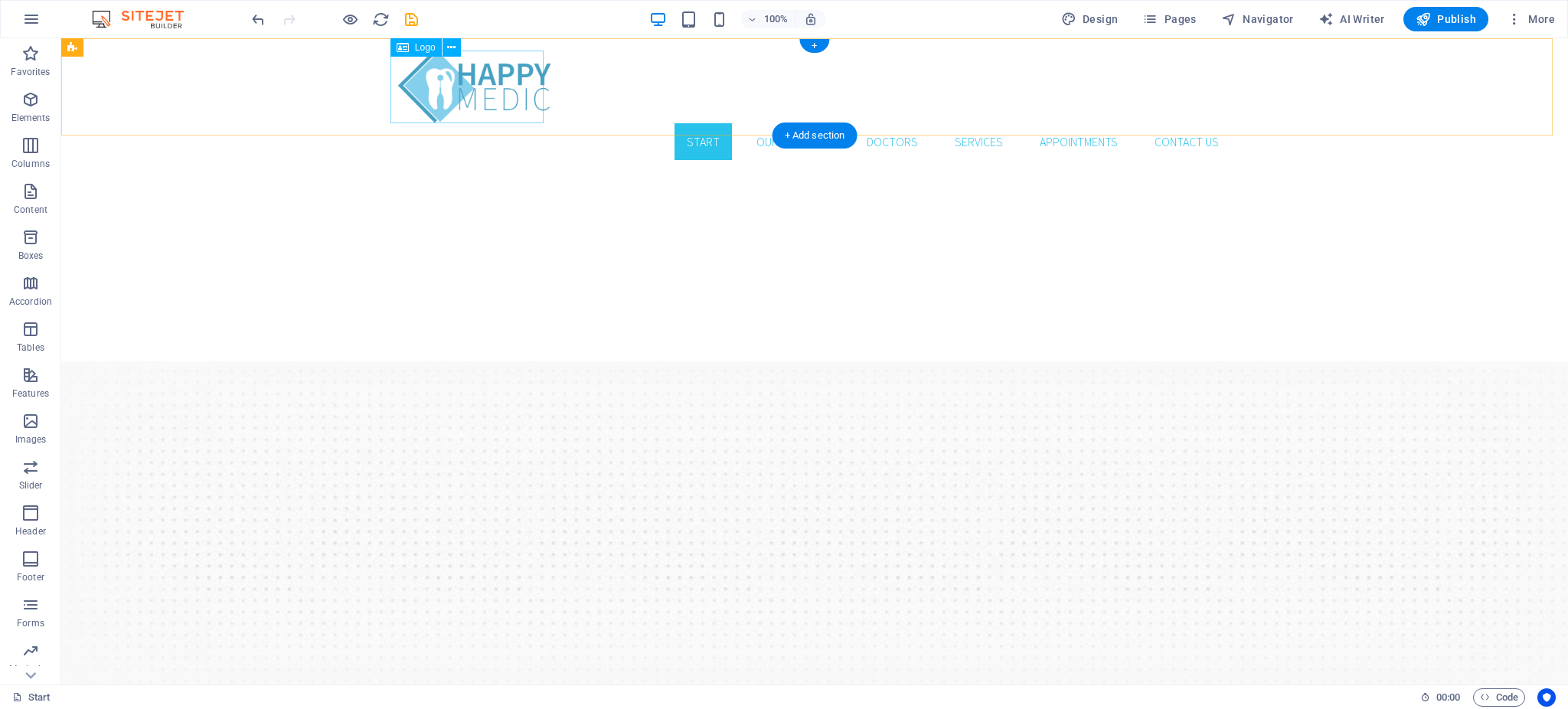 click at bounding box center (815, 87) 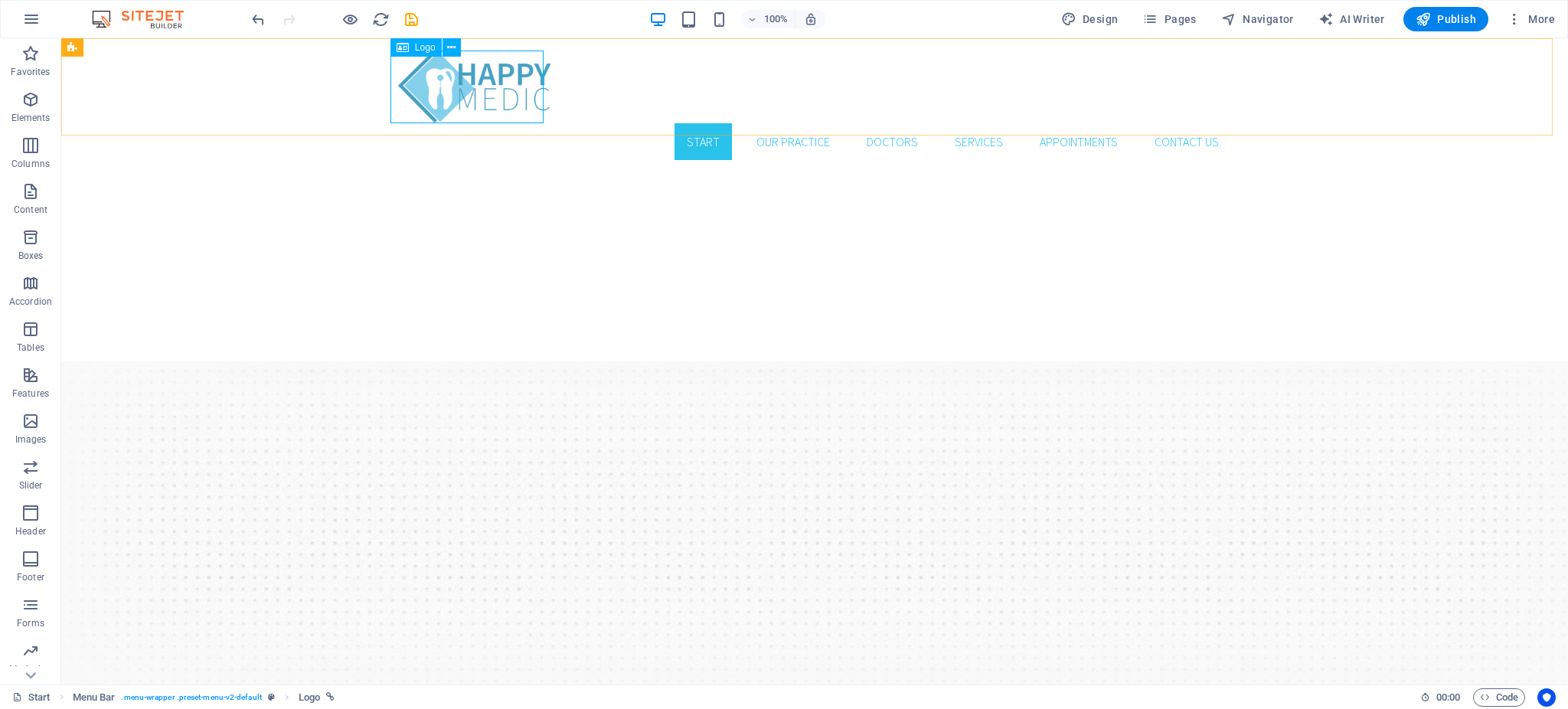 click on "Logo" at bounding box center (425, 47) 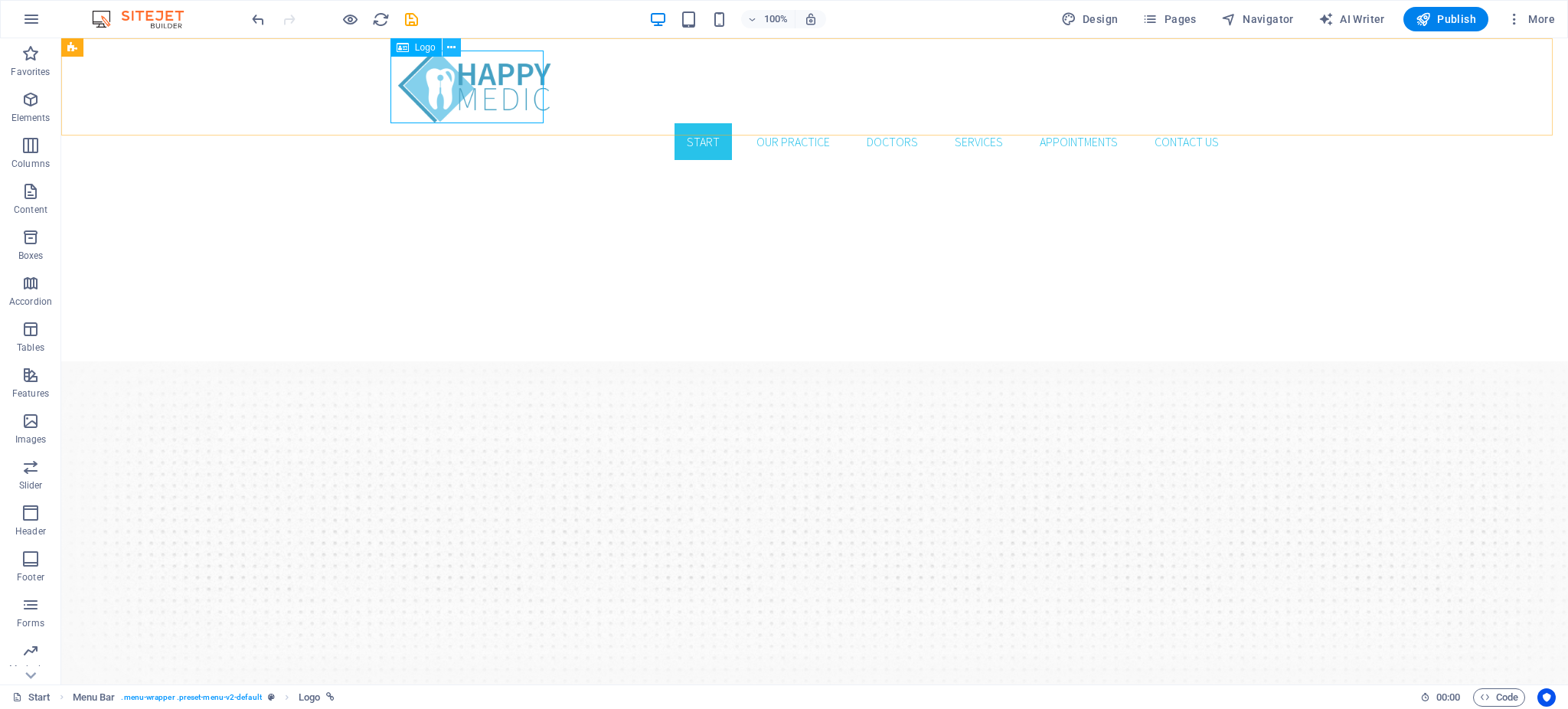 click at bounding box center (452, 47) 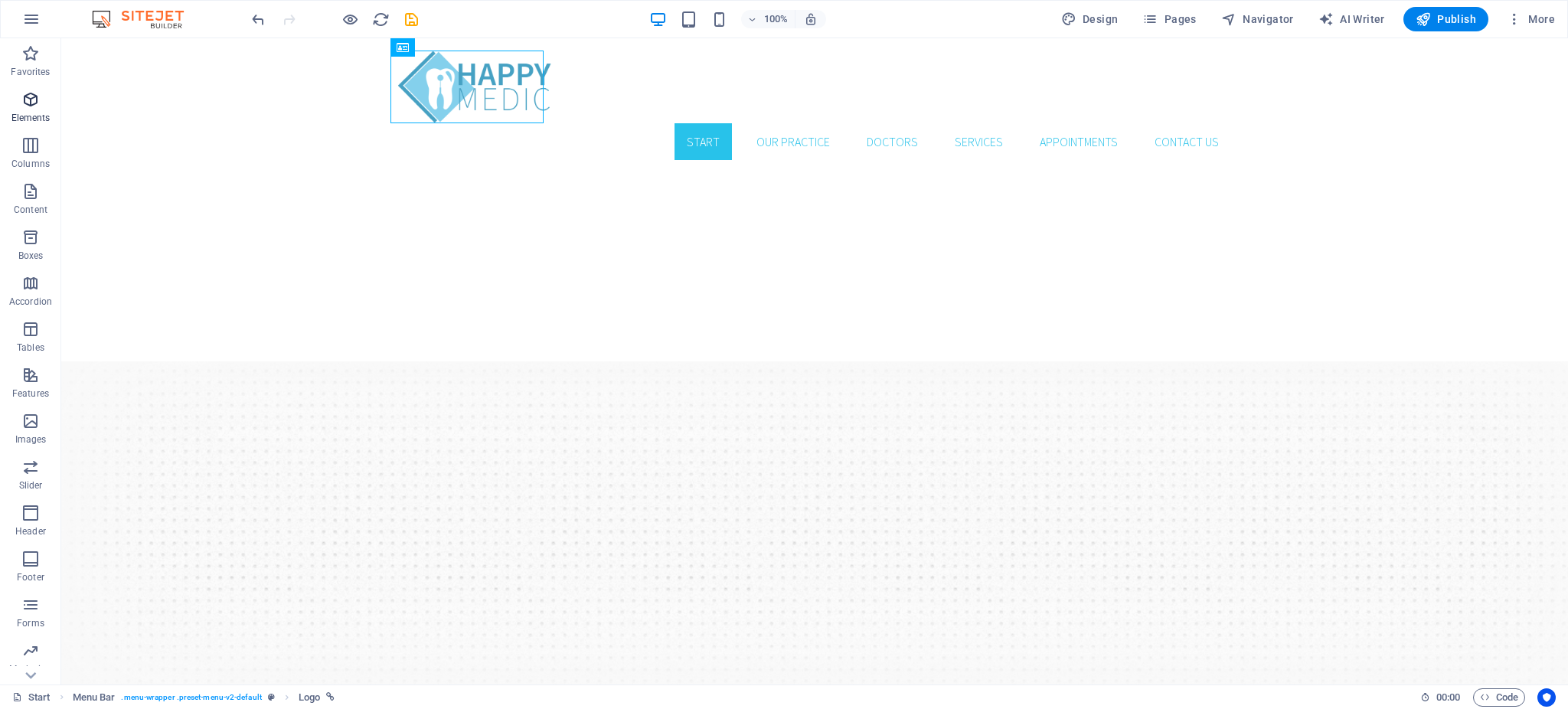 click on "Elements" at bounding box center [31, 109] 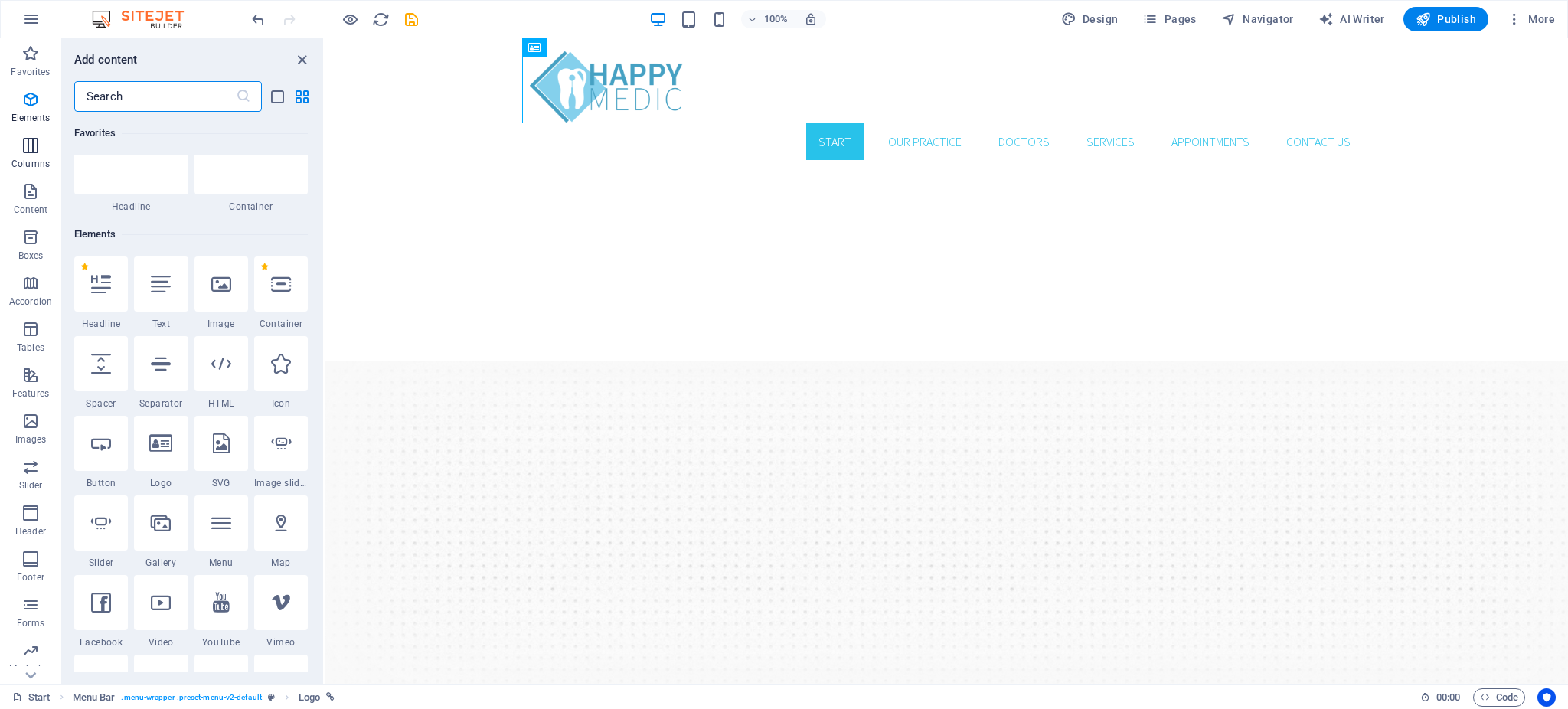 scroll, scrollTop: 163, scrollLeft: 0, axis: vertical 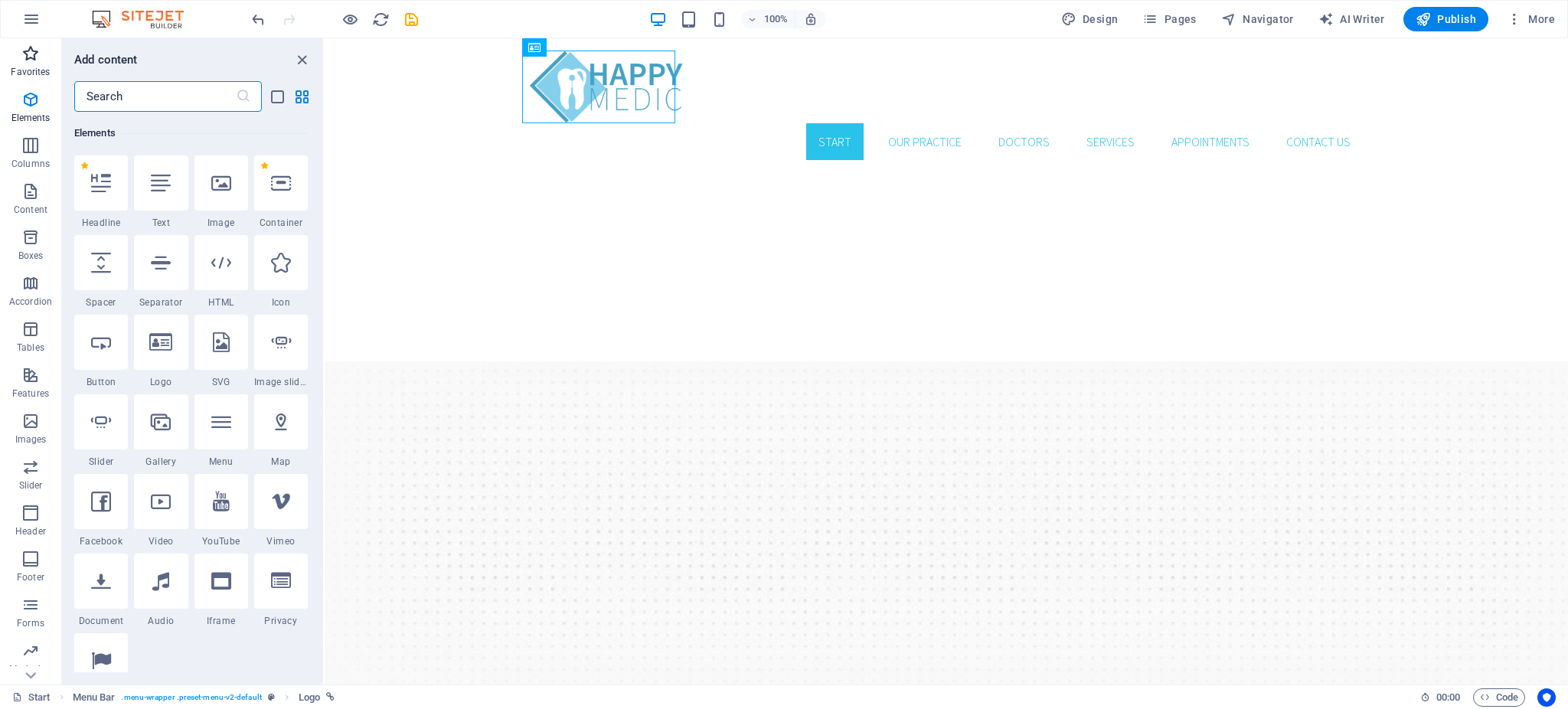 click on "Favorites" at bounding box center [30, 72] 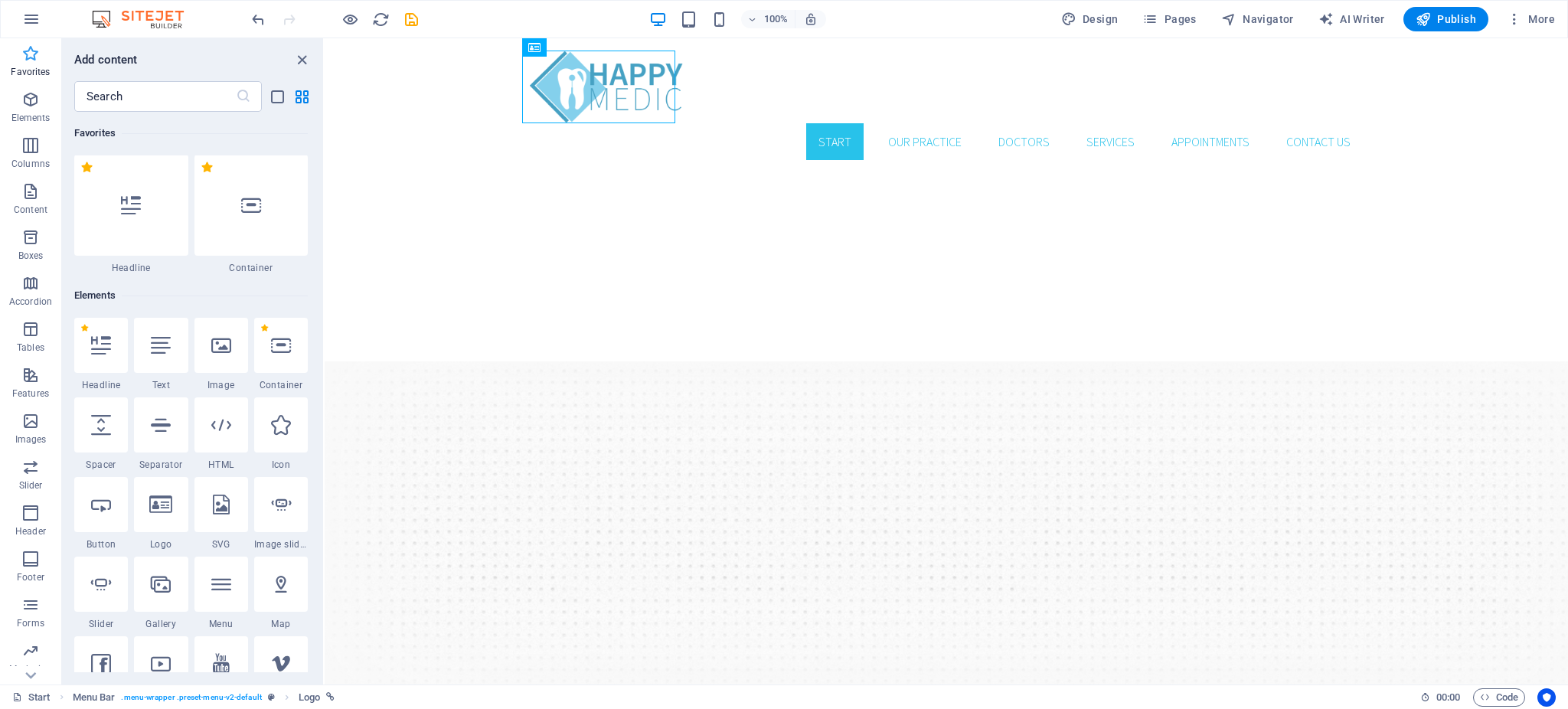 scroll, scrollTop: 0, scrollLeft: 0, axis: both 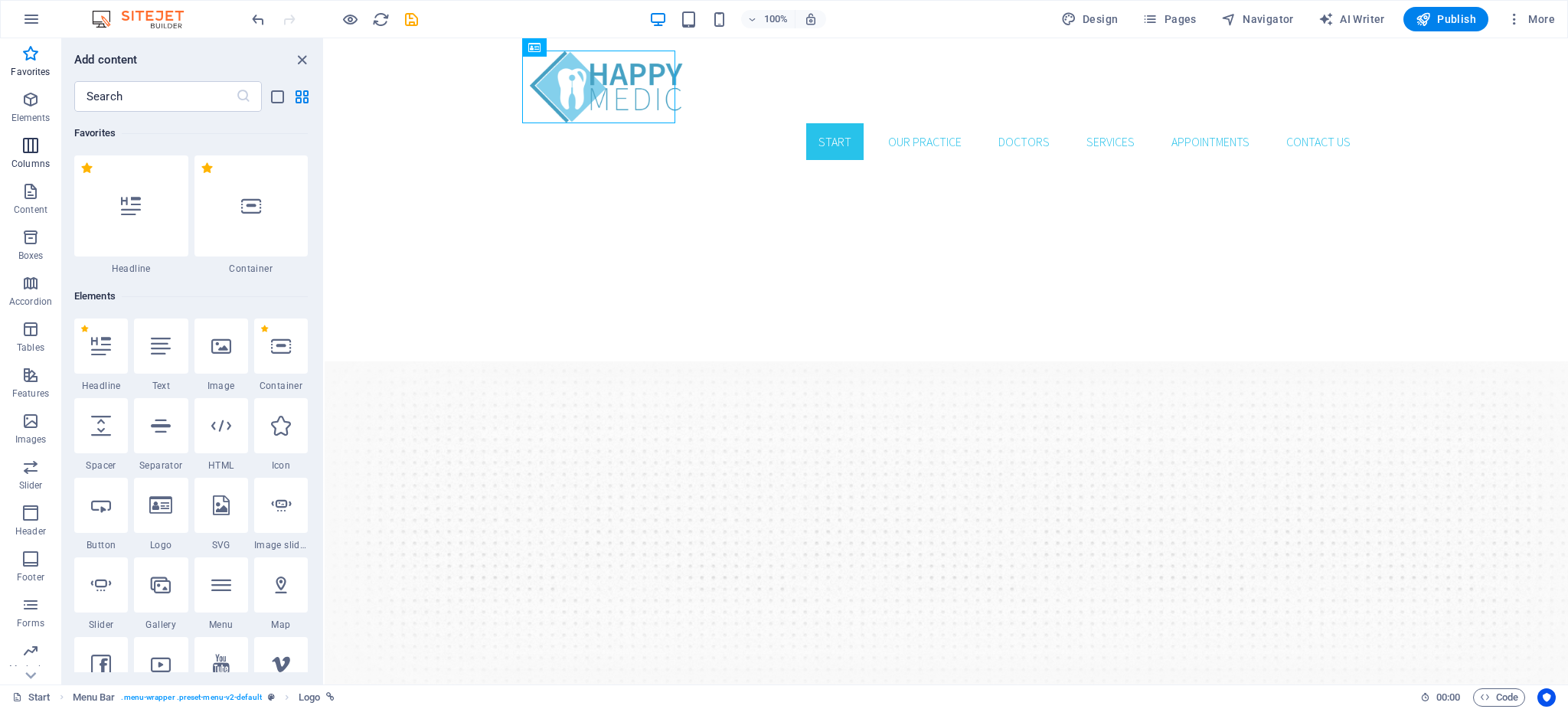 click on "Columns" at bounding box center [31, 164] 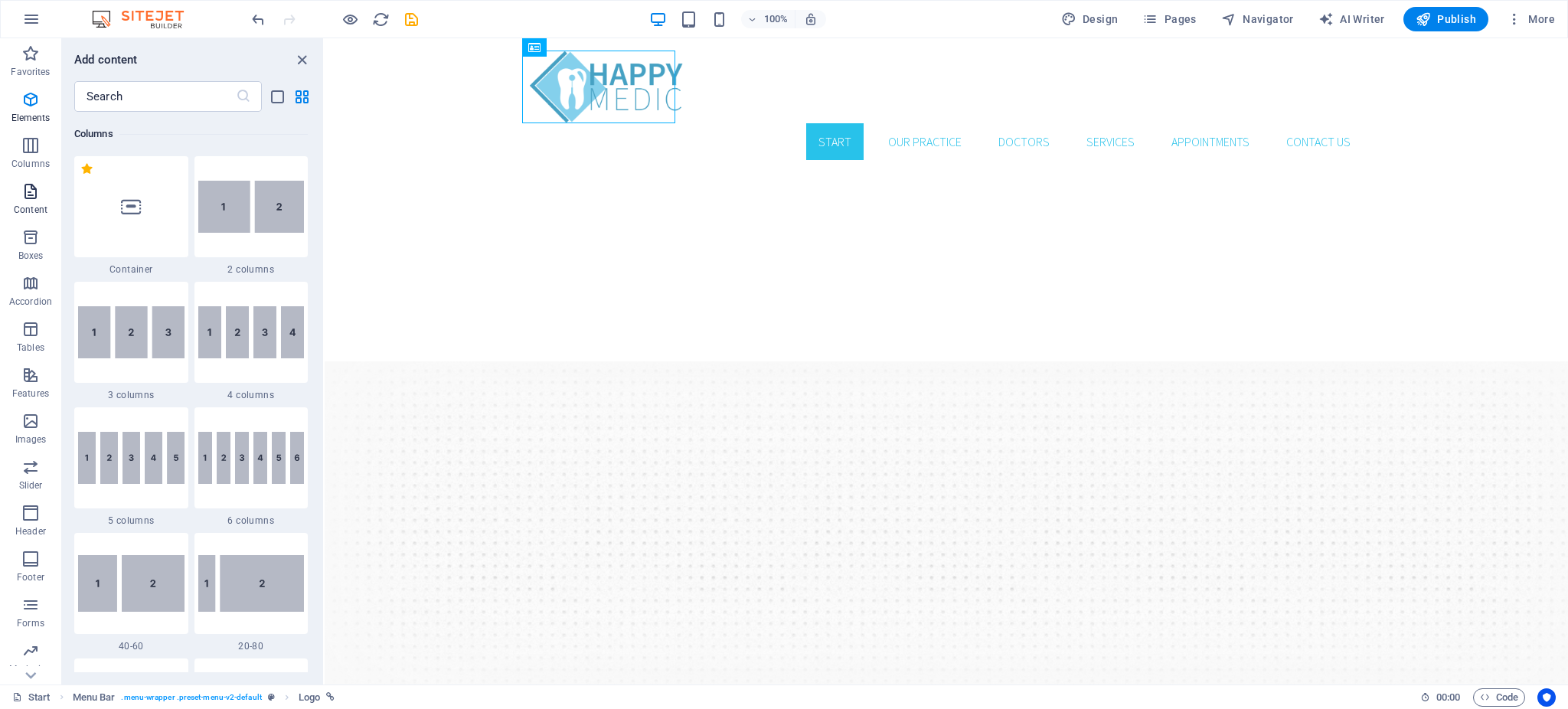 click at bounding box center (31, 191) 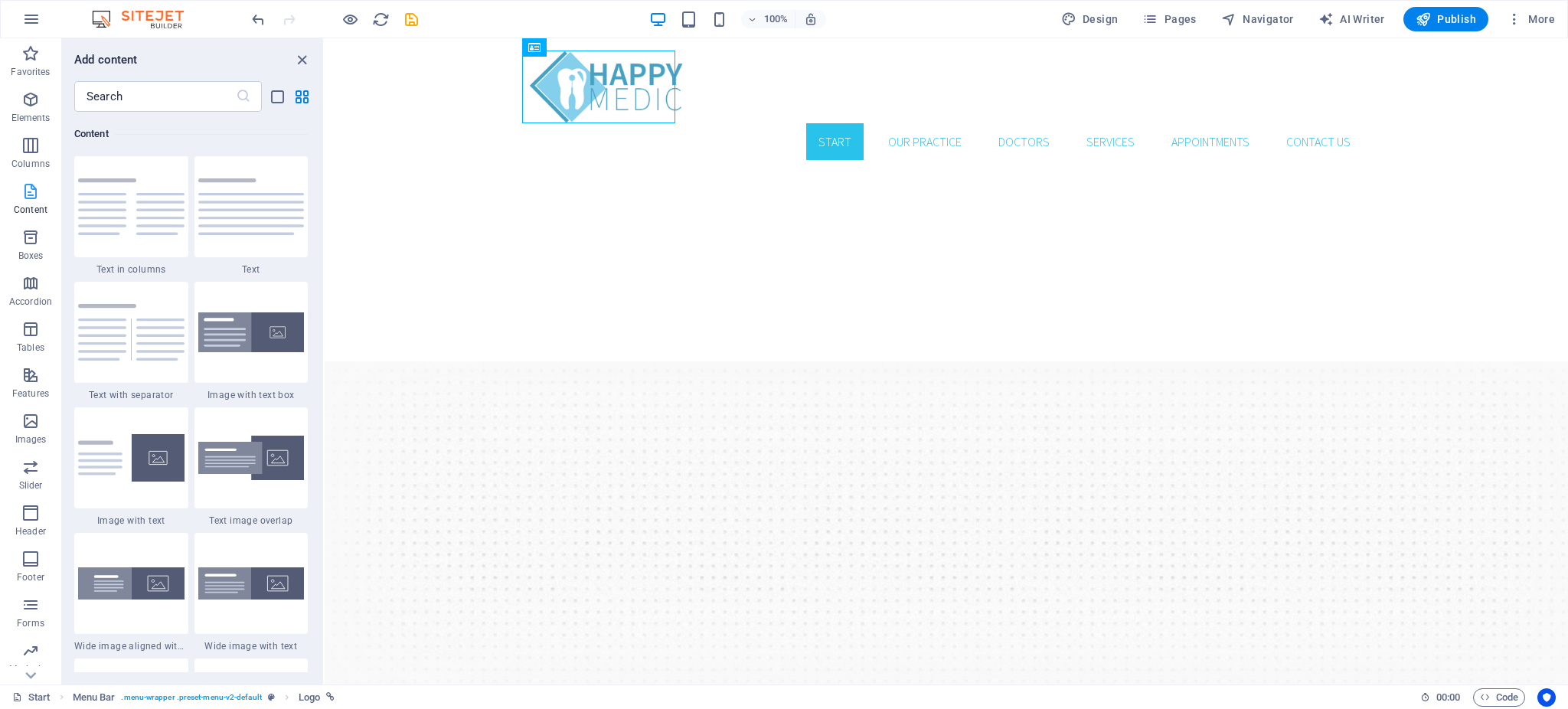 scroll, scrollTop: 2678, scrollLeft: 0, axis: vertical 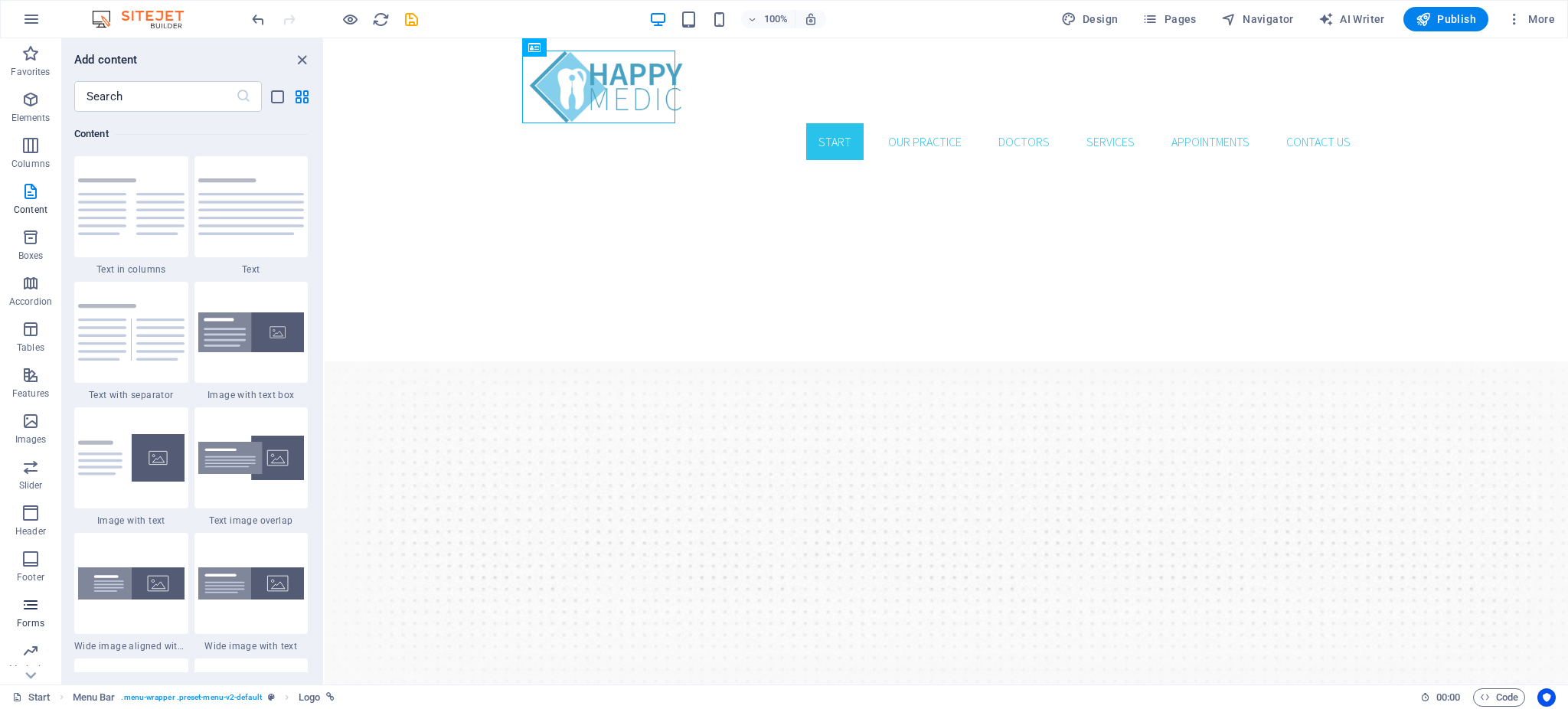 drag, startPoint x: 41, startPoint y: 600, endPoint x: 38, endPoint y: 609, distance: 9.486833 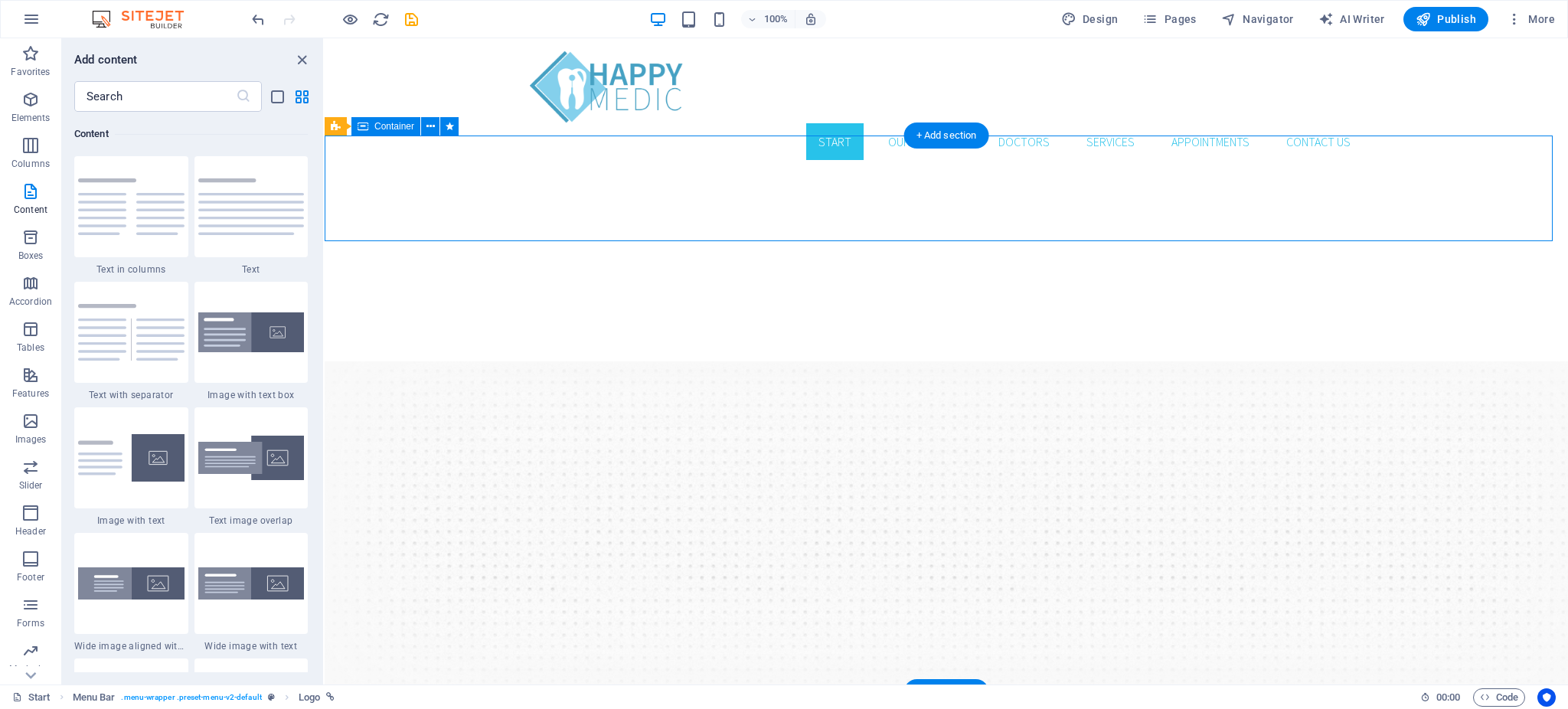 drag, startPoint x: 363, startPoint y: 648, endPoint x: 472, endPoint y: 163, distance: 497.0976 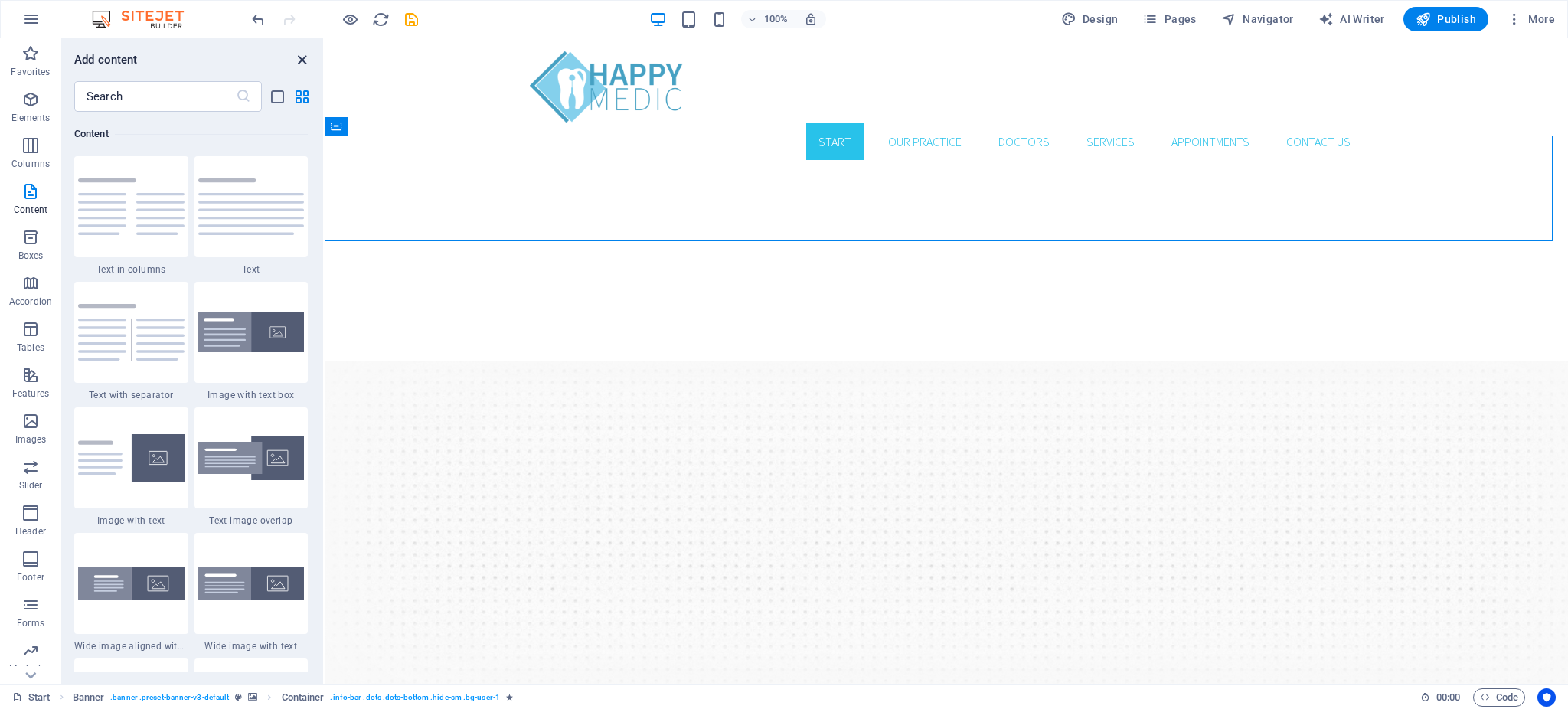 click at bounding box center [302, 60] 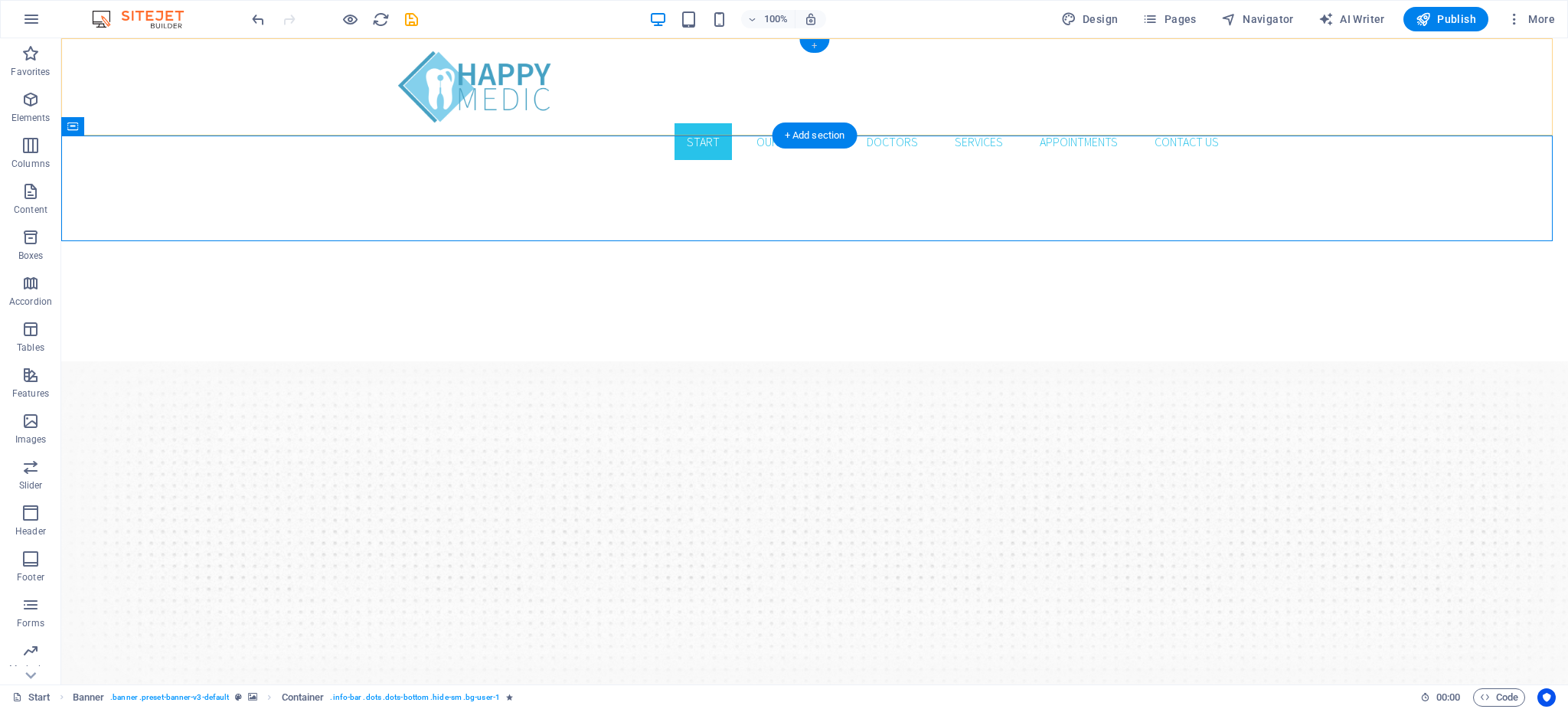 click on "+" at bounding box center [814, 46] 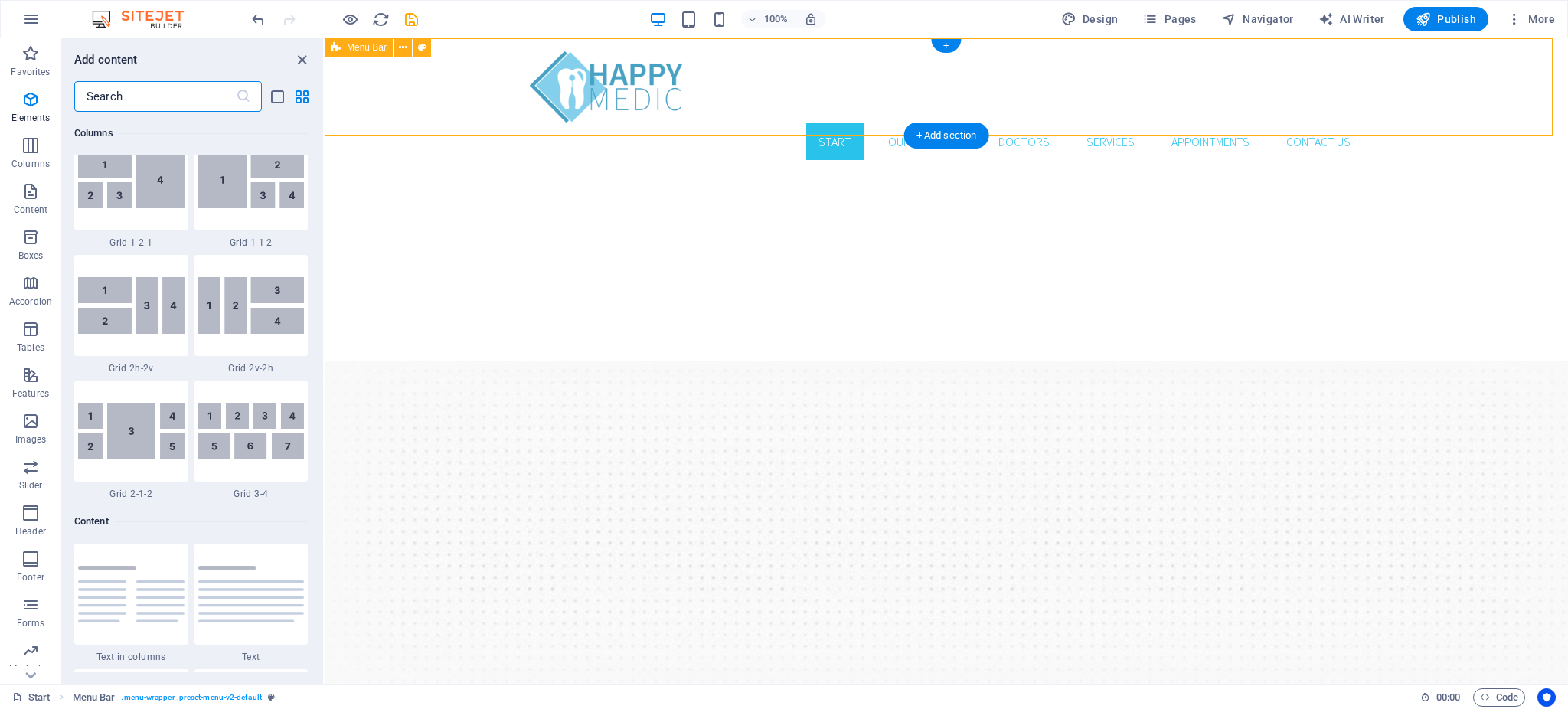 scroll, scrollTop: 2678, scrollLeft: 0, axis: vertical 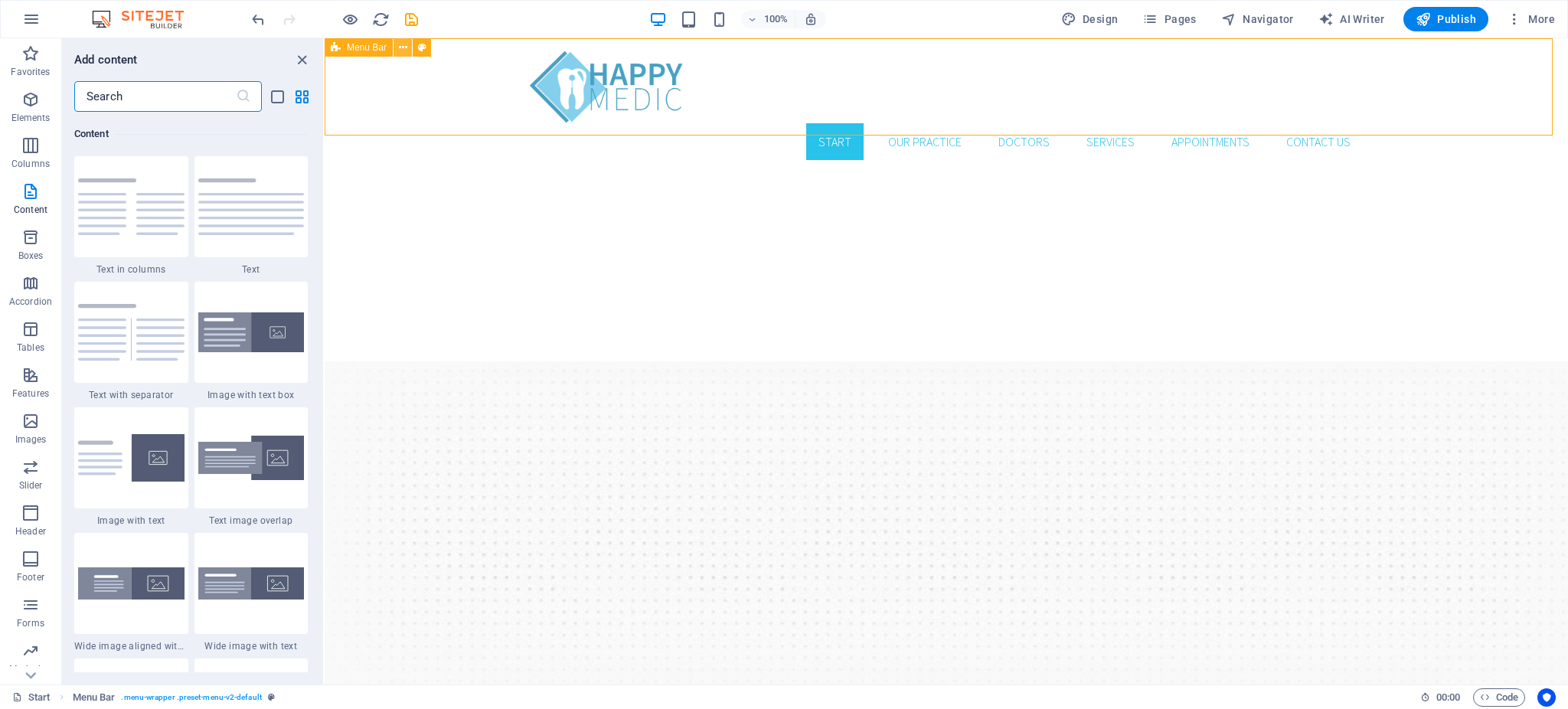 click at bounding box center [403, 47] 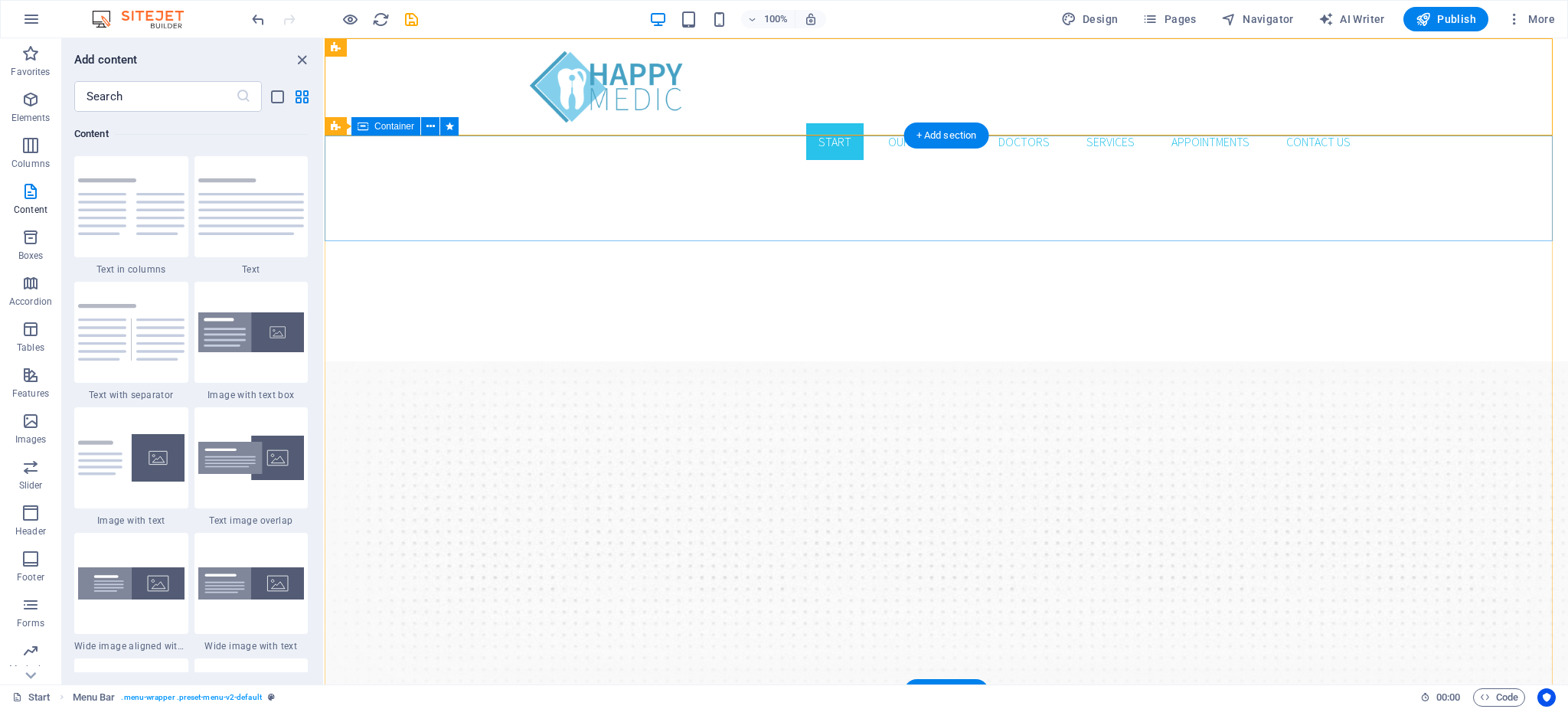 click on "Address   Phone Call us! Open hours Monday - Friday 8am - 5pm Book an appointment 4742c6c144ab4996fd4340701c4078@cpanel.local Book now" at bounding box center (946, 888) 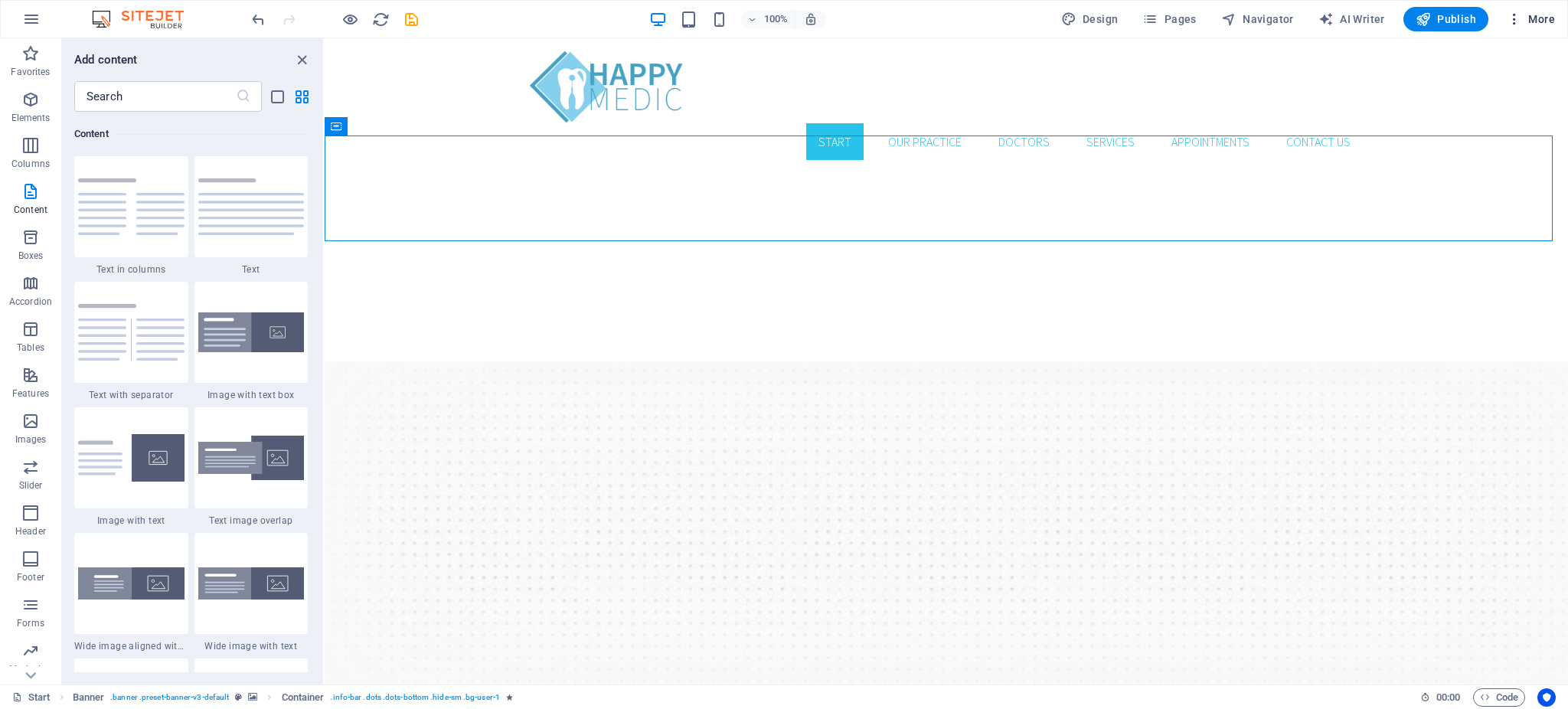click at bounding box center [1514, 19] 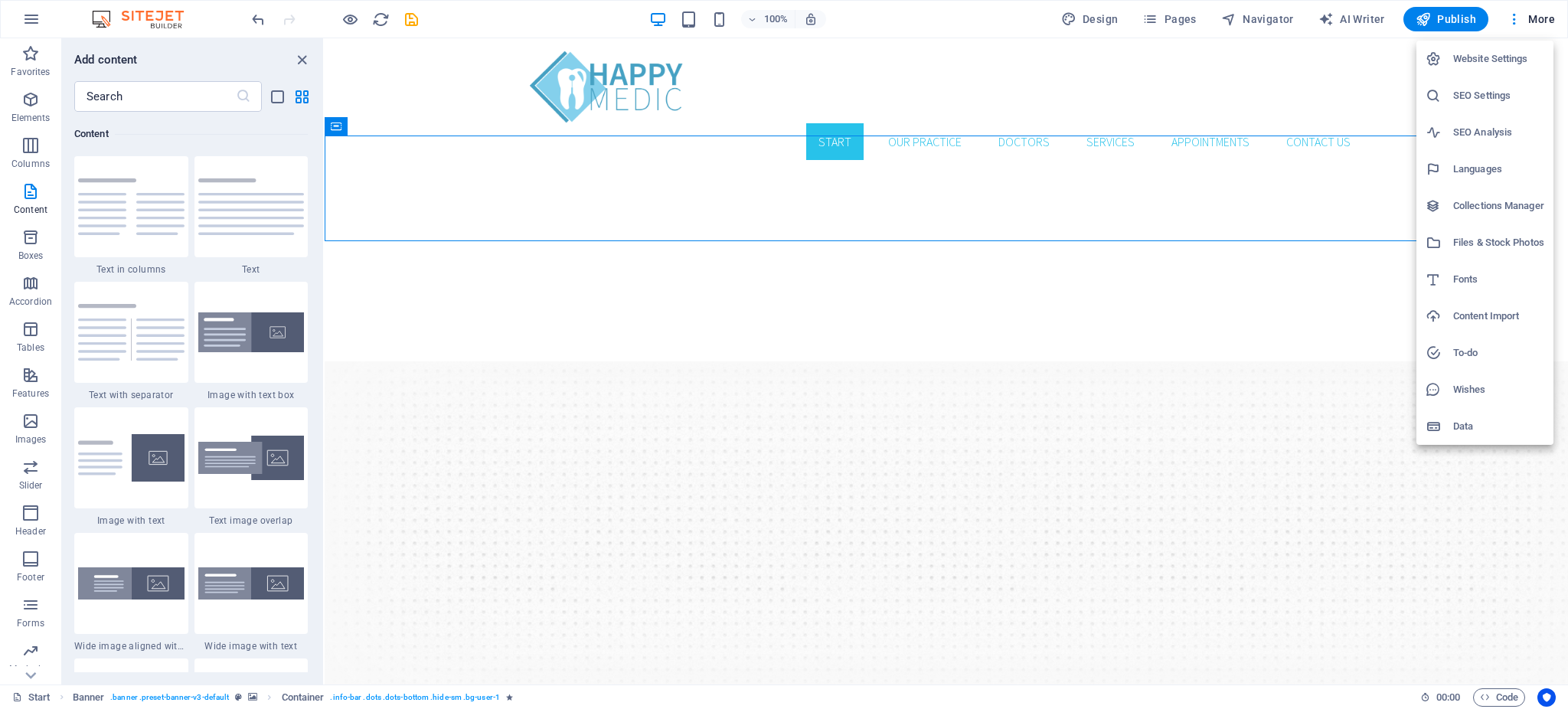 click at bounding box center [784, 354] 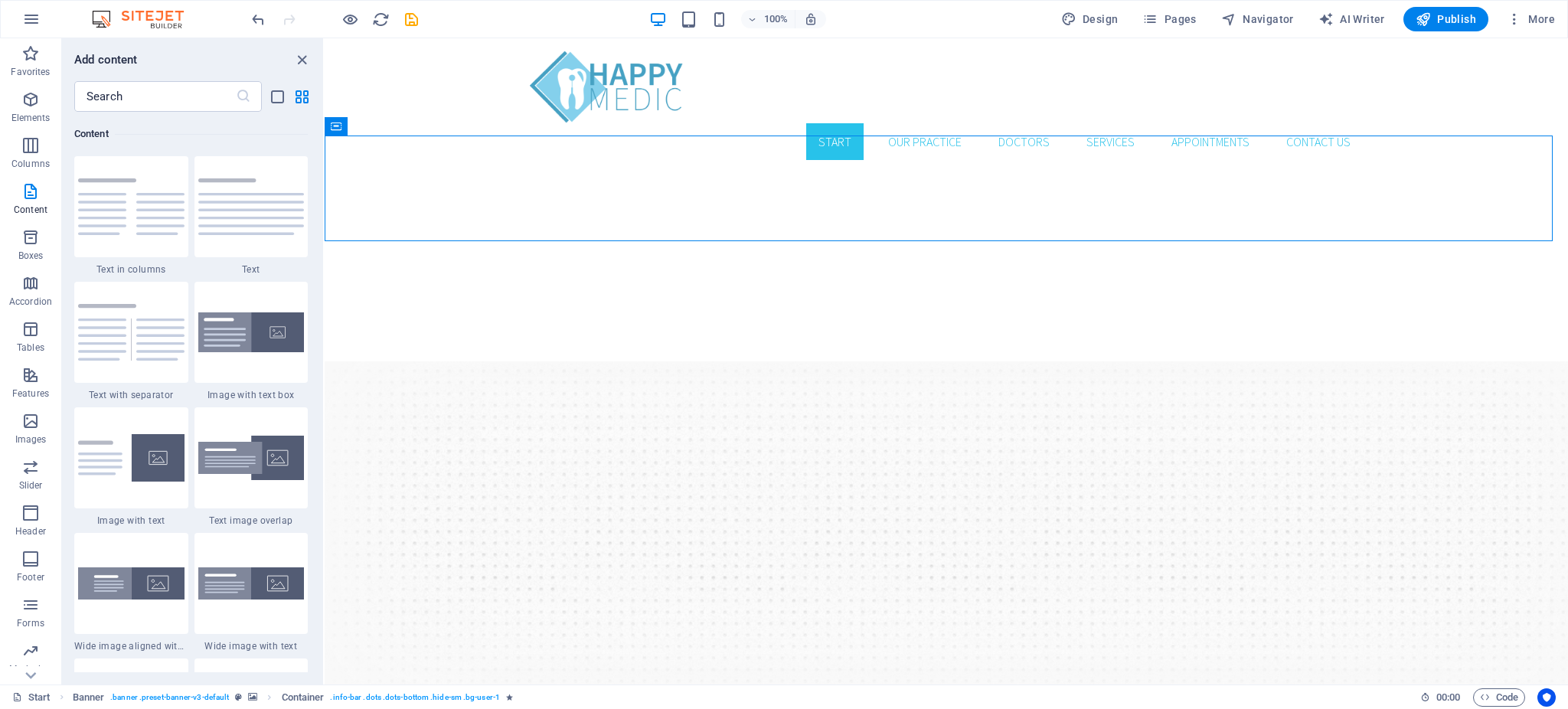 click on "Design" at bounding box center [1089, 19] 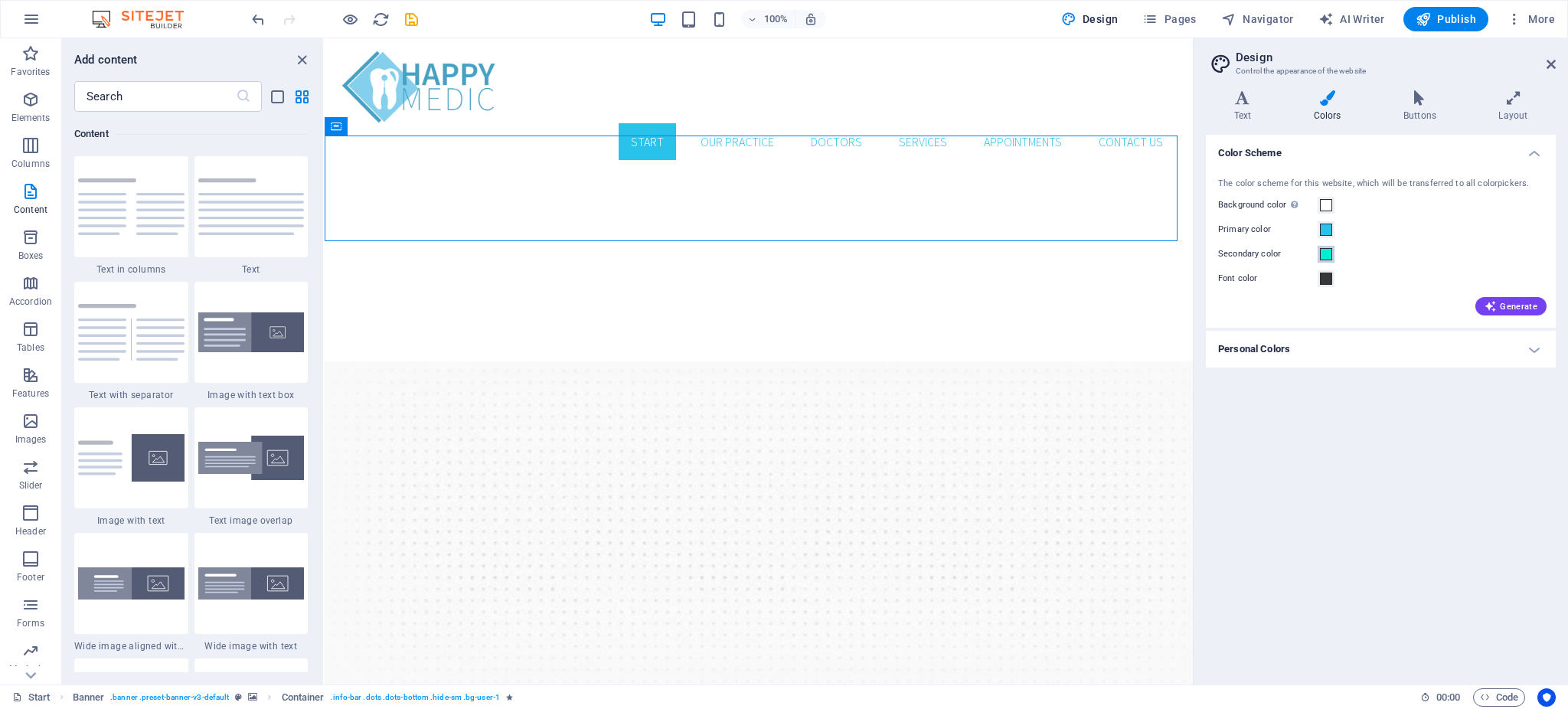 click at bounding box center (1326, 254) 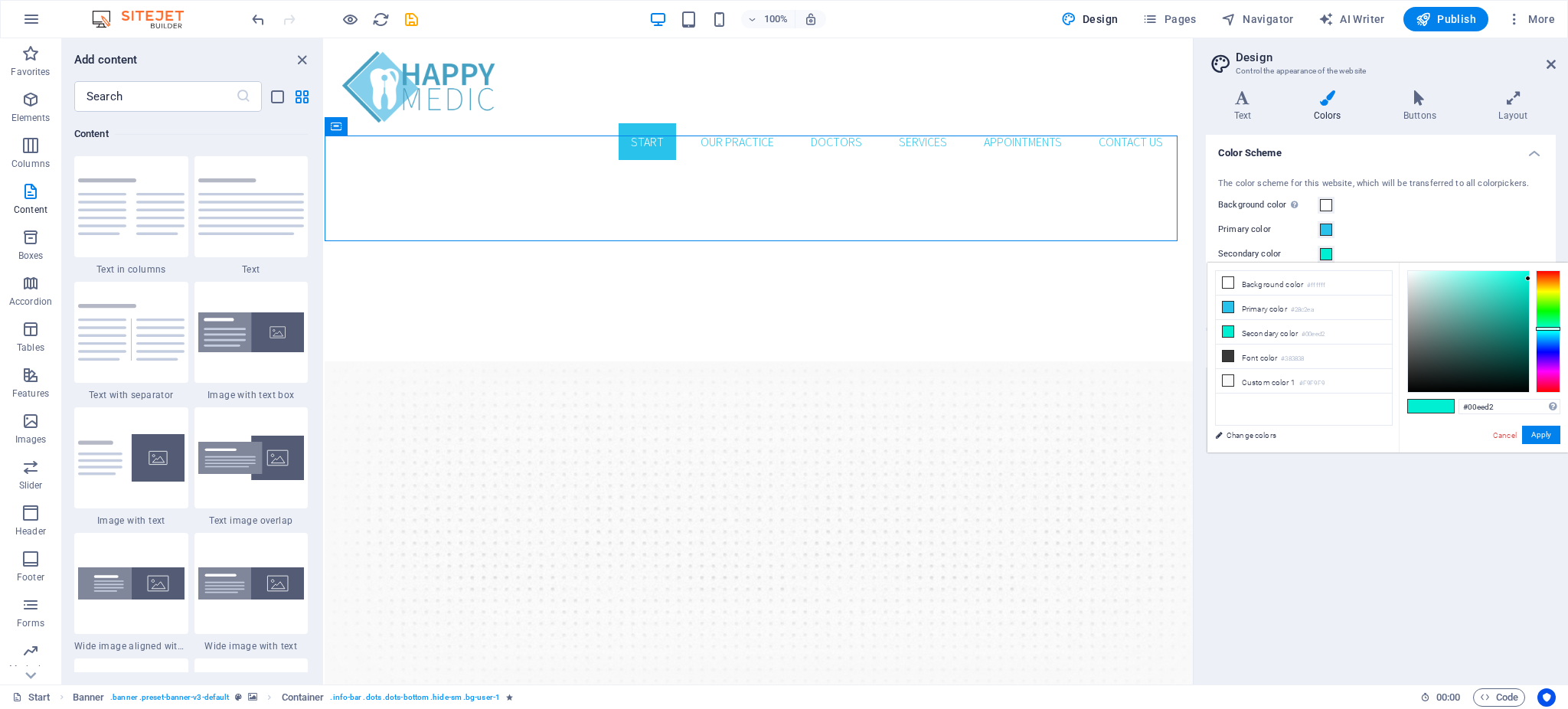 type on "#0015ee" 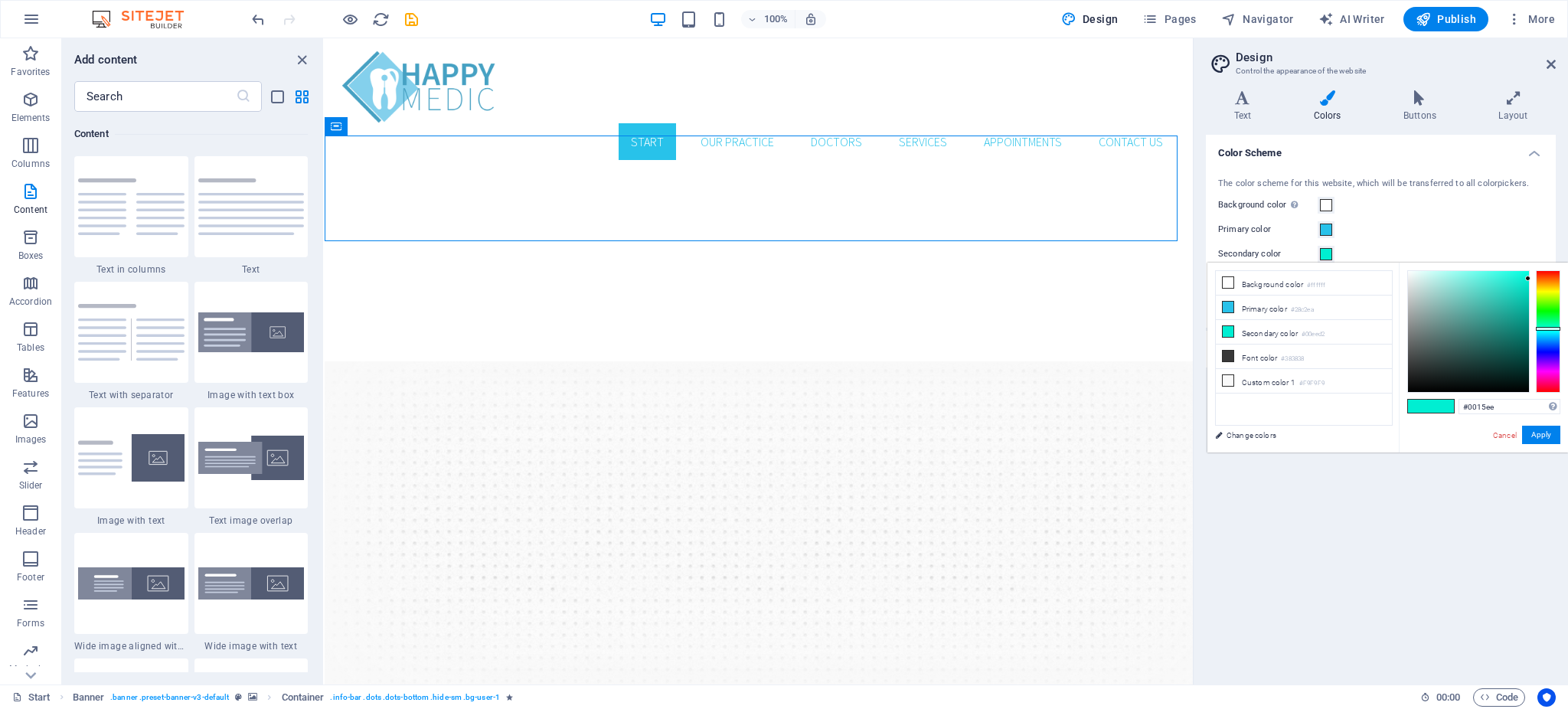 click at bounding box center (1548, 332) 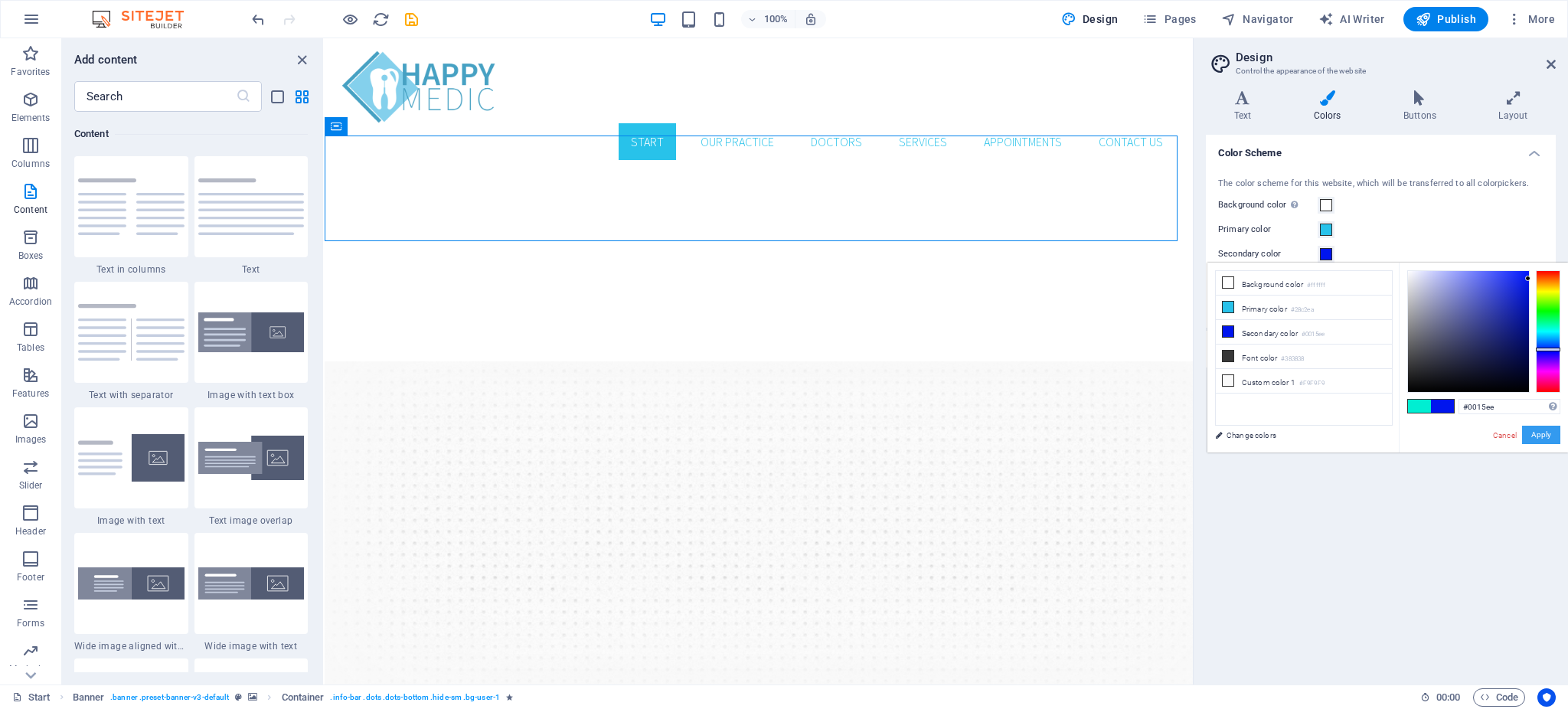 click on "Apply" at bounding box center [1541, 435] 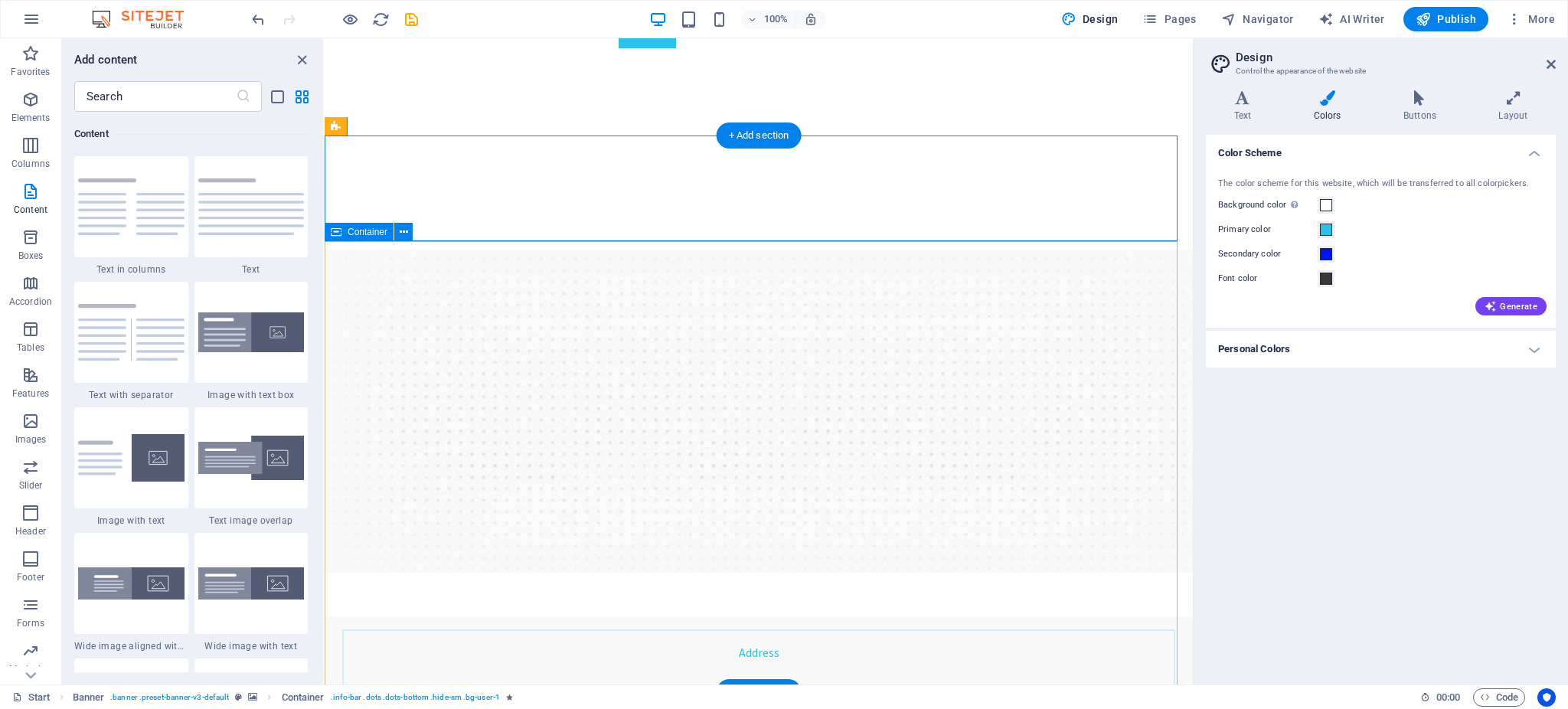 scroll, scrollTop: 0, scrollLeft: 0, axis: both 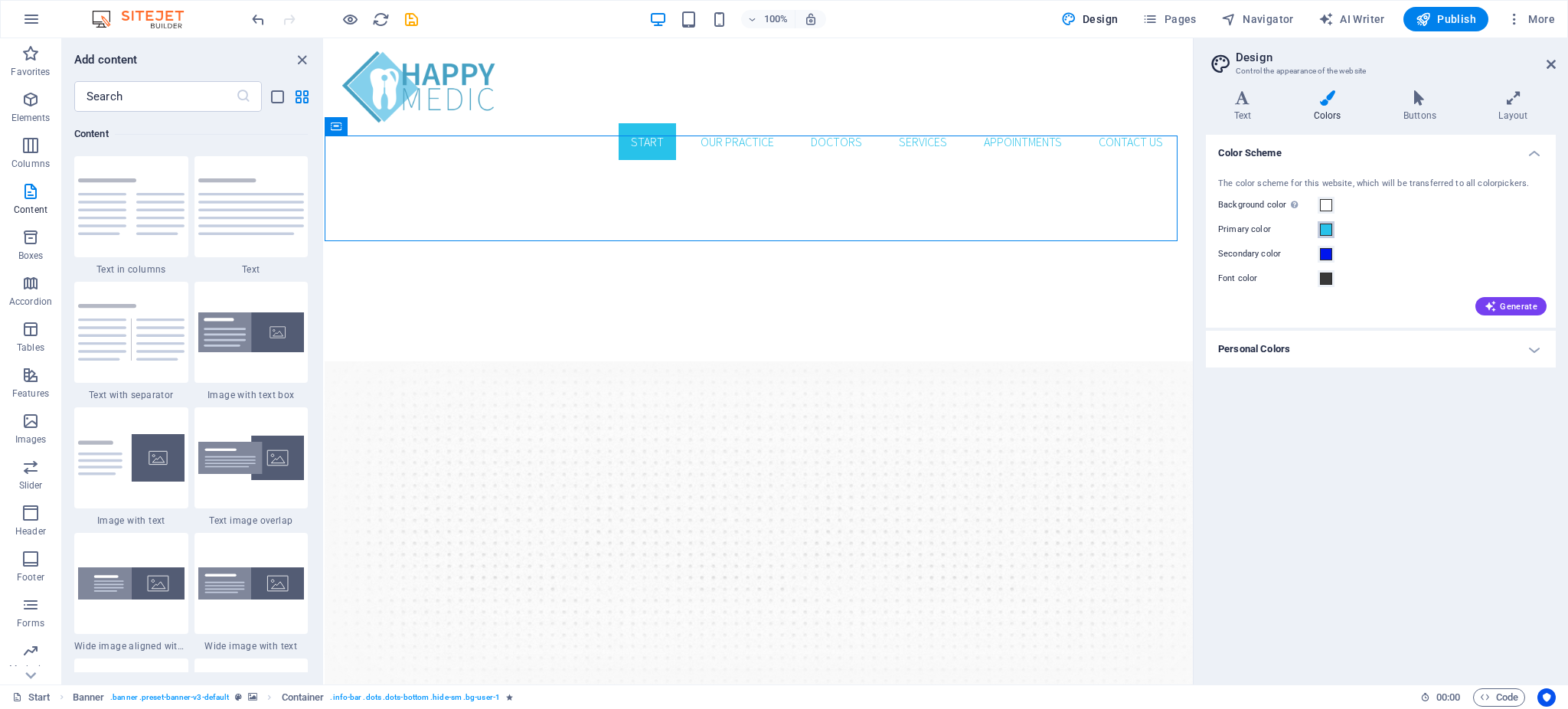 click at bounding box center [1326, 230] 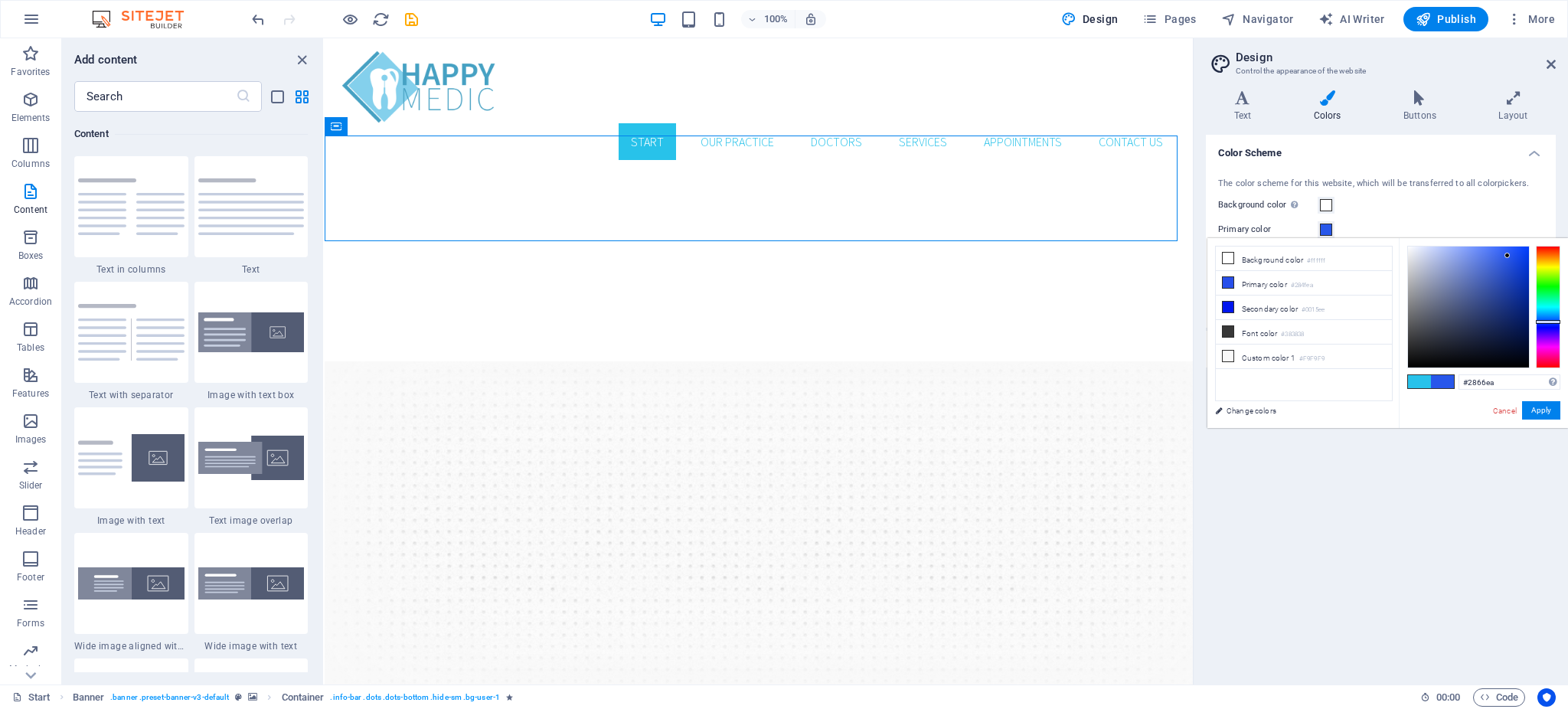 drag, startPoint x: 1550, startPoint y: 306, endPoint x: 1550, endPoint y: 320, distance: 14 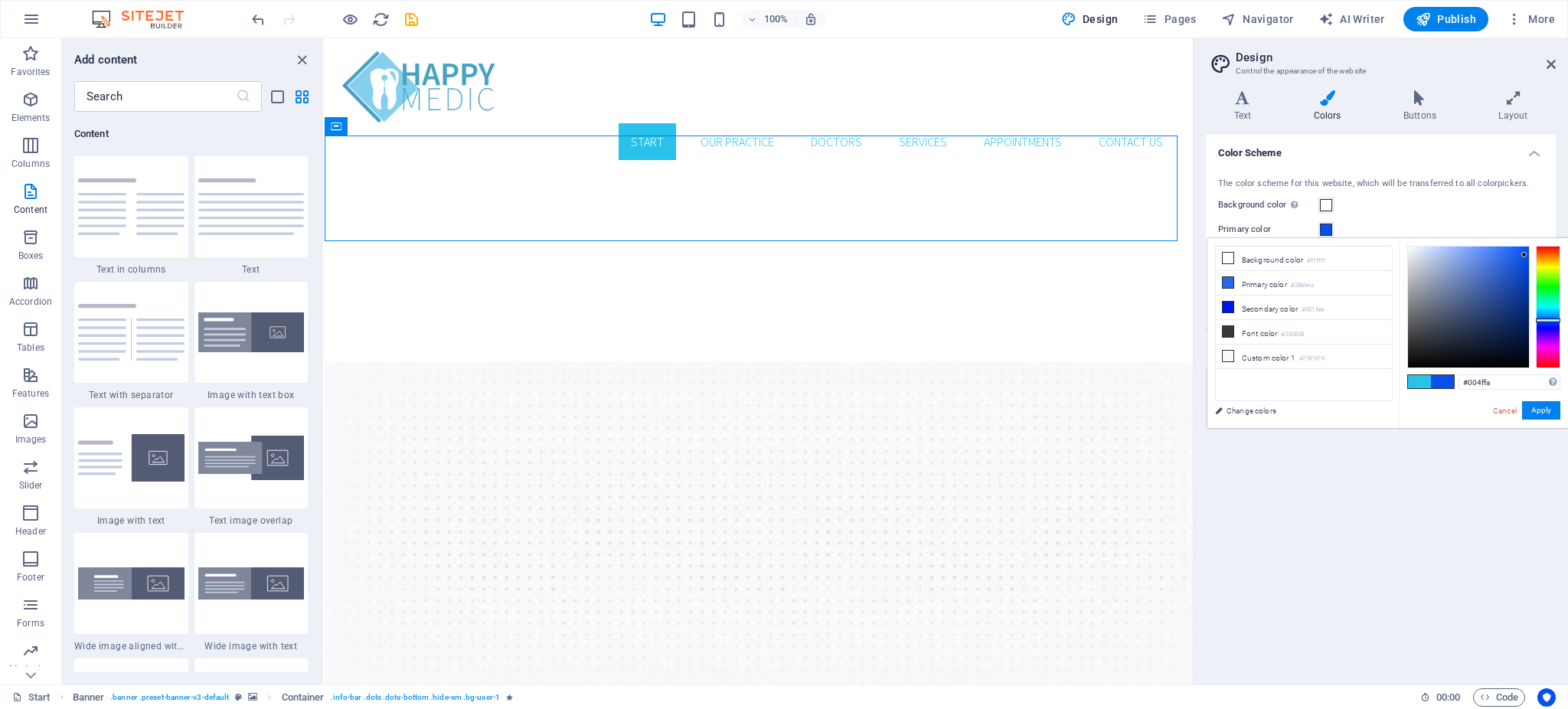 type on "#0051ff" 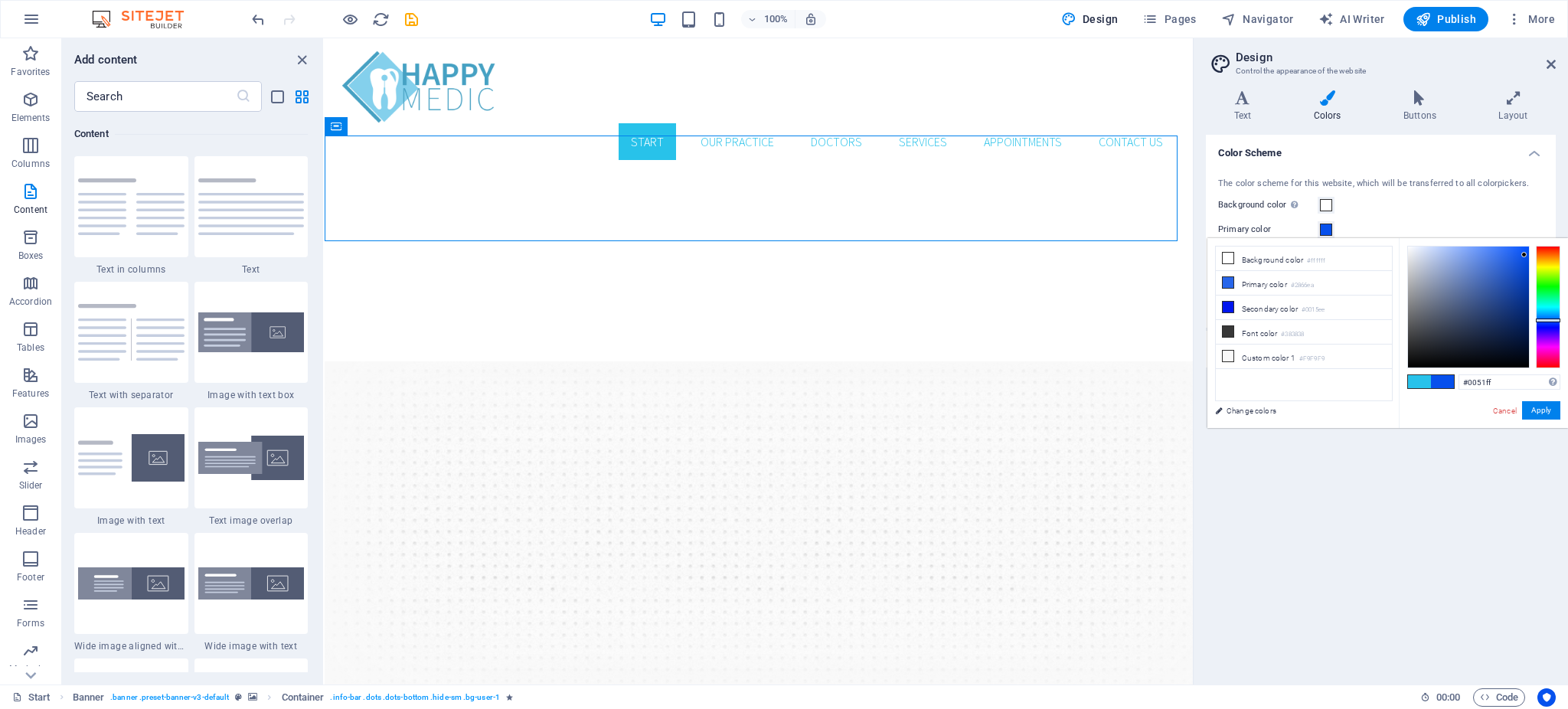 drag, startPoint x: 1514, startPoint y: 261, endPoint x: 1532, endPoint y: 246, distance: 23.430749 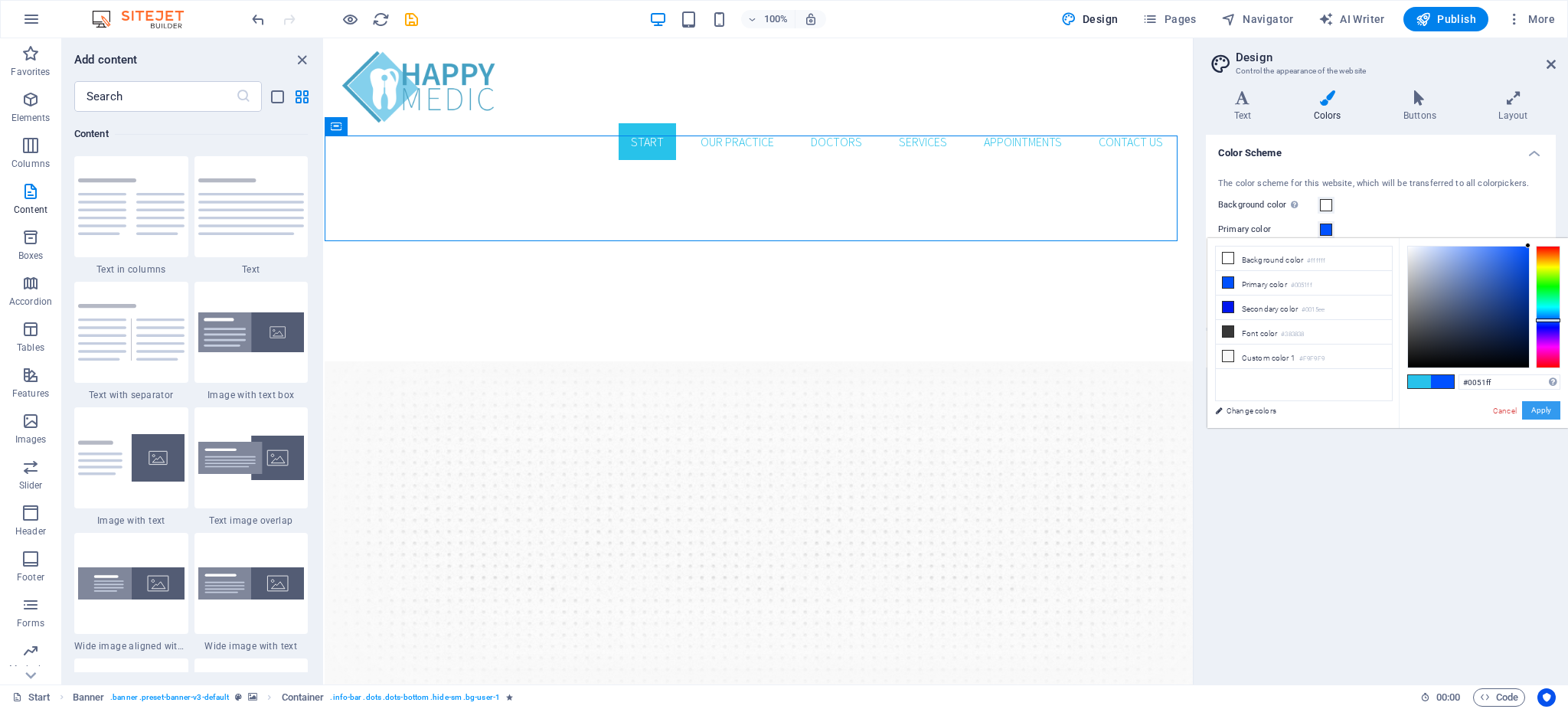click on "Apply" at bounding box center [1541, 410] 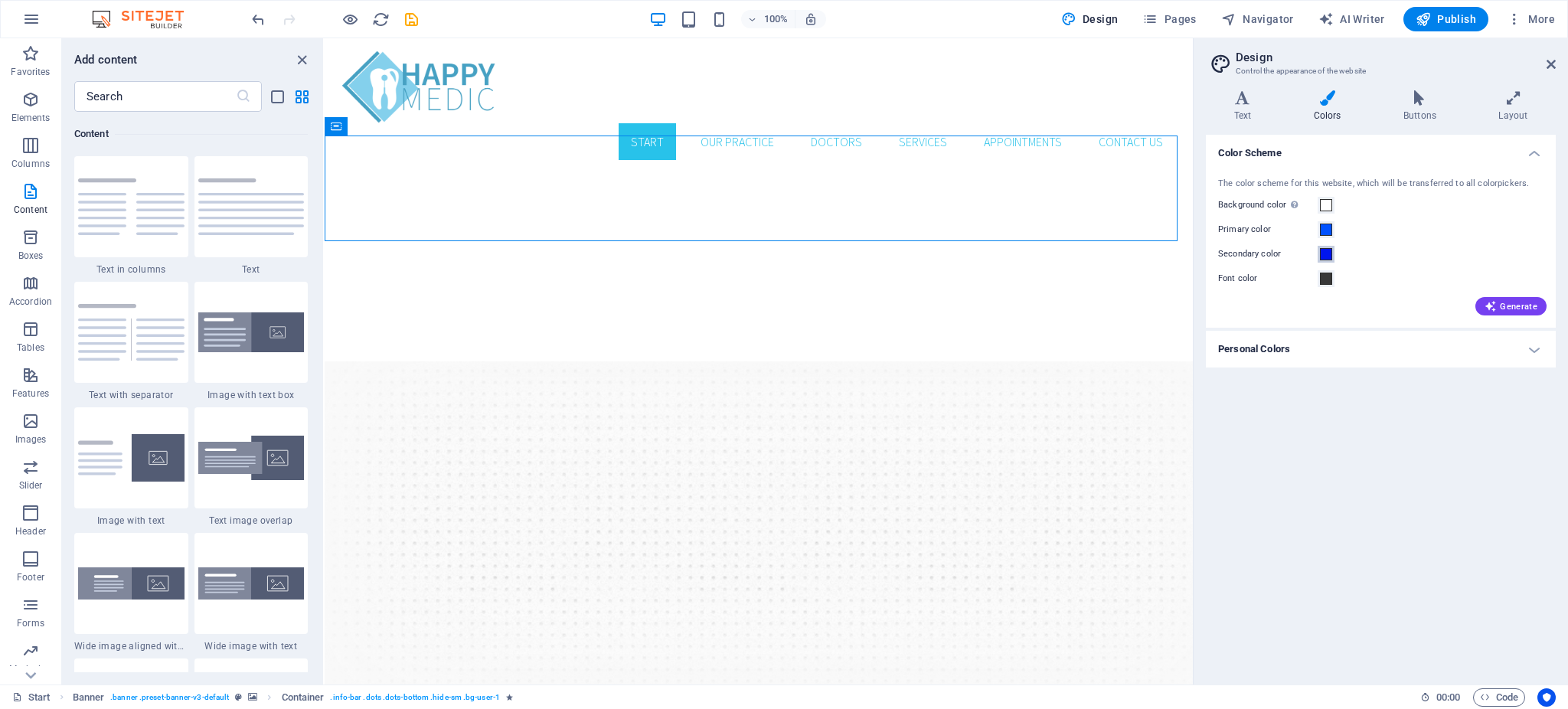 click at bounding box center [1326, 254] 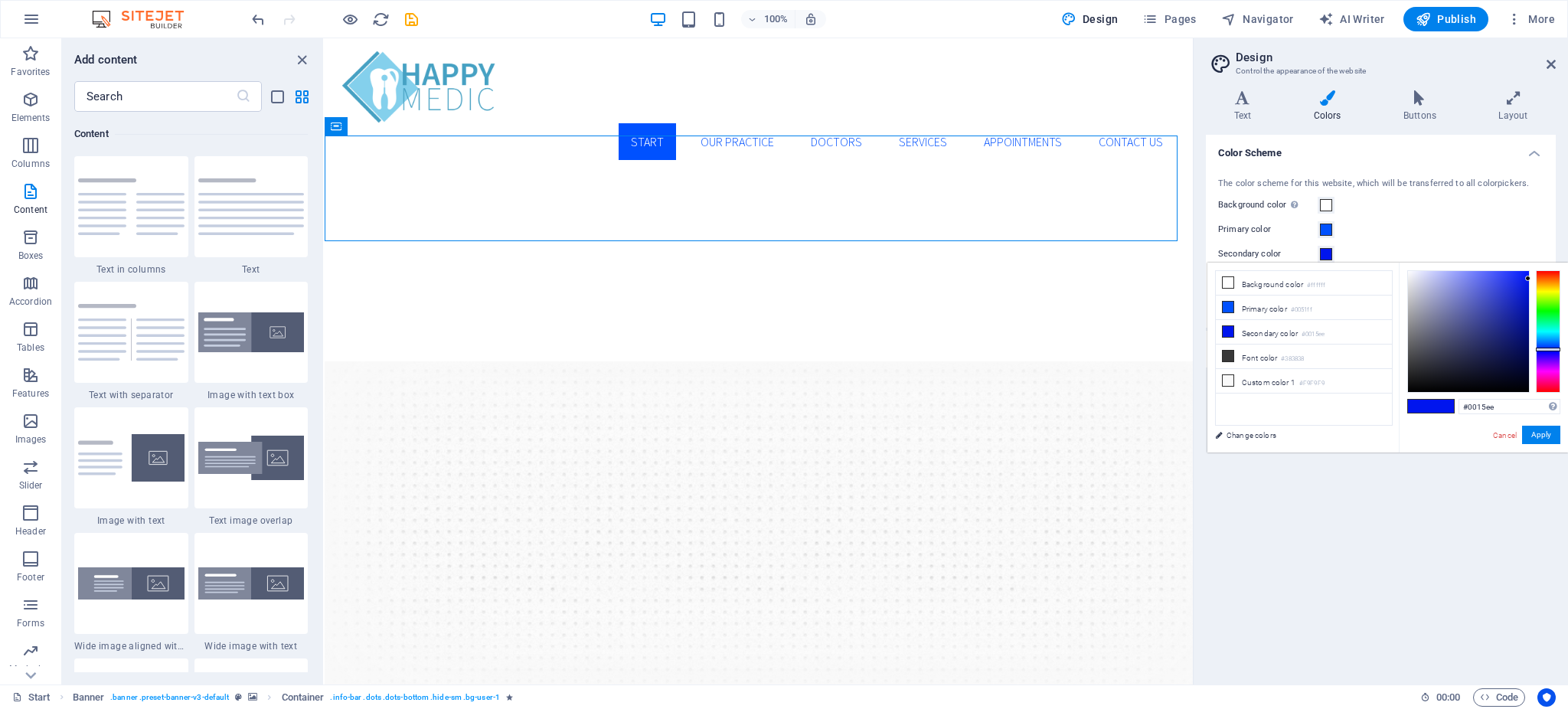 type on "#00dcee" 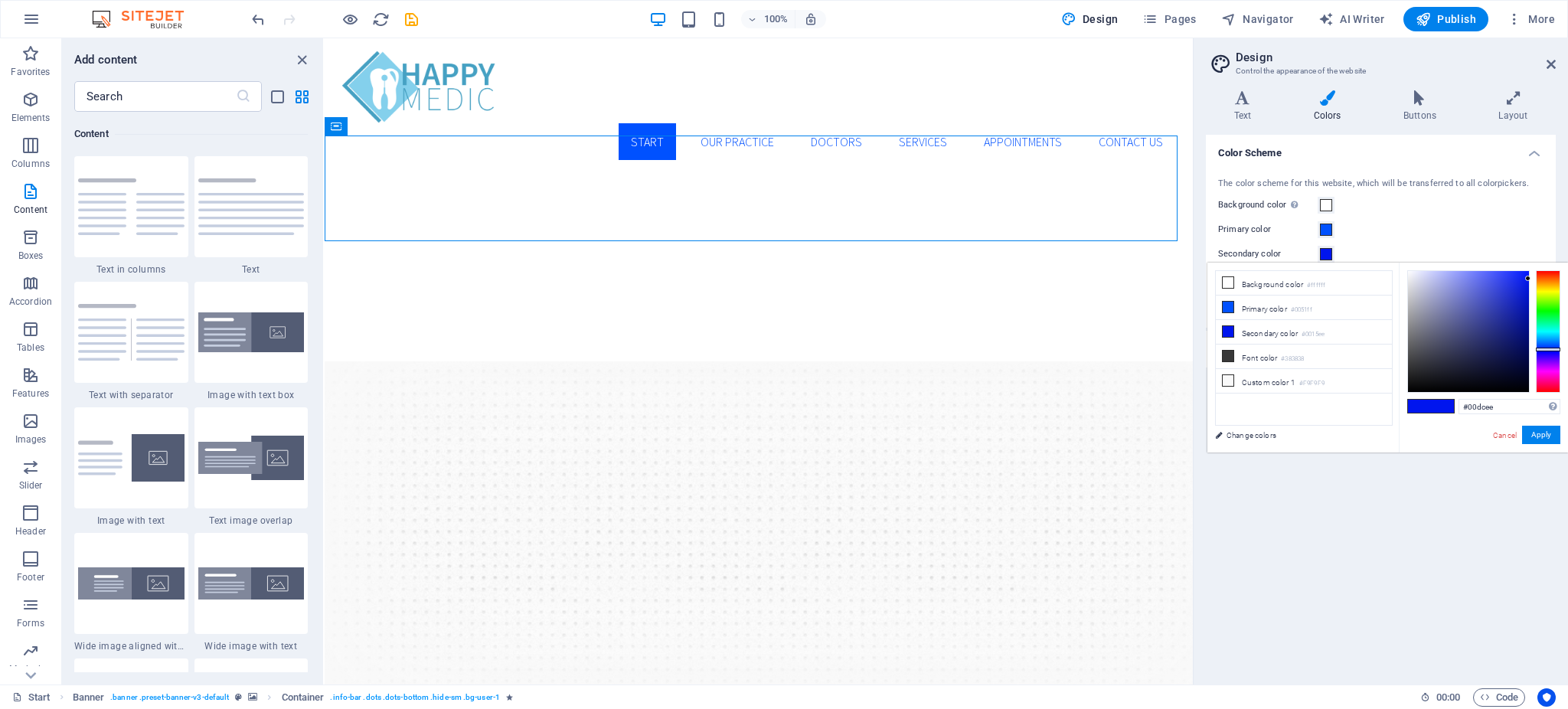 click at bounding box center (1548, 332) 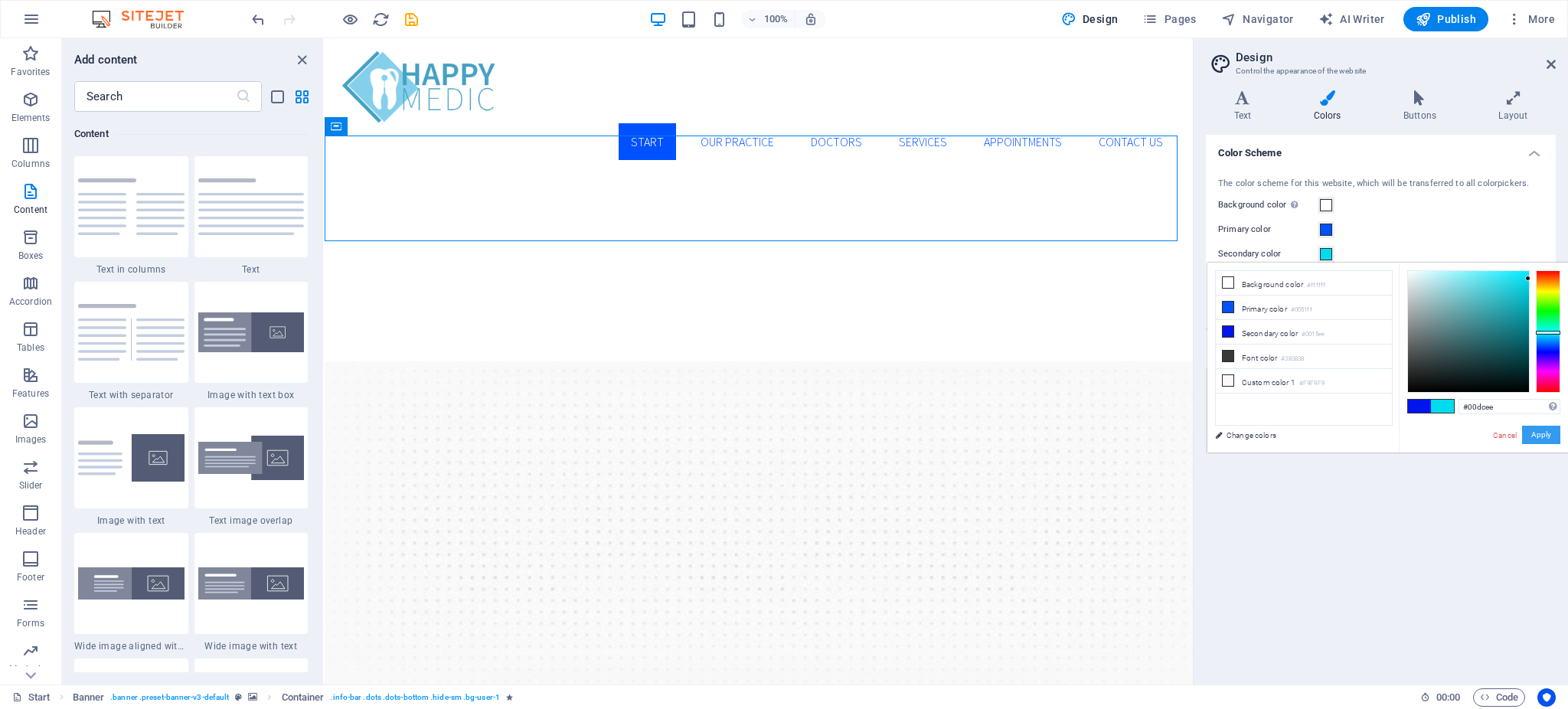 click on "Apply" at bounding box center (1541, 435) 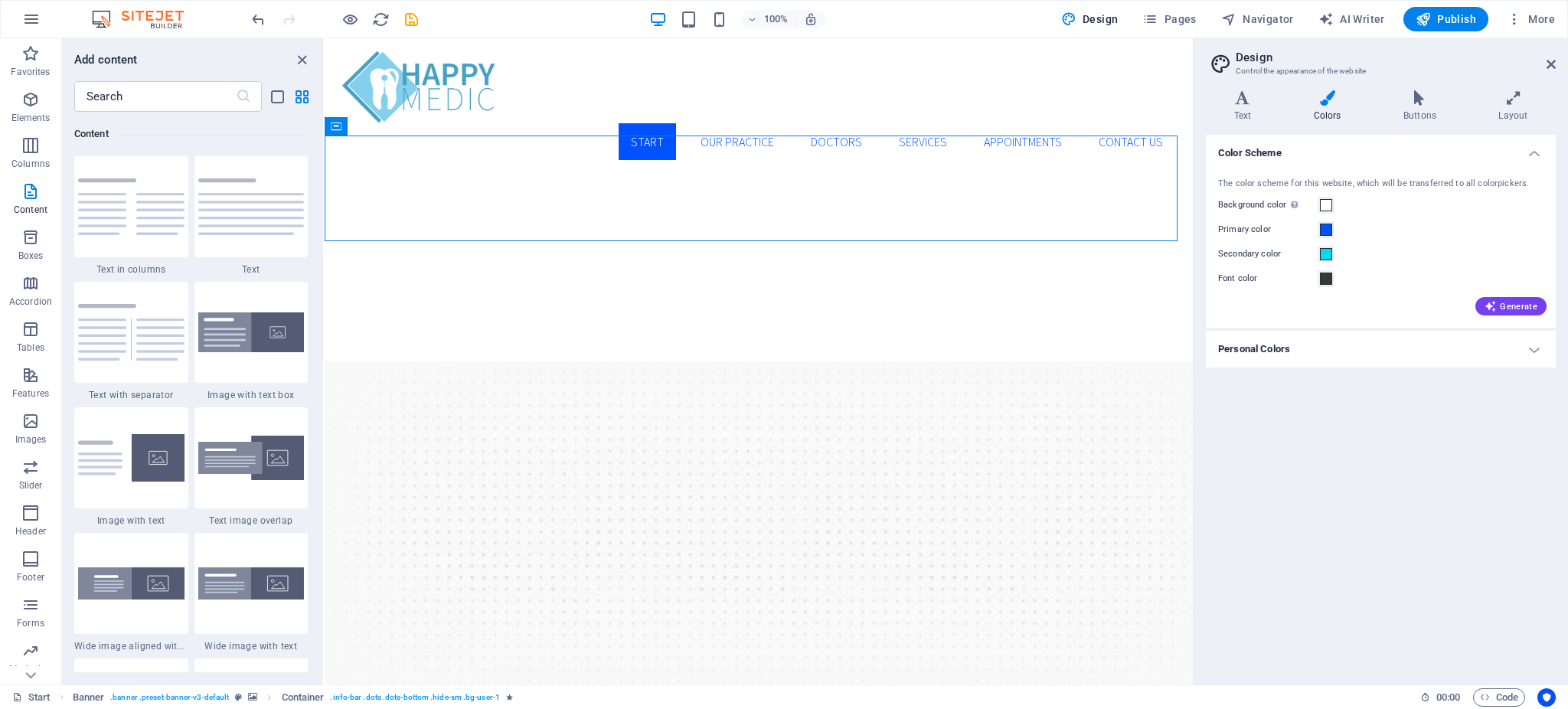 click on "Personal Colors" at bounding box center (1380, 349) 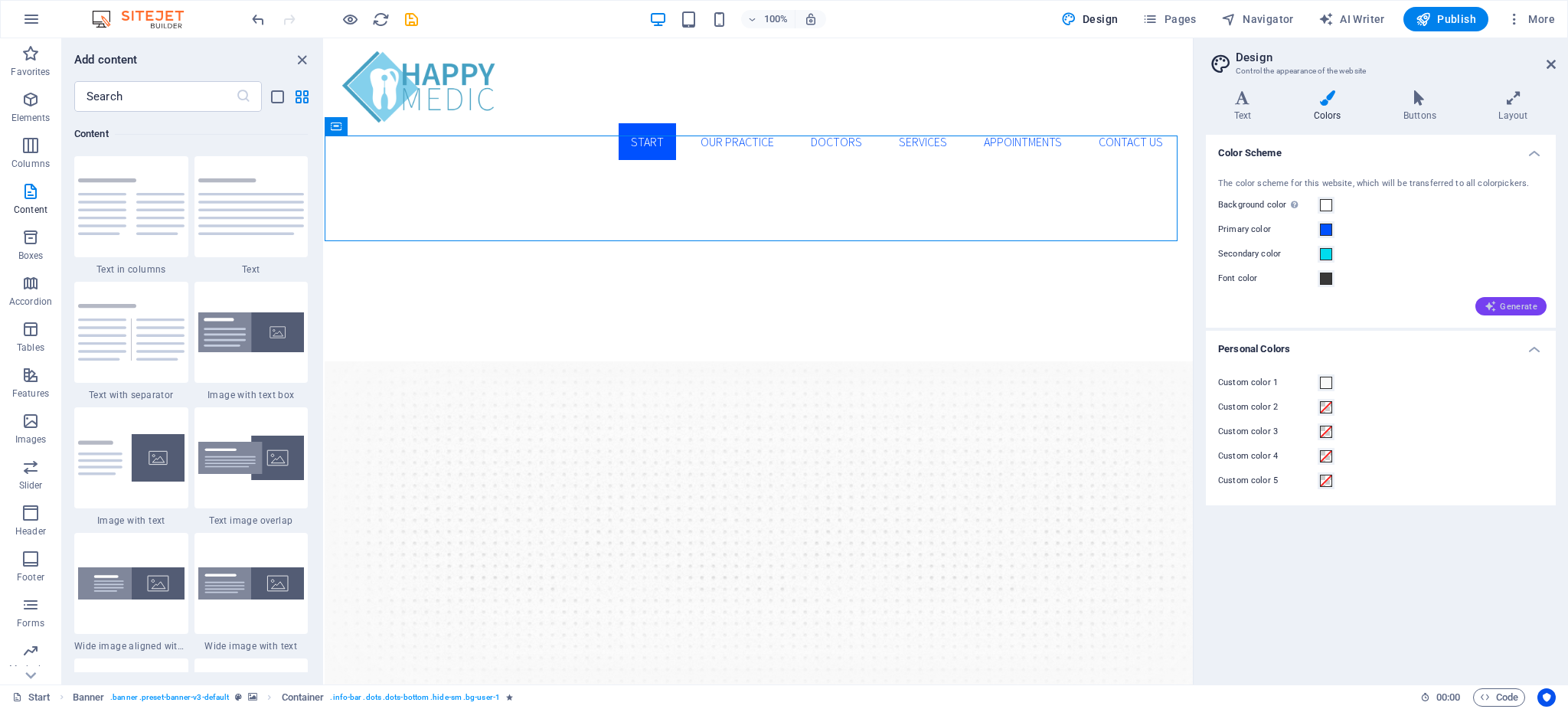 click on "Generate" at bounding box center (1511, 306) 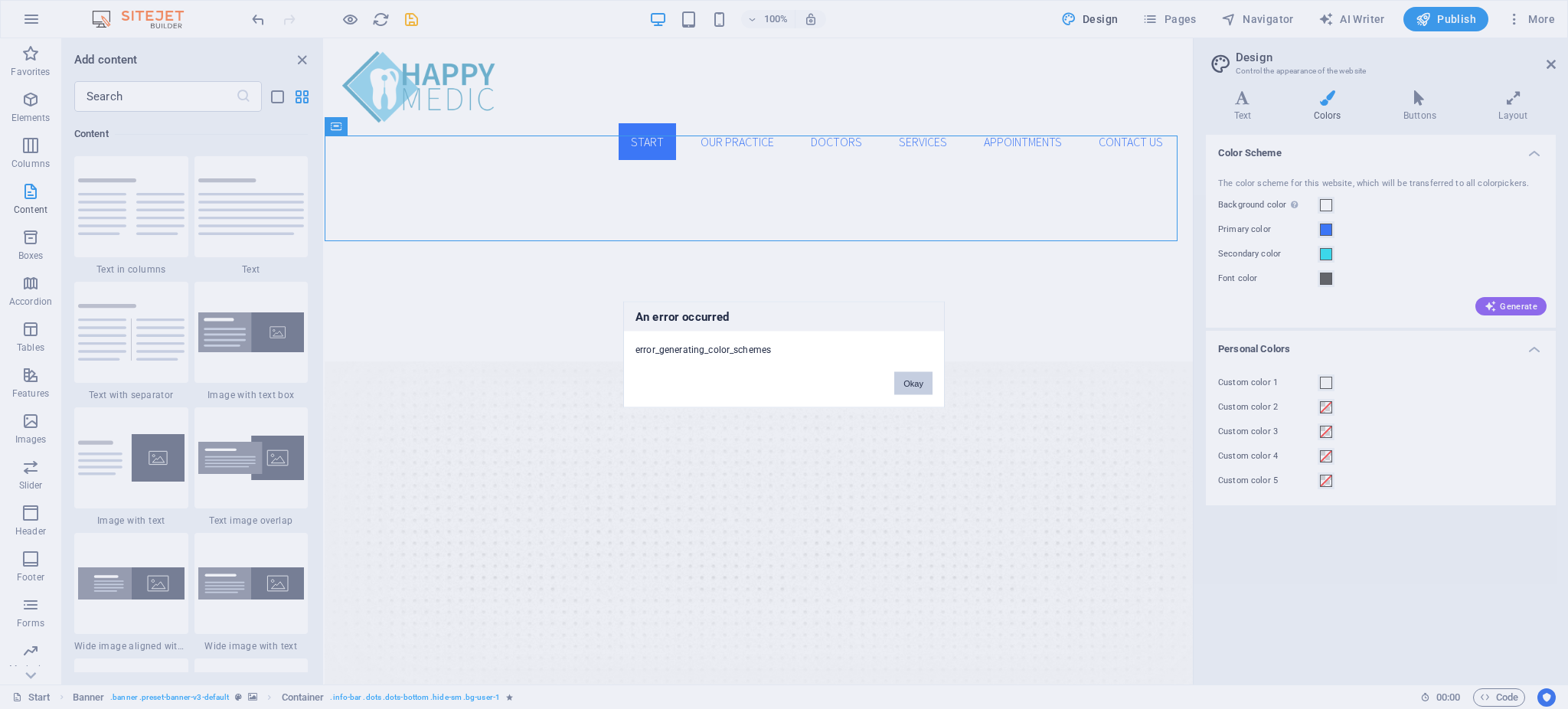 click on "Okay" at bounding box center [913, 384] 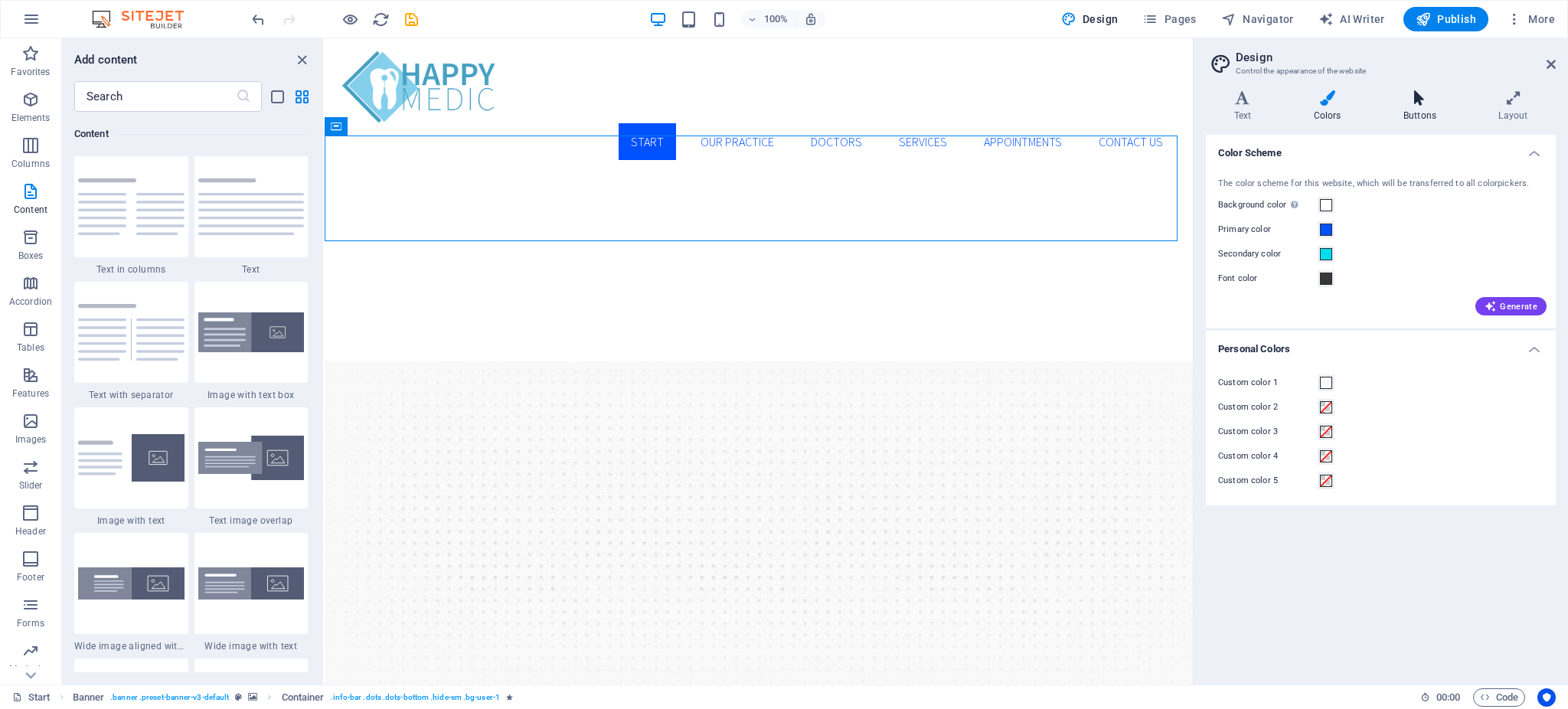 click at bounding box center [1419, 98] 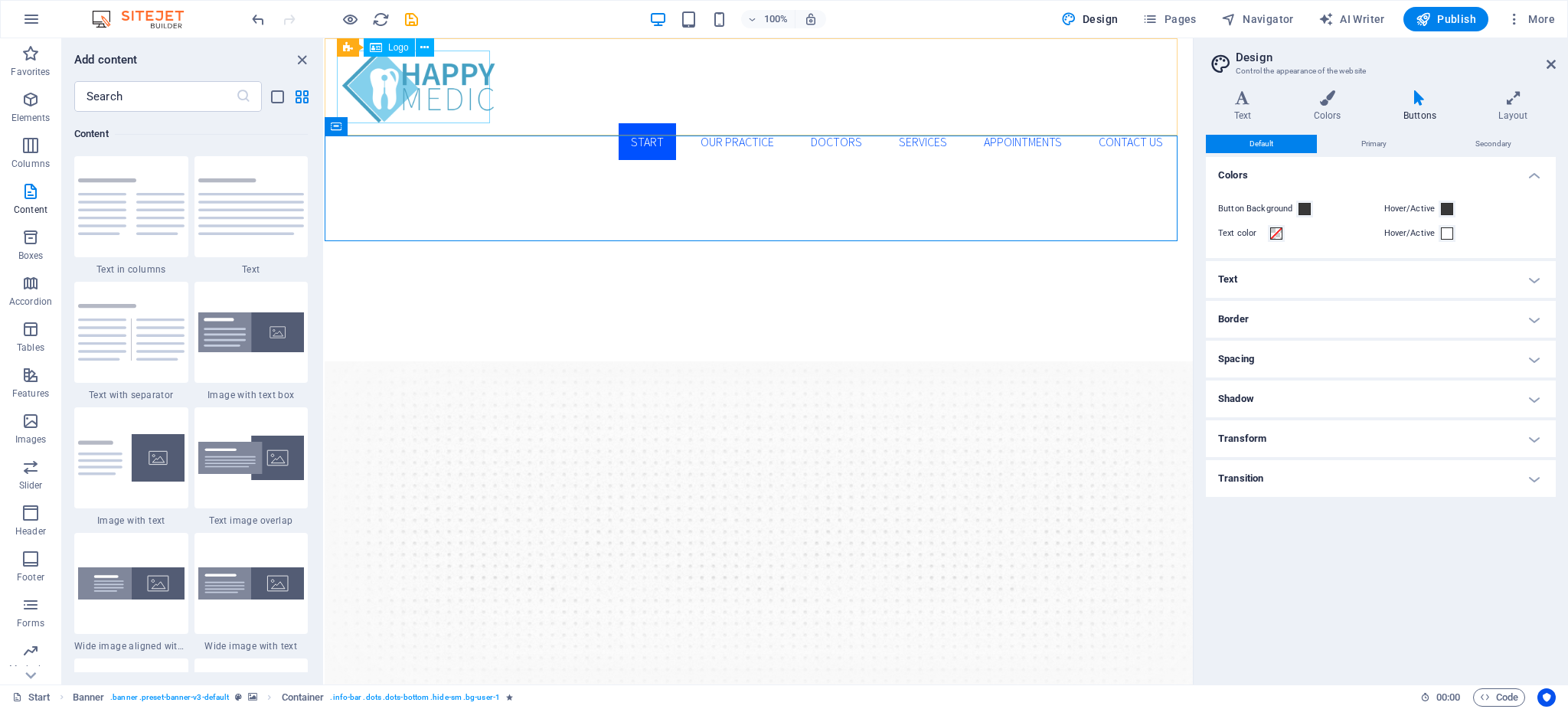 click on "Logo" at bounding box center [398, 47] 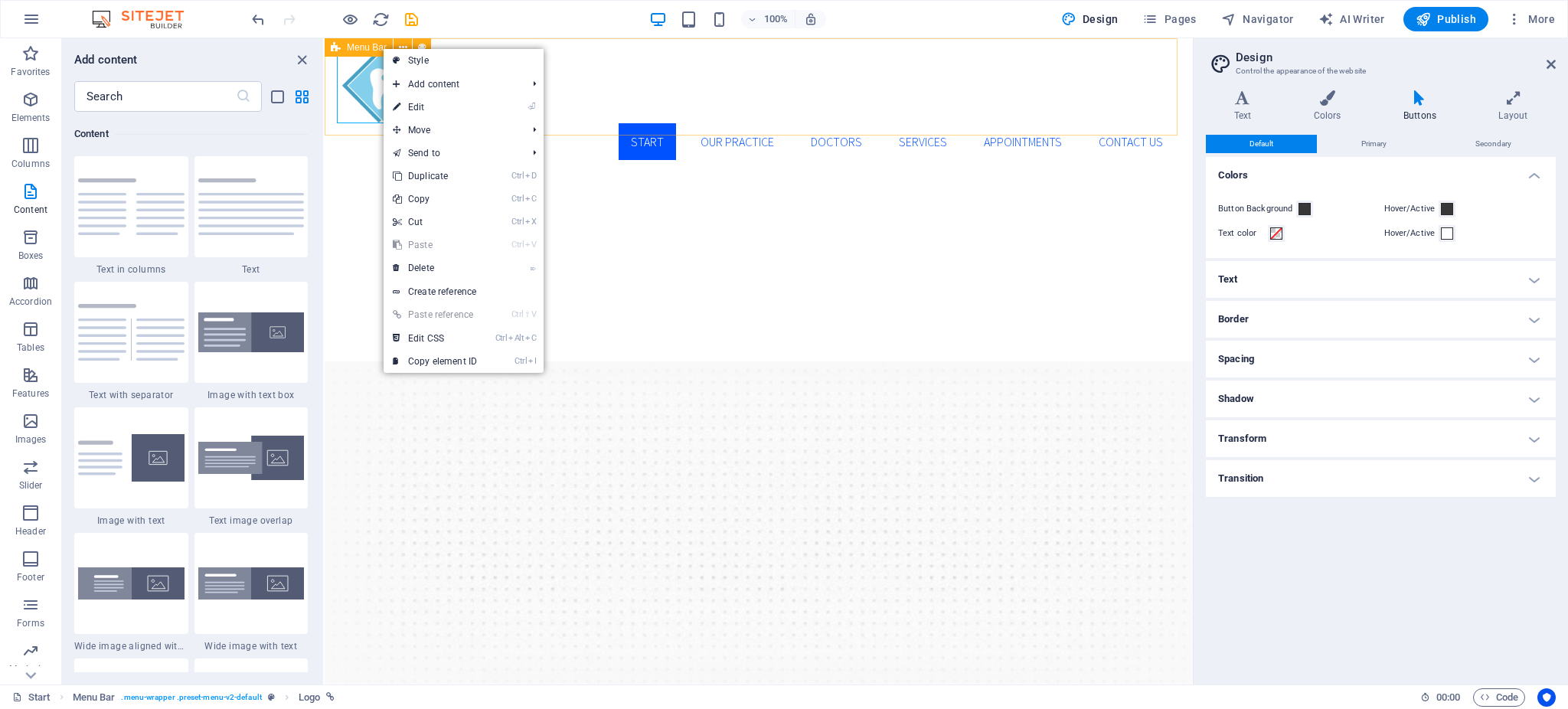 click on "Menu Bar" at bounding box center (367, 47) 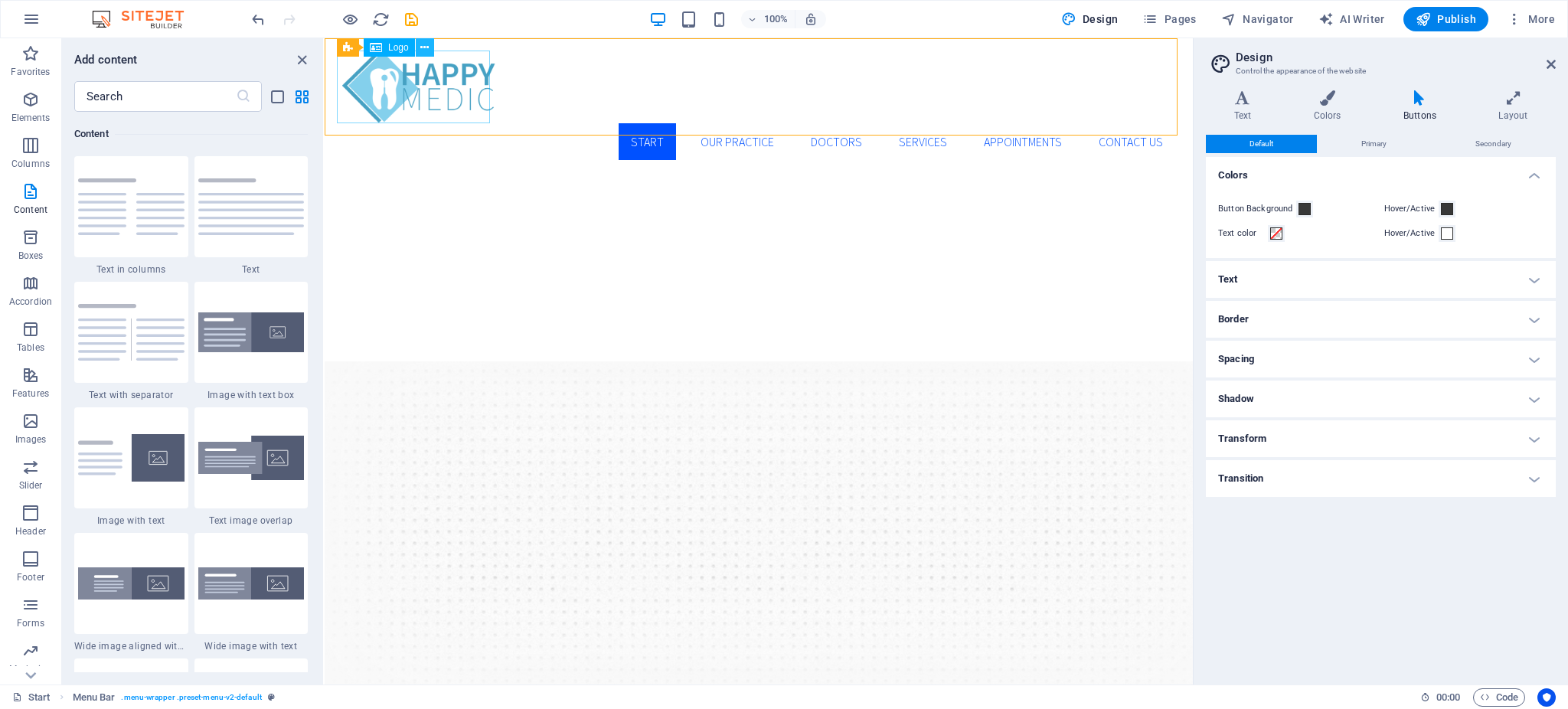 click at bounding box center (424, 47) 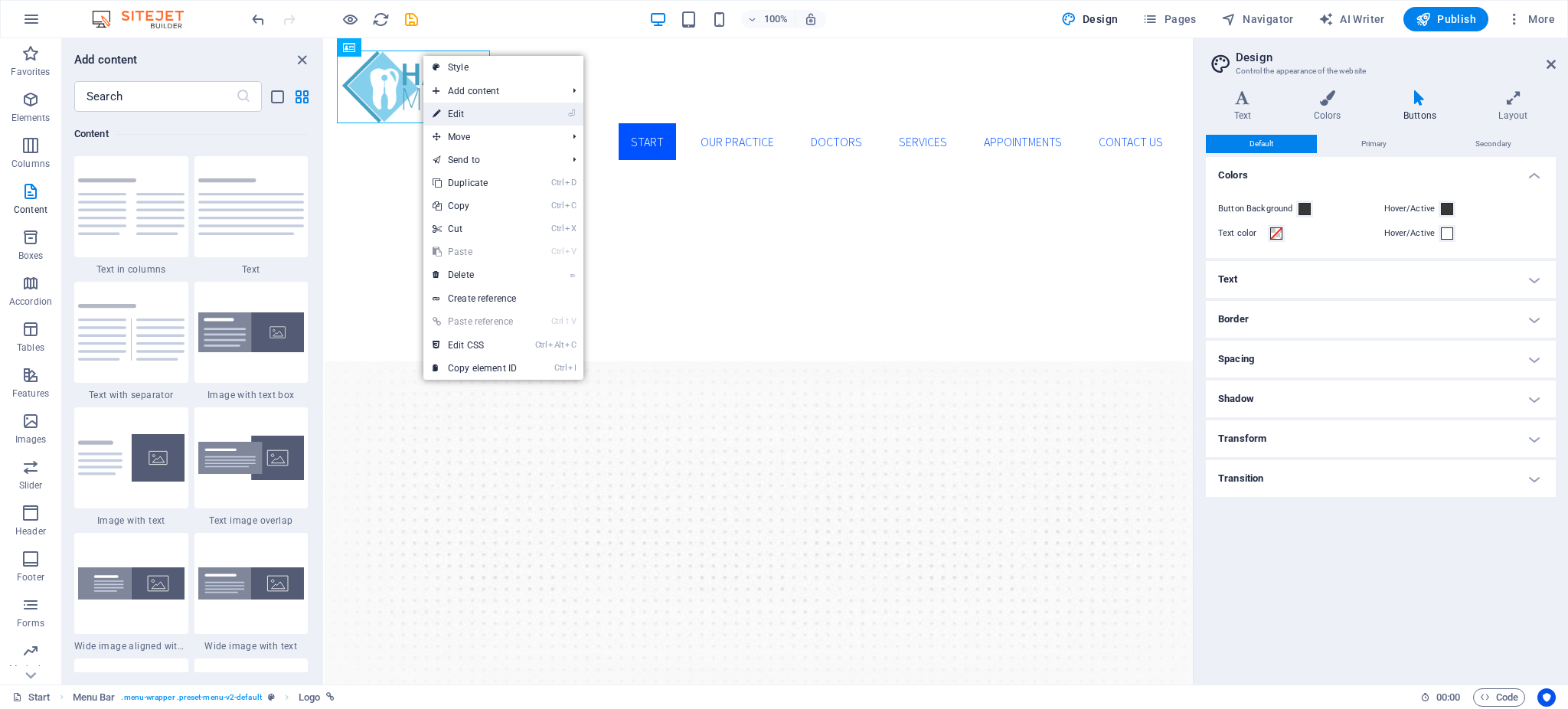 click on "⏎  Edit" at bounding box center (475, 114) 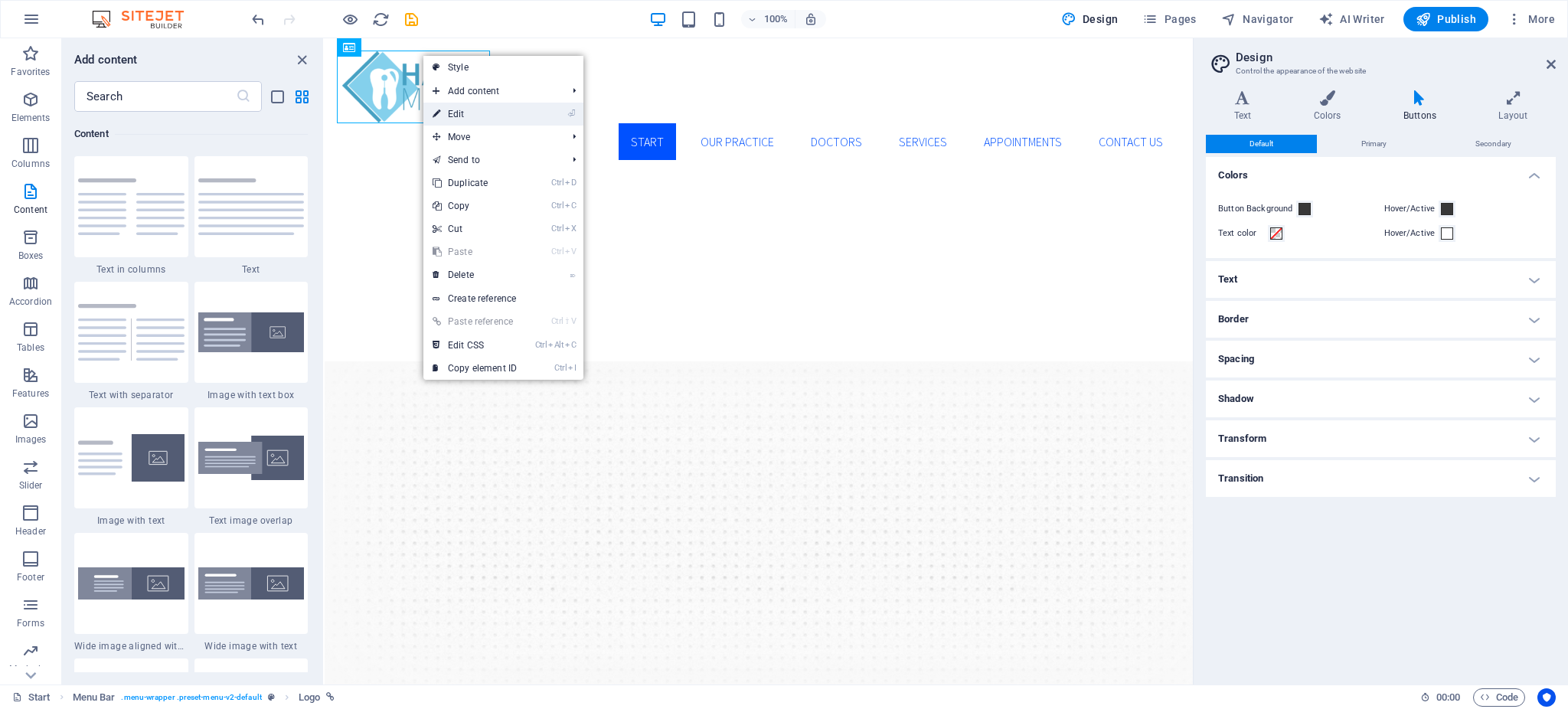 select on "px" 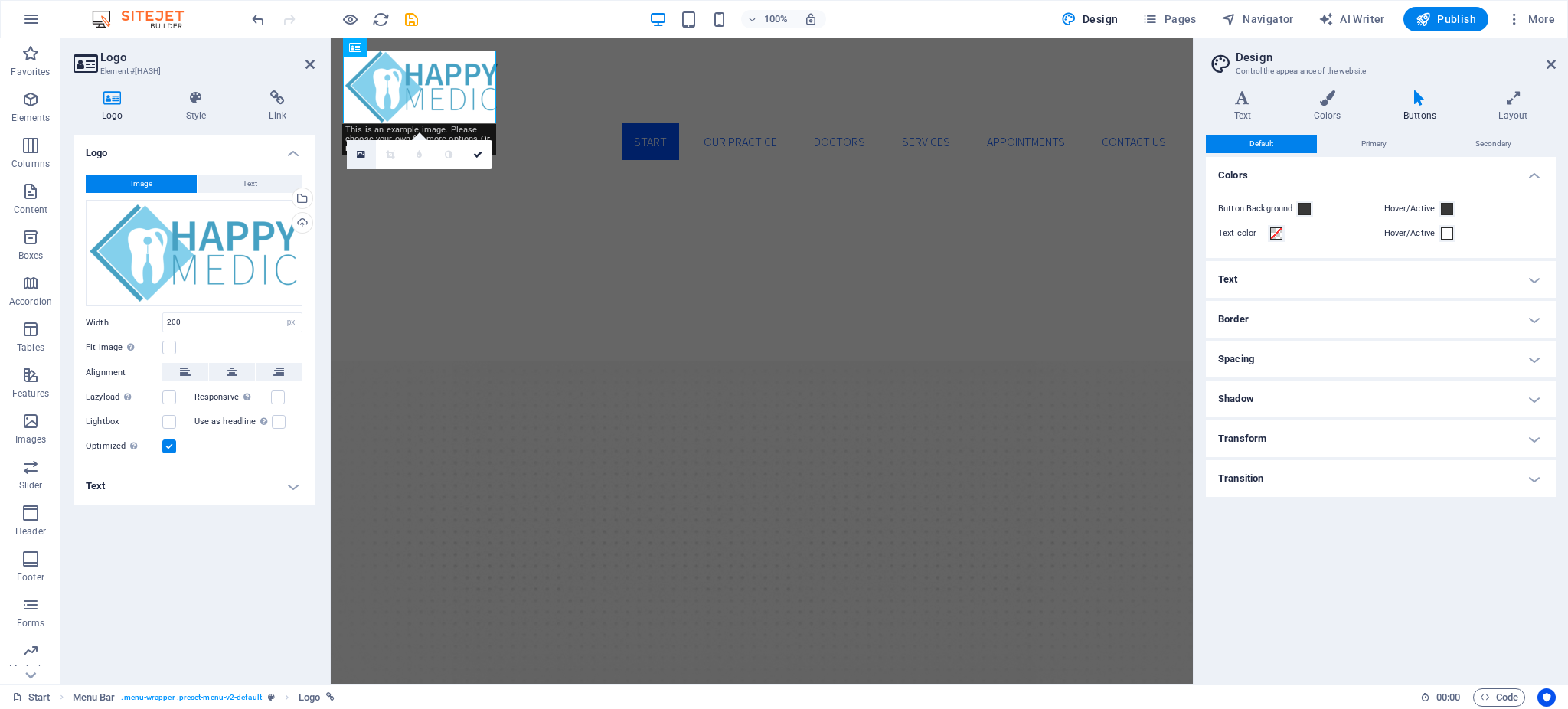 click at bounding box center (361, 155) 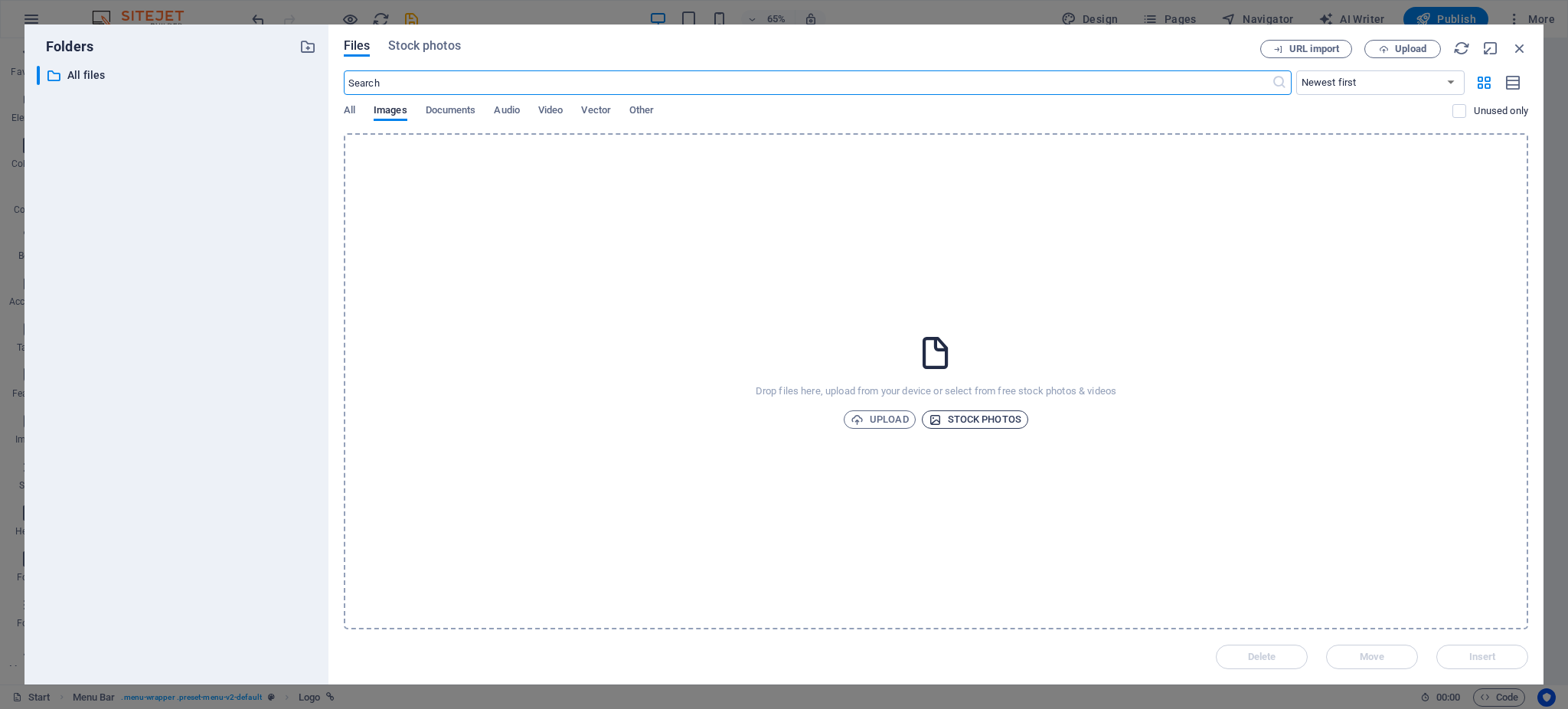 click on "Stock photos" at bounding box center [975, 420] 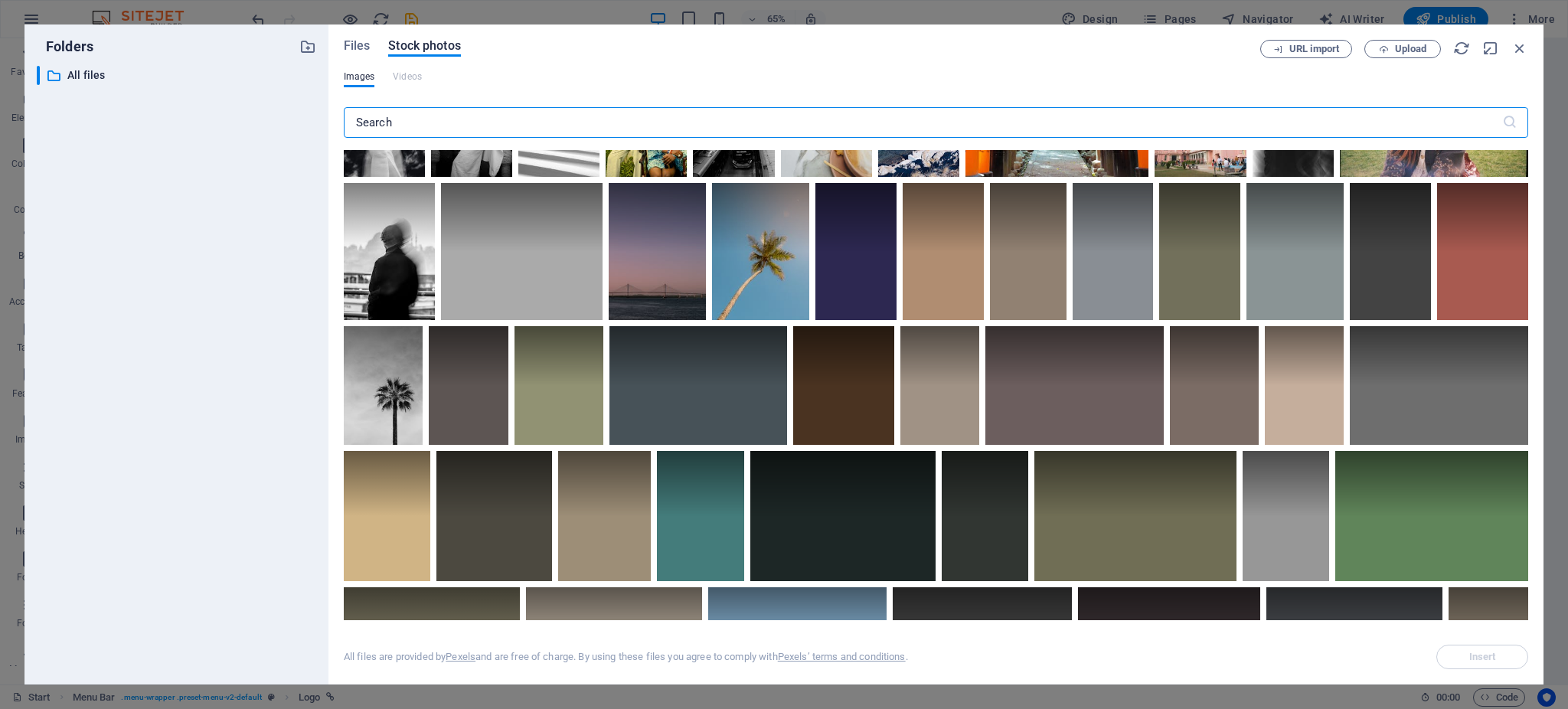 scroll, scrollTop: 1324, scrollLeft: 0, axis: vertical 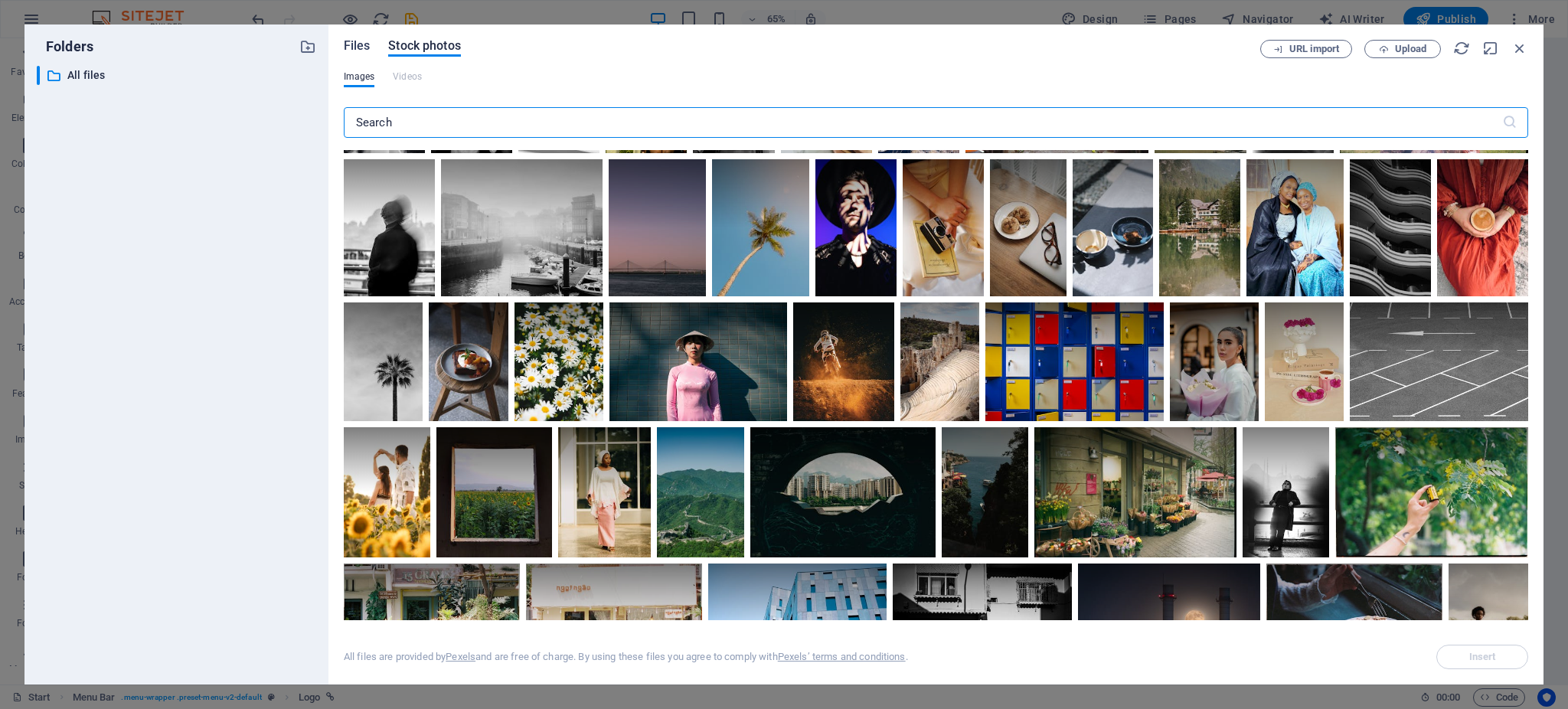 click on "Files" at bounding box center [357, 46] 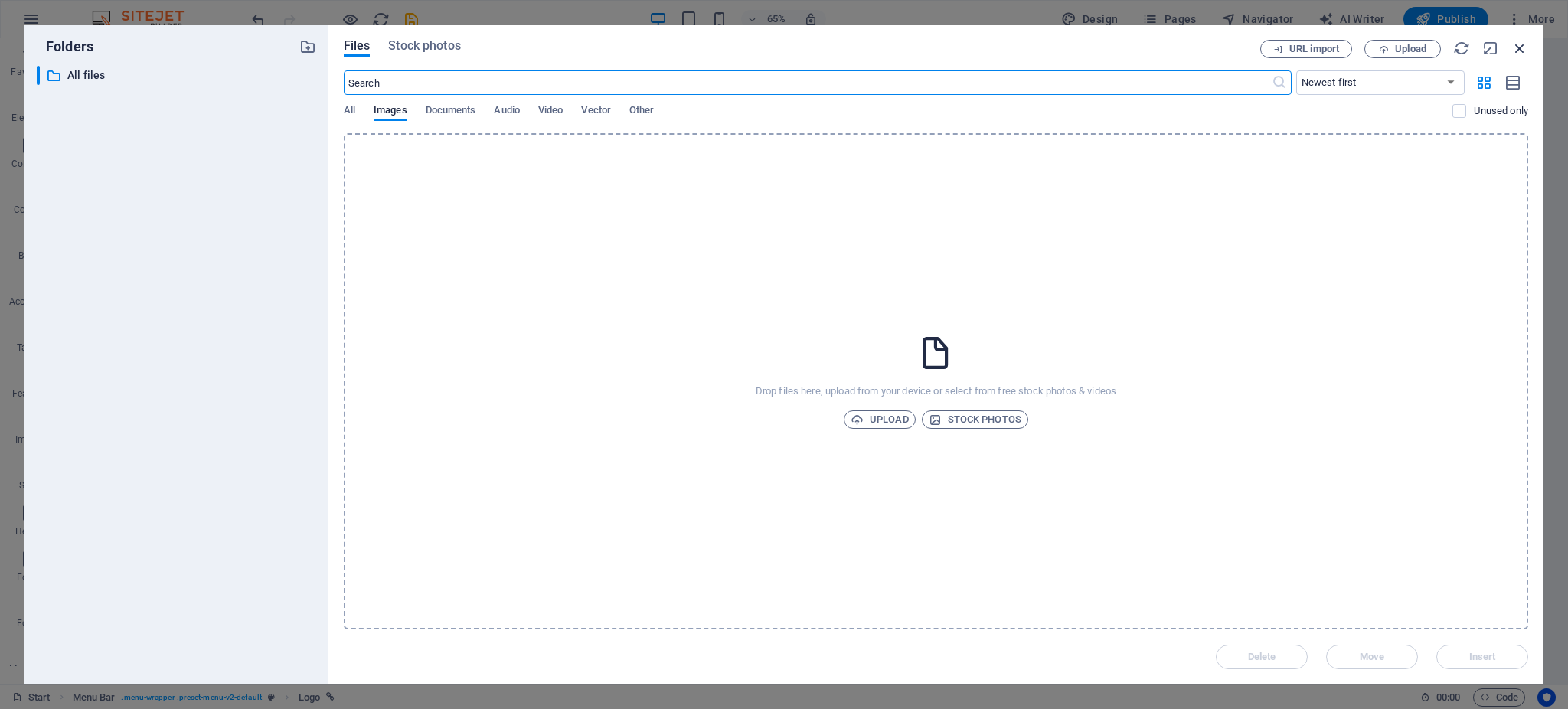 click at bounding box center [1520, 48] 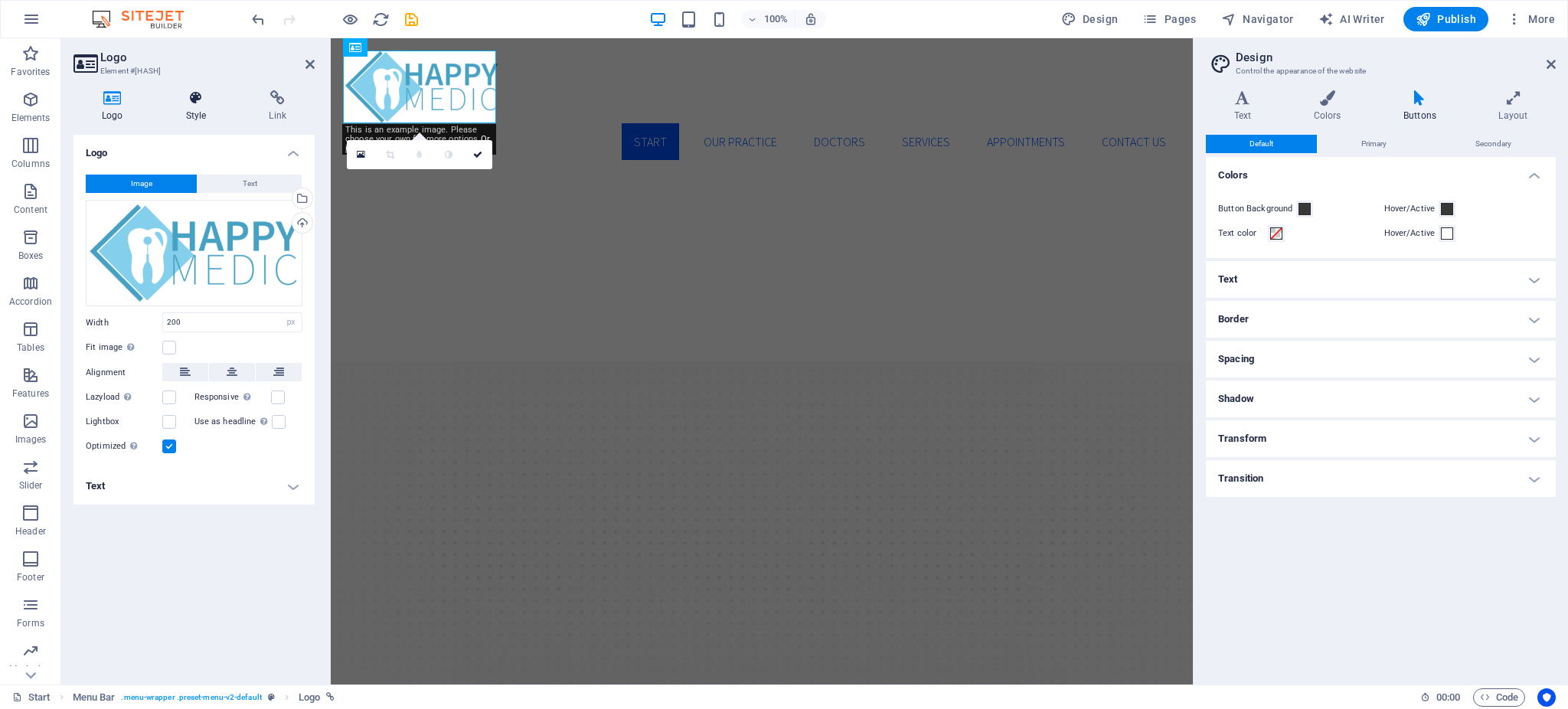 click on "Style" at bounding box center [199, 106] 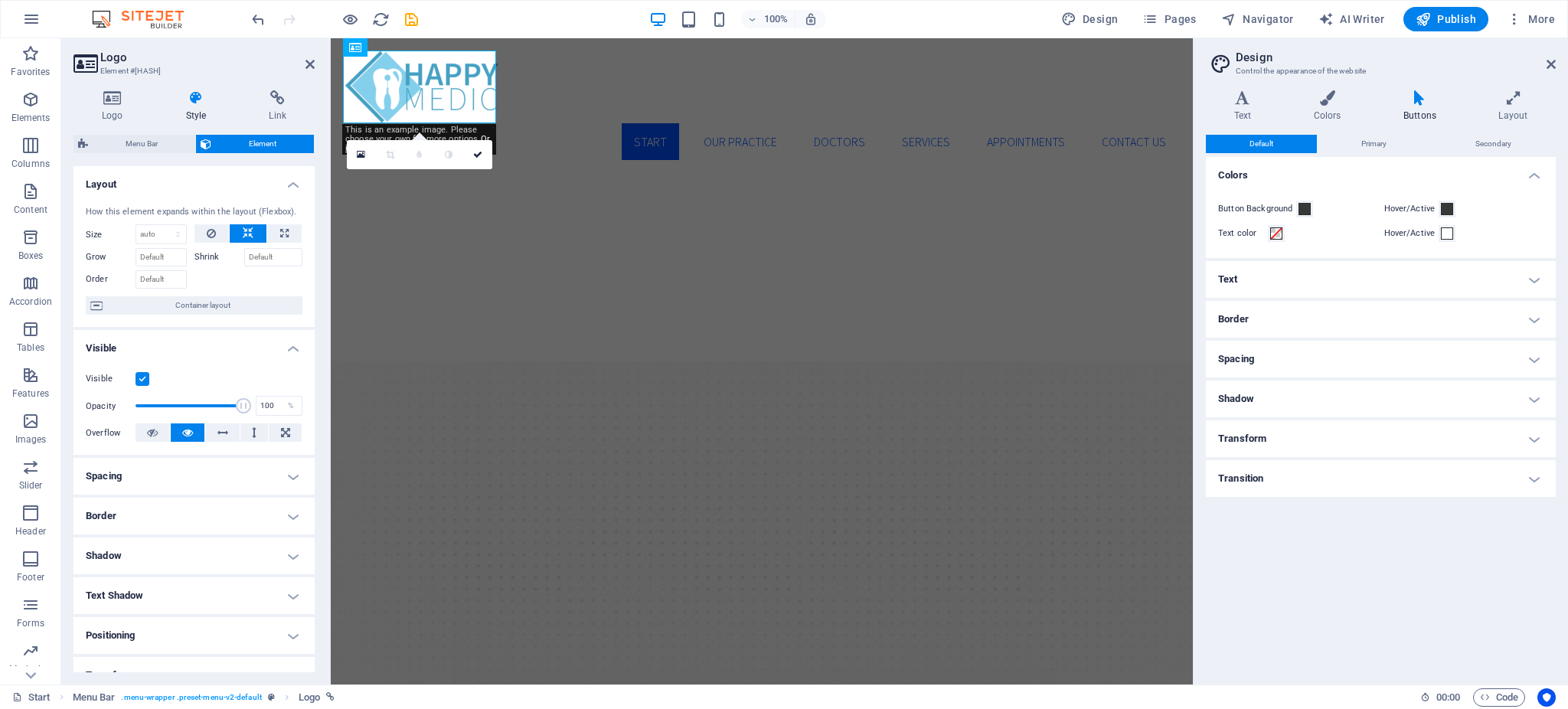 click on "Element" at bounding box center (263, 144) 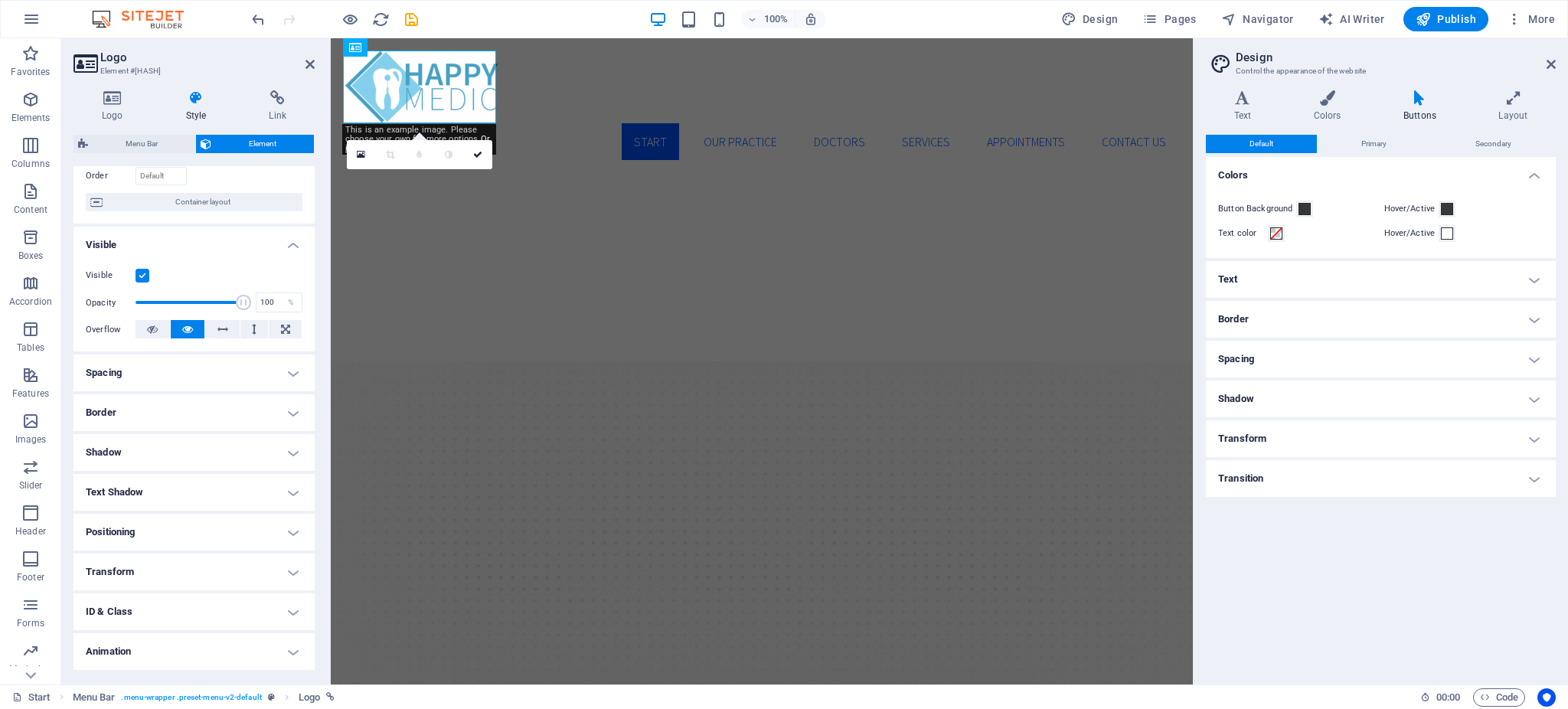 scroll, scrollTop: 140, scrollLeft: 0, axis: vertical 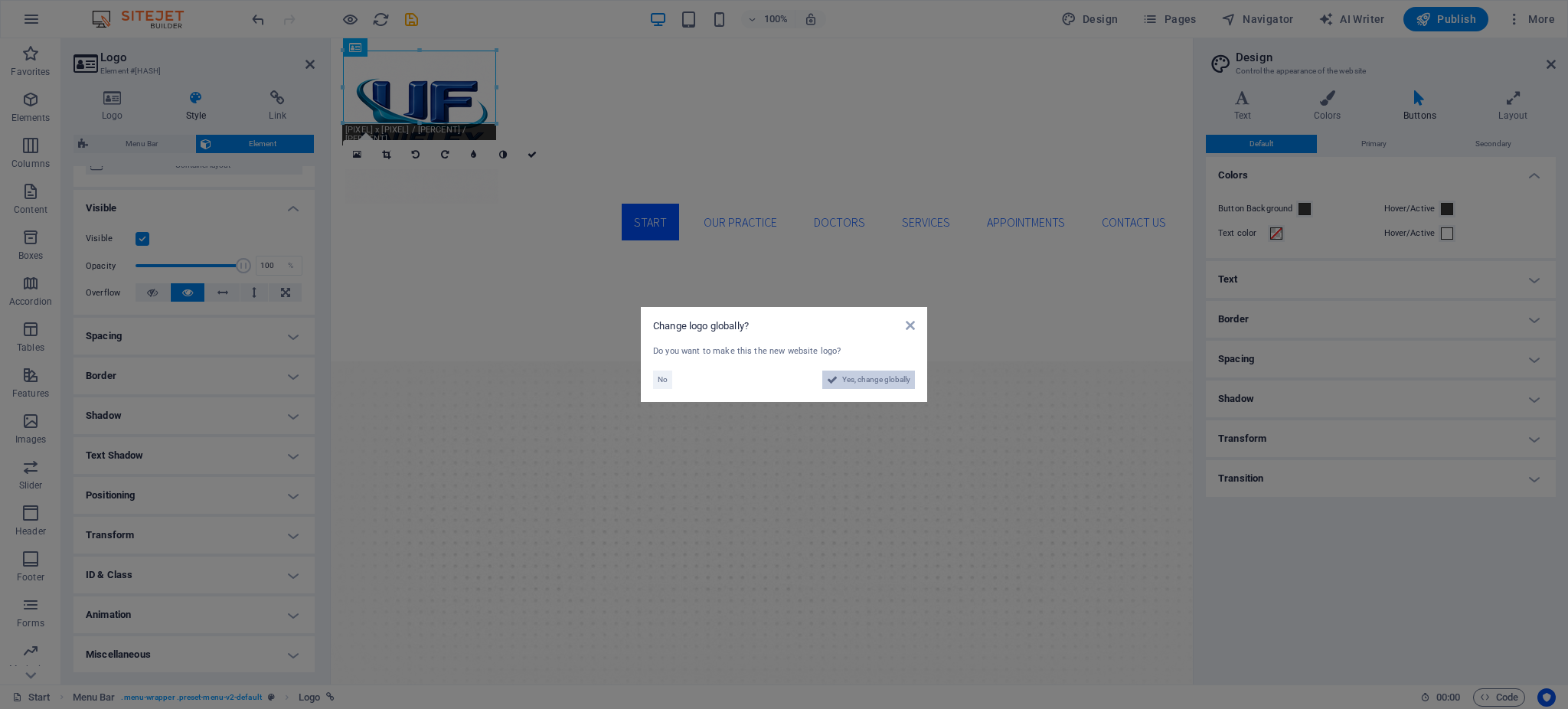 click on "Yes, change globally" at bounding box center (876, 380) 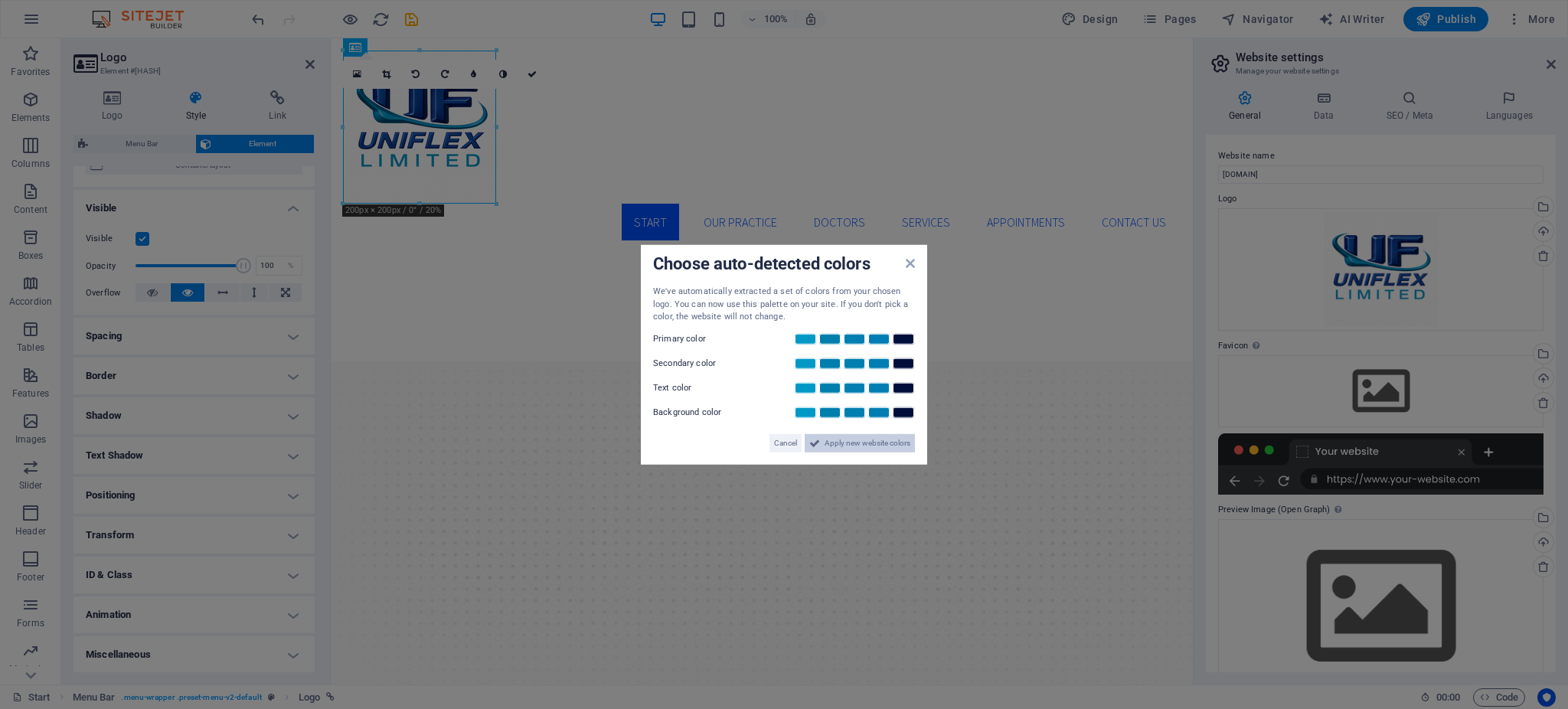 click on "Apply new website colors" at bounding box center [867, 443] 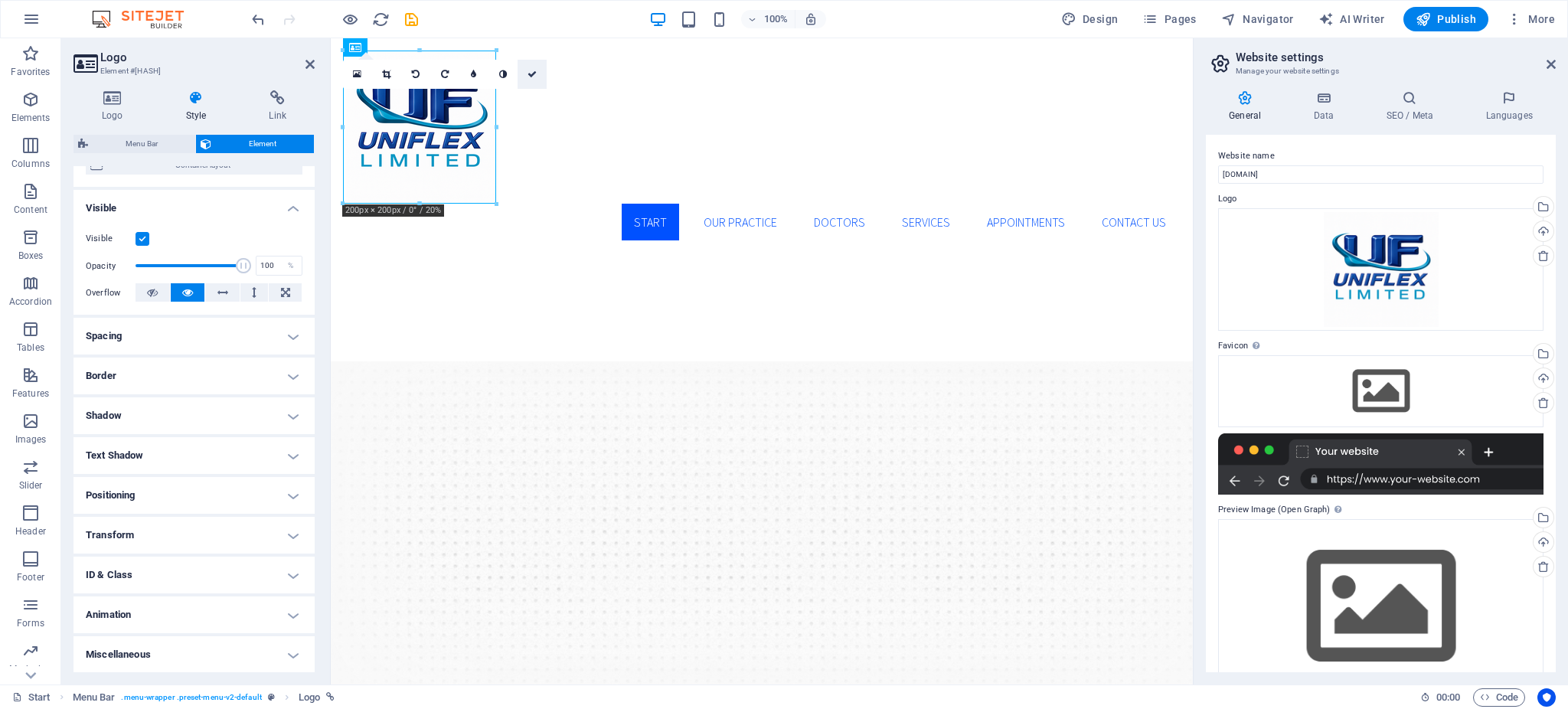 click at bounding box center [532, 74] 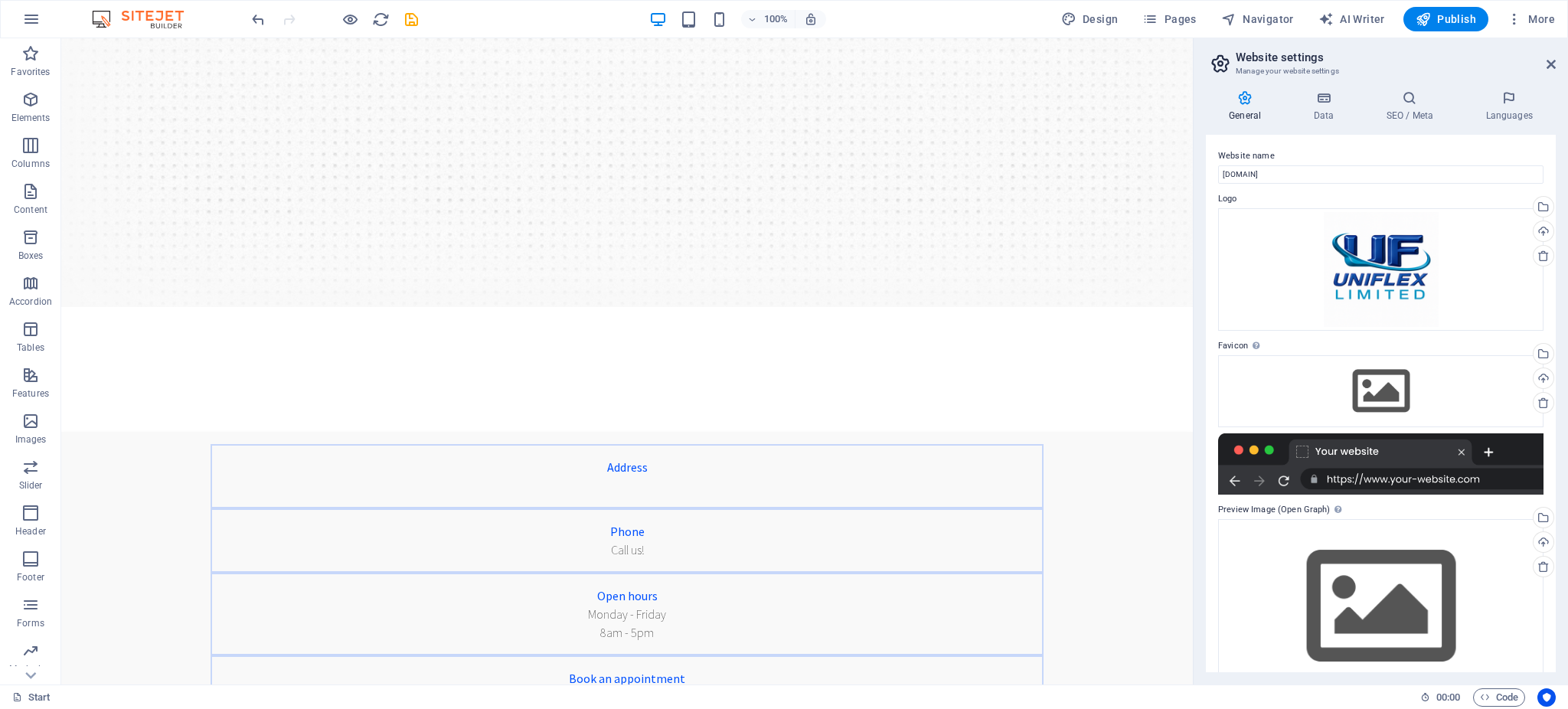 scroll, scrollTop: 408, scrollLeft: 0, axis: vertical 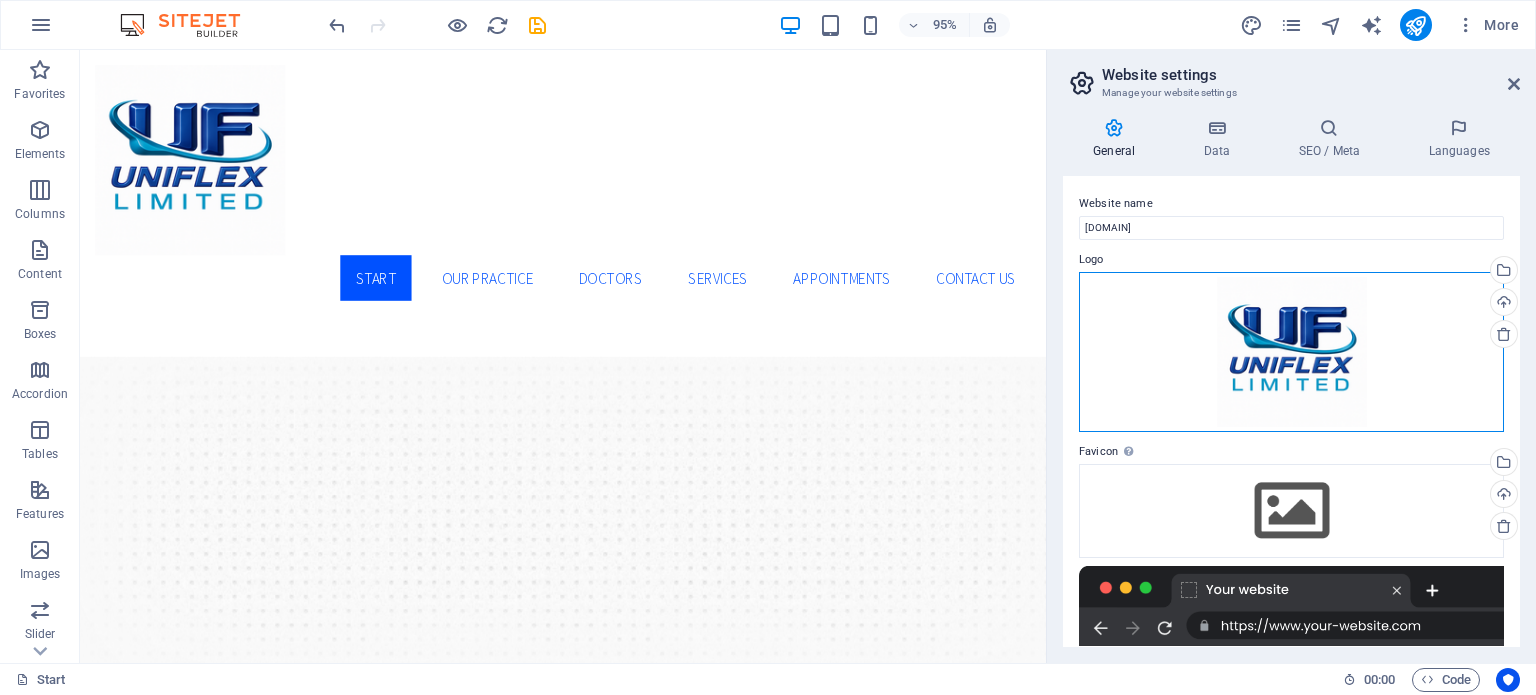 click on "Drag files here, click to choose files or select files from Files or our free stock photos & videos" at bounding box center (1291, 352) 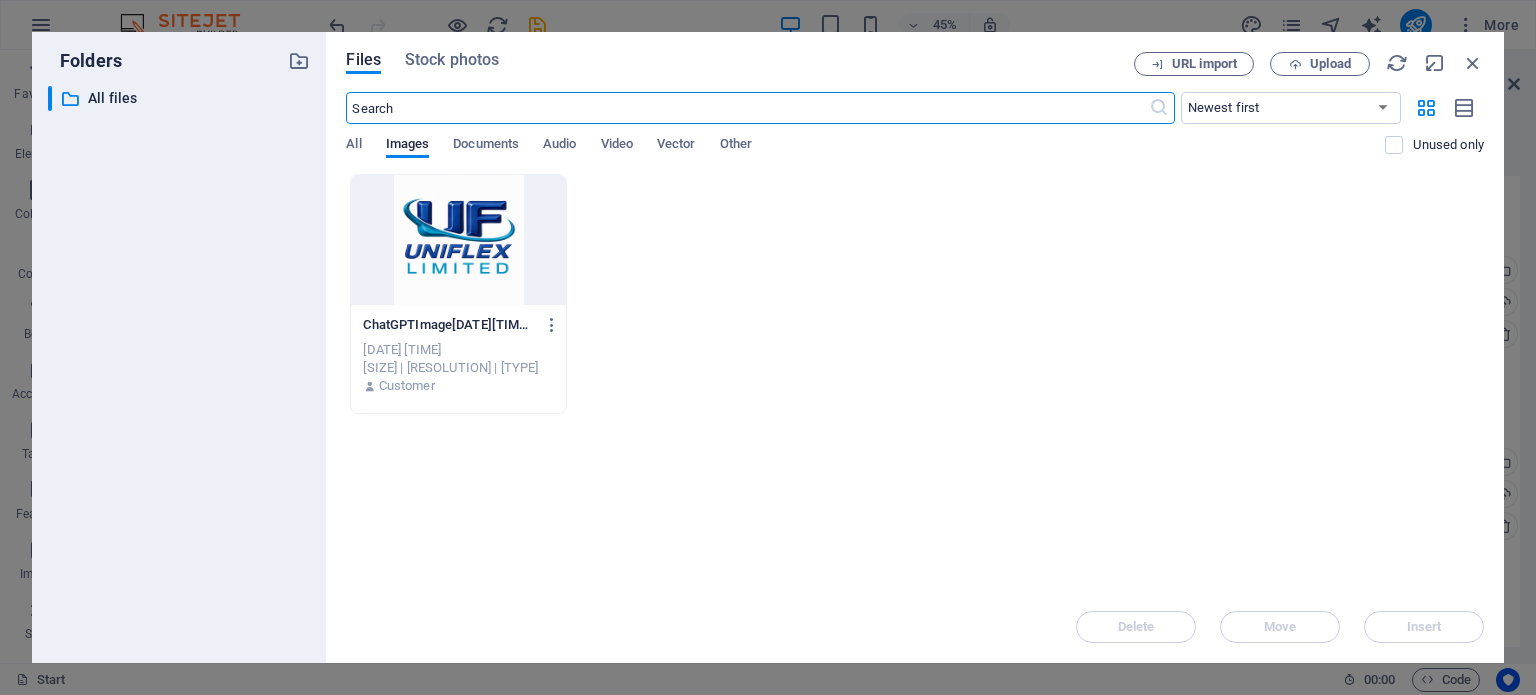 click at bounding box center [458, 240] 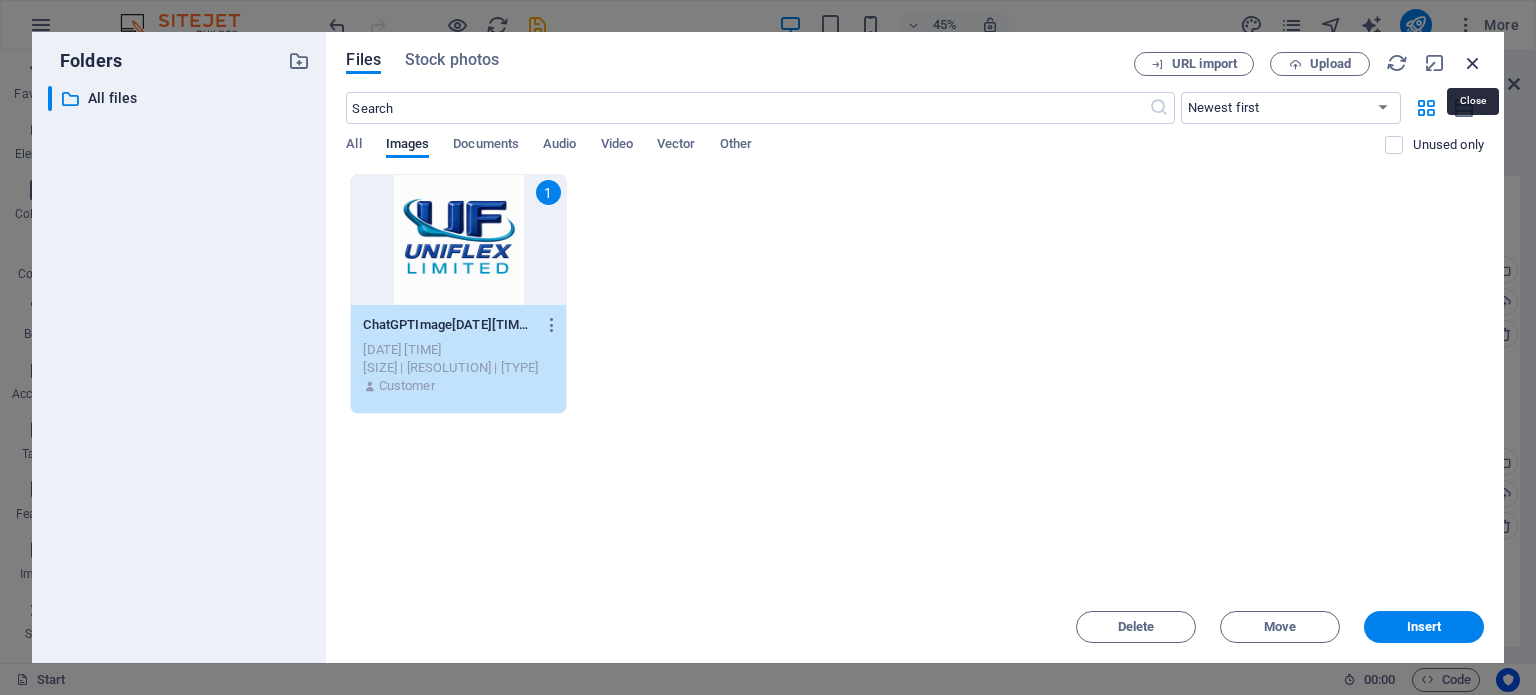 click at bounding box center [1473, 63] 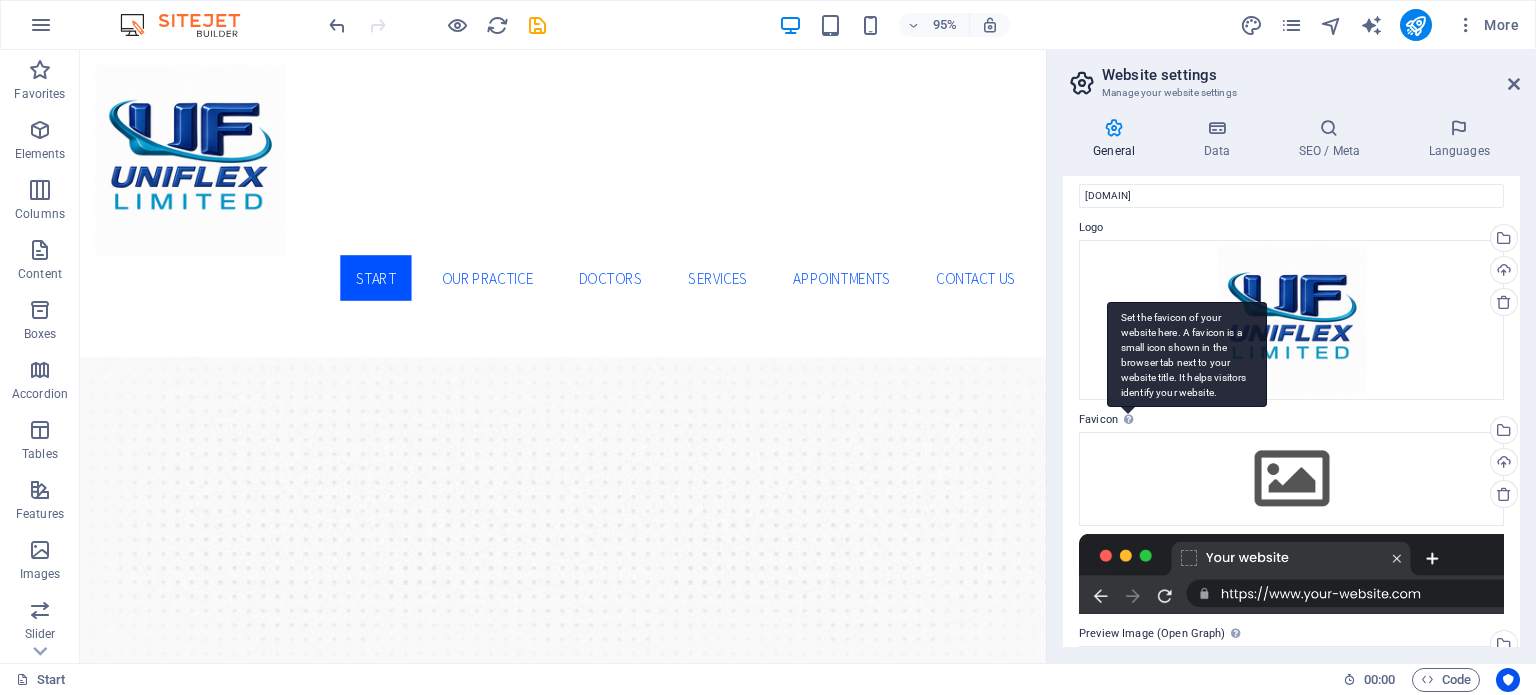 scroll, scrollTop: 0, scrollLeft: 0, axis: both 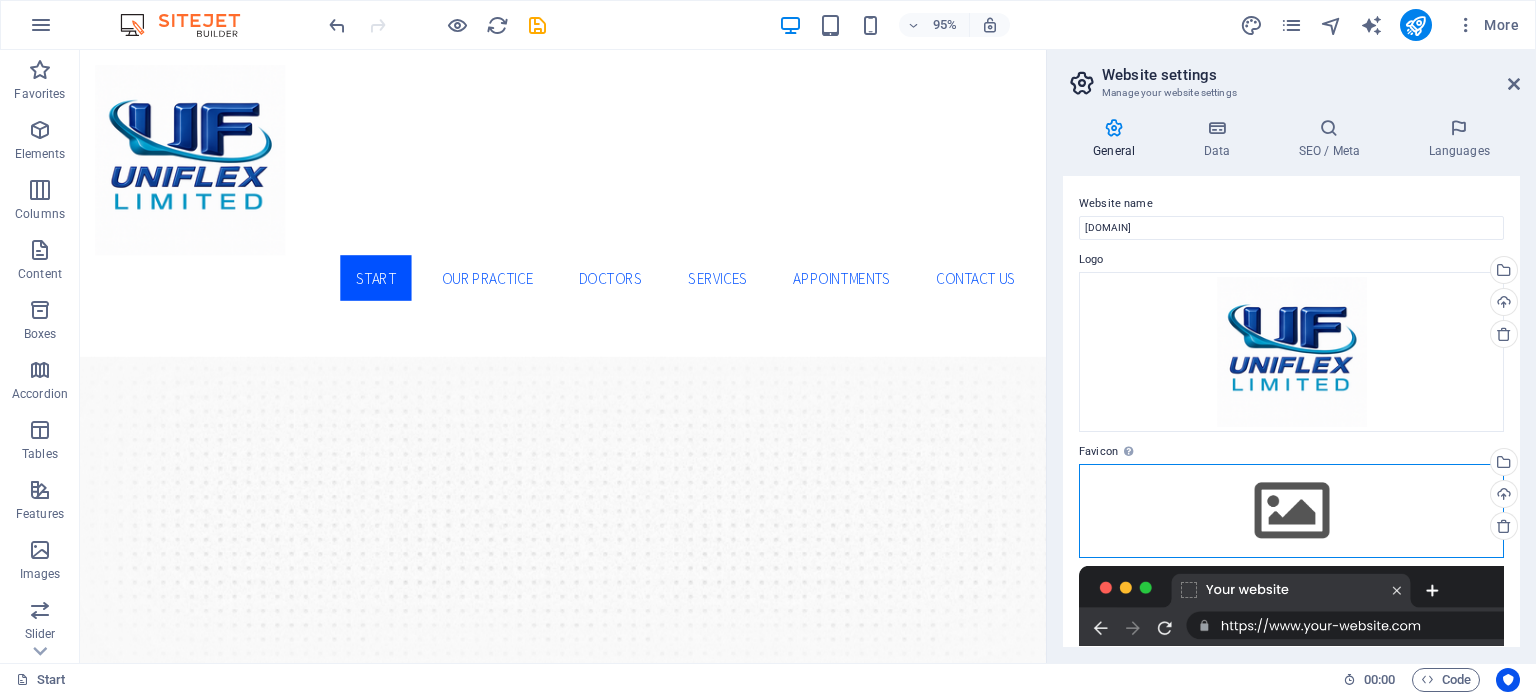 click on "Drag files here, click to choose files or select files from Files or our free stock photos & videos" at bounding box center (1291, 511) 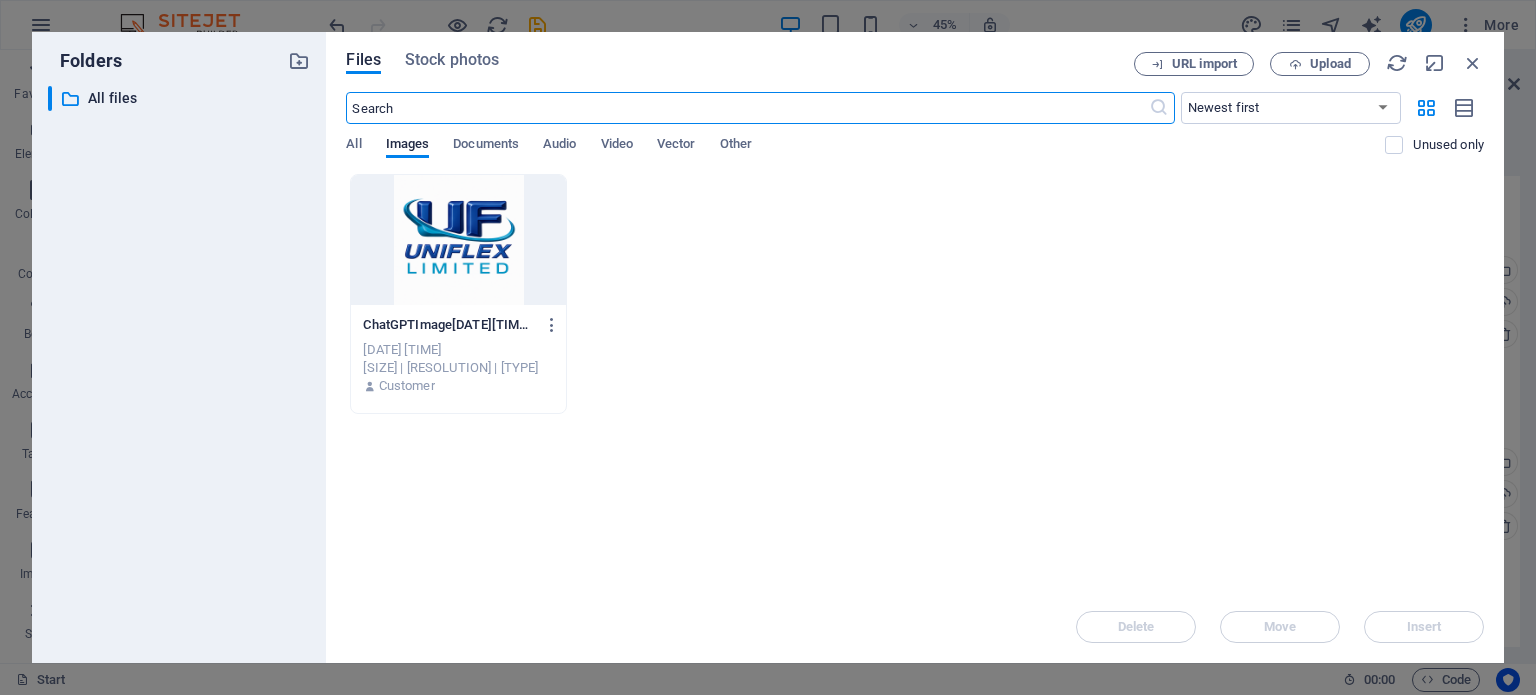 click at bounding box center [458, 240] 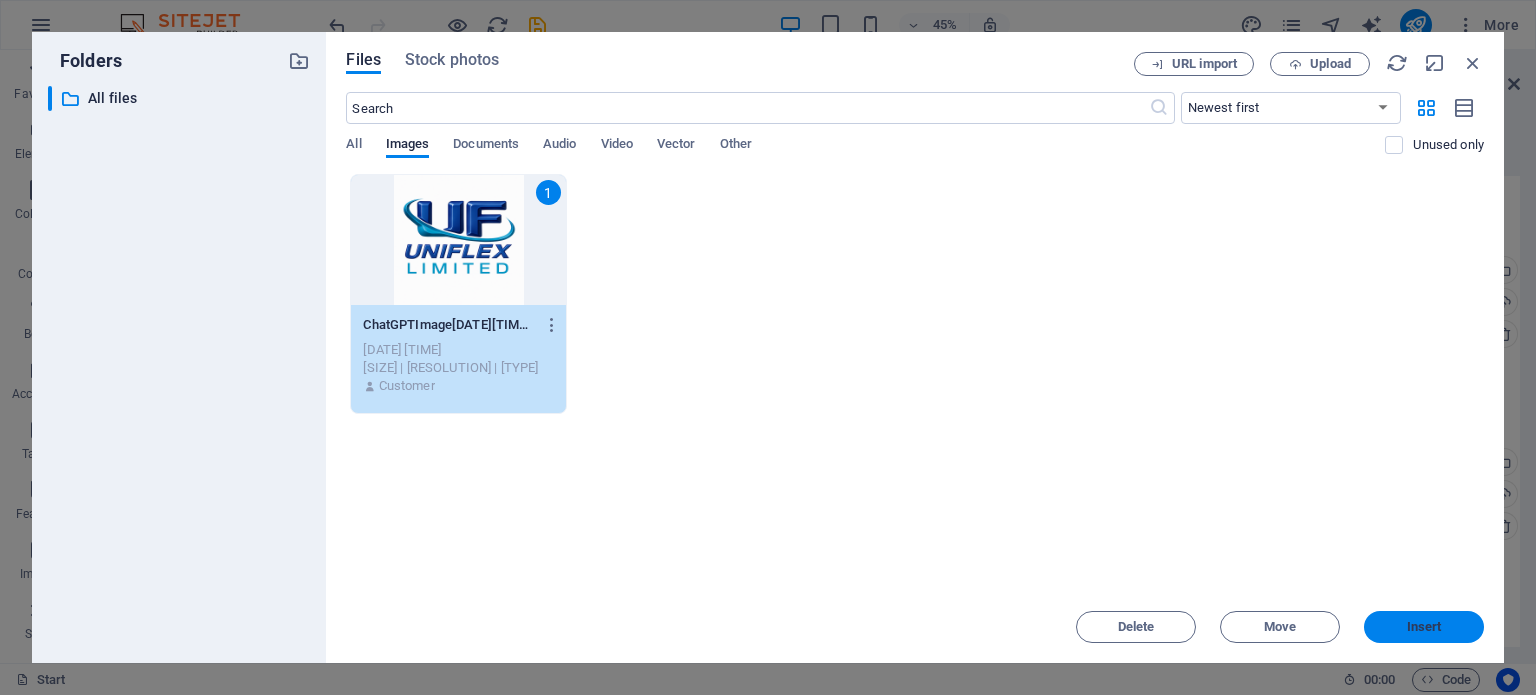 click on "Insert" at bounding box center [1424, 627] 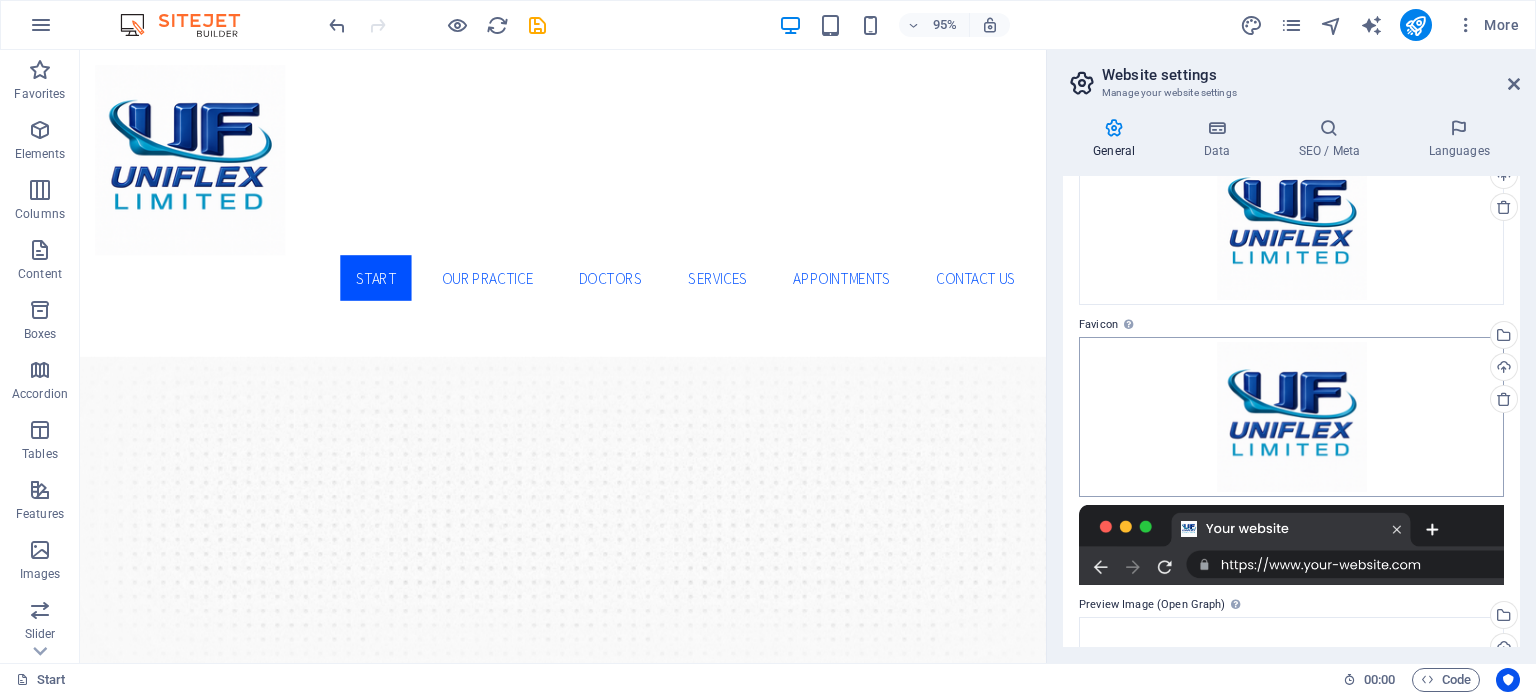 scroll, scrollTop: 200, scrollLeft: 0, axis: vertical 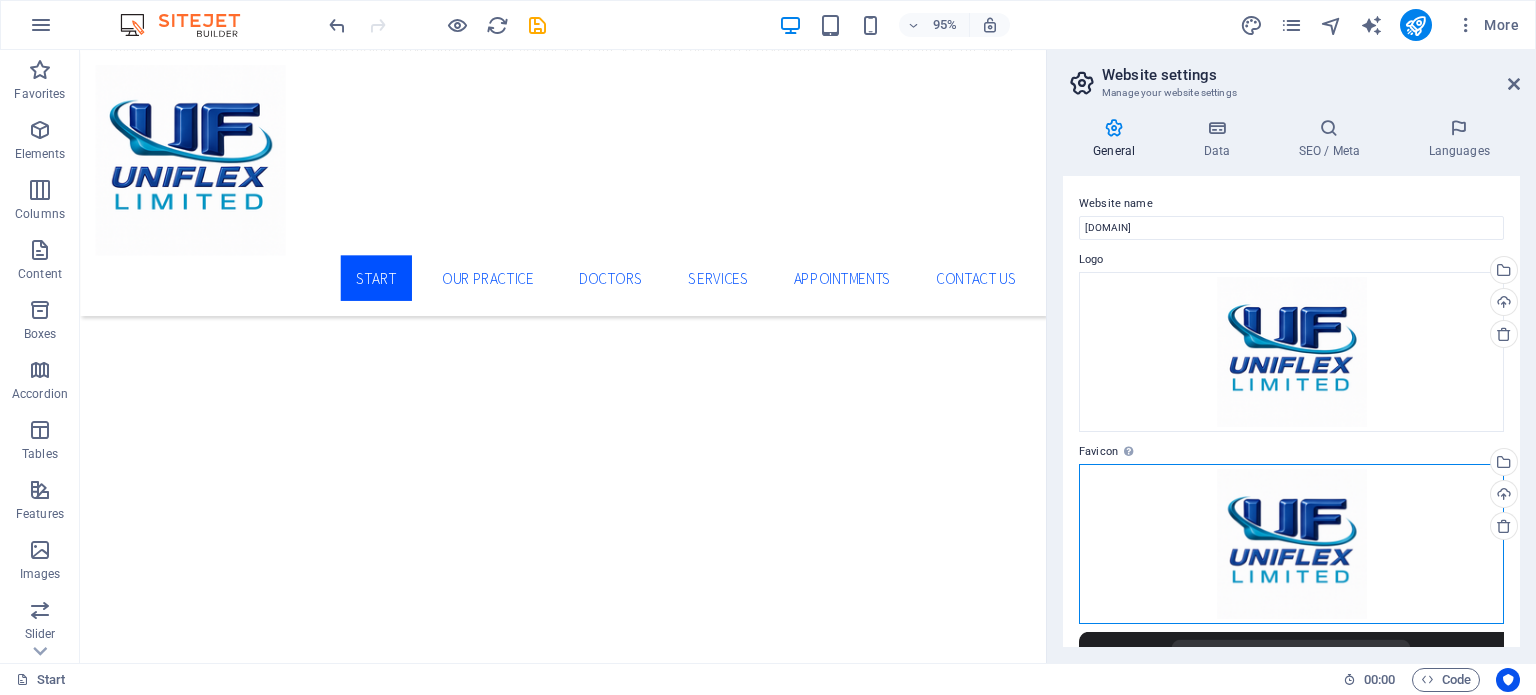 drag, startPoint x: 1287, startPoint y: 527, endPoint x: 1278, endPoint y: 556, distance: 30.364452 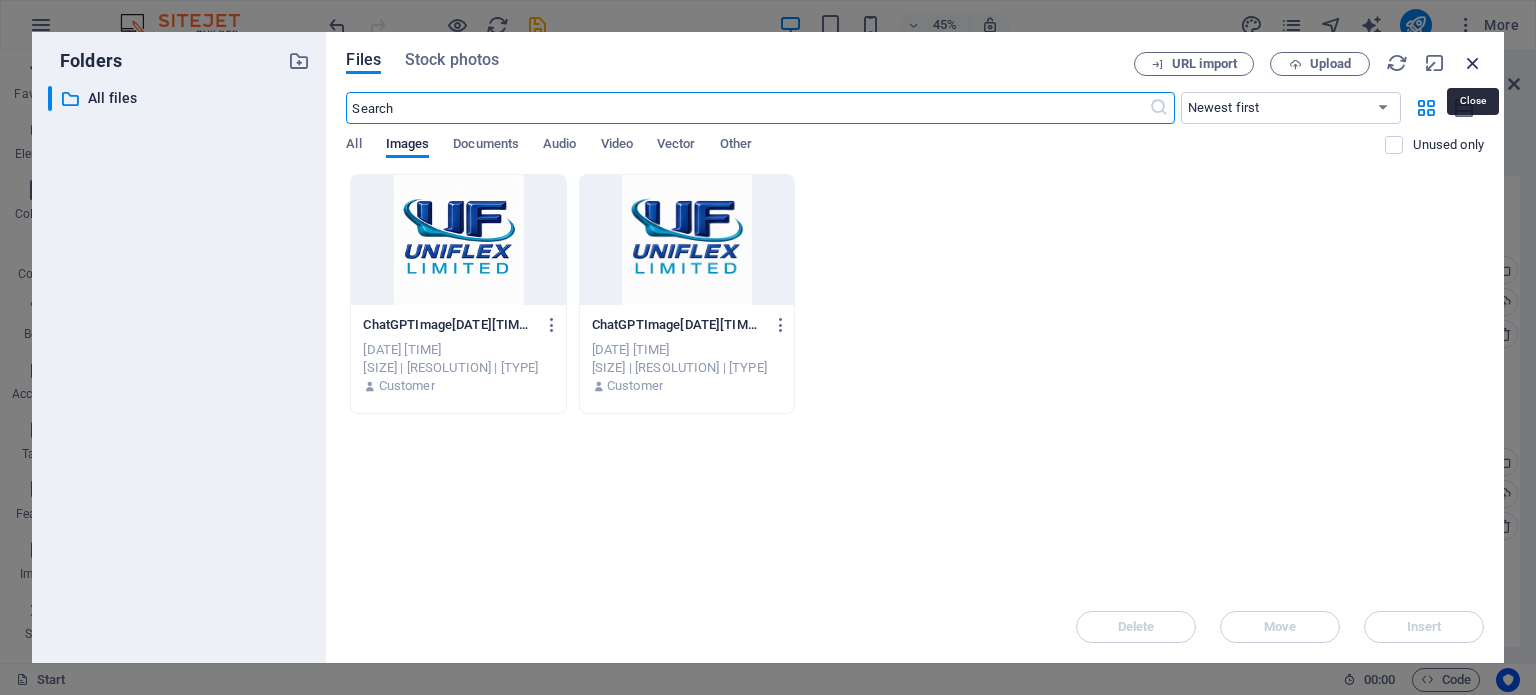 click at bounding box center (1473, 63) 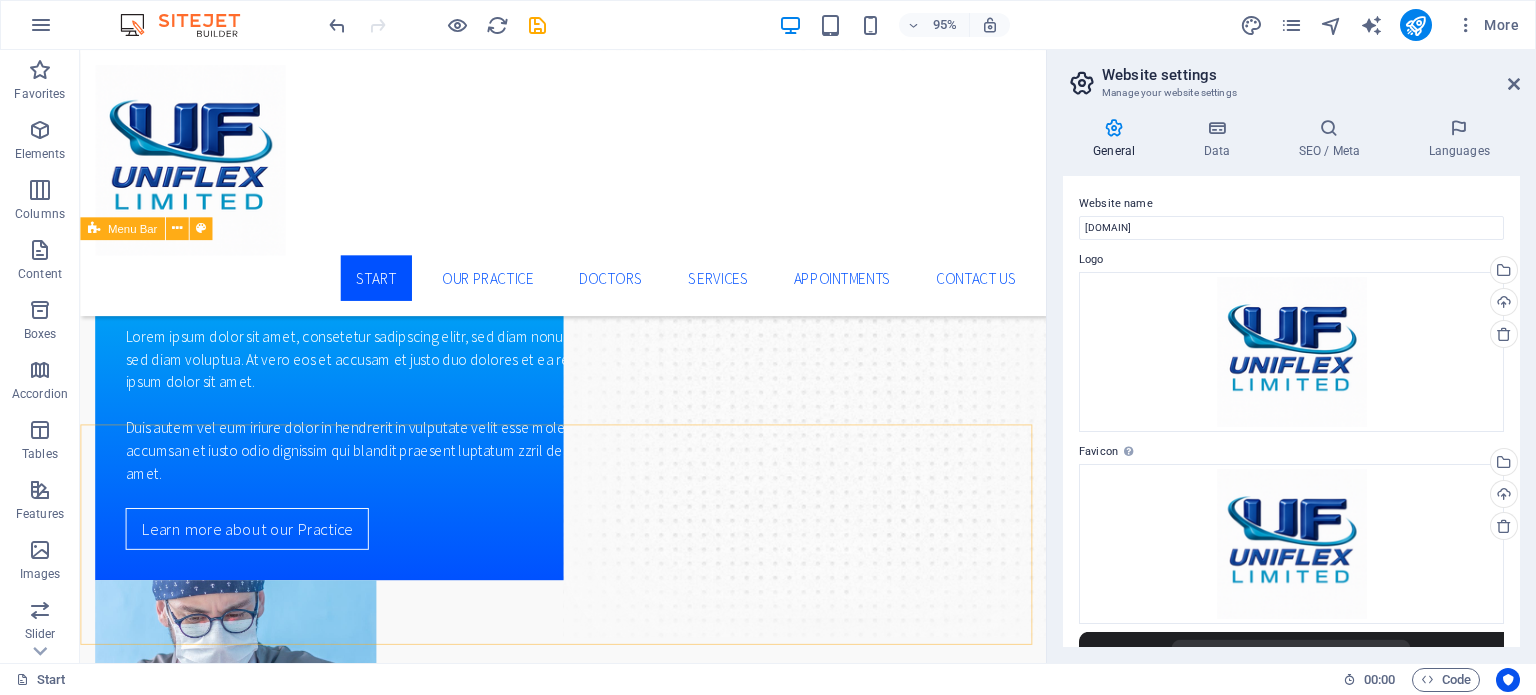 scroll, scrollTop: 3117, scrollLeft: 0, axis: vertical 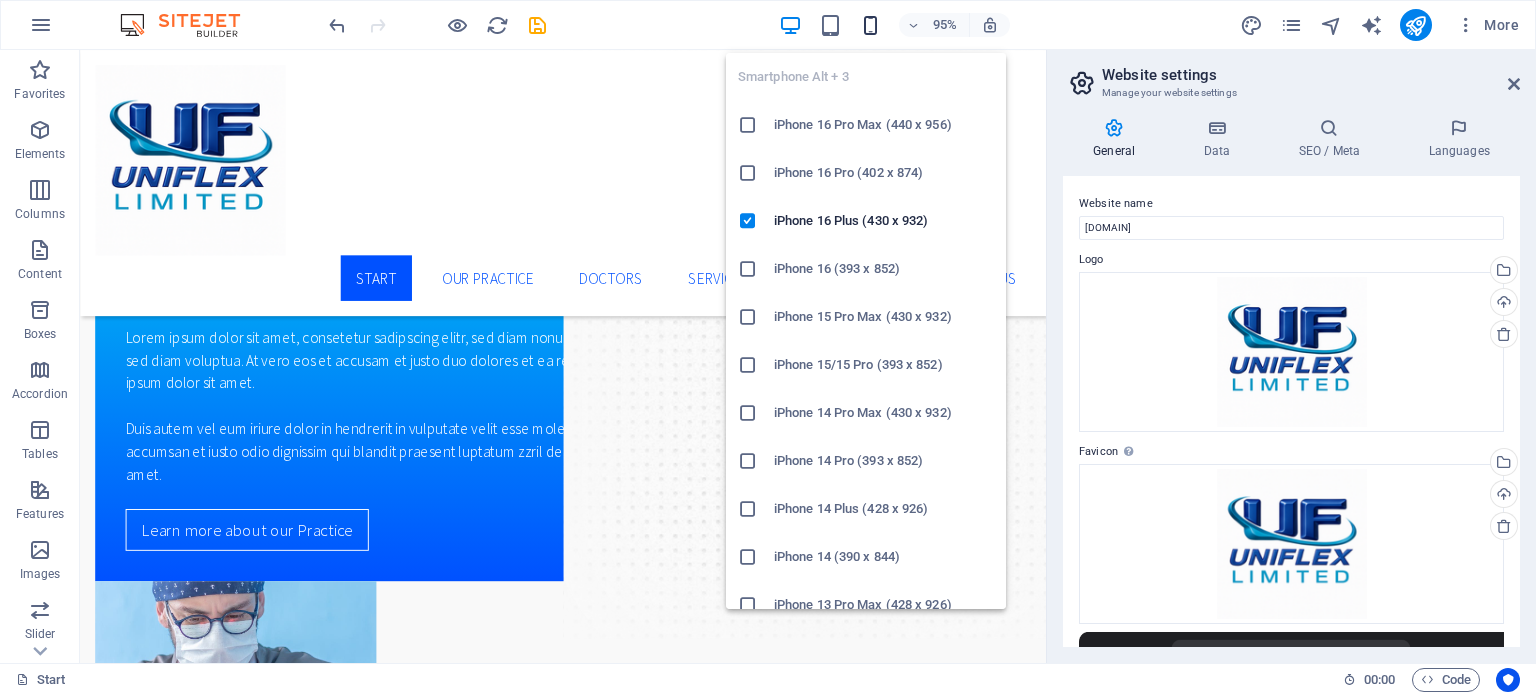 click at bounding box center [870, 25] 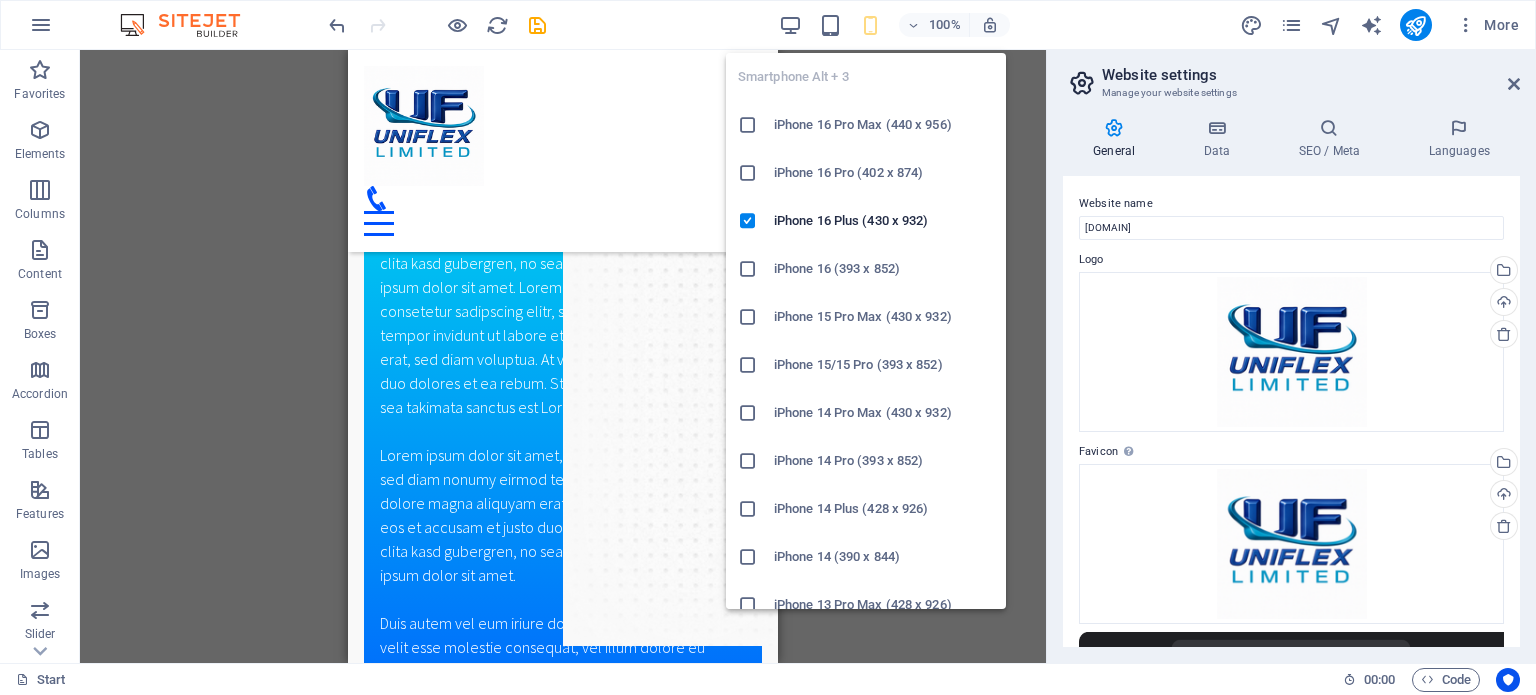scroll, scrollTop: 3037, scrollLeft: 0, axis: vertical 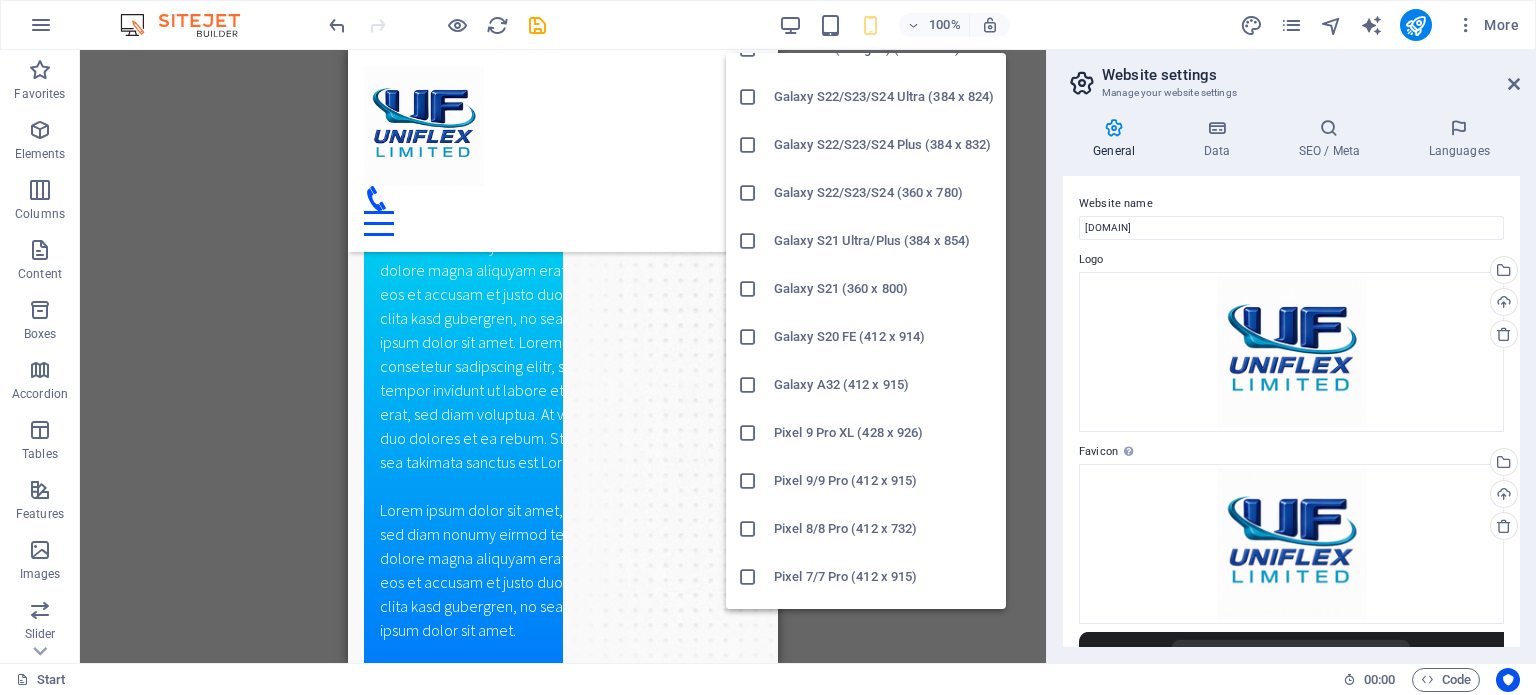 click at bounding box center [748, 193] 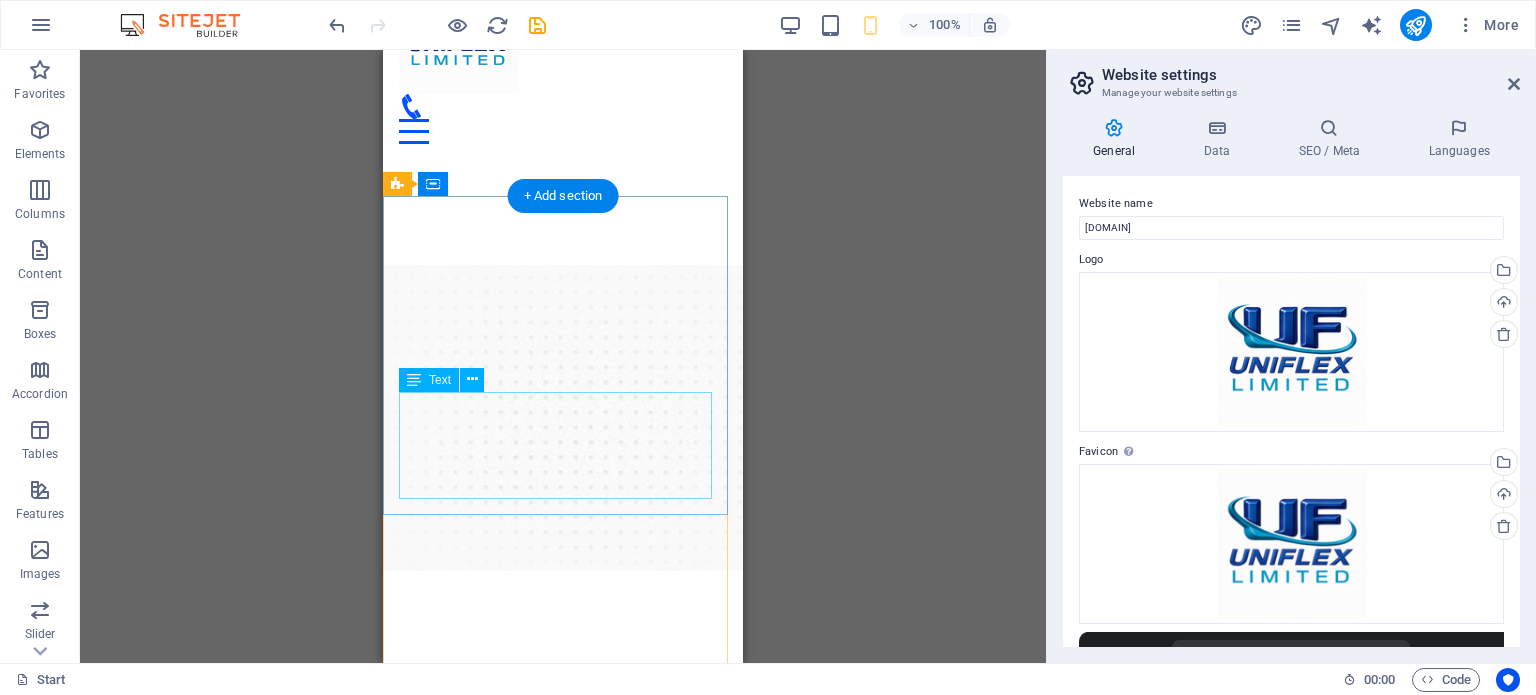 scroll, scrollTop: 0, scrollLeft: 0, axis: both 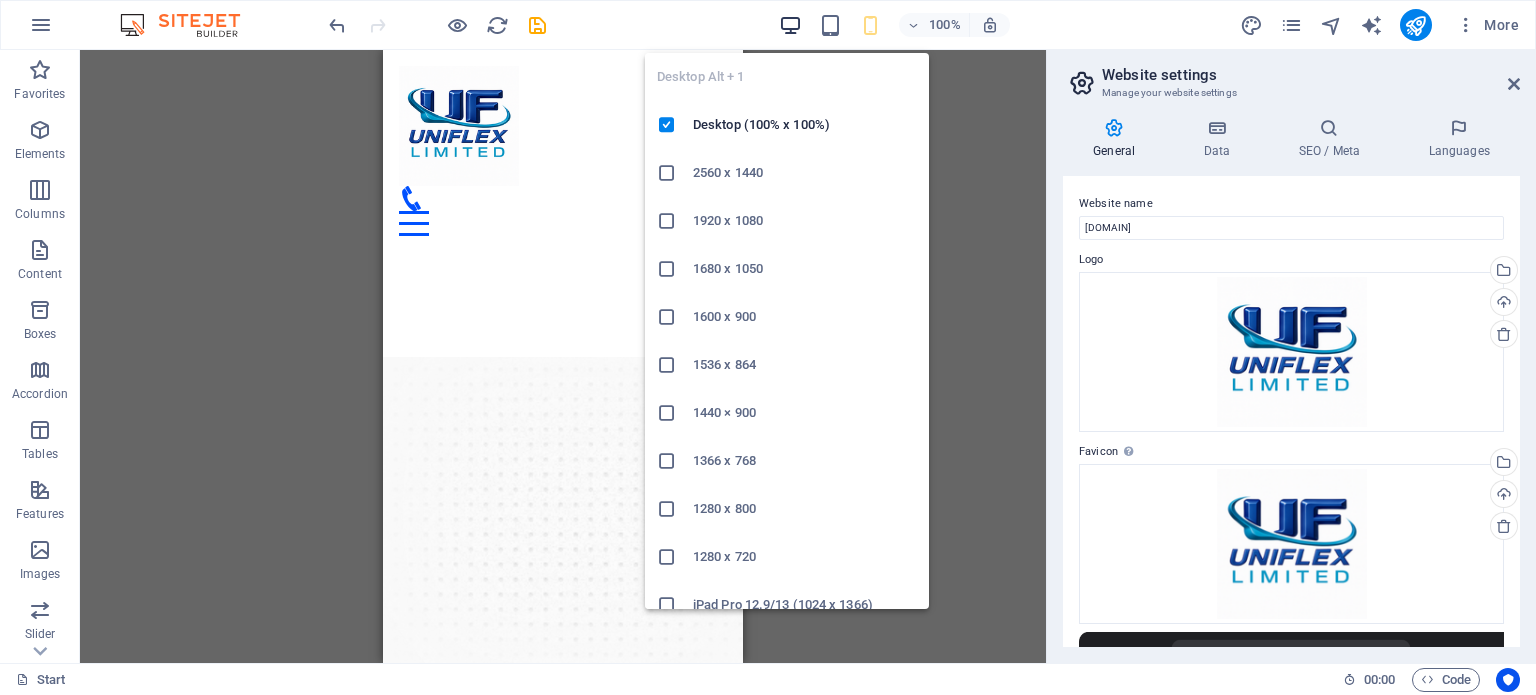 click at bounding box center (790, 25) 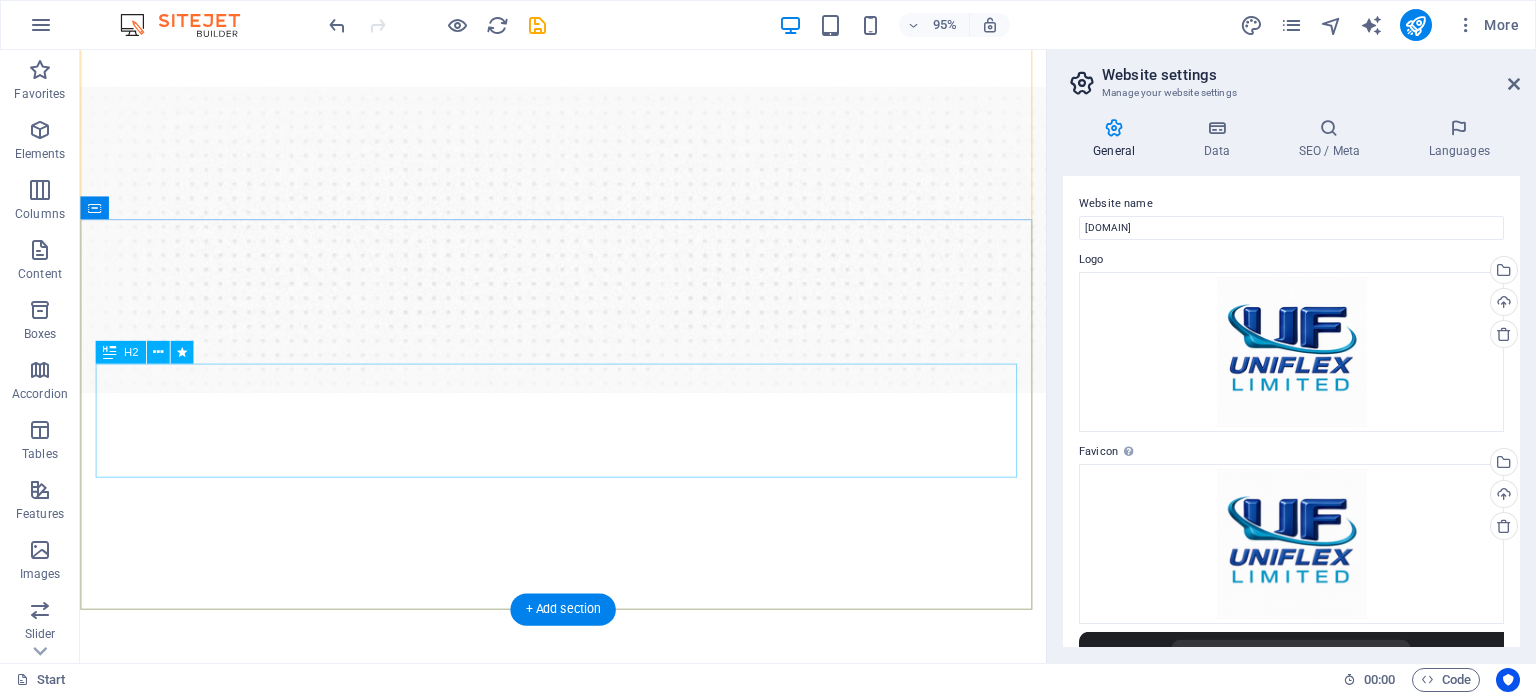scroll, scrollTop: 300, scrollLeft: 0, axis: vertical 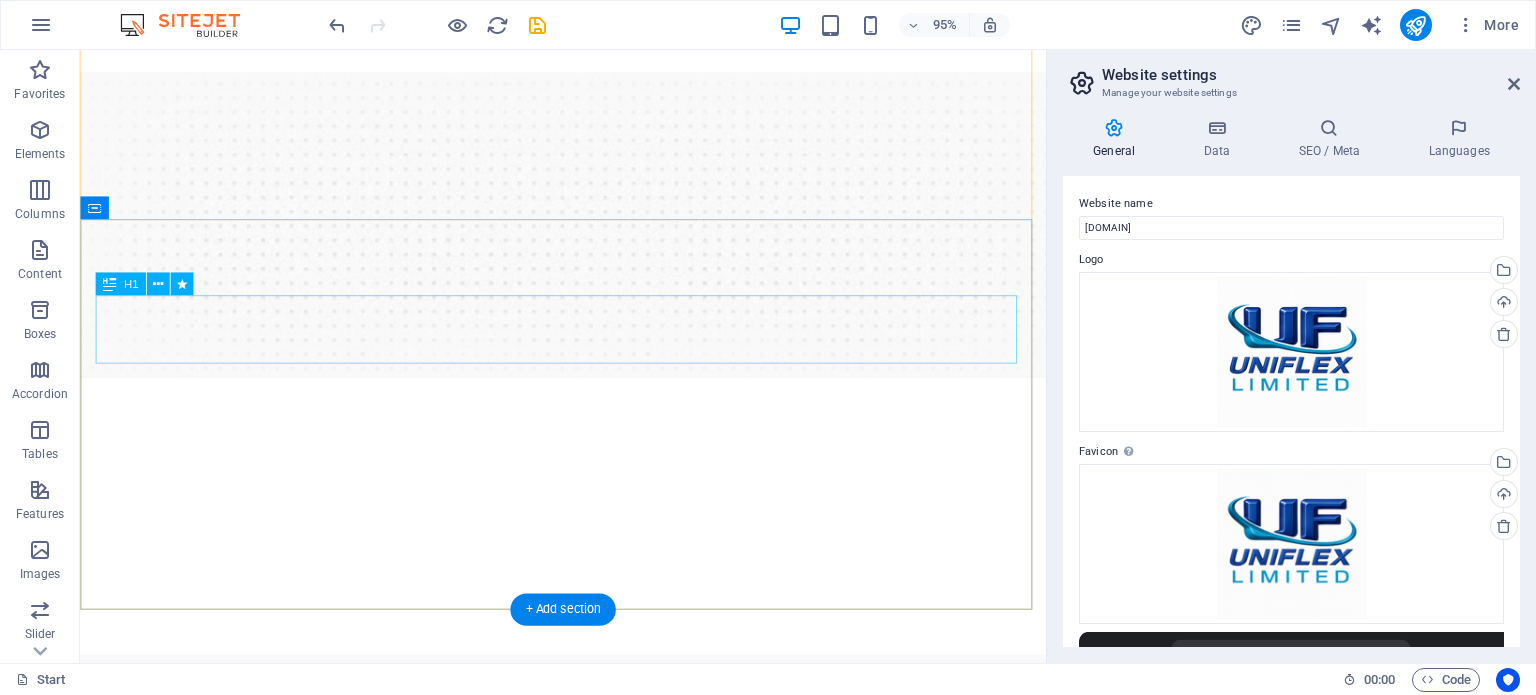 click on "Enhance Your Smile" at bounding box center [588, 1219] 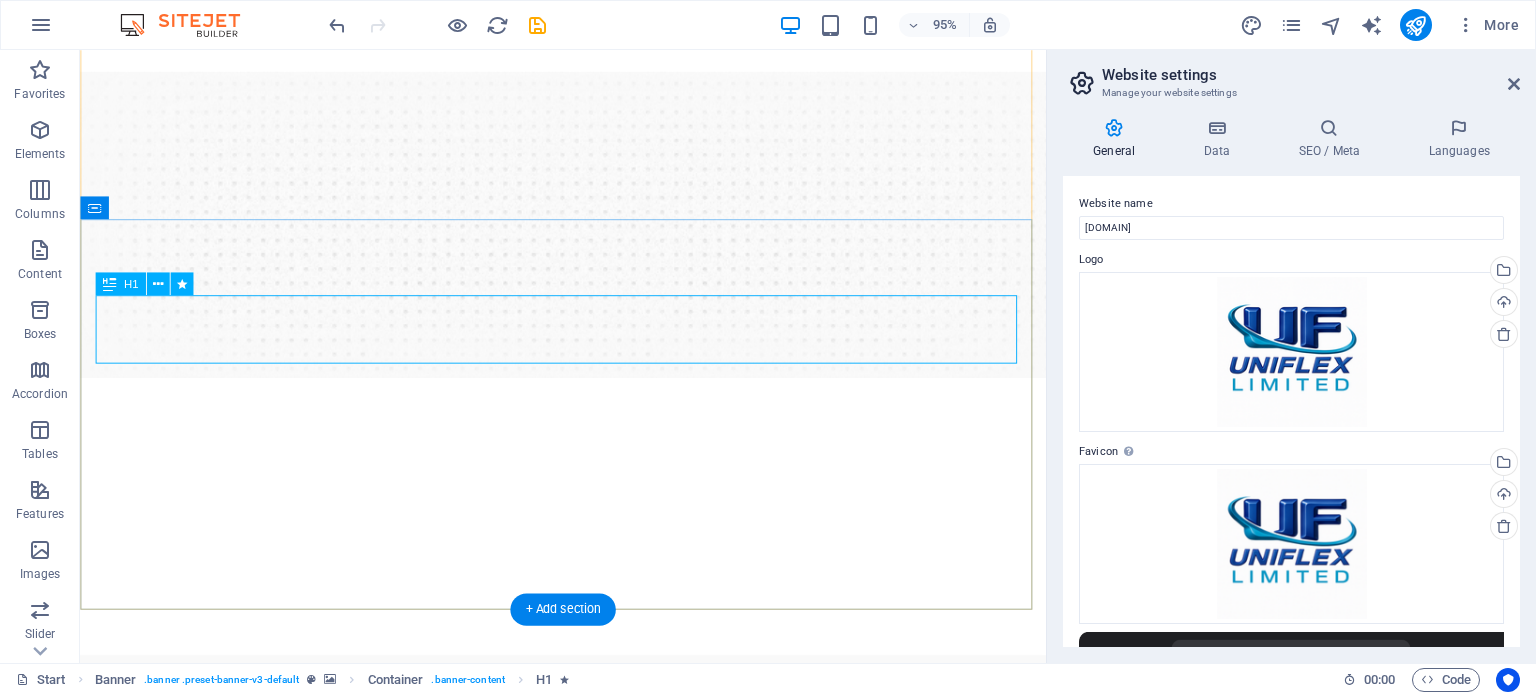 click on "Enhance Your Smile" at bounding box center [588, 1219] 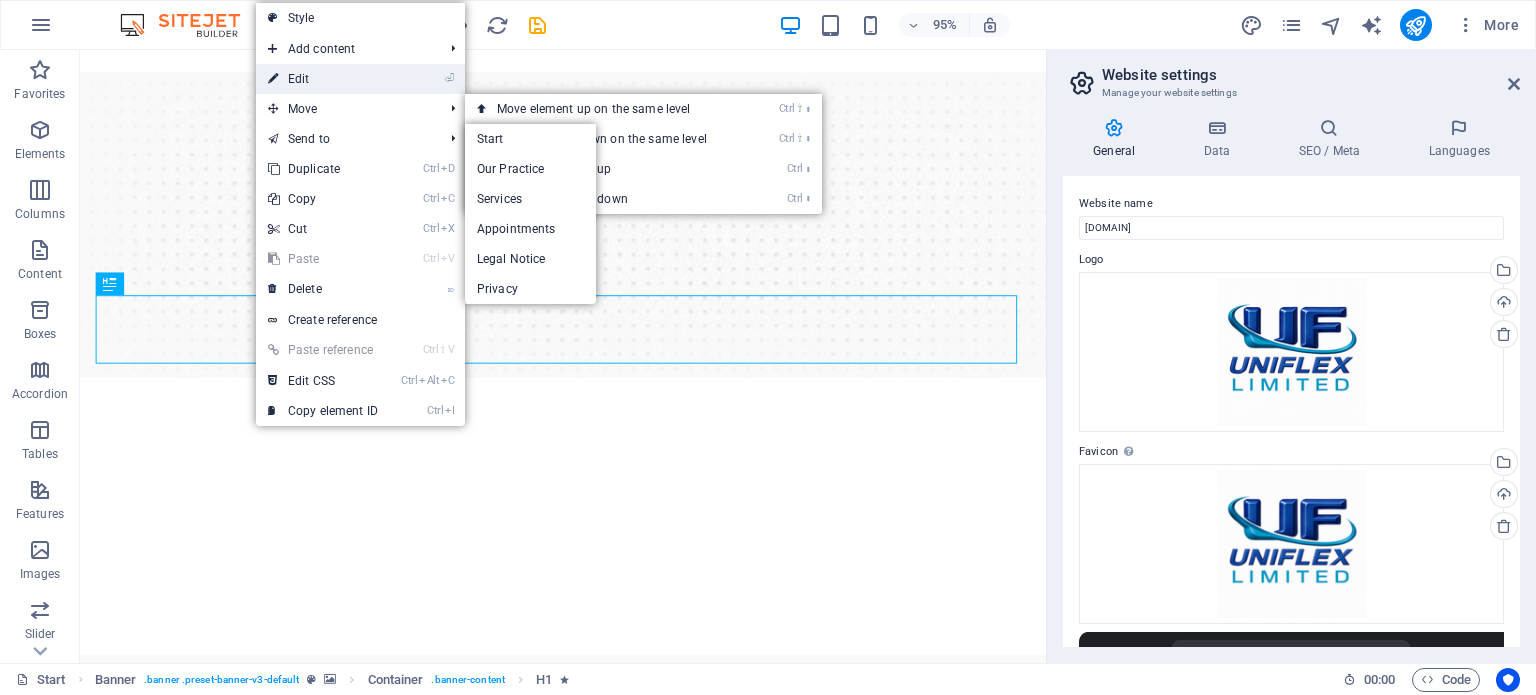 click on "⏎  Edit" at bounding box center [323, 79] 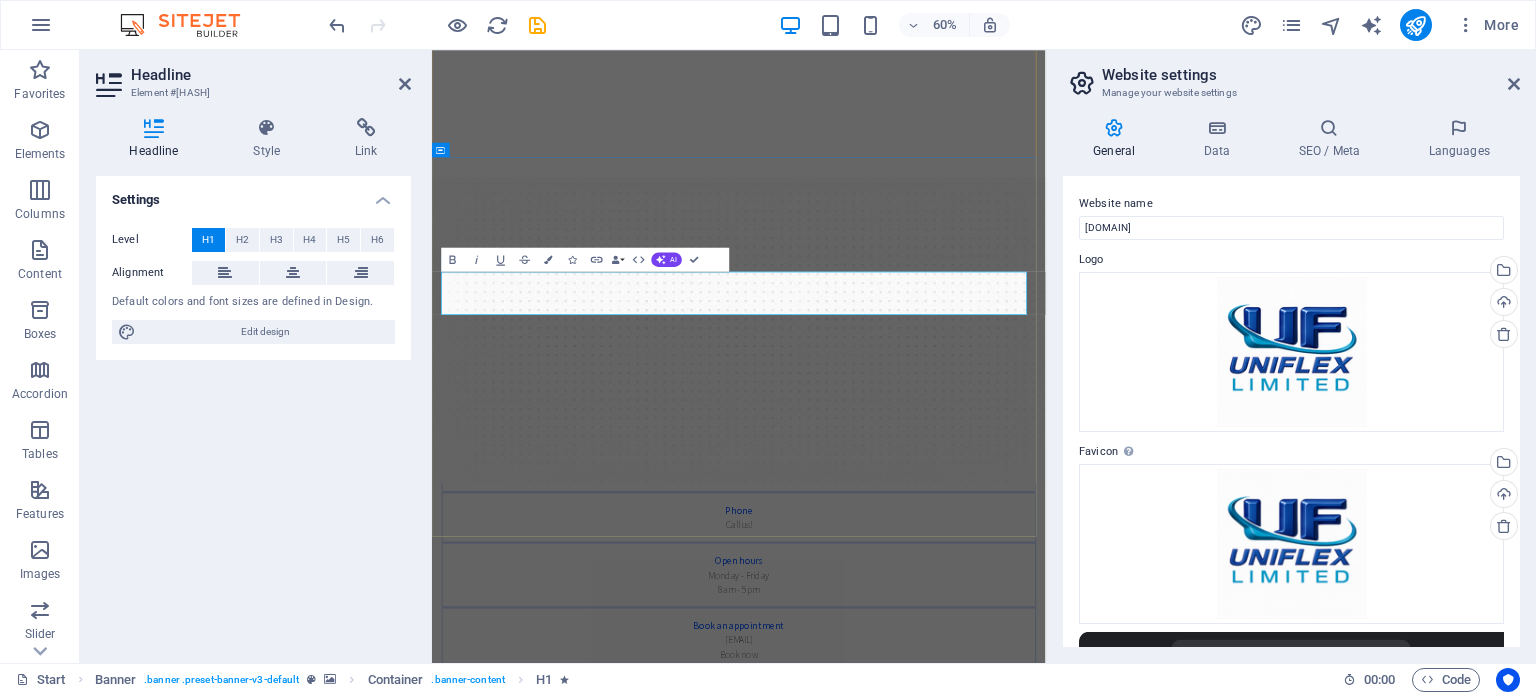 click on "Enhance Your Smile" at bounding box center [804, 1218] 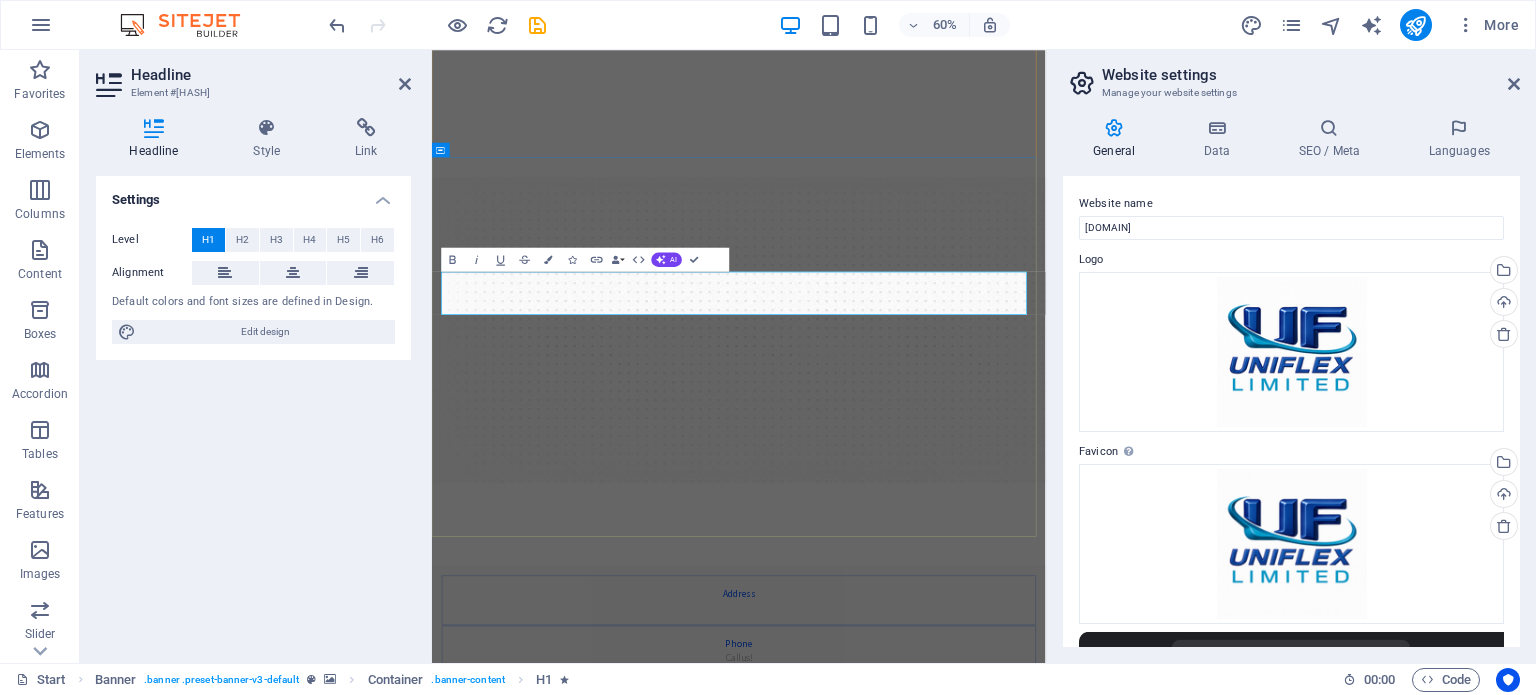 type 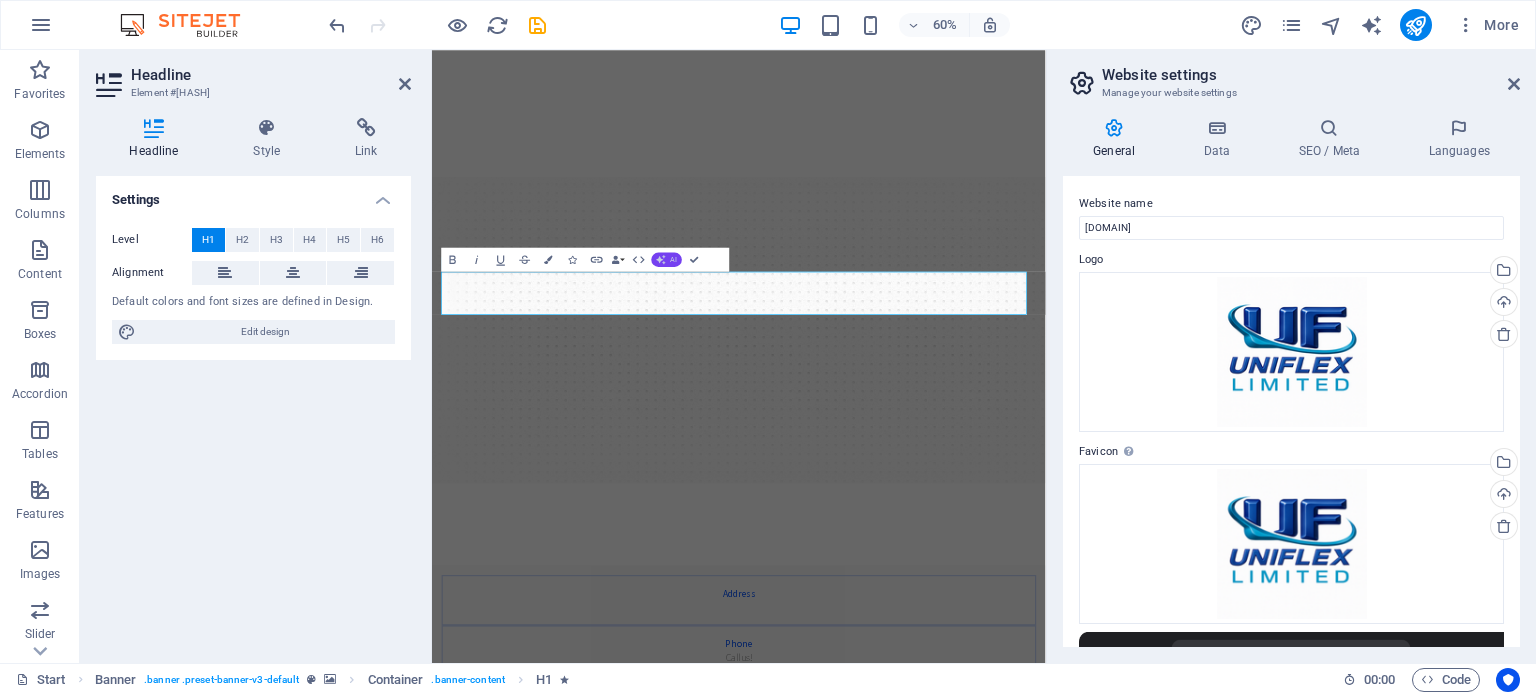 click on "AI" at bounding box center [667, 259] 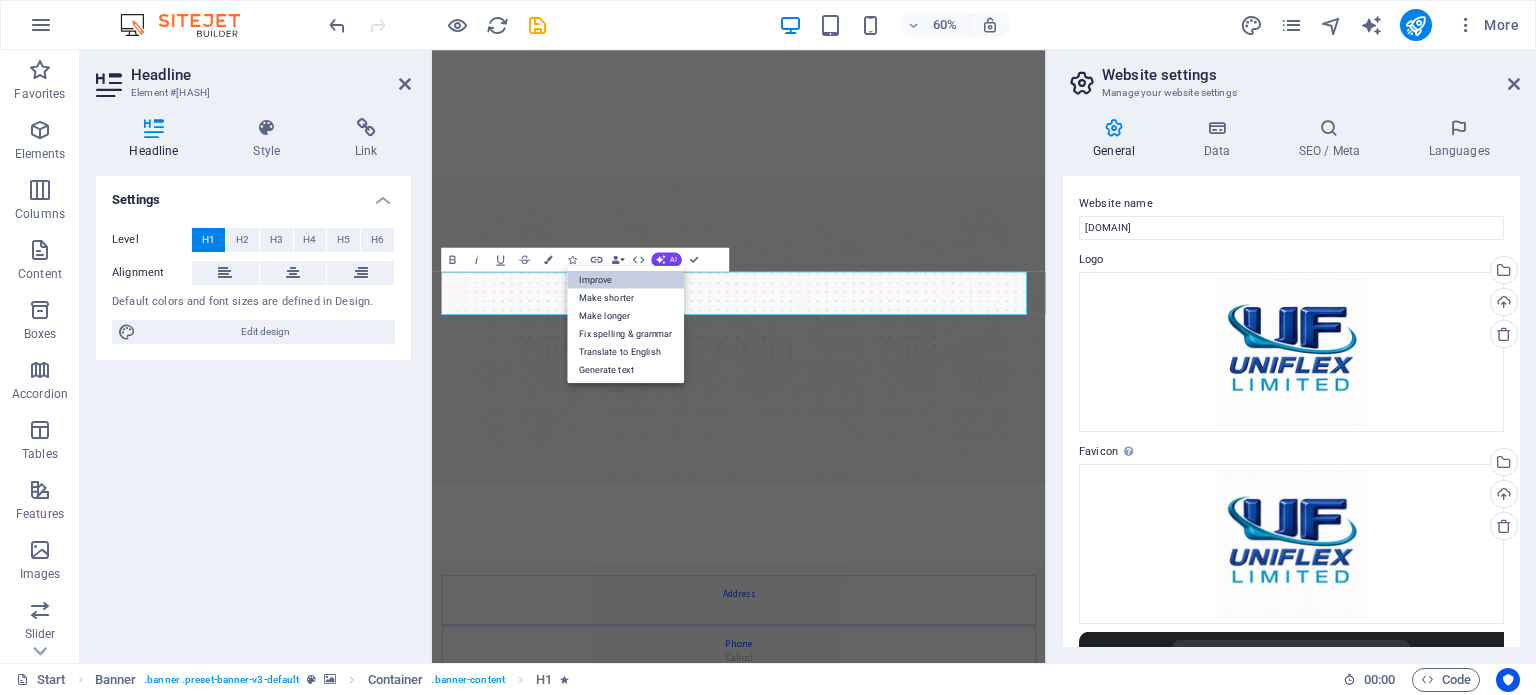 click on "Improve" at bounding box center (626, 279) 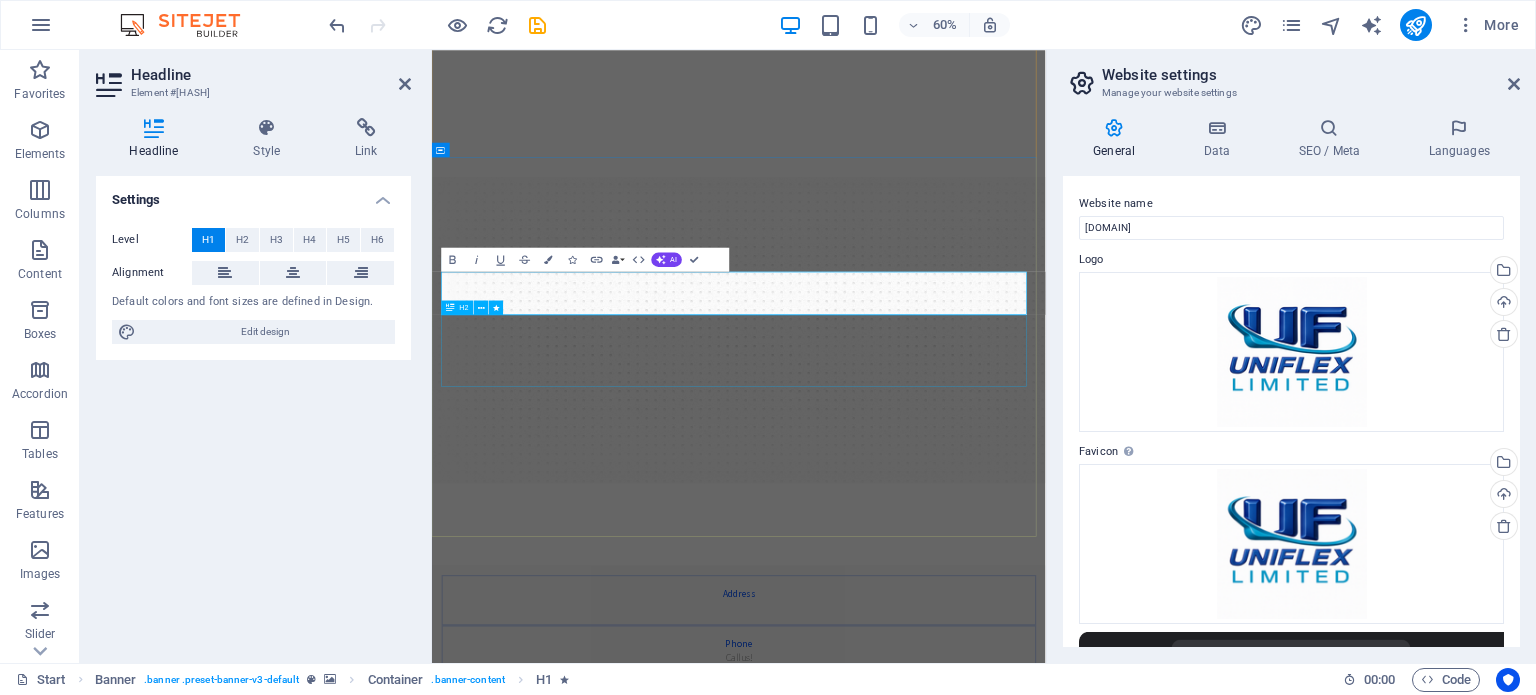 click on "New patients can now book an appointment immediately online!" at bounding box center [943, 1537] 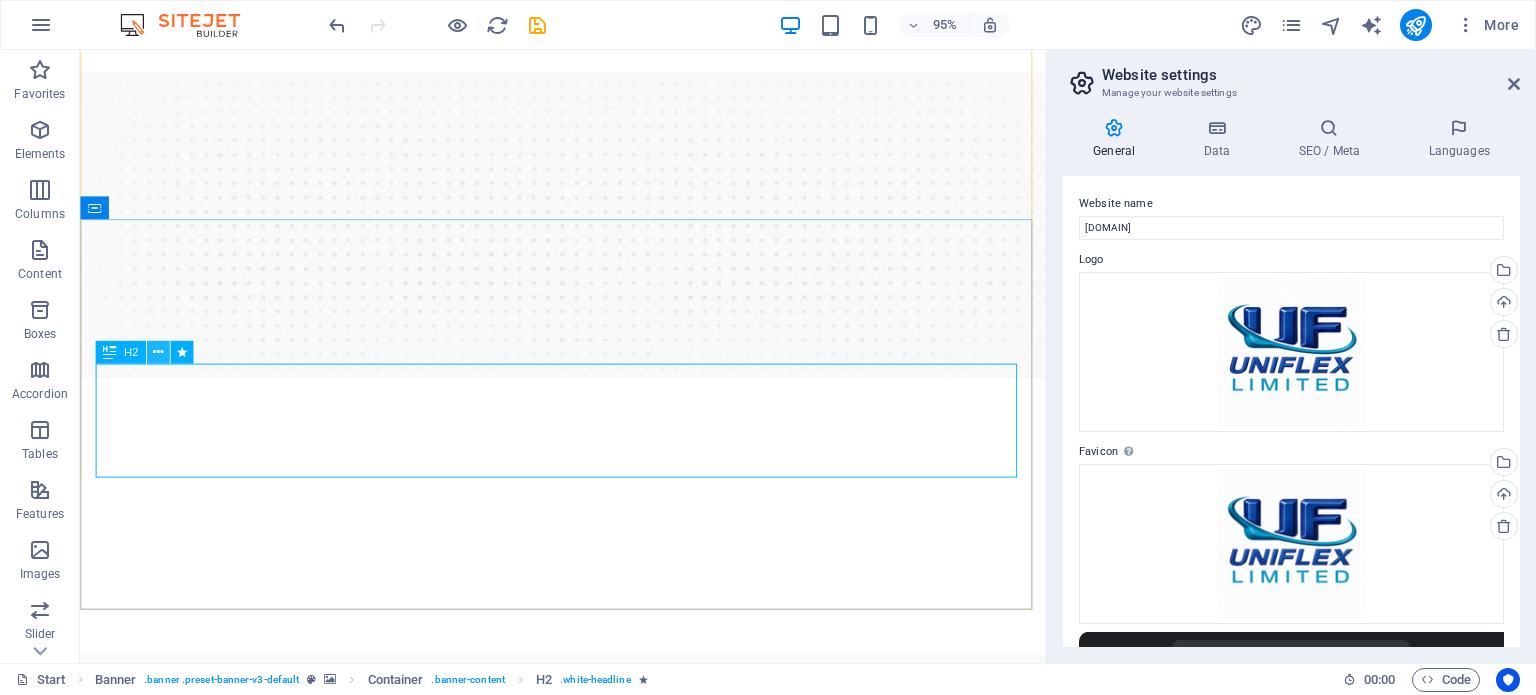click at bounding box center [158, 353] 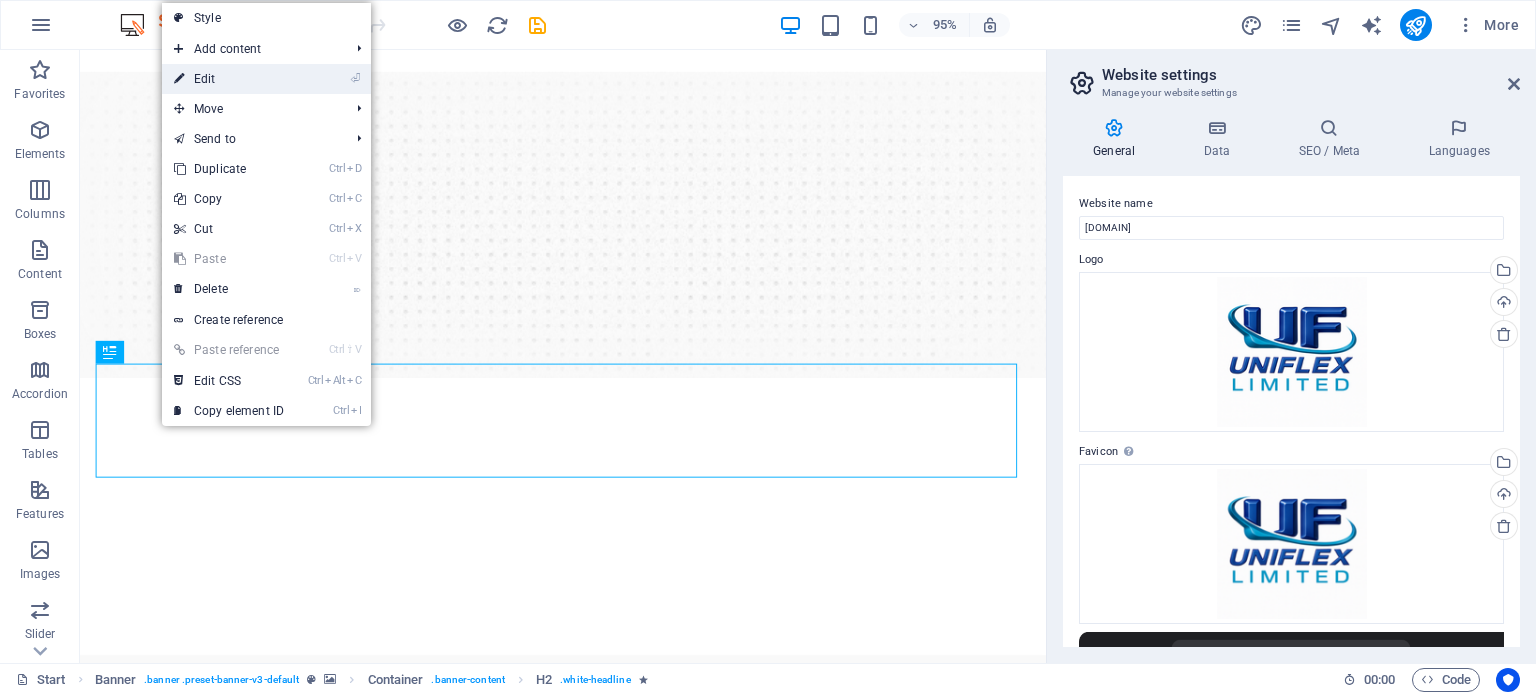click on "⏎  Edit" at bounding box center [229, 79] 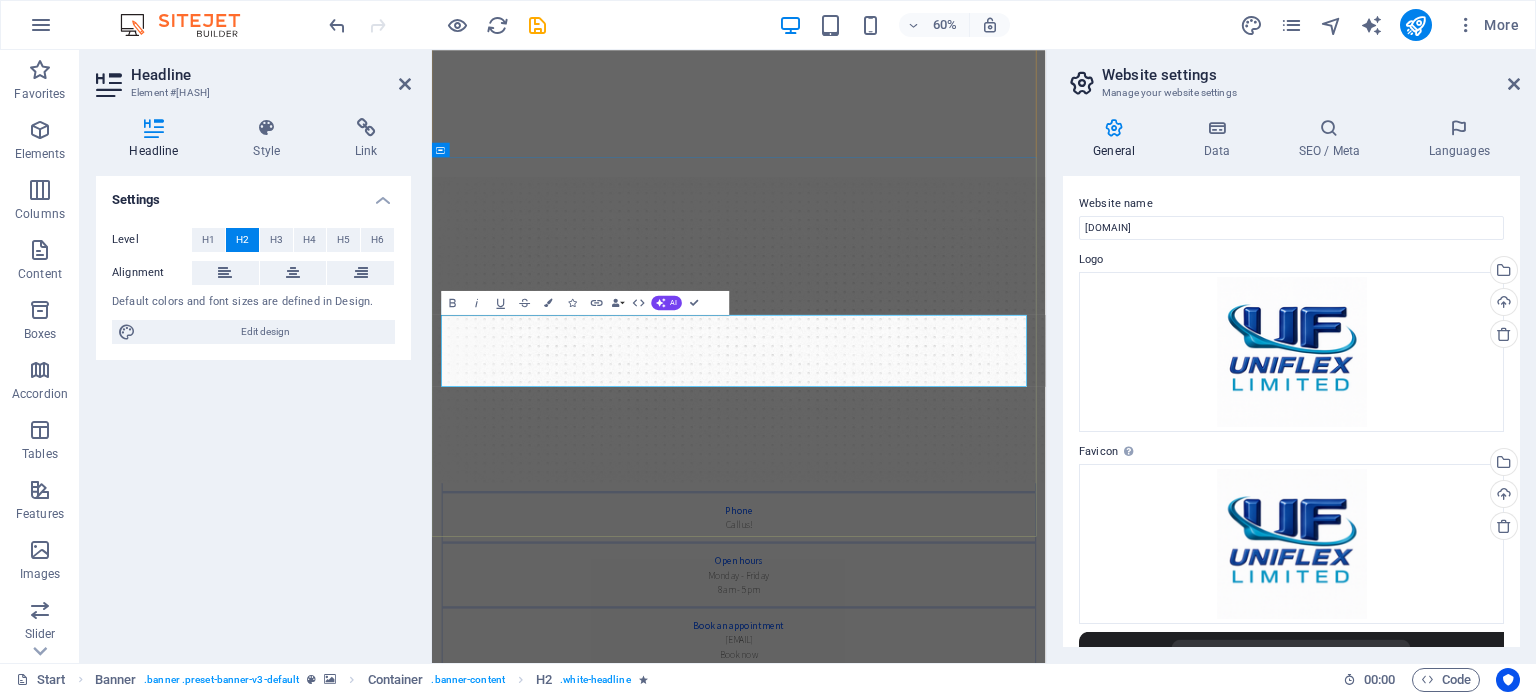 click on "New patients can now book an appointment immediately online!" at bounding box center [883, 1315] 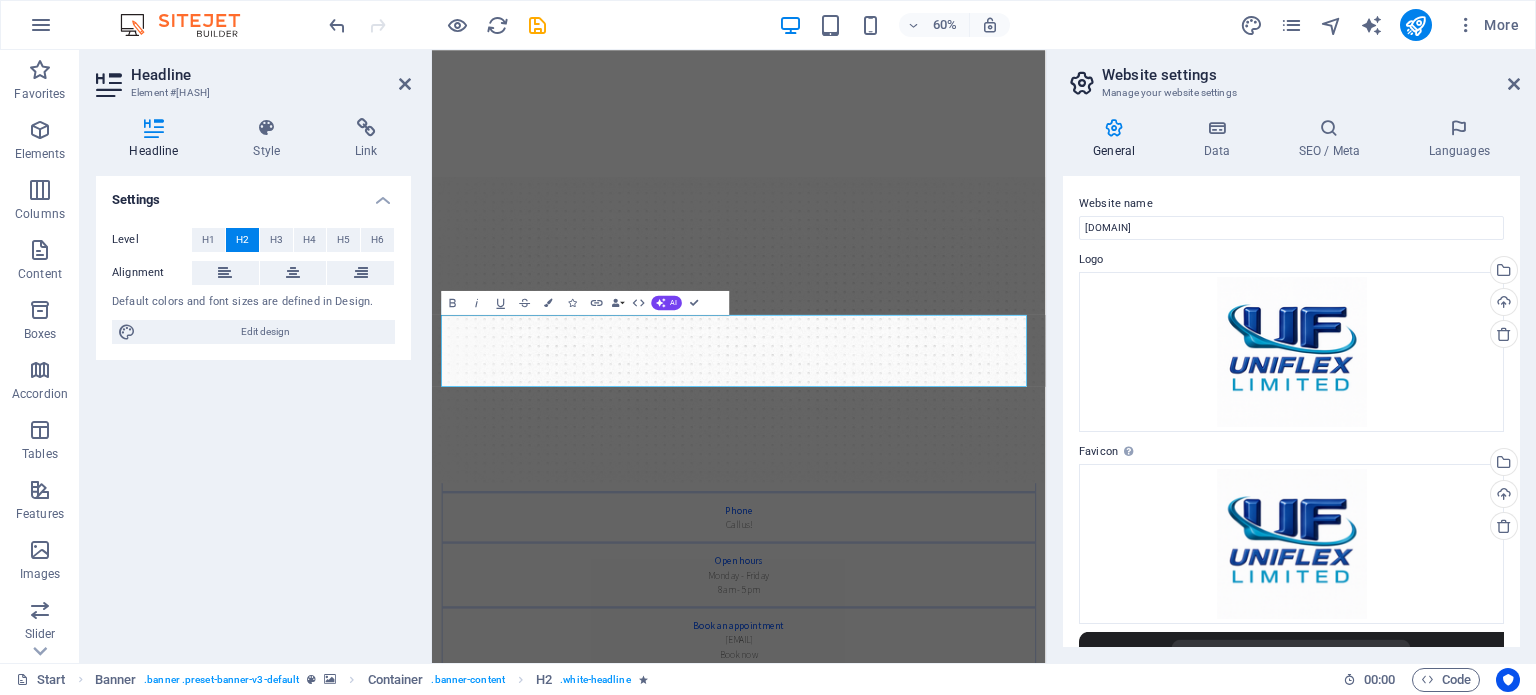 drag, startPoint x: 885, startPoint y: 517, endPoint x: 405, endPoint y: 511, distance: 480.0375 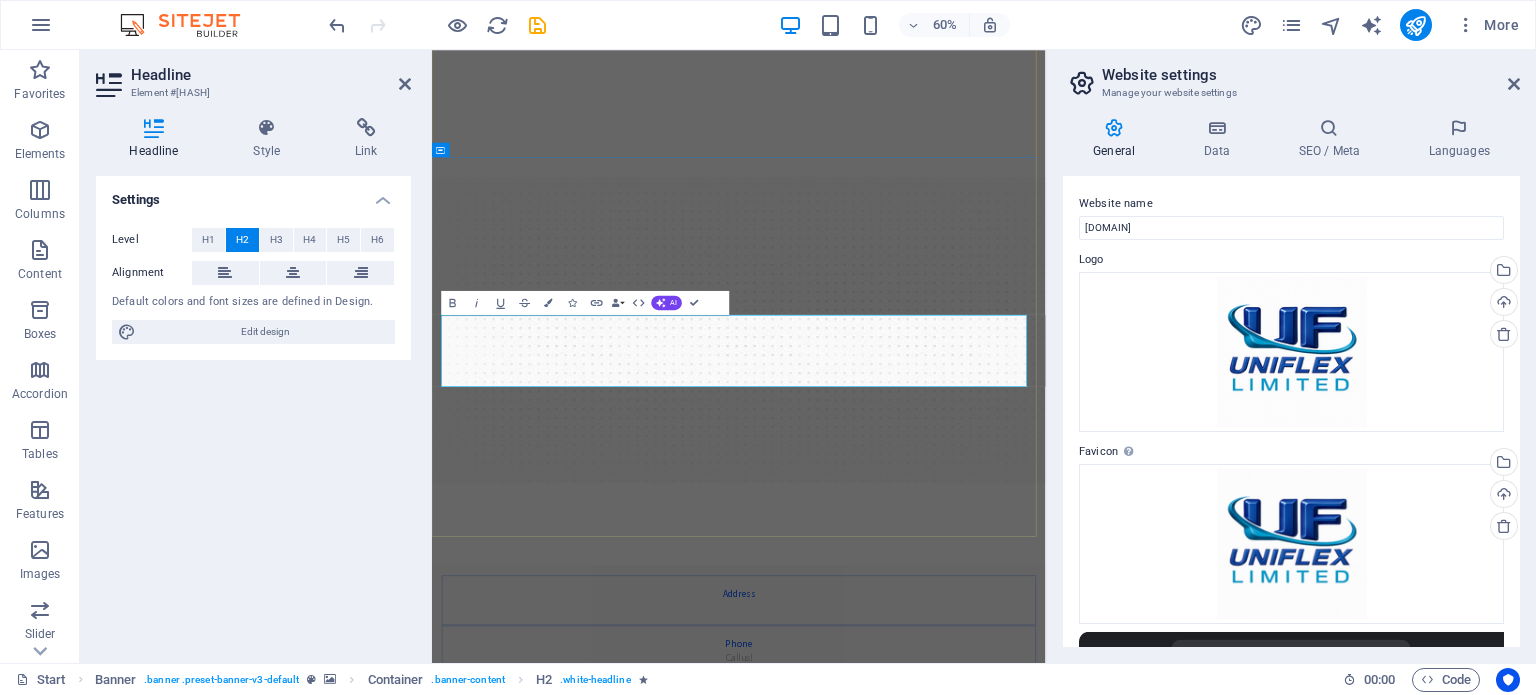 click on "book an appointment immediately online!" at bounding box center [663, 1537] 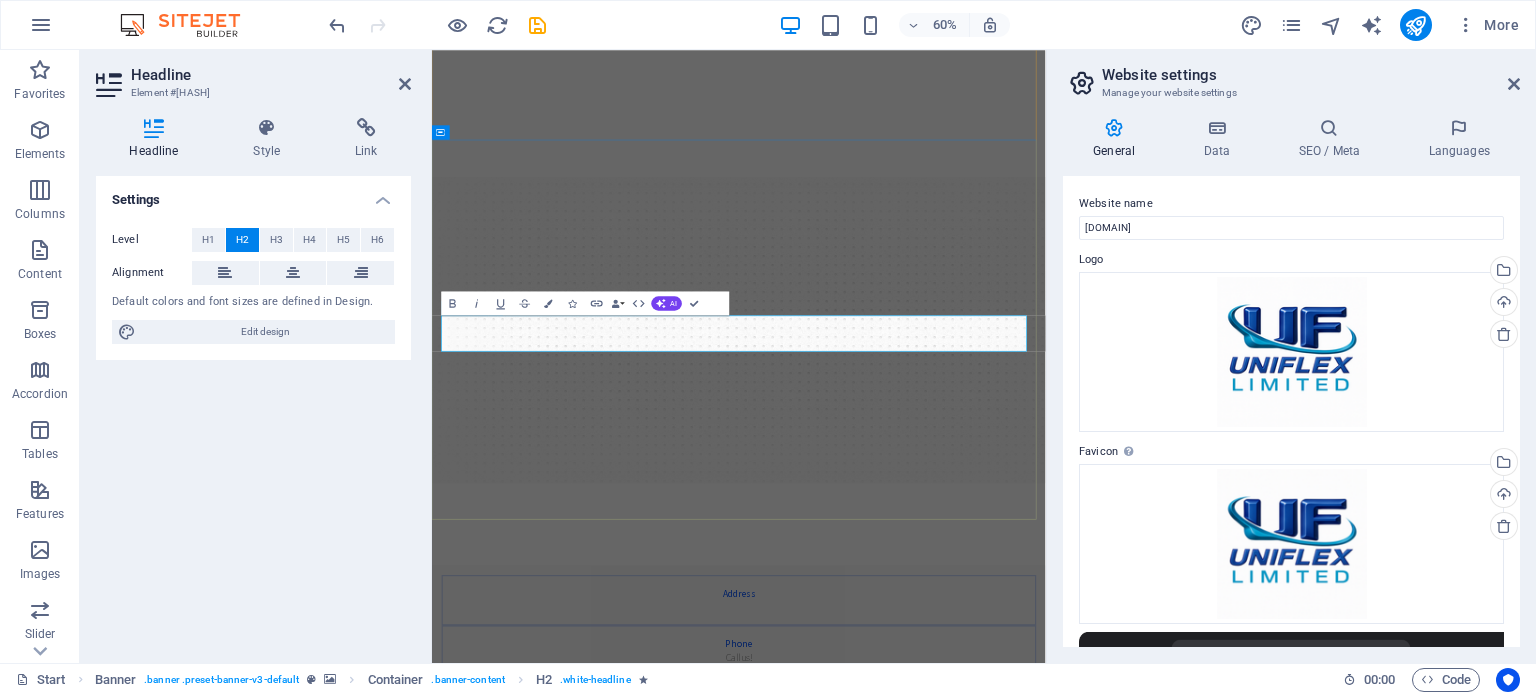 scroll, scrollTop: 329, scrollLeft: 0, axis: vertical 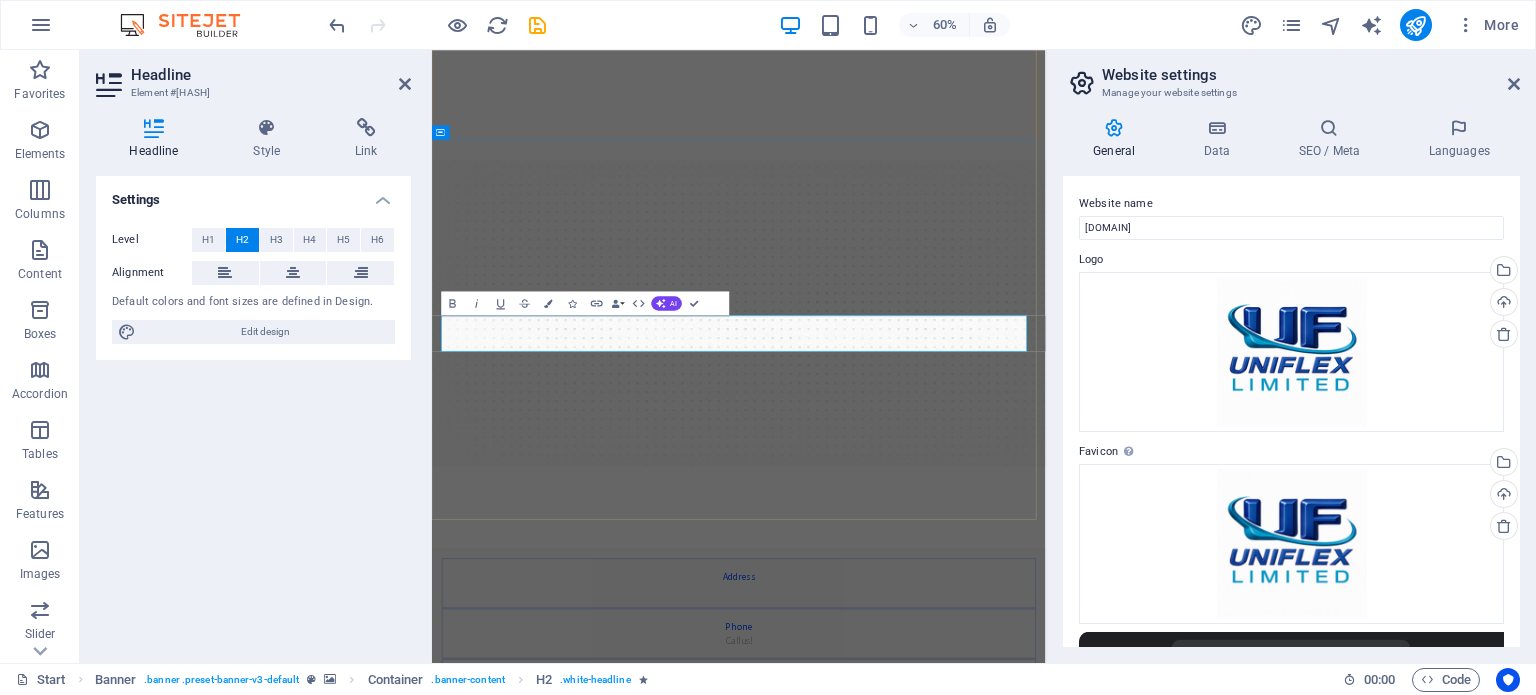 type 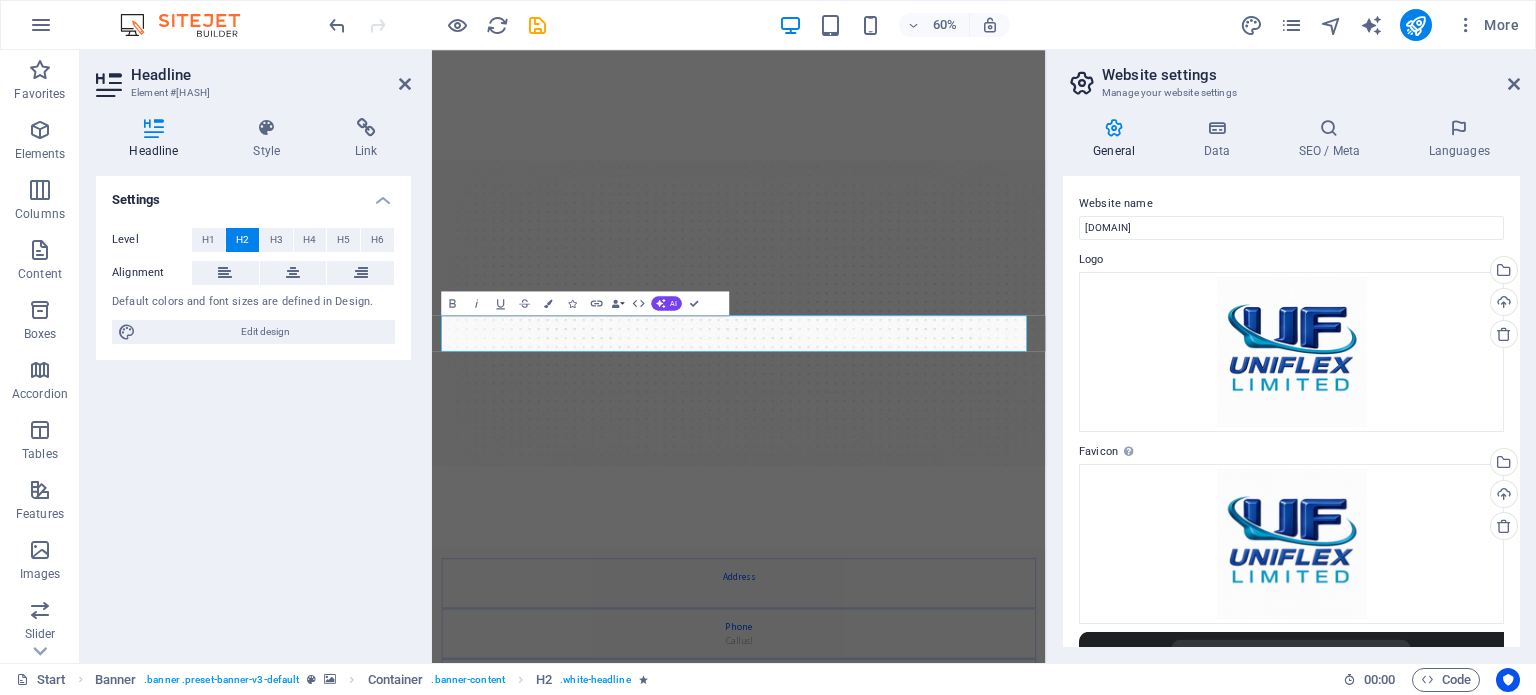 drag, startPoint x: 551, startPoint y: 517, endPoint x: 302, endPoint y: 531, distance: 249.39326 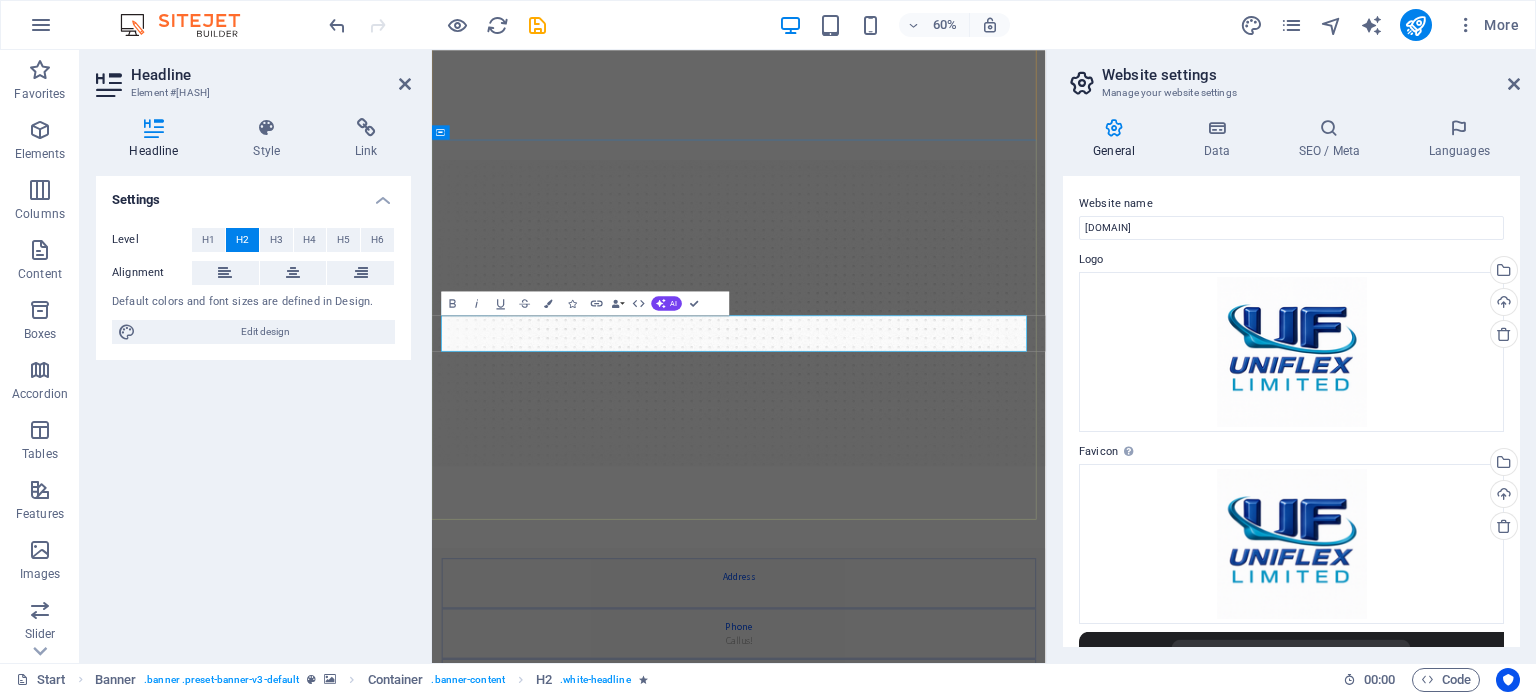 drag, startPoint x: 935, startPoint y: 517, endPoint x: 679, endPoint y: 533, distance: 256.4995 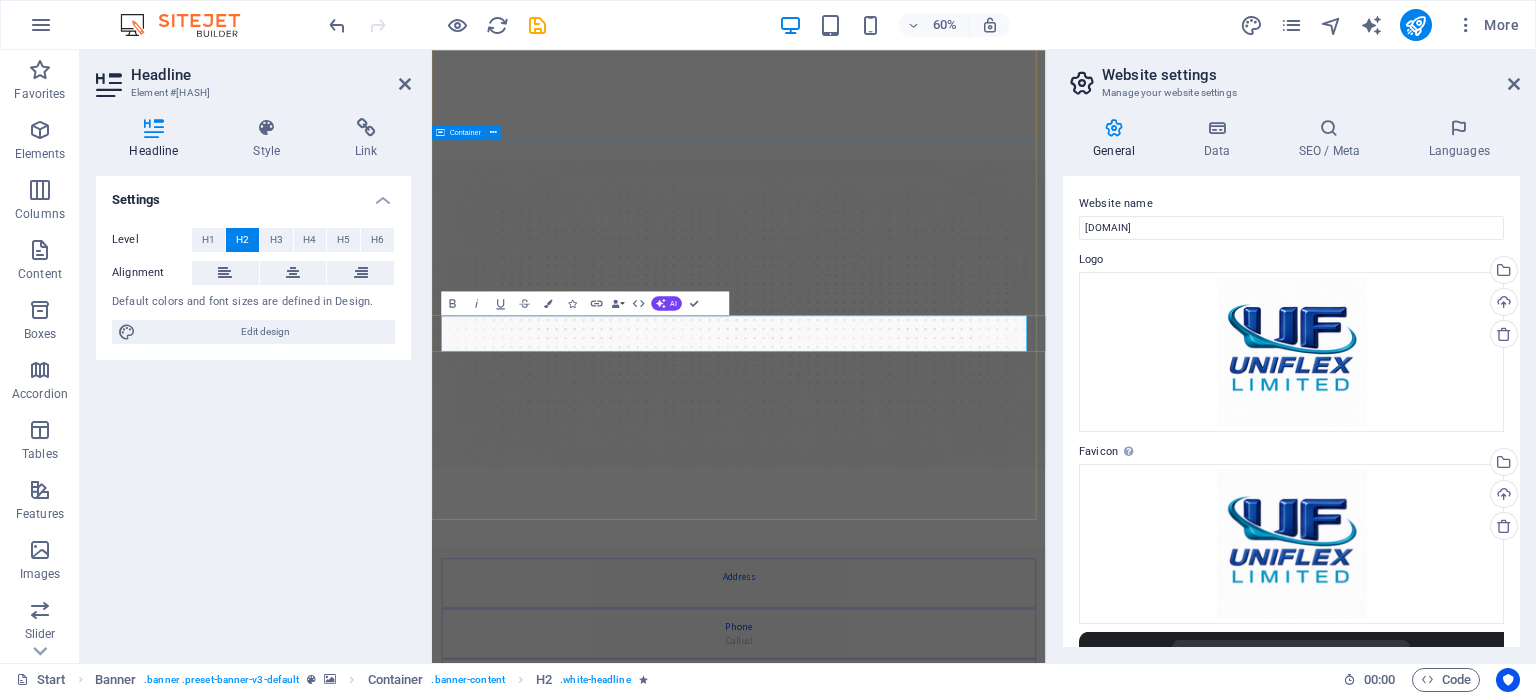click on "ELEVATE YOUR PRODUCTS request an call back immediately online!  Book an appointment Our Services" at bounding box center [943, 1500] 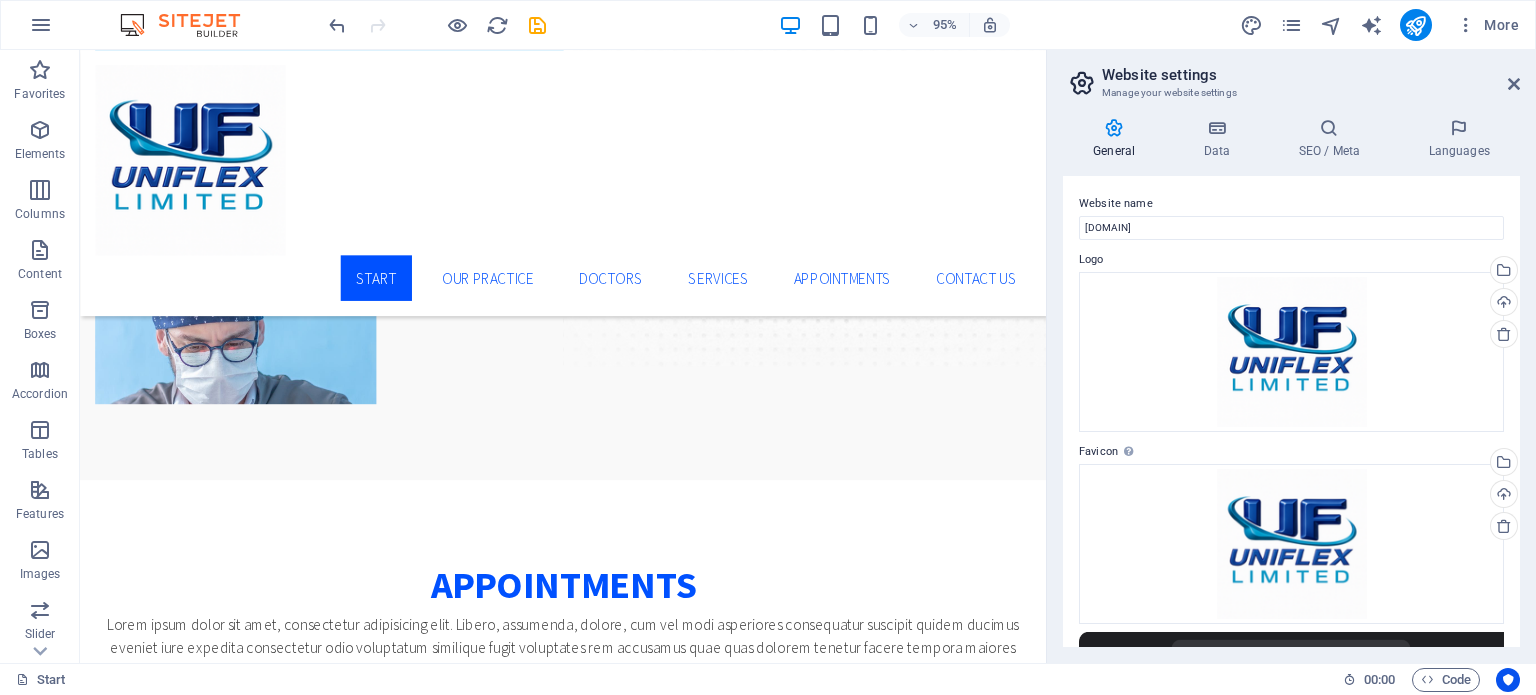 scroll, scrollTop: 3244, scrollLeft: 0, axis: vertical 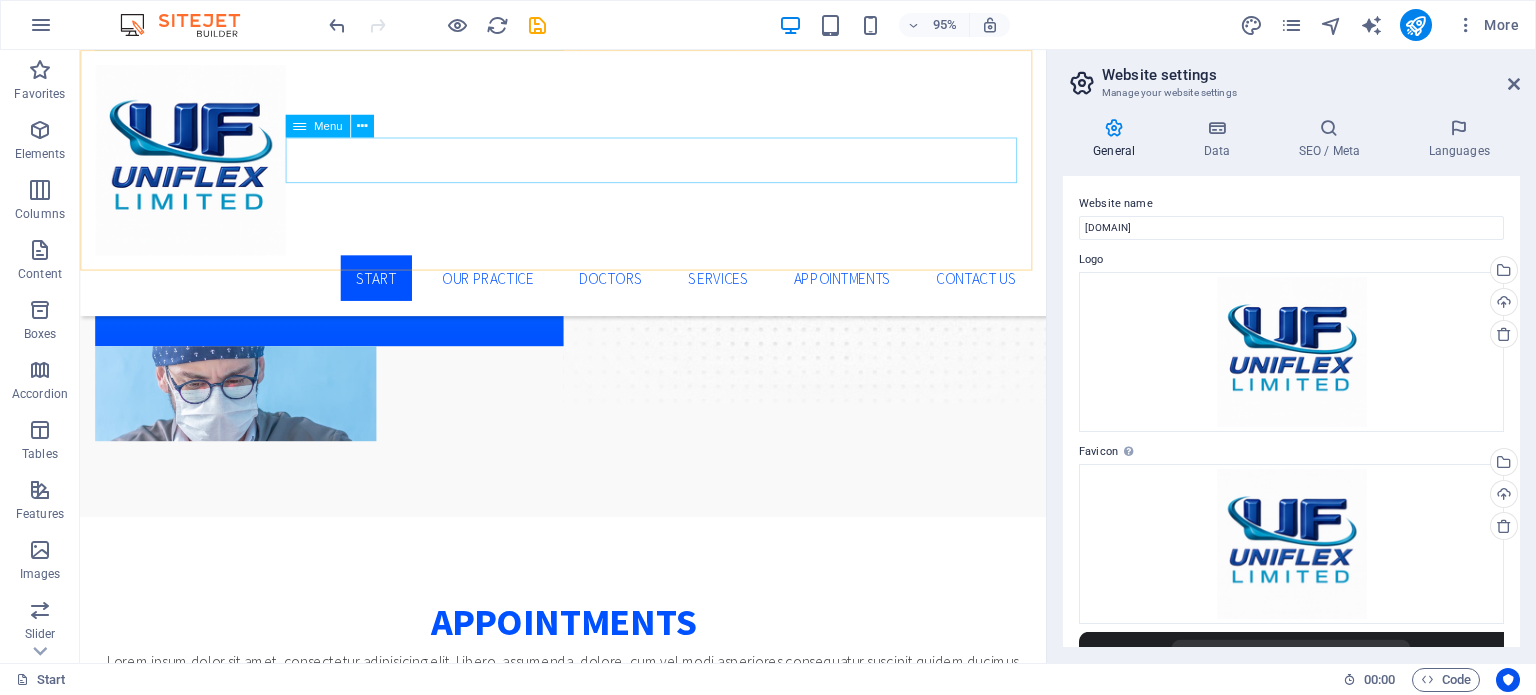 click on "Start Our Practice Doctors Services Appointments Contact us" at bounding box center (588, 290) 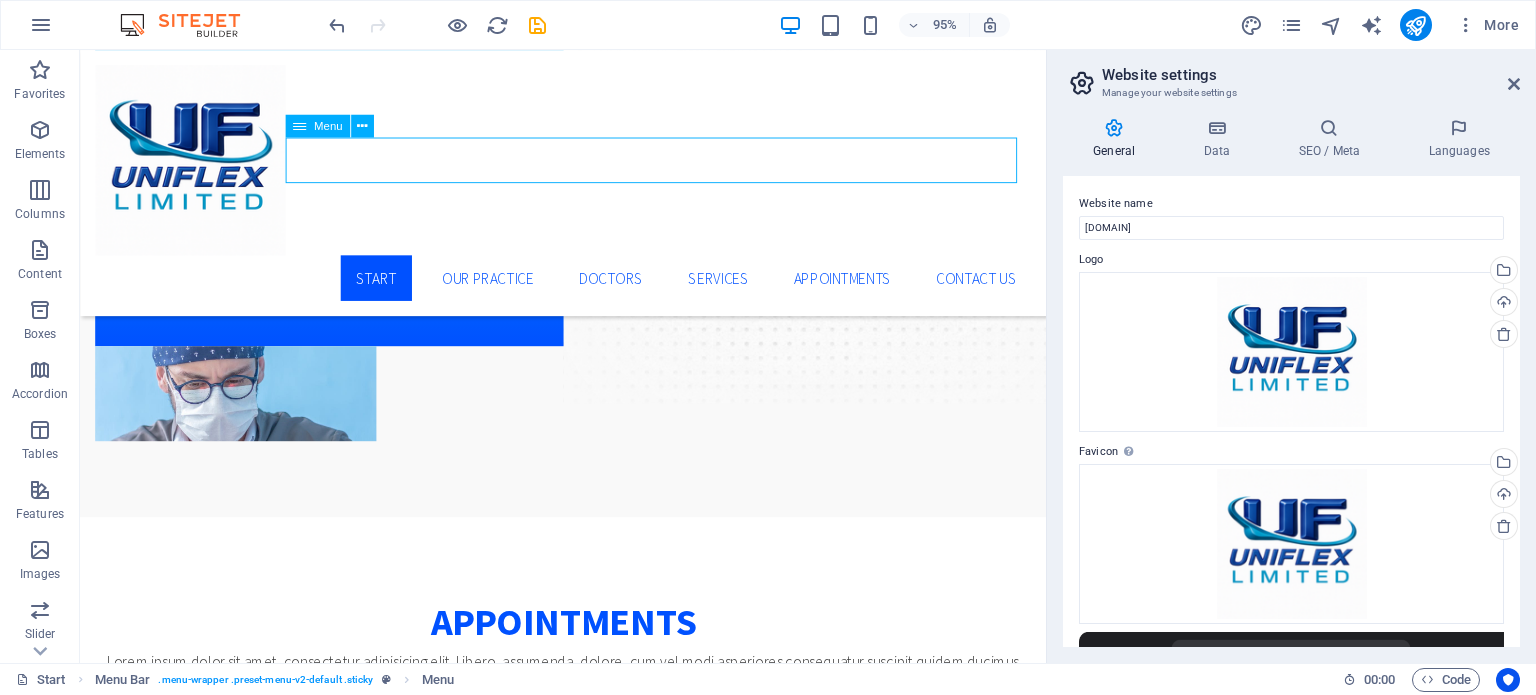 click on "Start Our Practice Doctors Services Appointments Contact us" at bounding box center (588, 290) 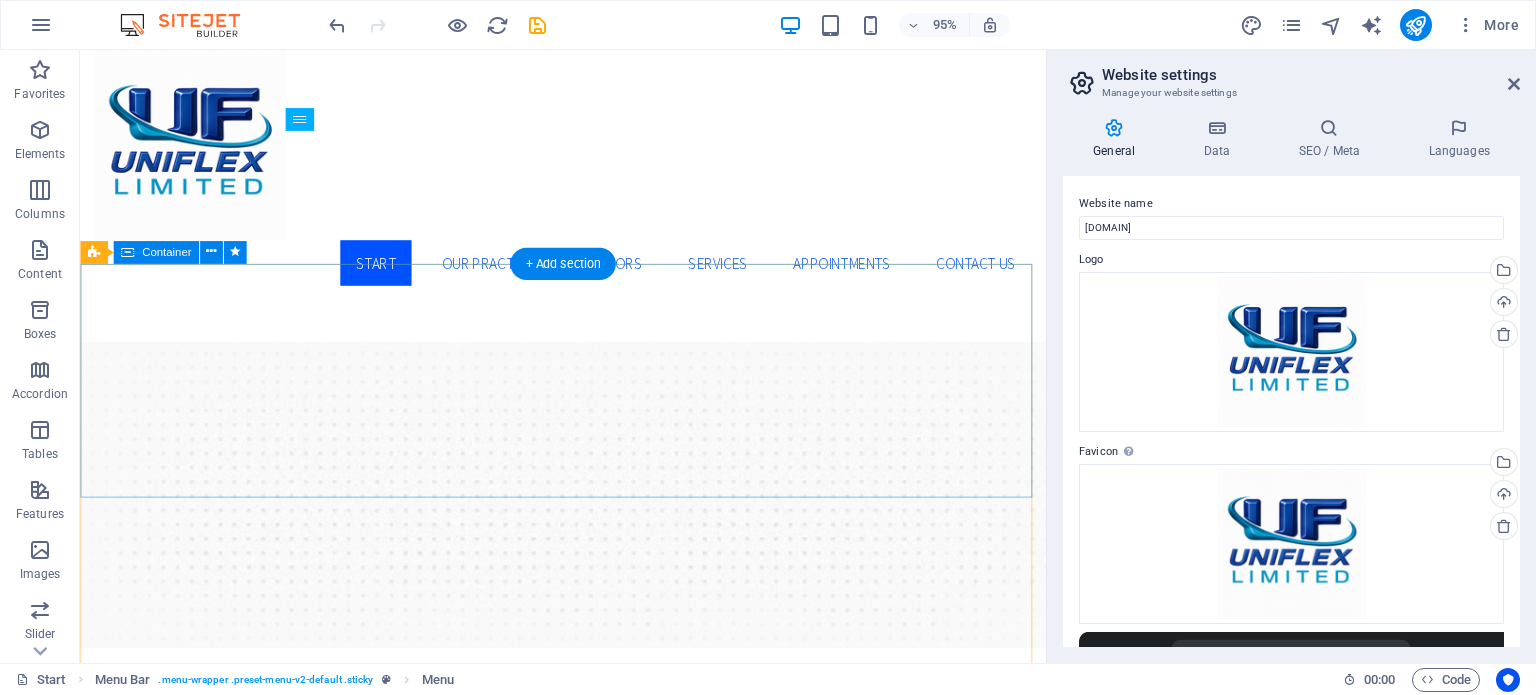 scroll, scrollTop: 0, scrollLeft: 0, axis: both 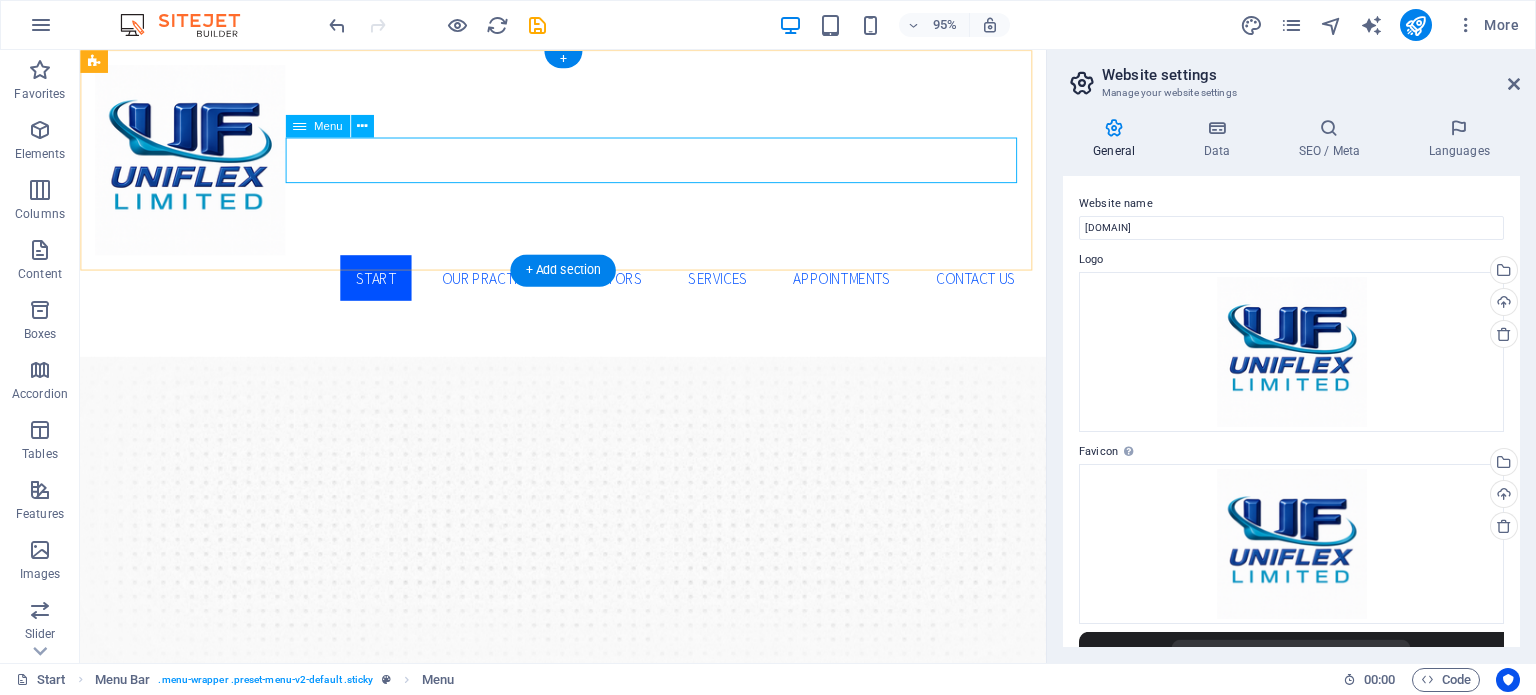 click on "Start Our Practice Doctors Services Appointments Contact us" at bounding box center [588, 290] 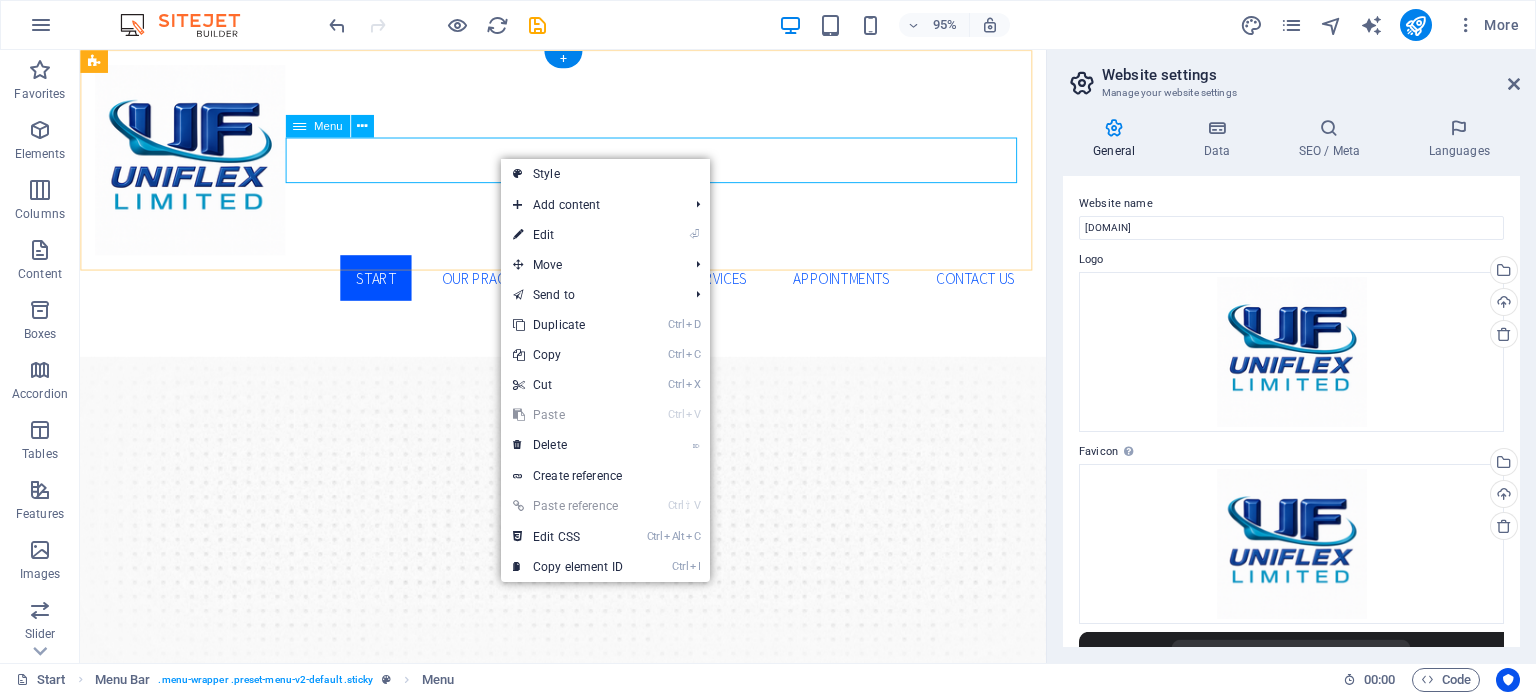 click on "Start Our Practice Doctors Services Appointments Contact us" at bounding box center (588, 290) 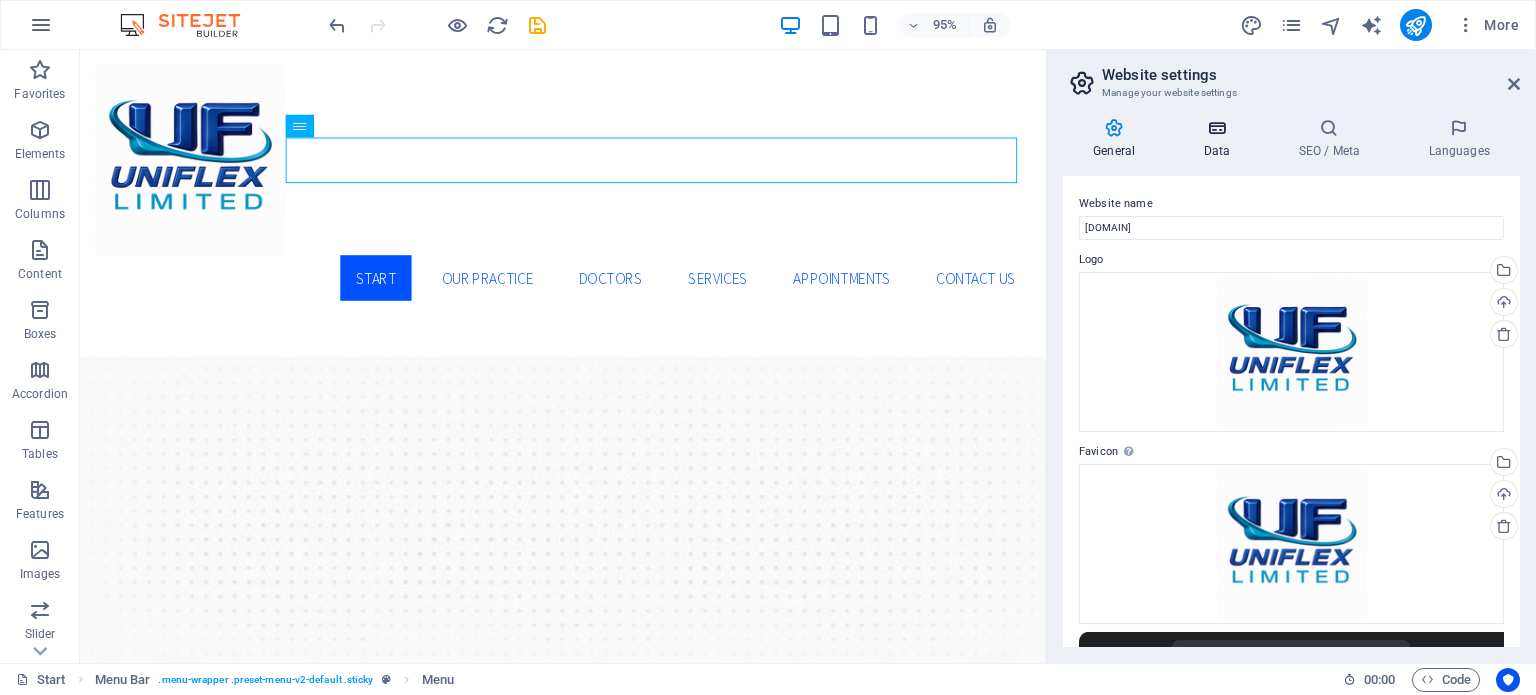 click on "Data" at bounding box center (1220, 139) 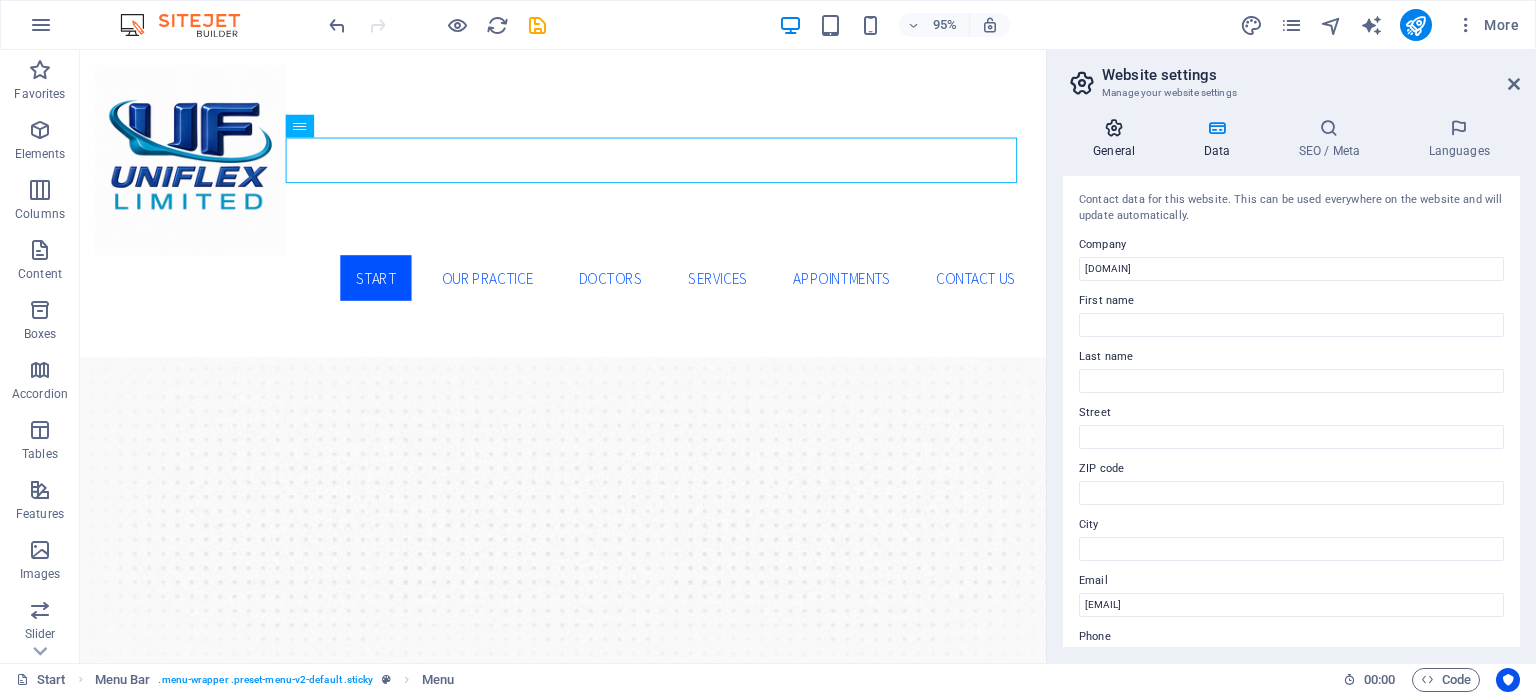 click on "General" at bounding box center (1118, 139) 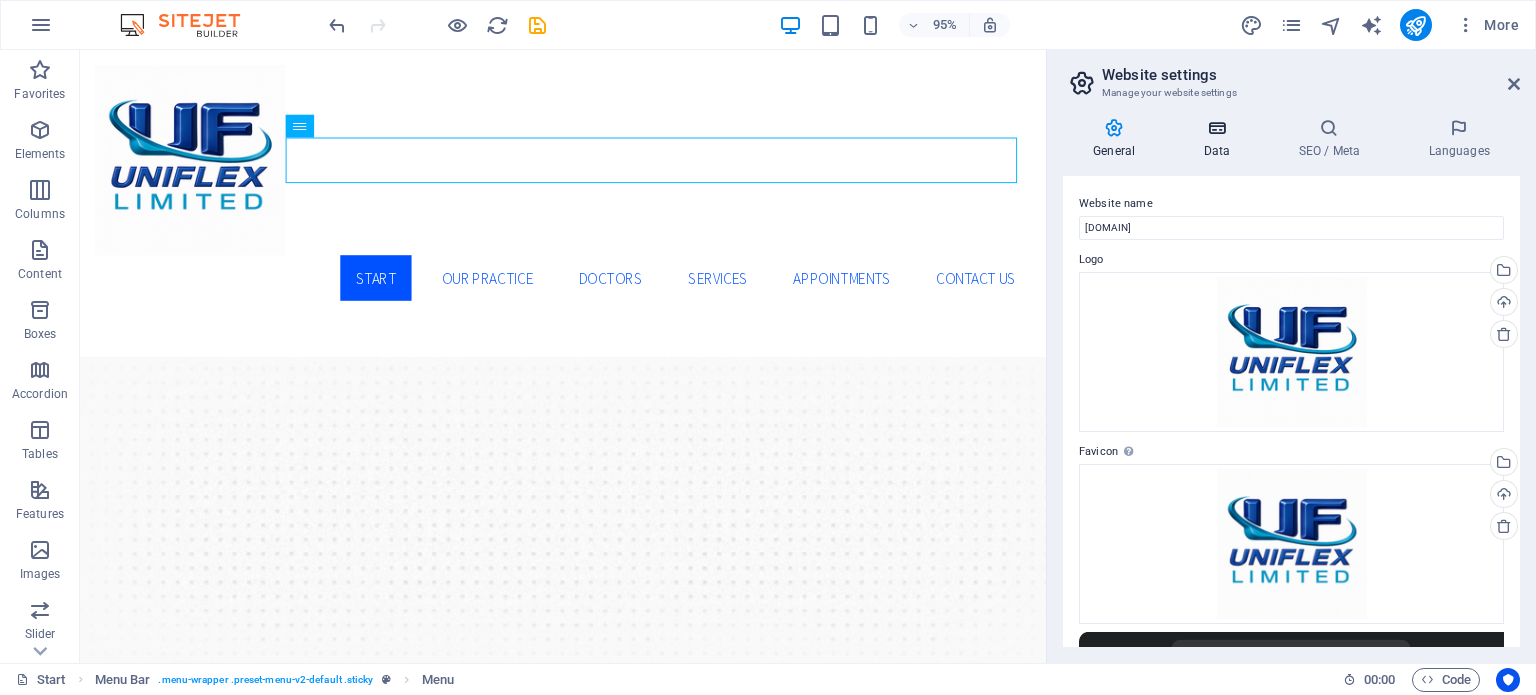click at bounding box center (1216, 128) 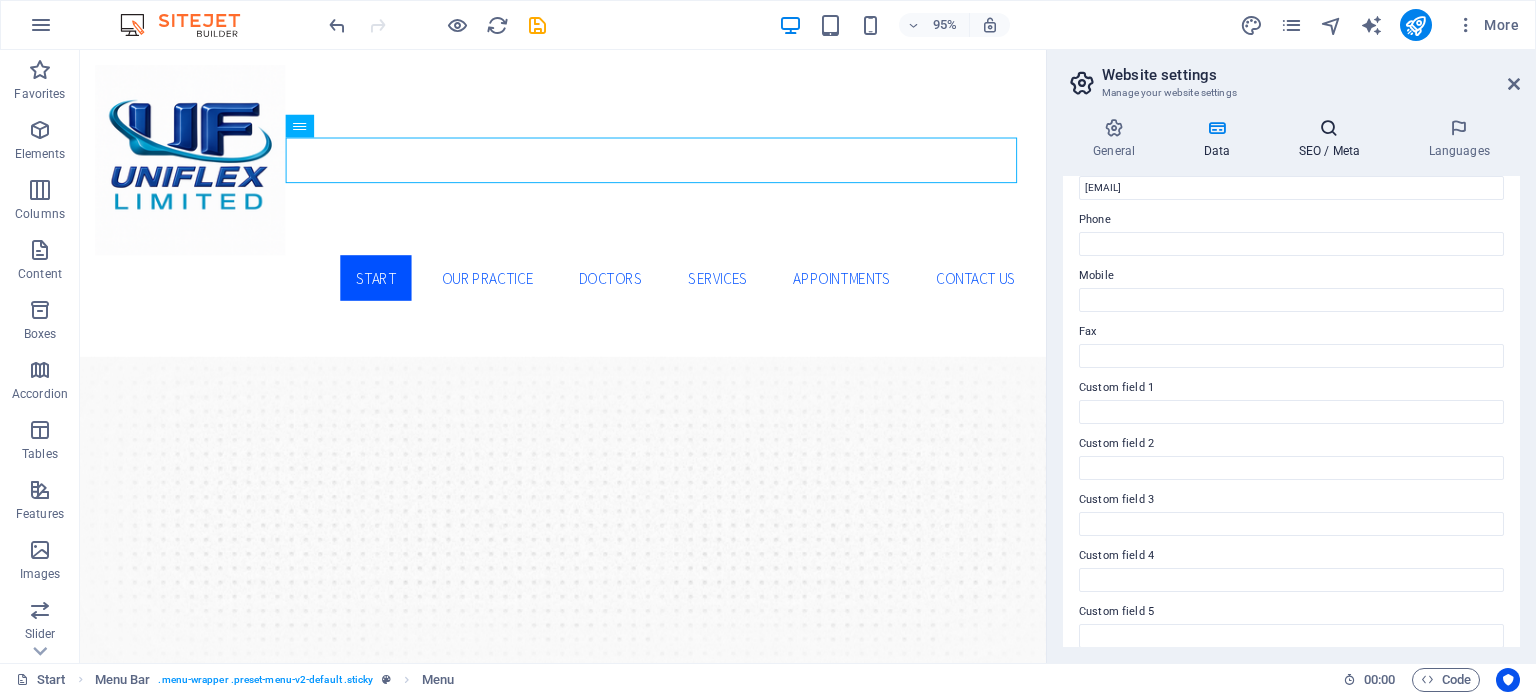 scroll, scrollTop: 389, scrollLeft: 0, axis: vertical 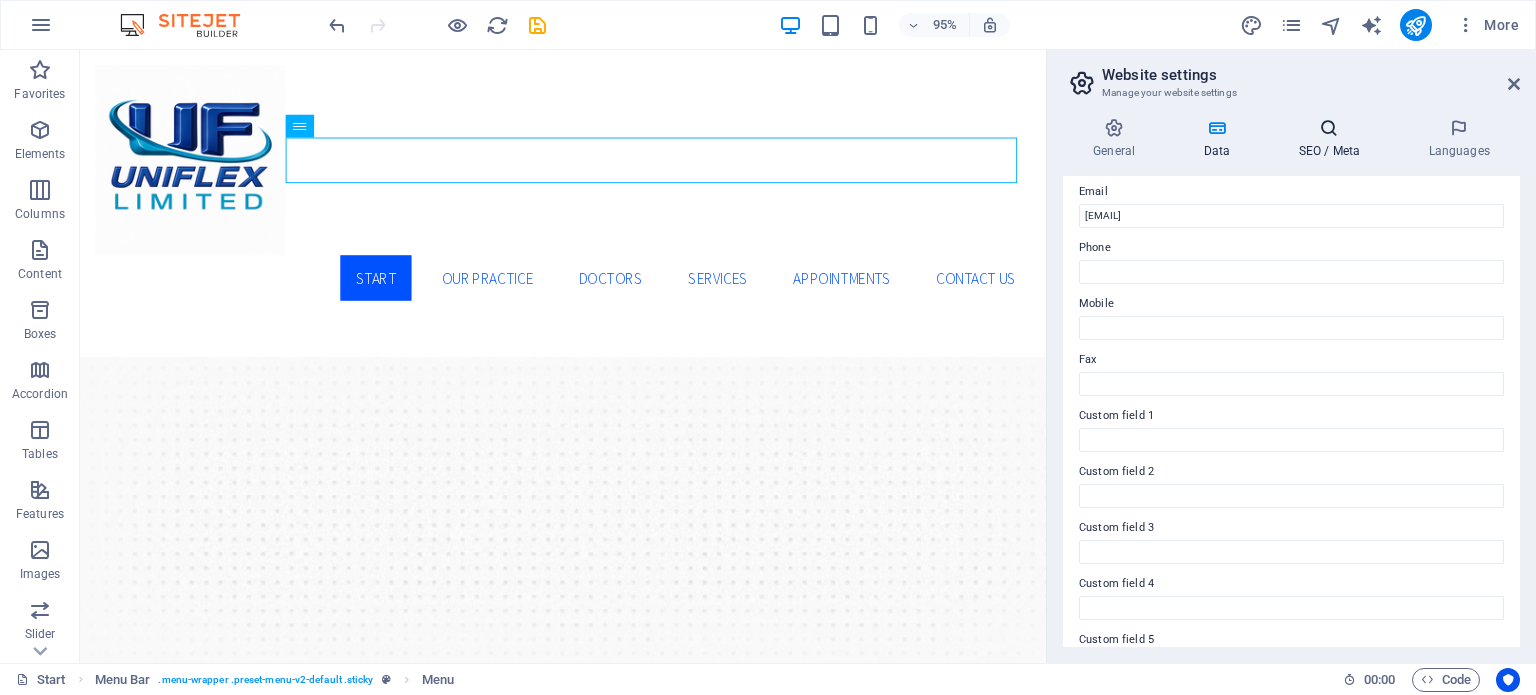 click at bounding box center (1329, 128) 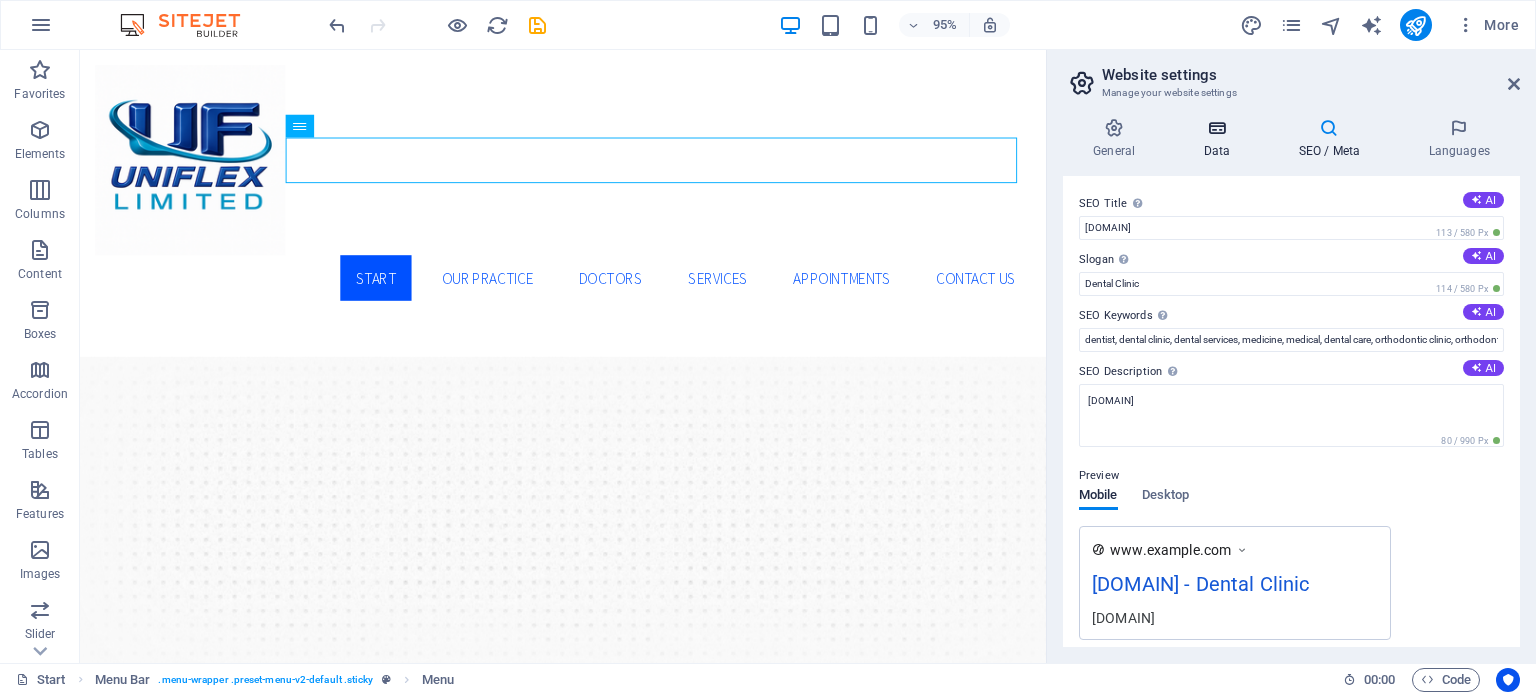 click on "Data" at bounding box center [1220, 139] 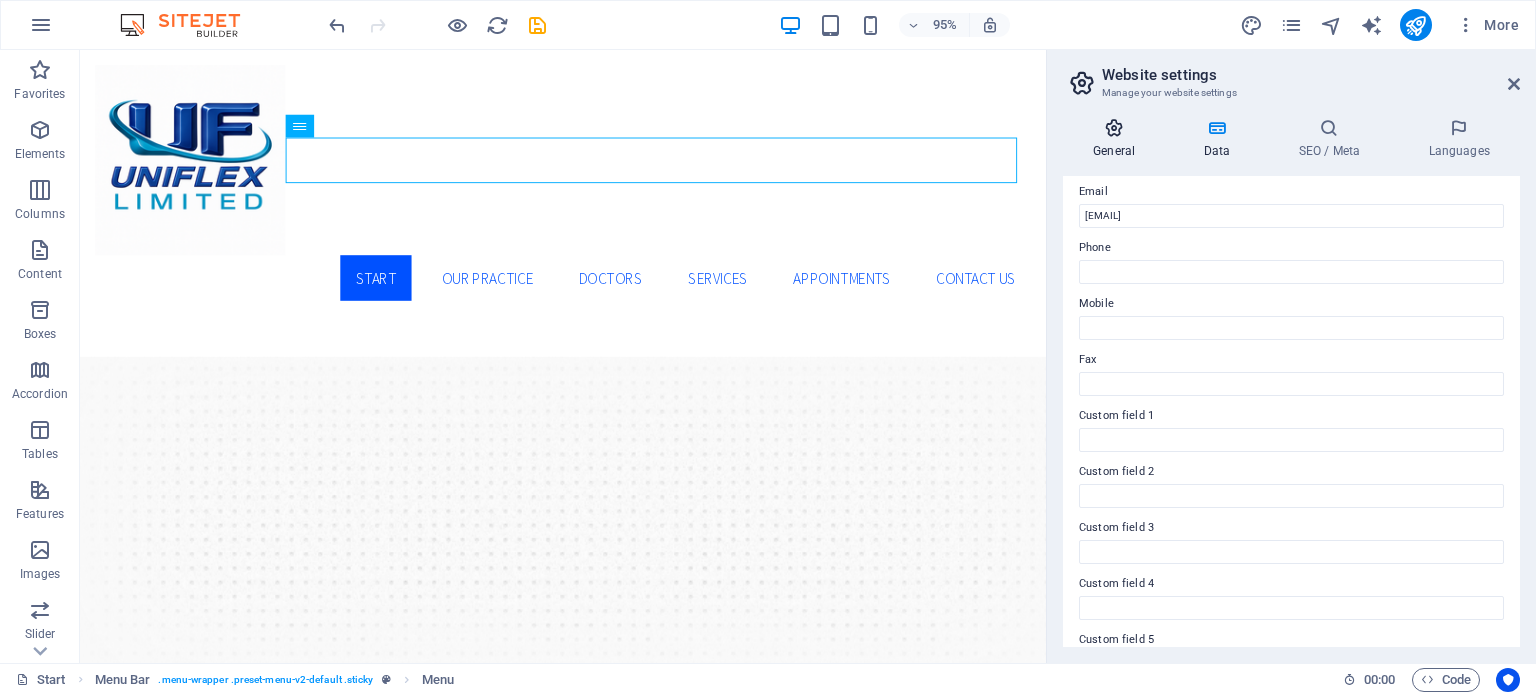 click on "General" at bounding box center [1118, 139] 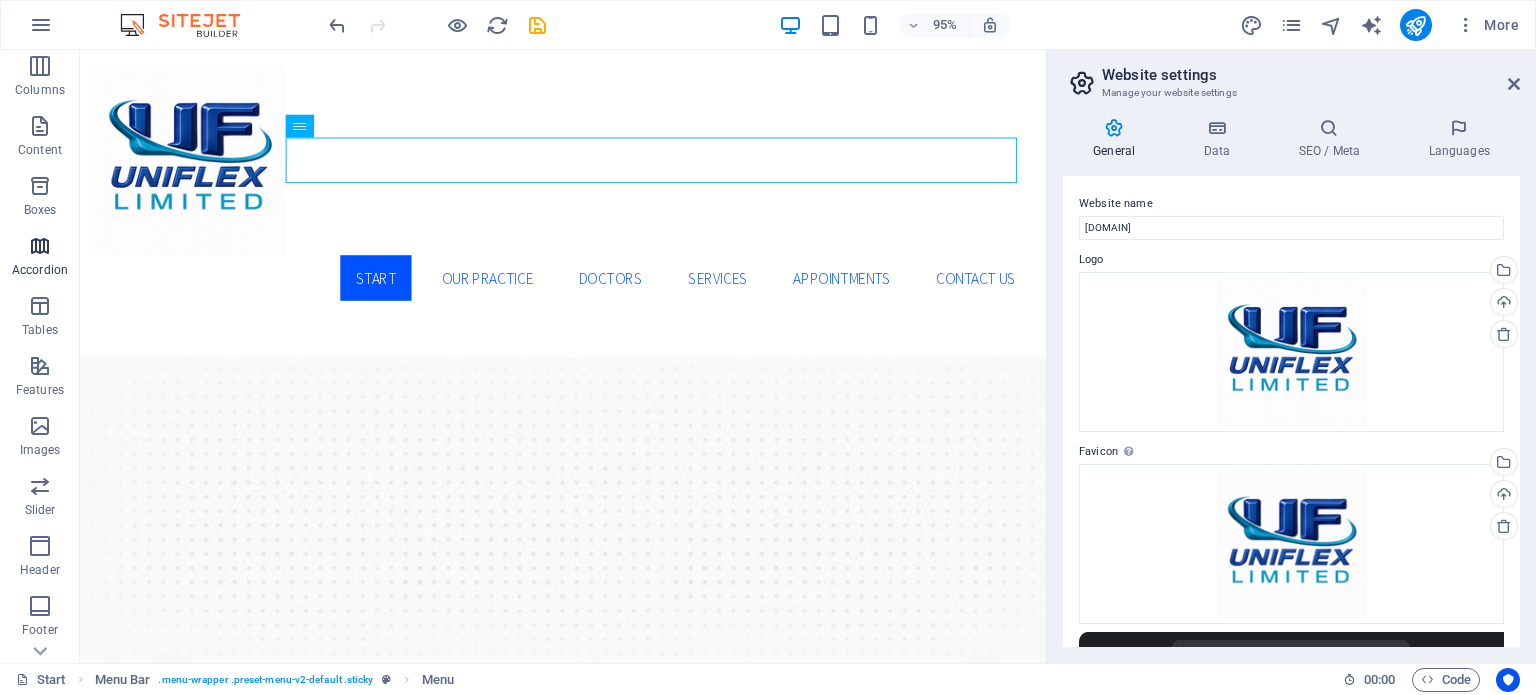 scroll, scrollTop: 286, scrollLeft: 0, axis: vertical 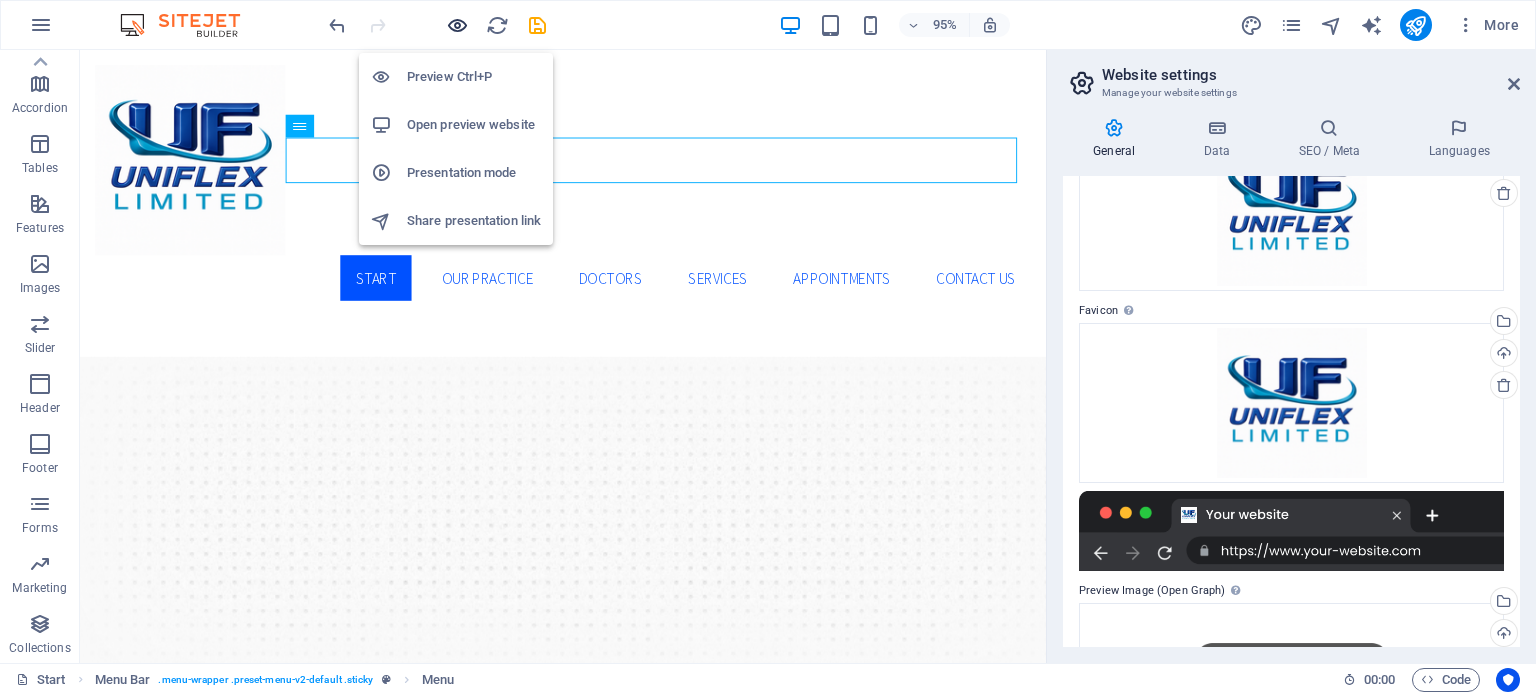 click at bounding box center (457, 25) 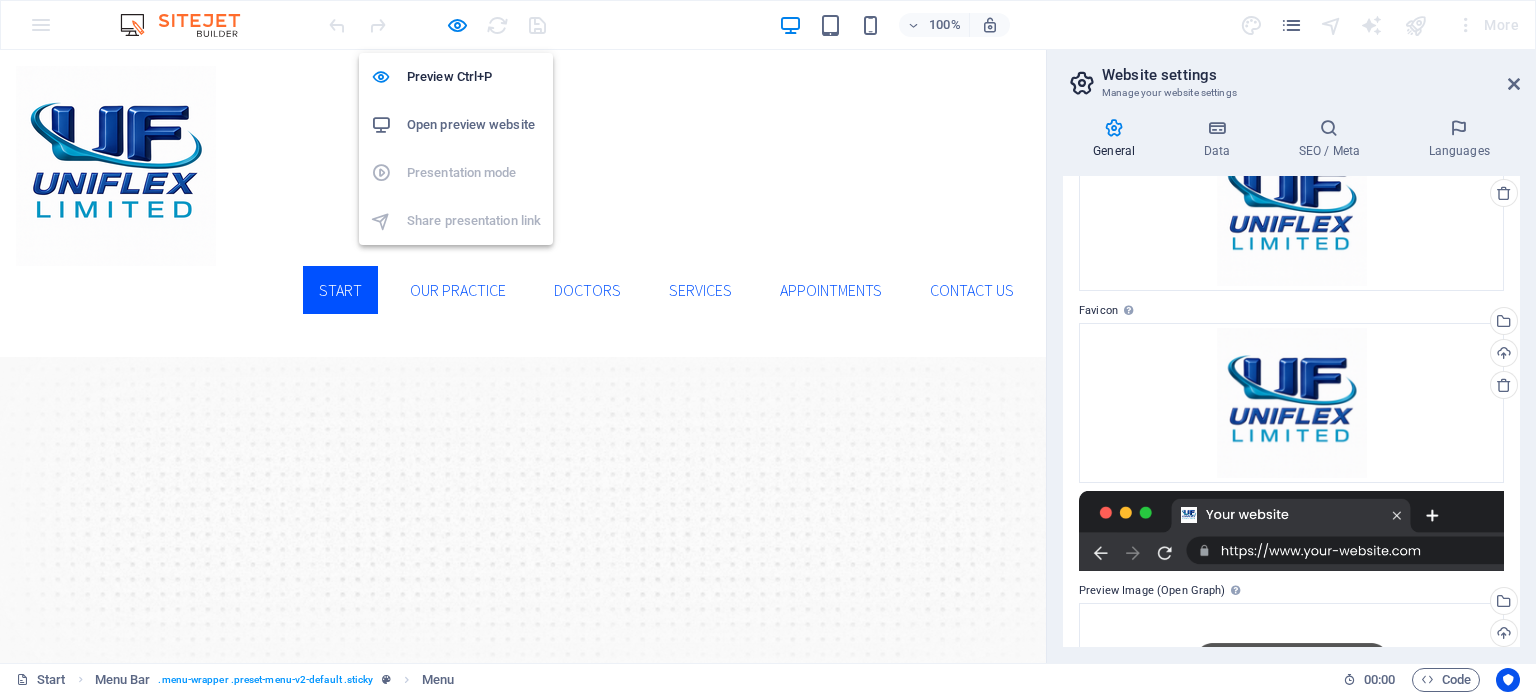 click on "Open preview website" at bounding box center [474, 125] 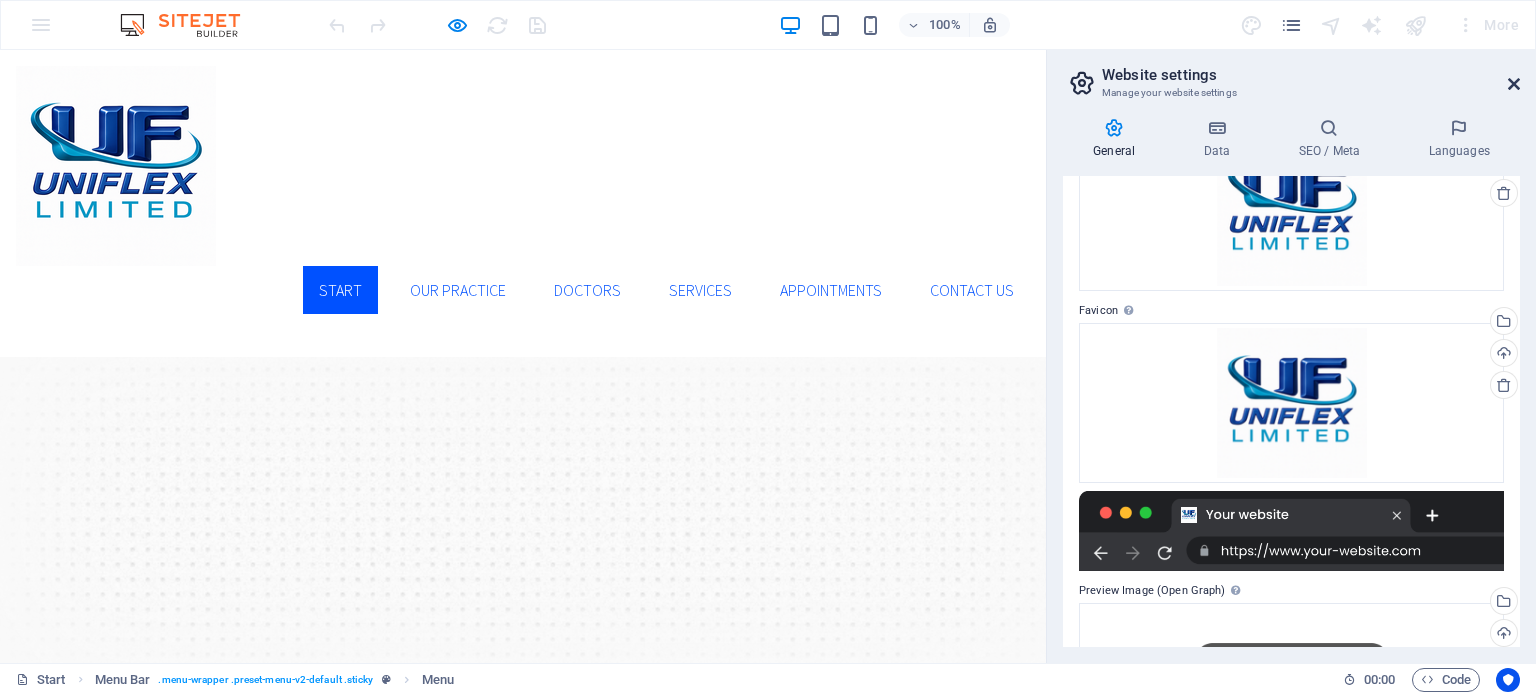 click at bounding box center [1514, 84] 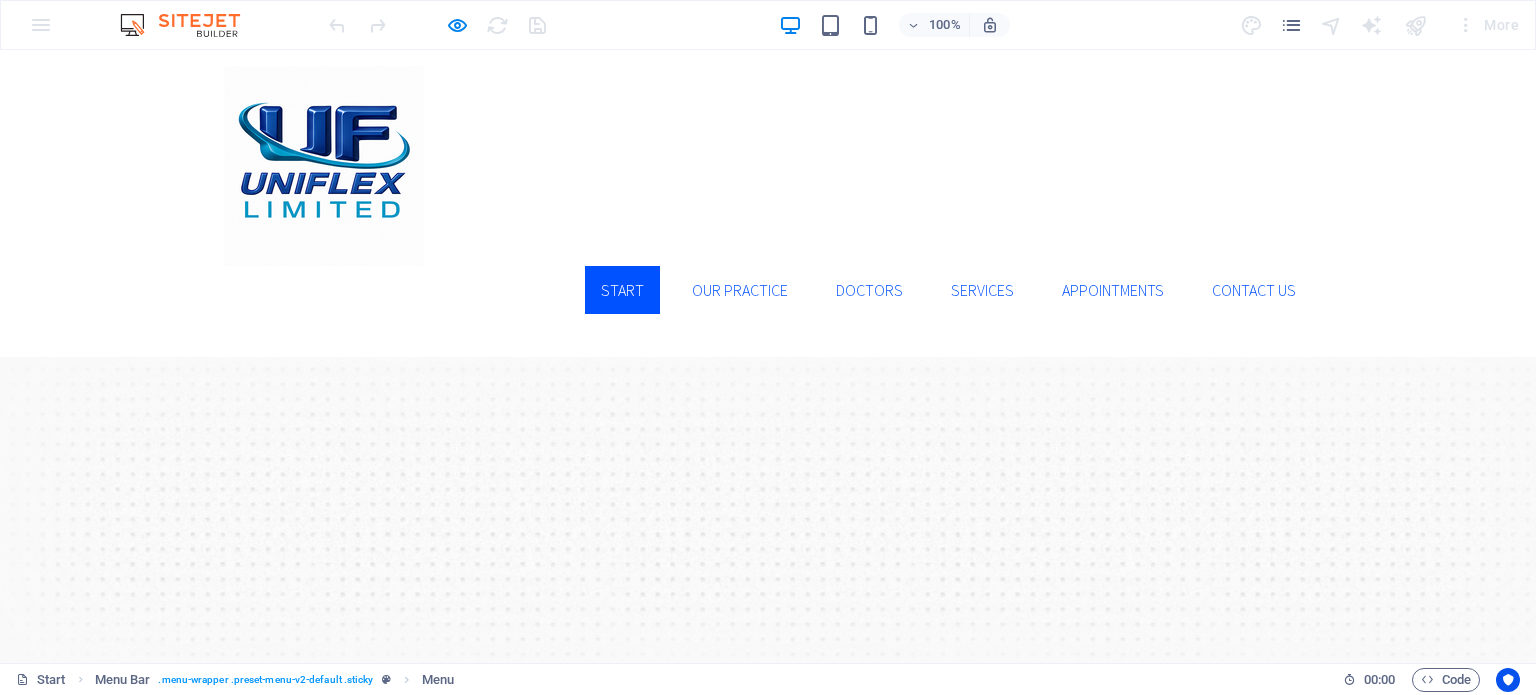 click on "More" at bounding box center (1383, 25) 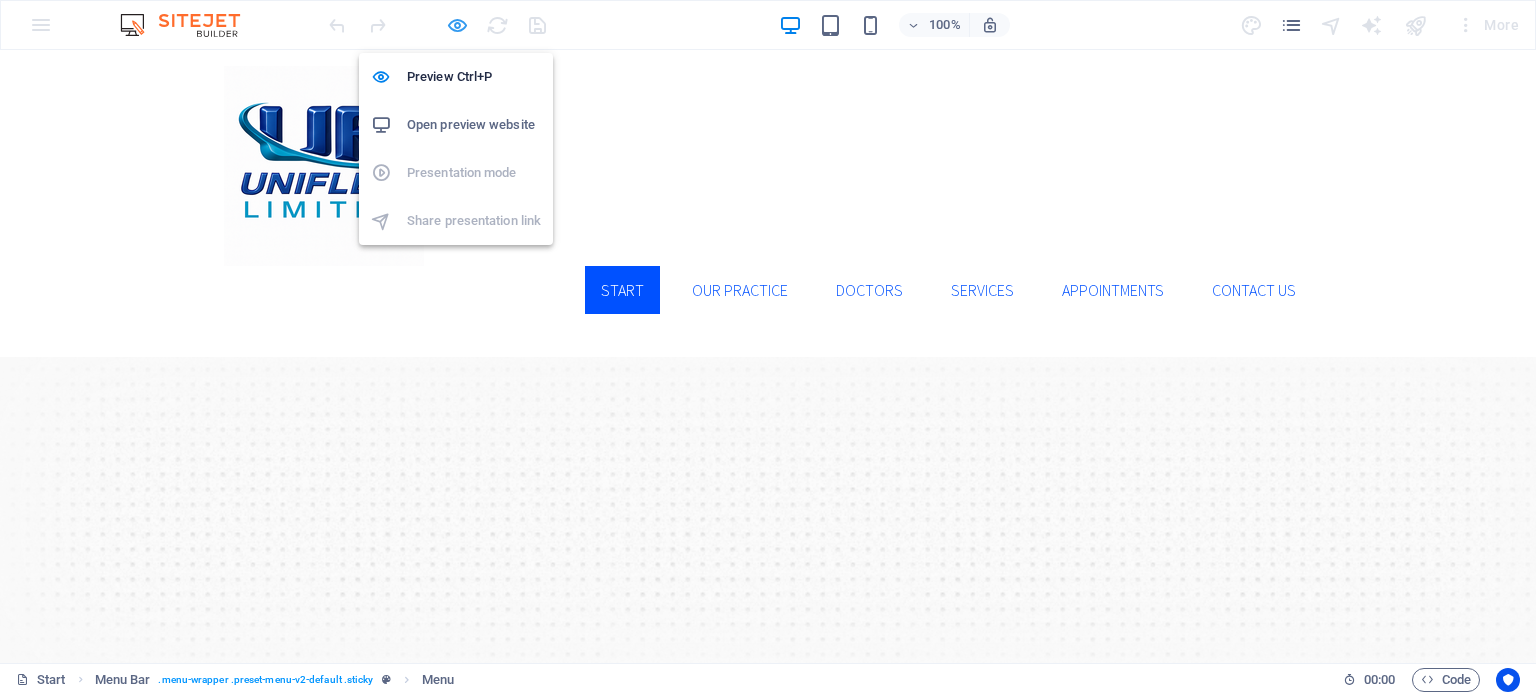 click at bounding box center (457, 25) 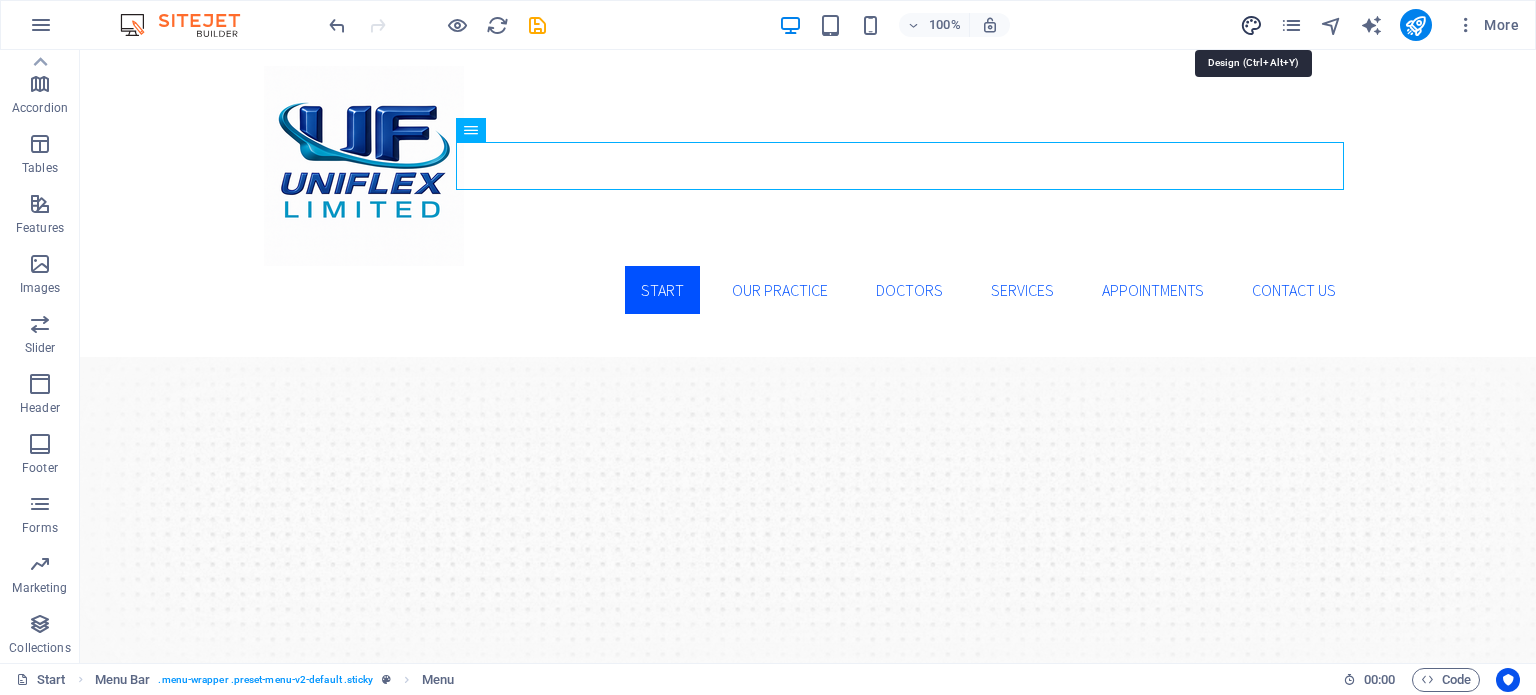 click at bounding box center [1251, 25] 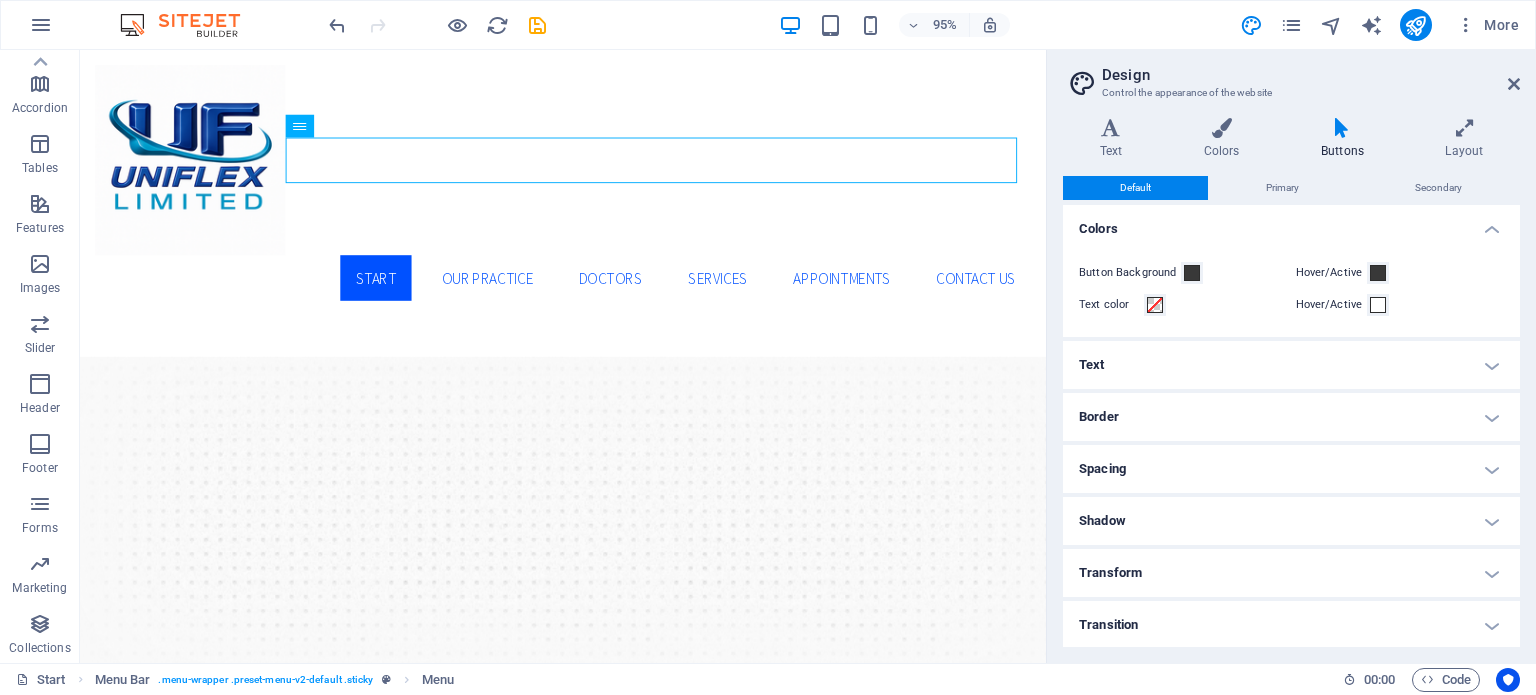 click on "Default Primary Secondary Colors Button Background Hover/Active Text color Hover/Active Text Small Default Large Extra large Font Source Sans Pro Font size 1.1 rem px em % Line height 1.5 Letter spacing 0 rem px Font weight To display the font weight correctly, it may need to be enabled.  Manage Fonts Thin, 100 Extra-light, 200 Light, 300 Regular, 400 Medium, 500 Semi-bold, 600 Bold, 700 Extra-bold, 800 Black, 900 Text transform Tt TT tt Font style Font Source Sans Pro Font size 1.1 rem px em % Line height 1.5 Letter spacing 0 rem px Font weight To display the font weight correctly, it may need to be enabled.  Manage Fonts Thin, 100 Extra-light, 200 Light, 300 Regular, 400 Medium, 500 Semi-bold, 600 Bold, 700 Extra-bold, 800 Black, 900 Text transform Tt TT tt Font style Font Source Sans Pro Font size 1.1 rem px em % Line height 1.5 Letter spacing 0 rem px Font weight To display the font weight correctly, it may need to be enabled.  Manage Fonts Thin, 100 Extra-light, 200 Light, 300 Regular, 400 Medium, 500 Tt" at bounding box center [1291, 411] 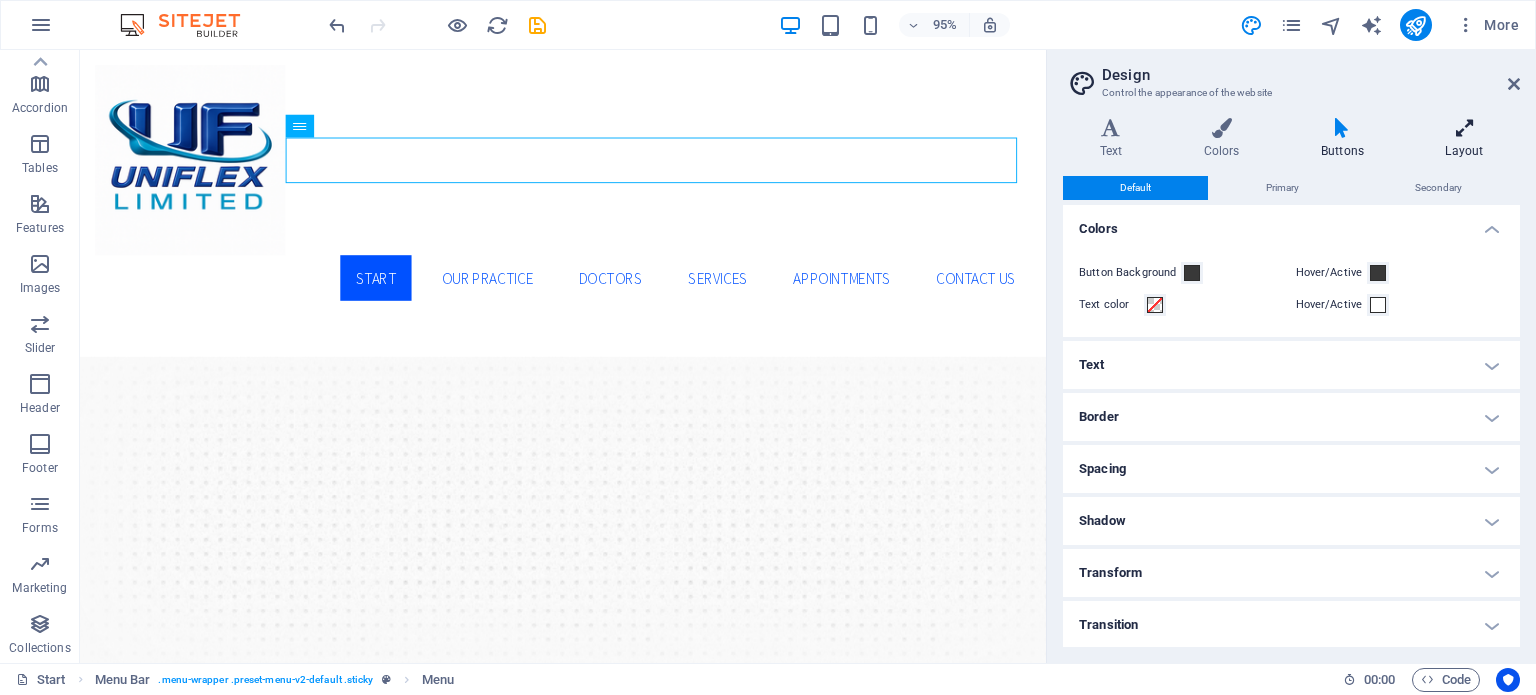 click on "Layout" at bounding box center (1464, 139) 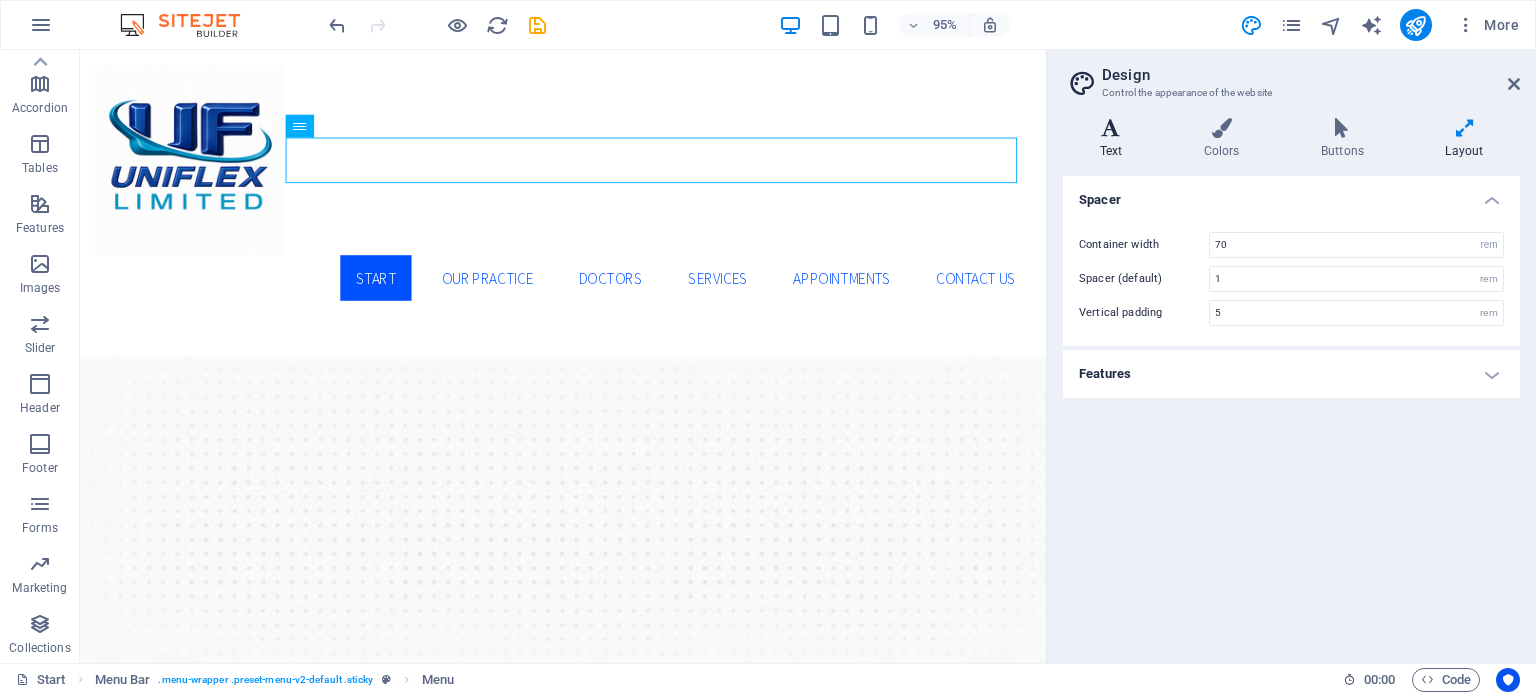 click on "Text" at bounding box center (1115, 139) 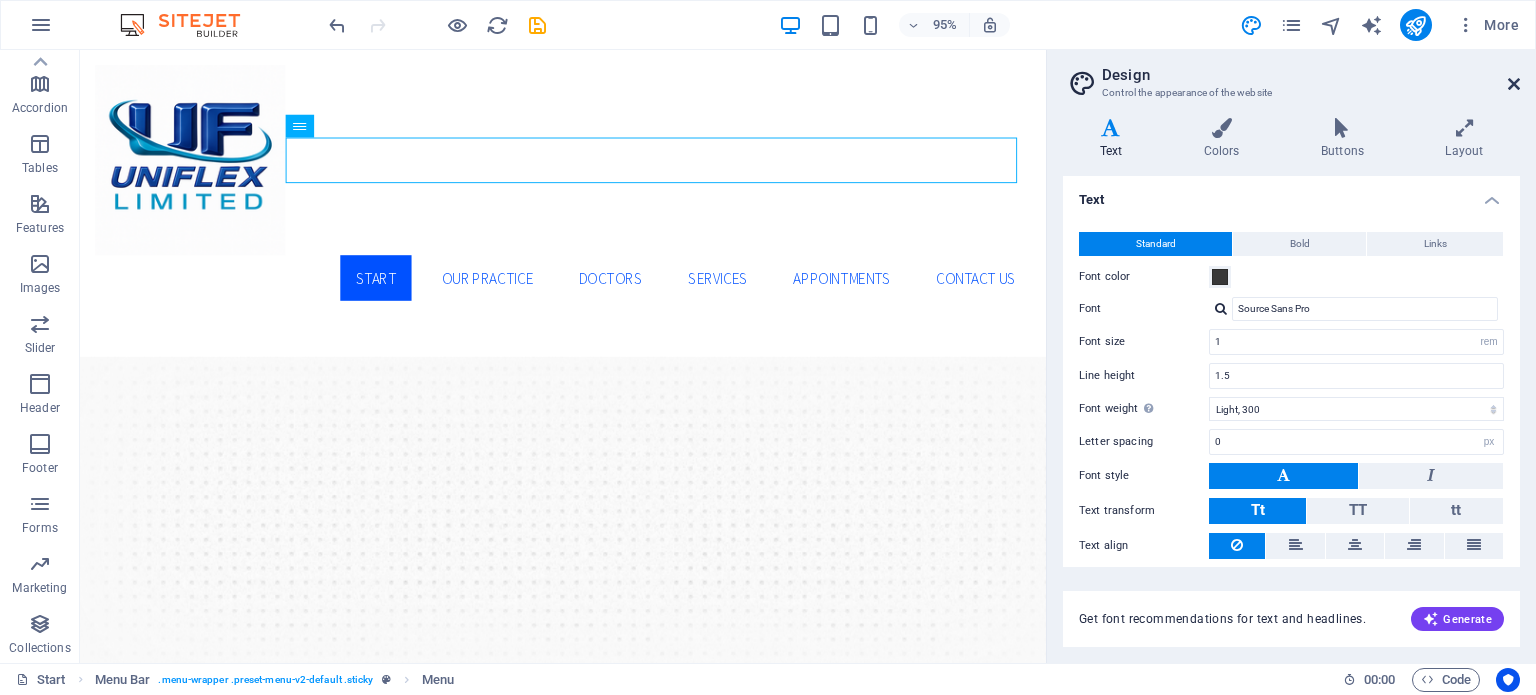 click at bounding box center [1514, 84] 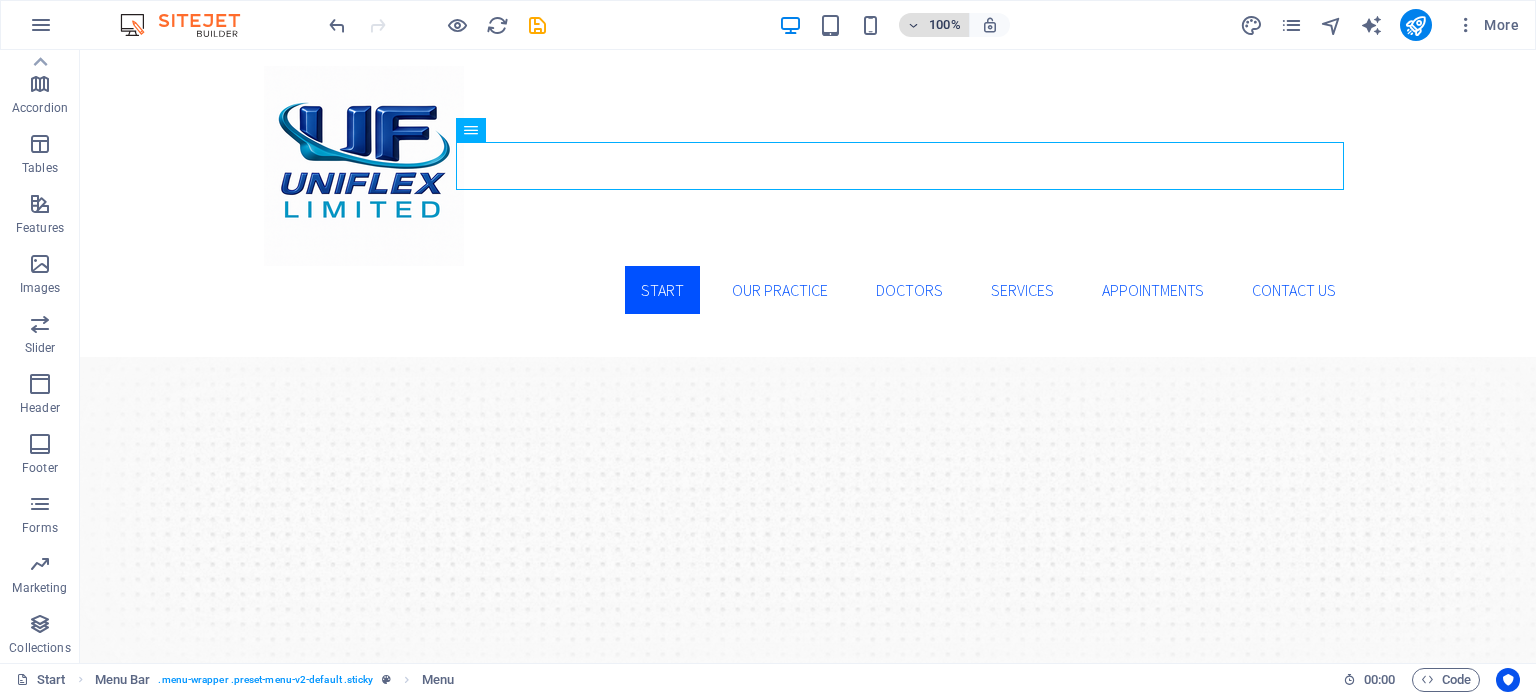 click on "100%" at bounding box center (934, 25) 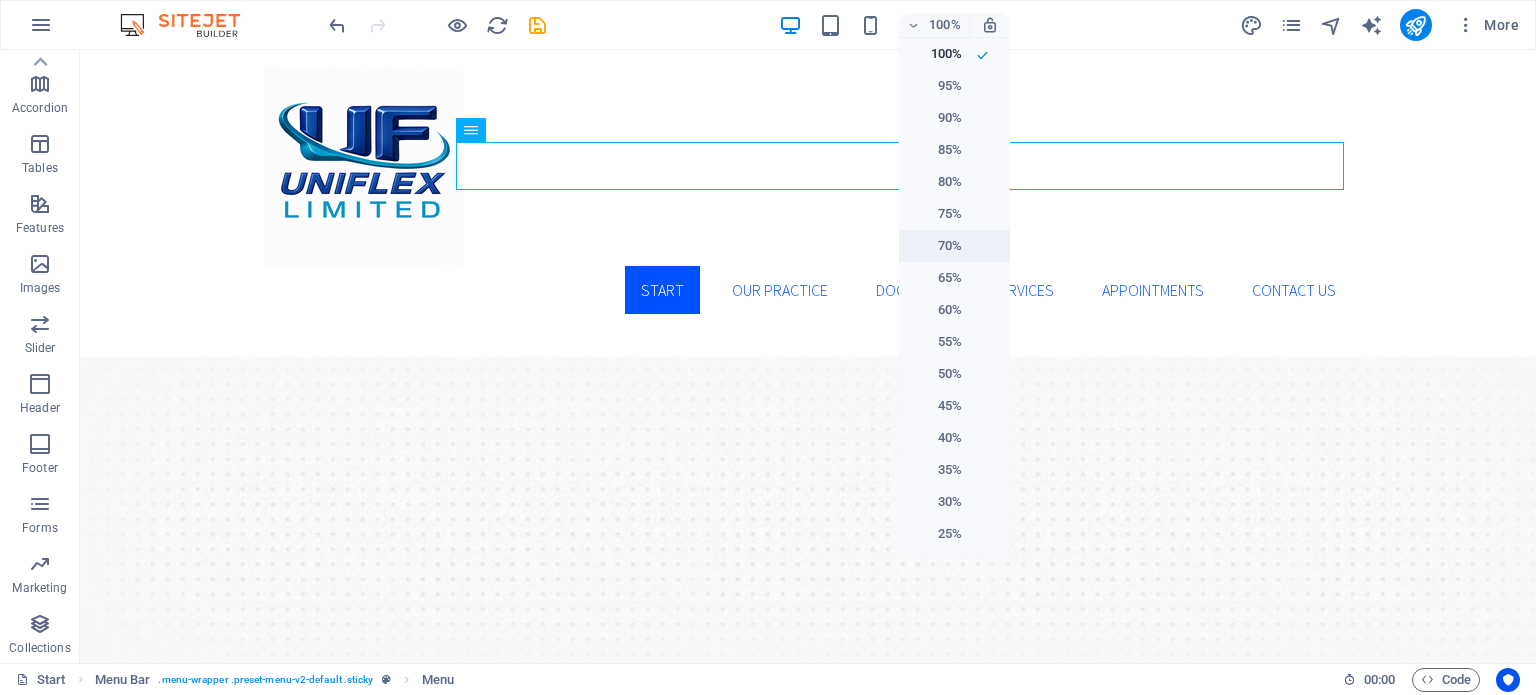 click on "70%" at bounding box center (936, 246) 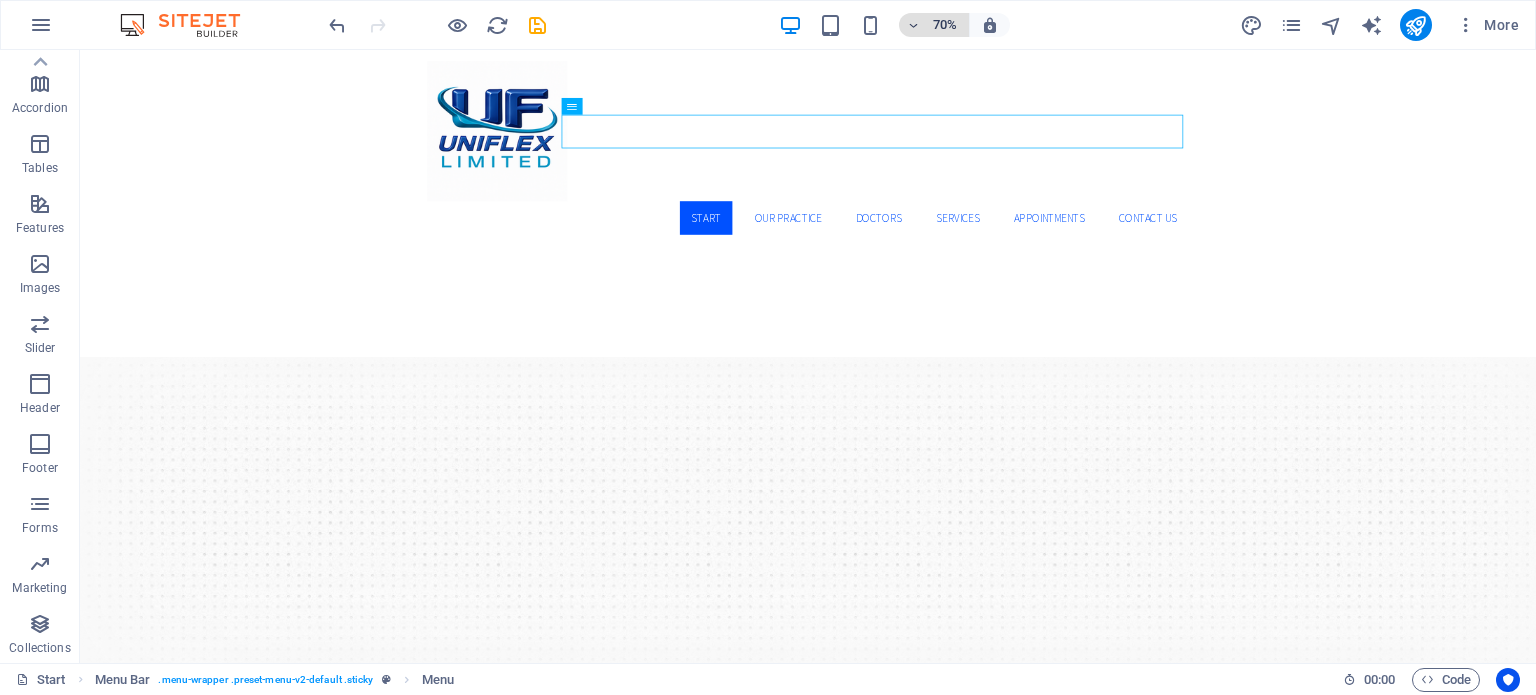 click at bounding box center [914, 25] 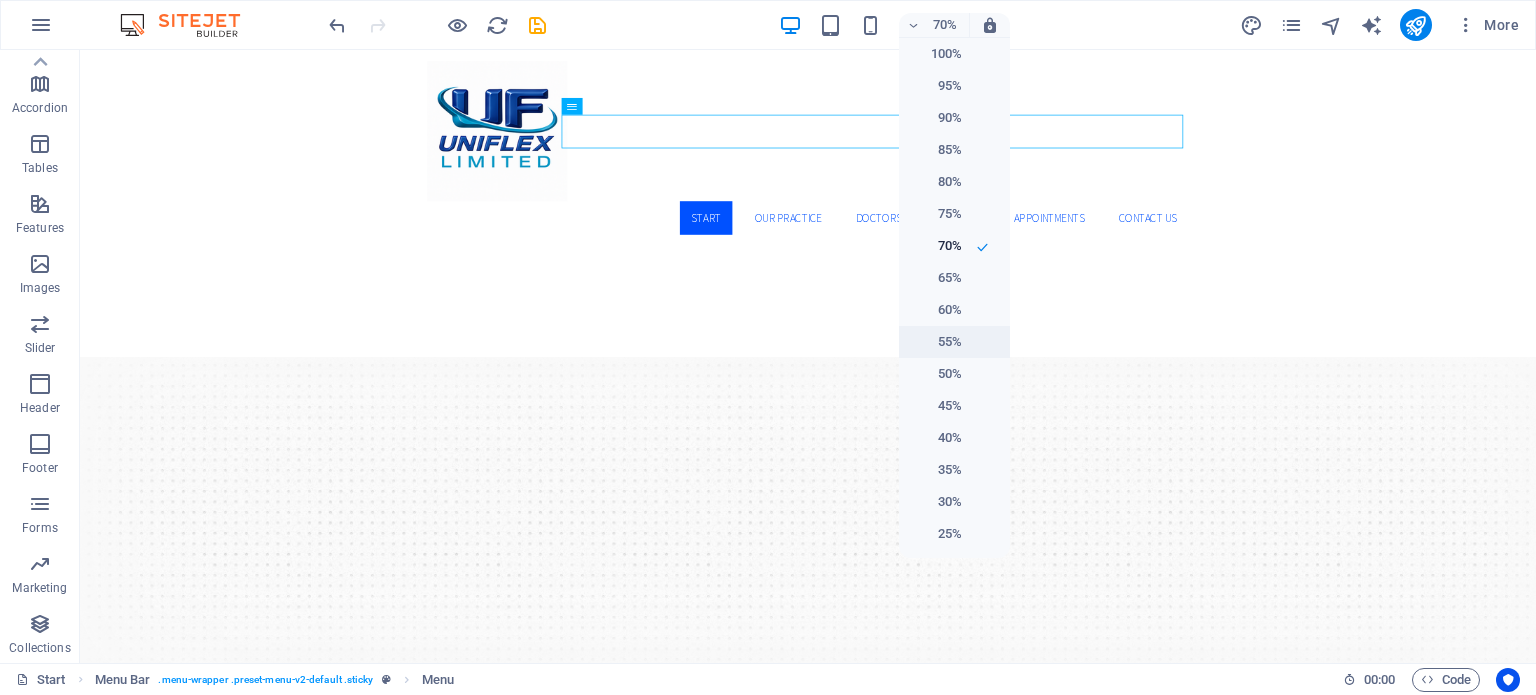 click on "55%" at bounding box center (936, 342) 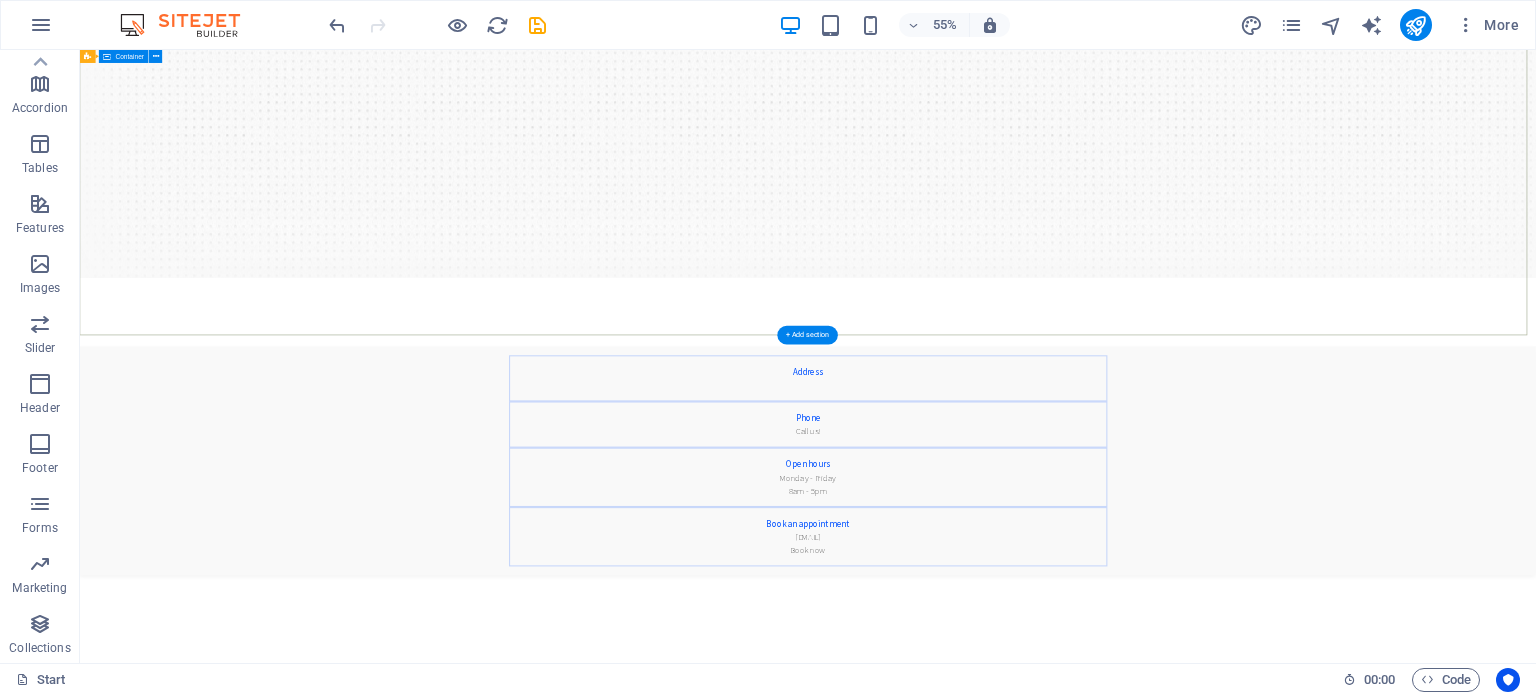 scroll, scrollTop: 600, scrollLeft: 0, axis: vertical 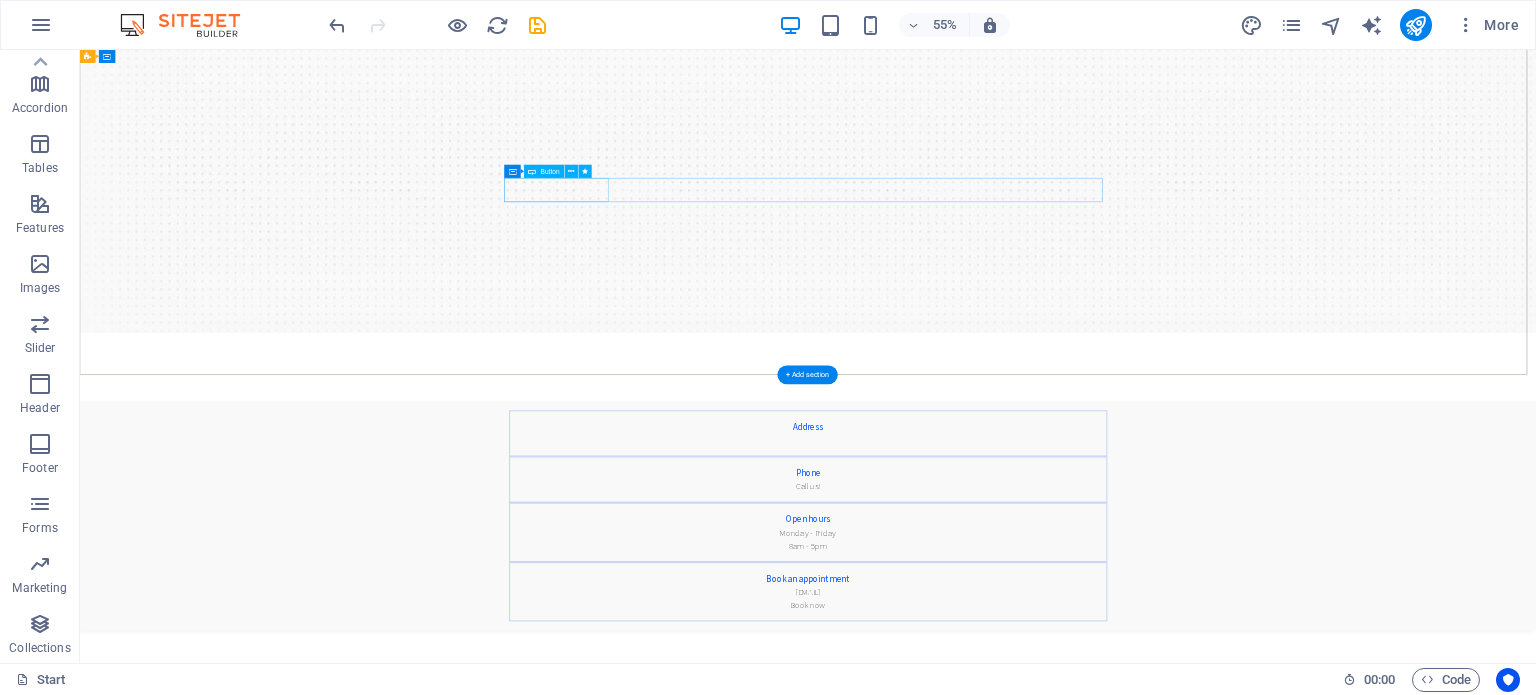 click on "Book an appointment" at bounding box center [1404, 1354] 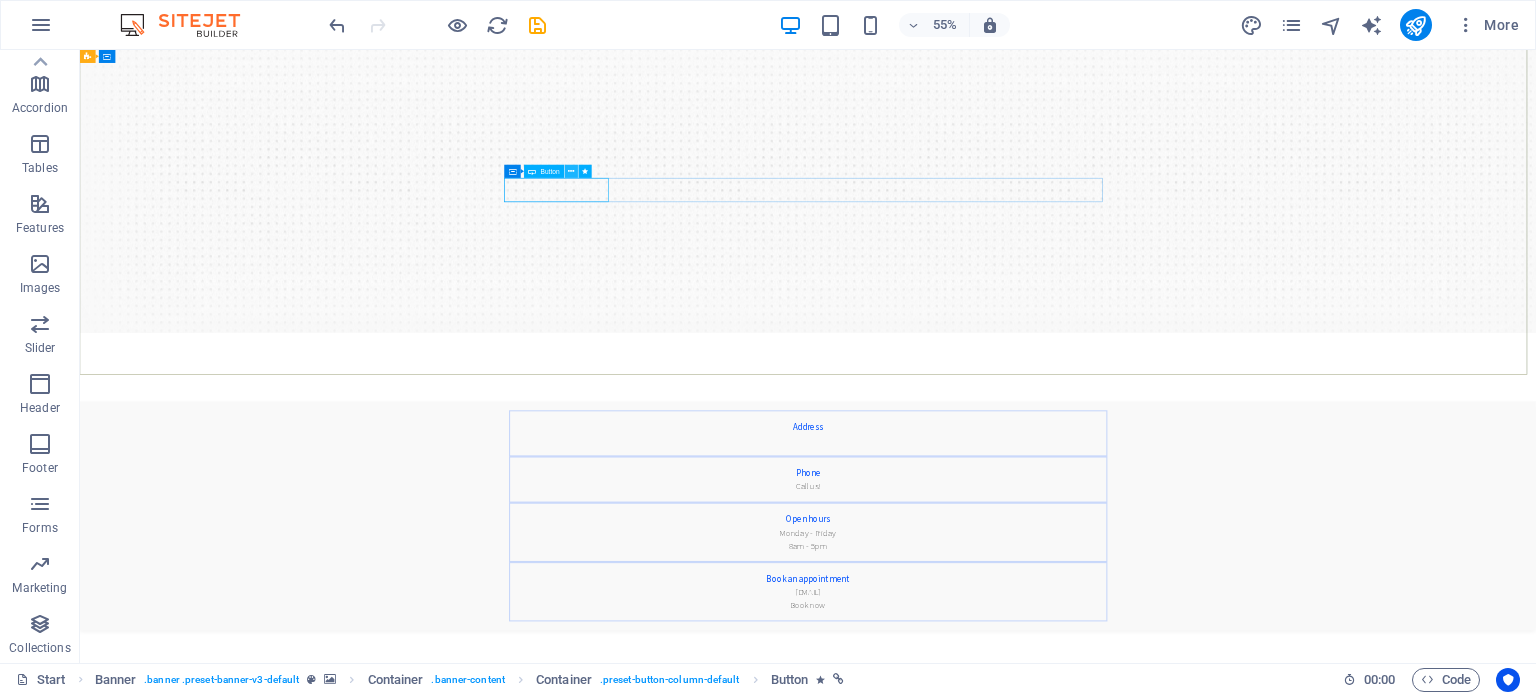 click at bounding box center (572, 172) 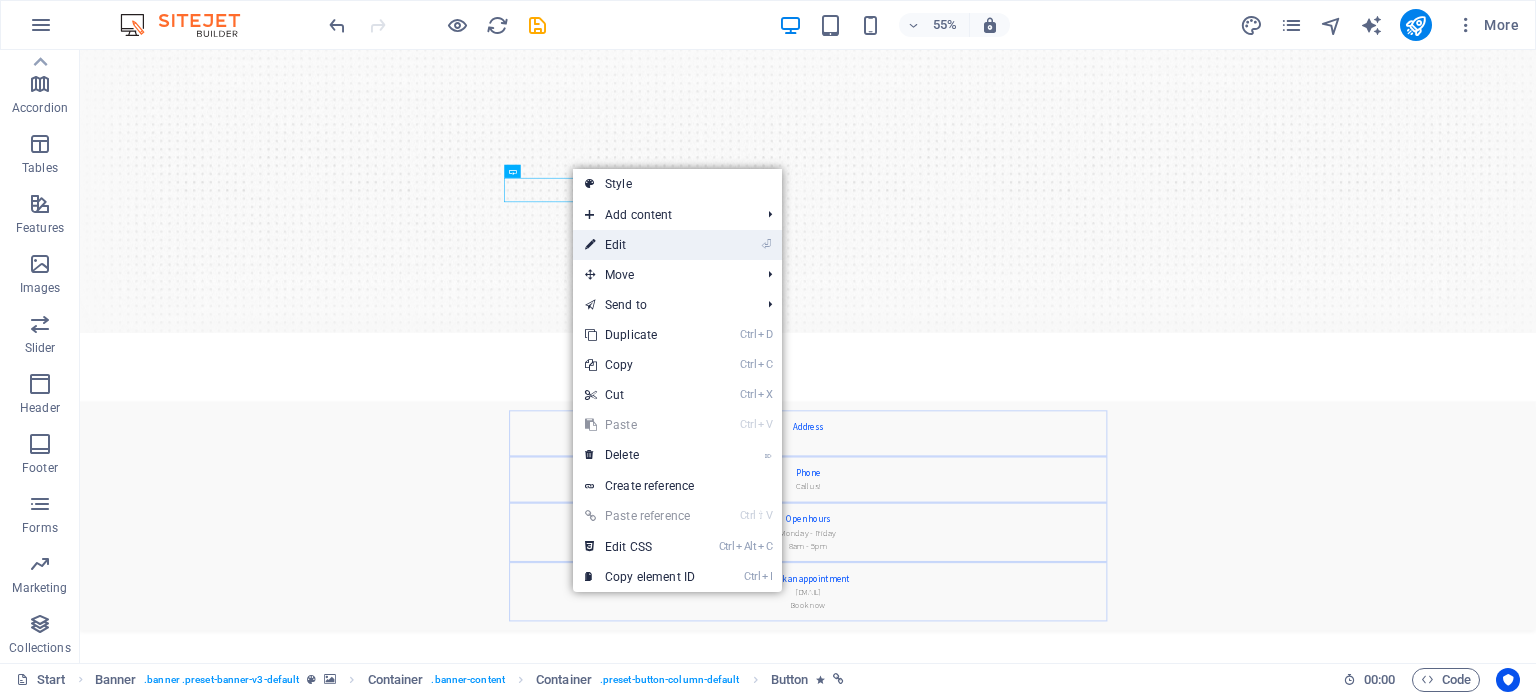 click on "⏎  Edit" at bounding box center [640, 245] 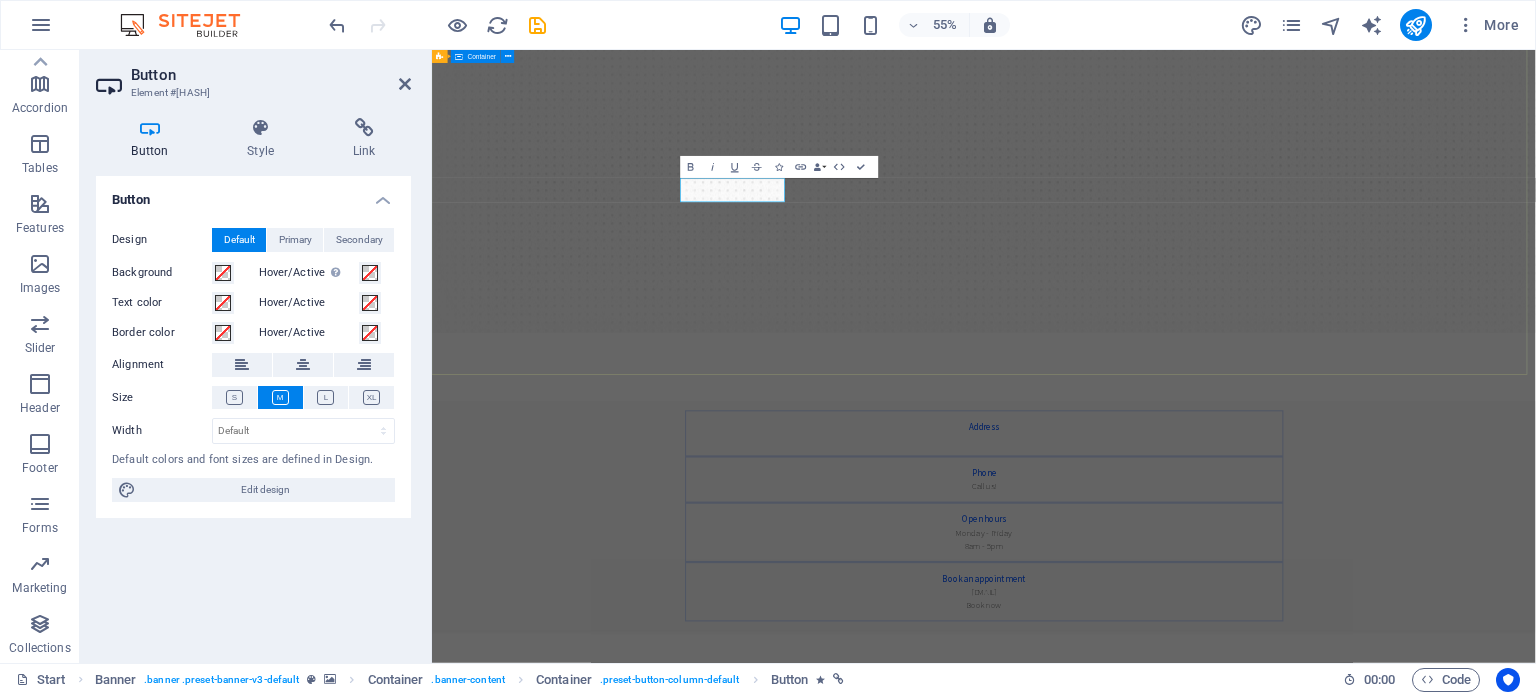 type 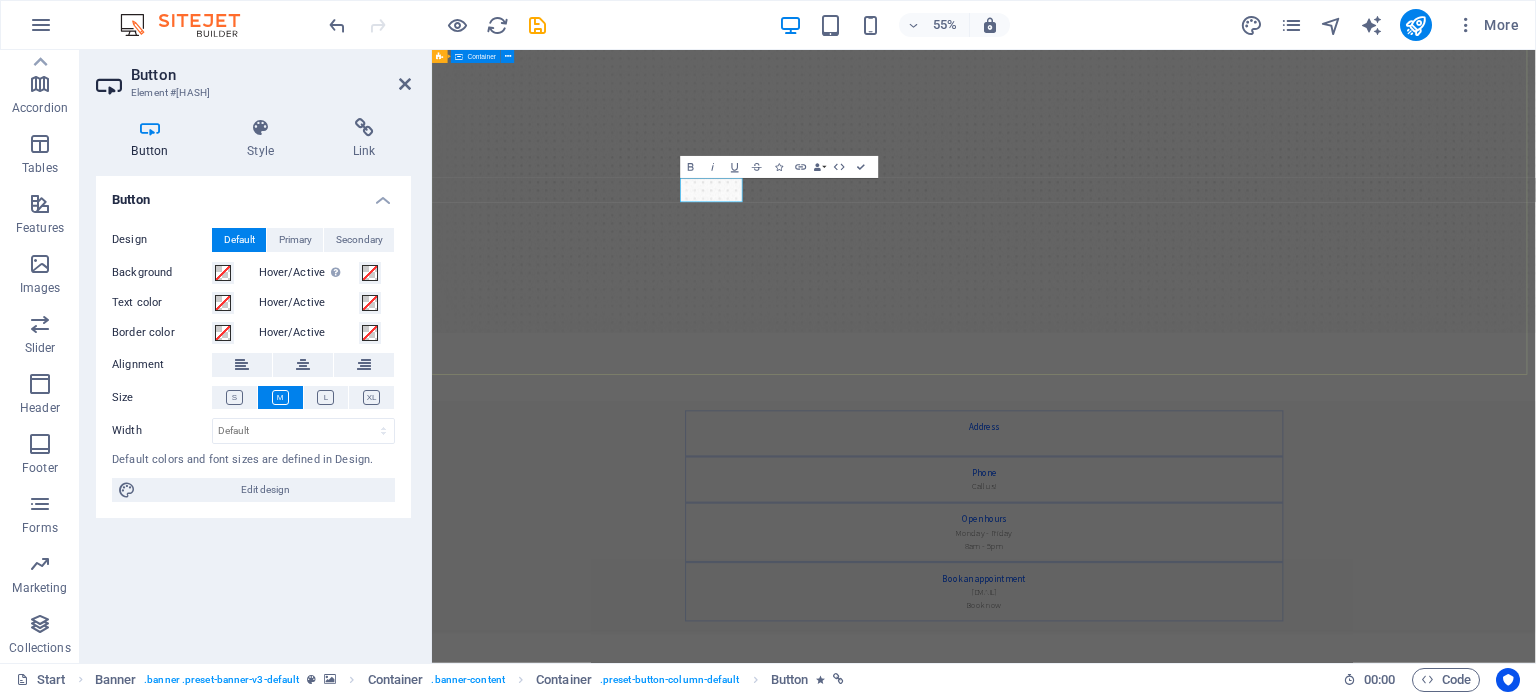 click on "ELEVATE YOUR PRODUCTS request an call back immediately online!  Contact us  Our Services" at bounding box center (1435, 1309) 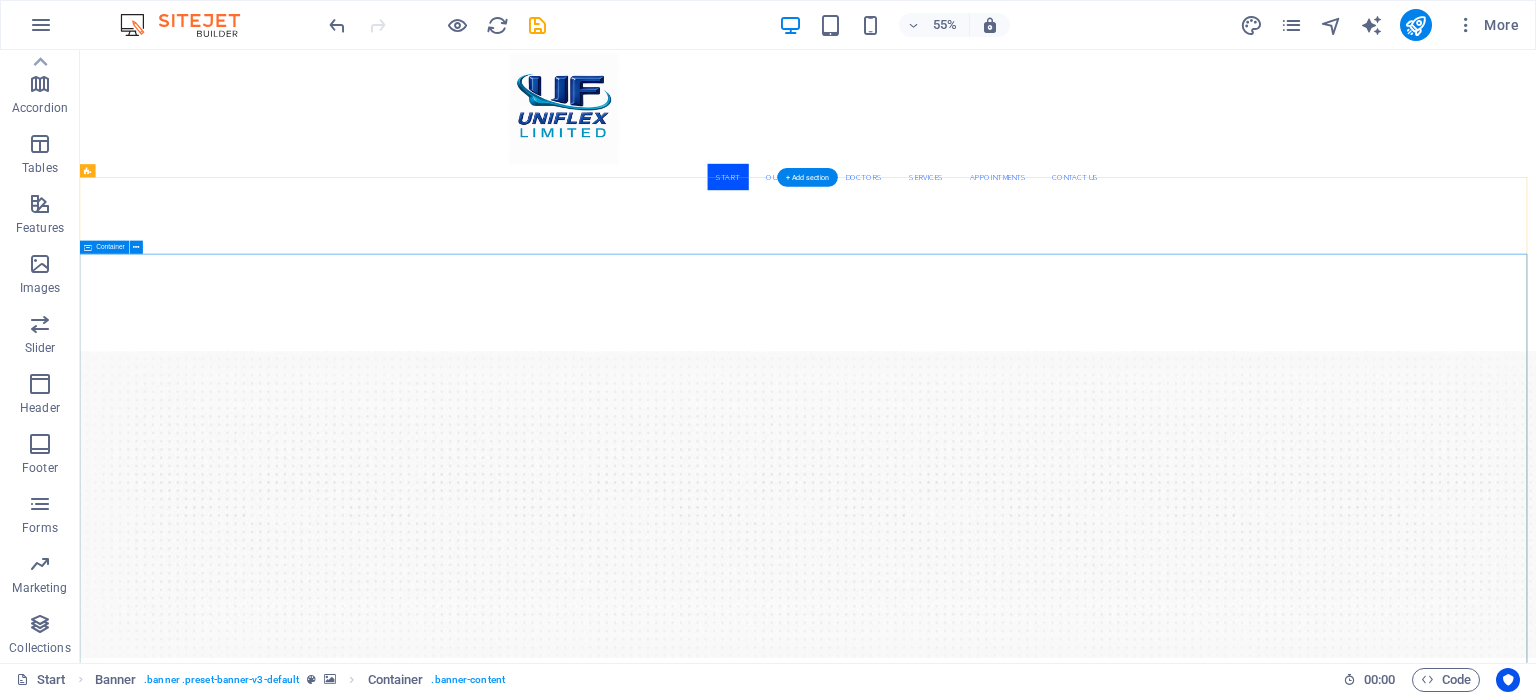 scroll, scrollTop: 0, scrollLeft: 0, axis: both 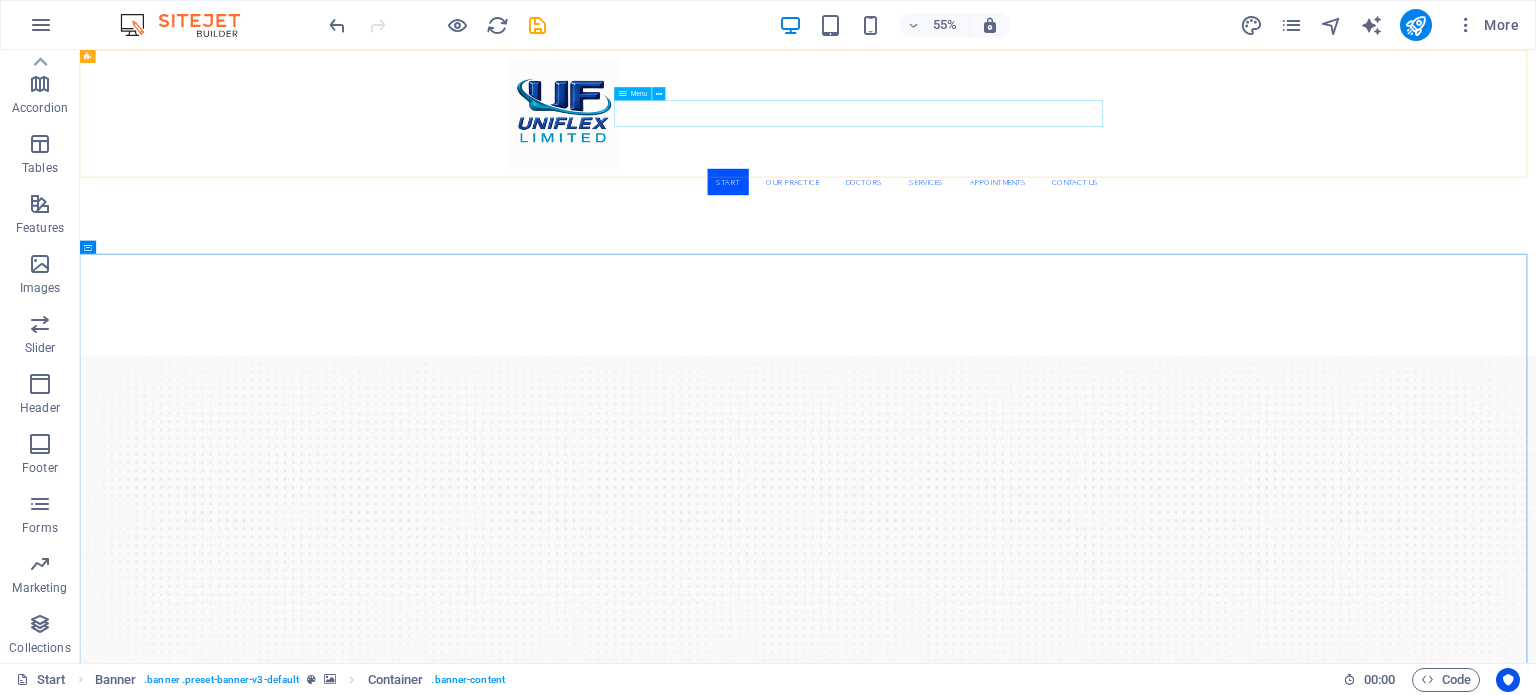 click on "Menu" at bounding box center (639, 94) 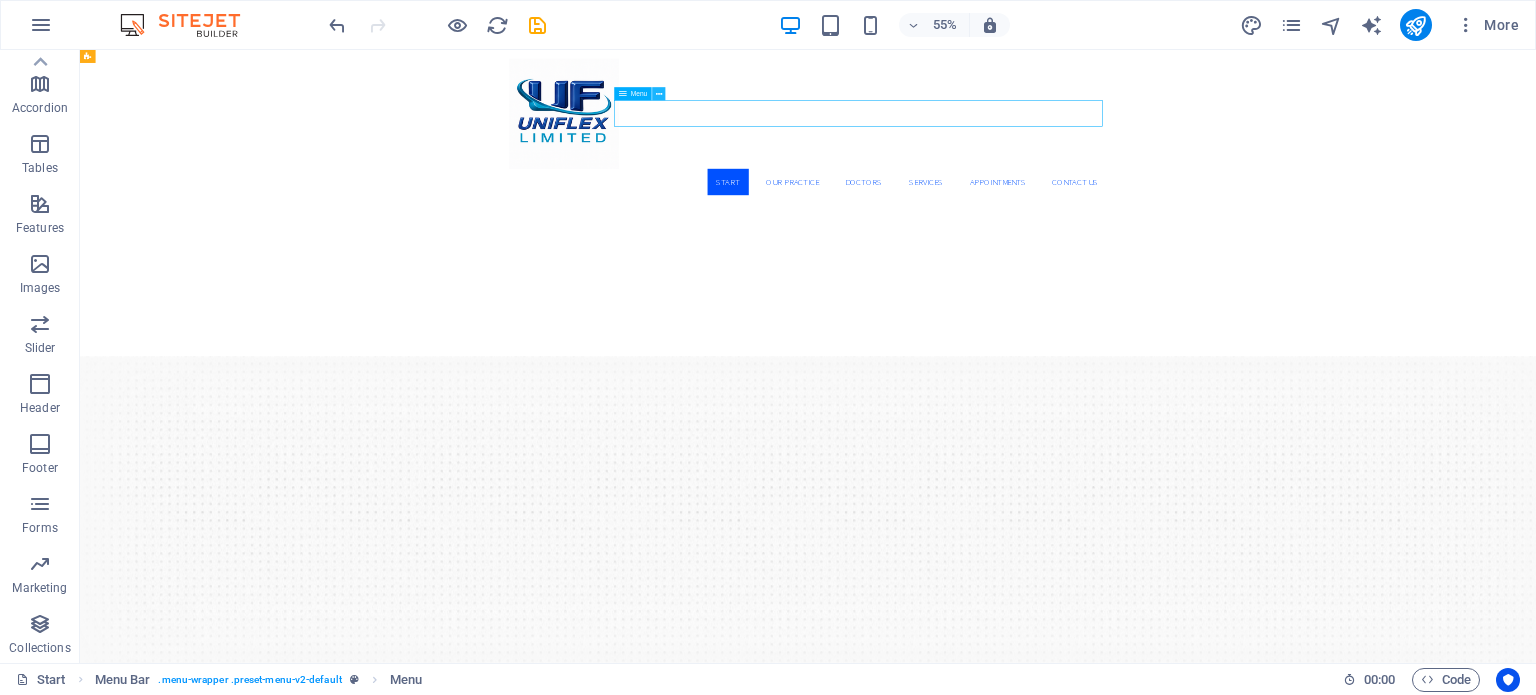 click at bounding box center [659, 93] 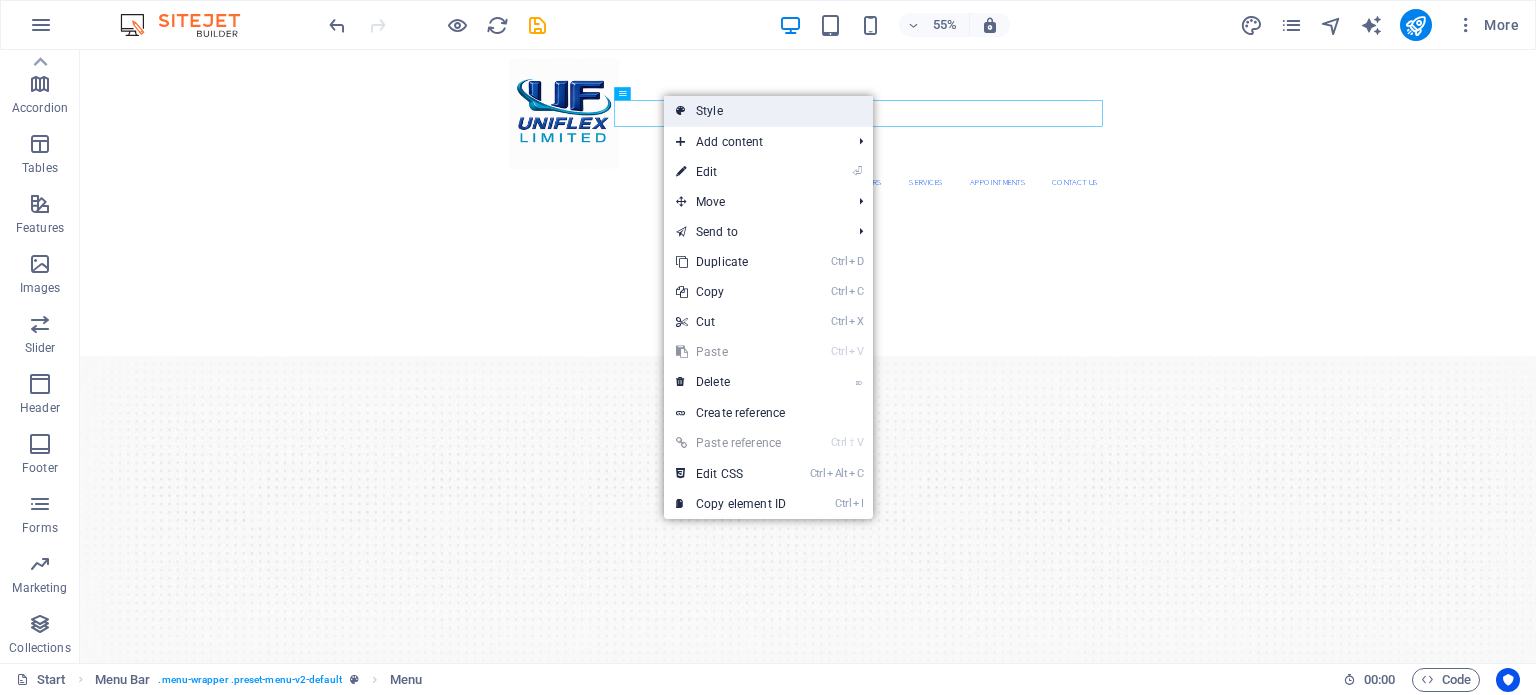 click on "Style" at bounding box center [768, 111] 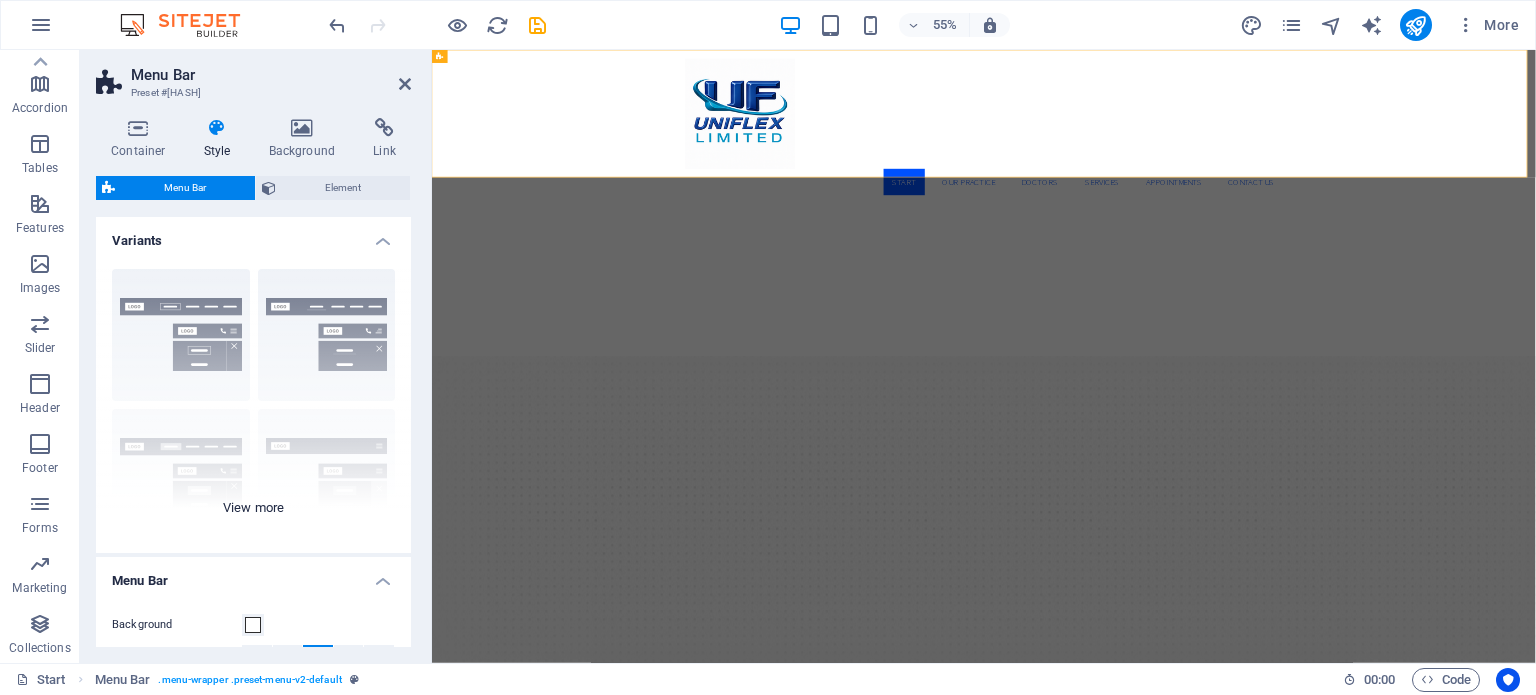 click on "Border Centered Default Fixed Loki Trigger Wide XXL" at bounding box center (253, 403) 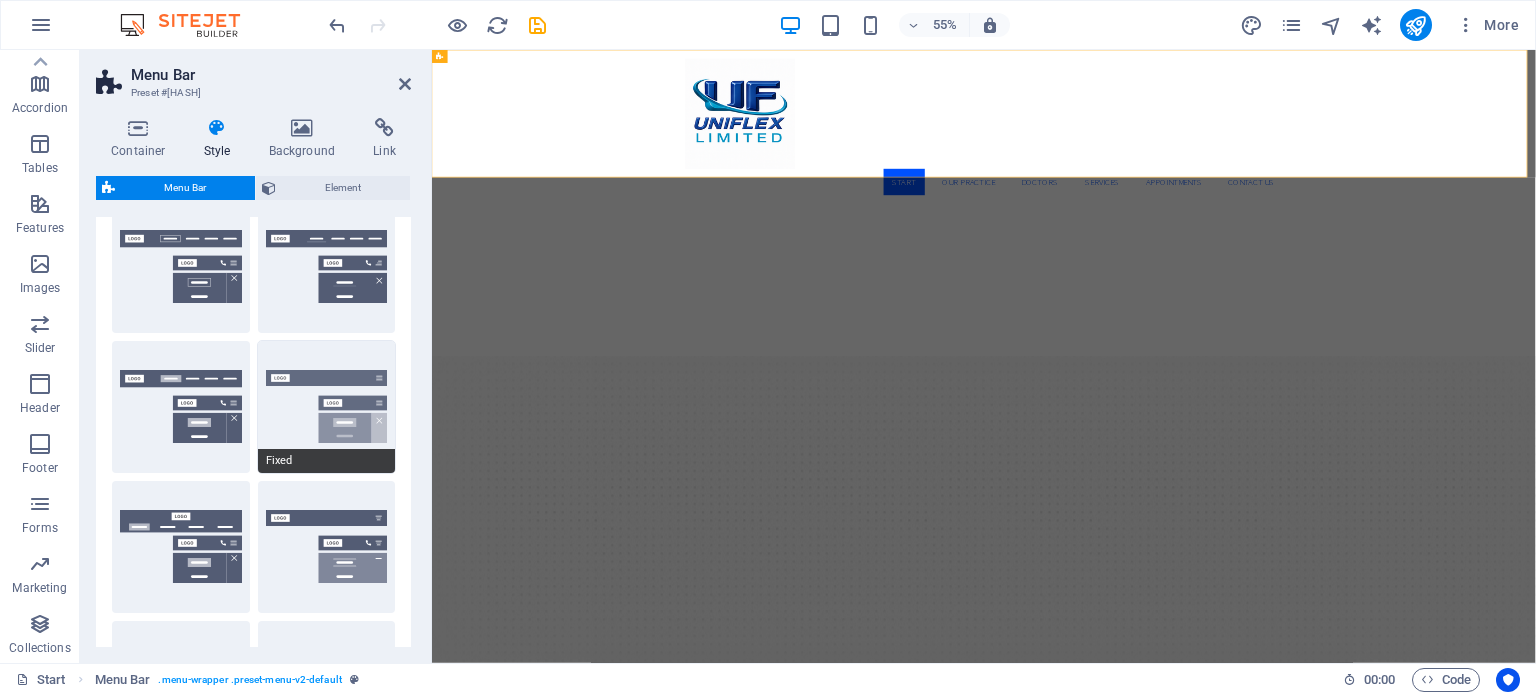 scroll, scrollTop: 100, scrollLeft: 0, axis: vertical 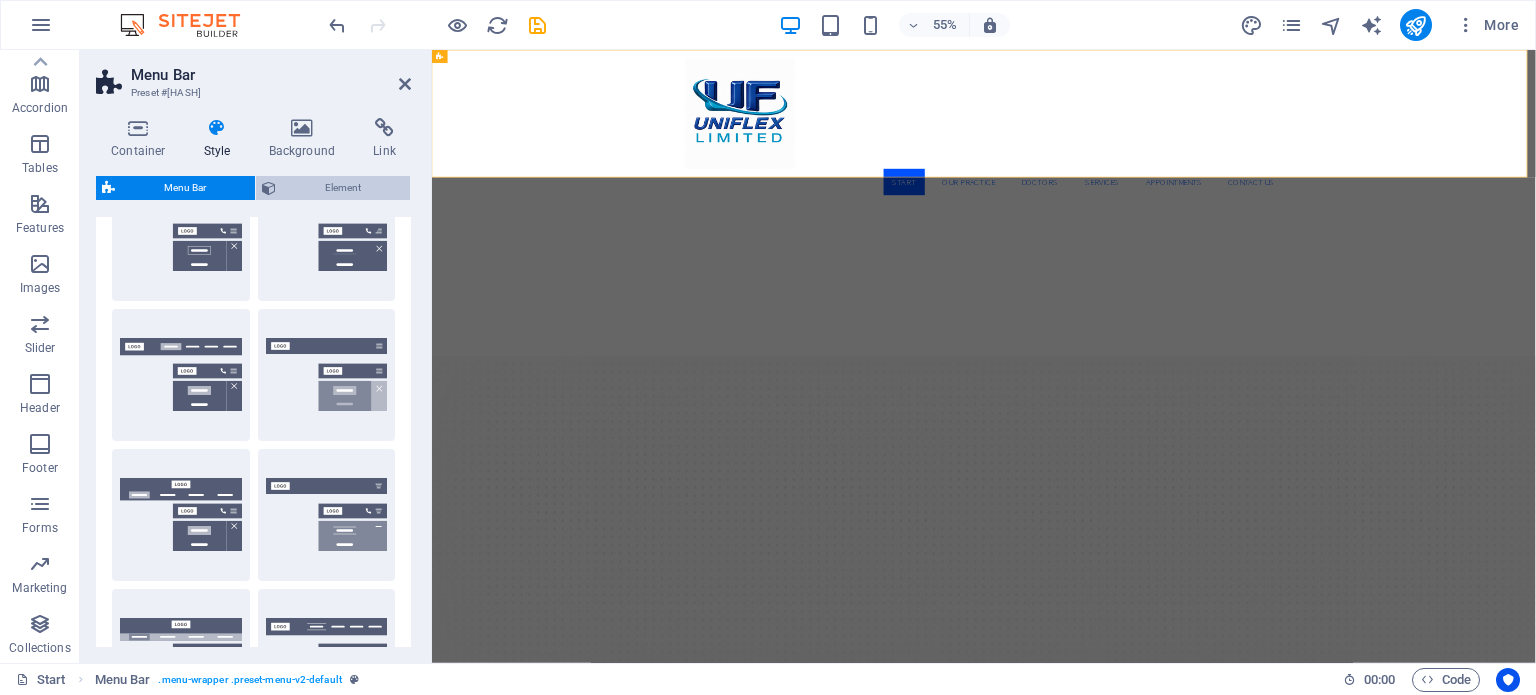 click on "Element" at bounding box center [343, 188] 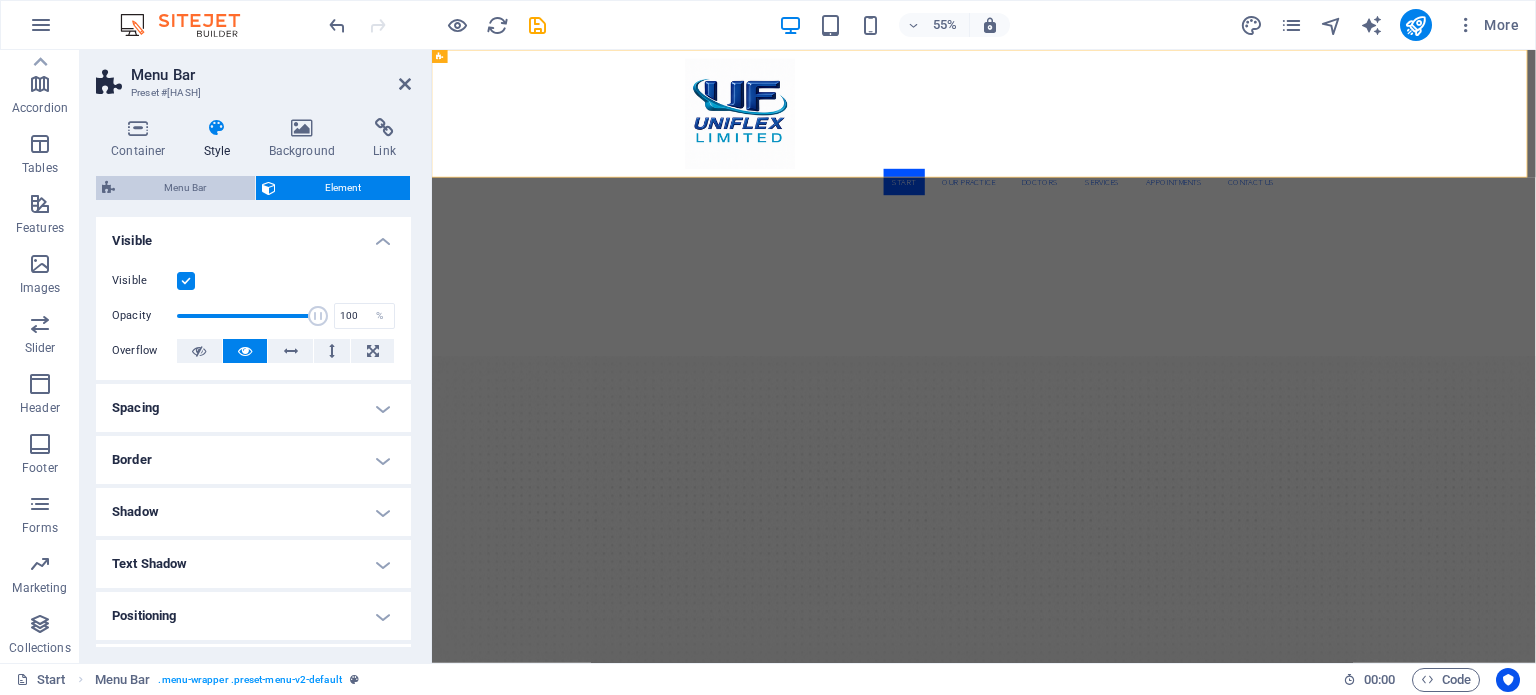 click on "Menu Bar" at bounding box center (185, 188) 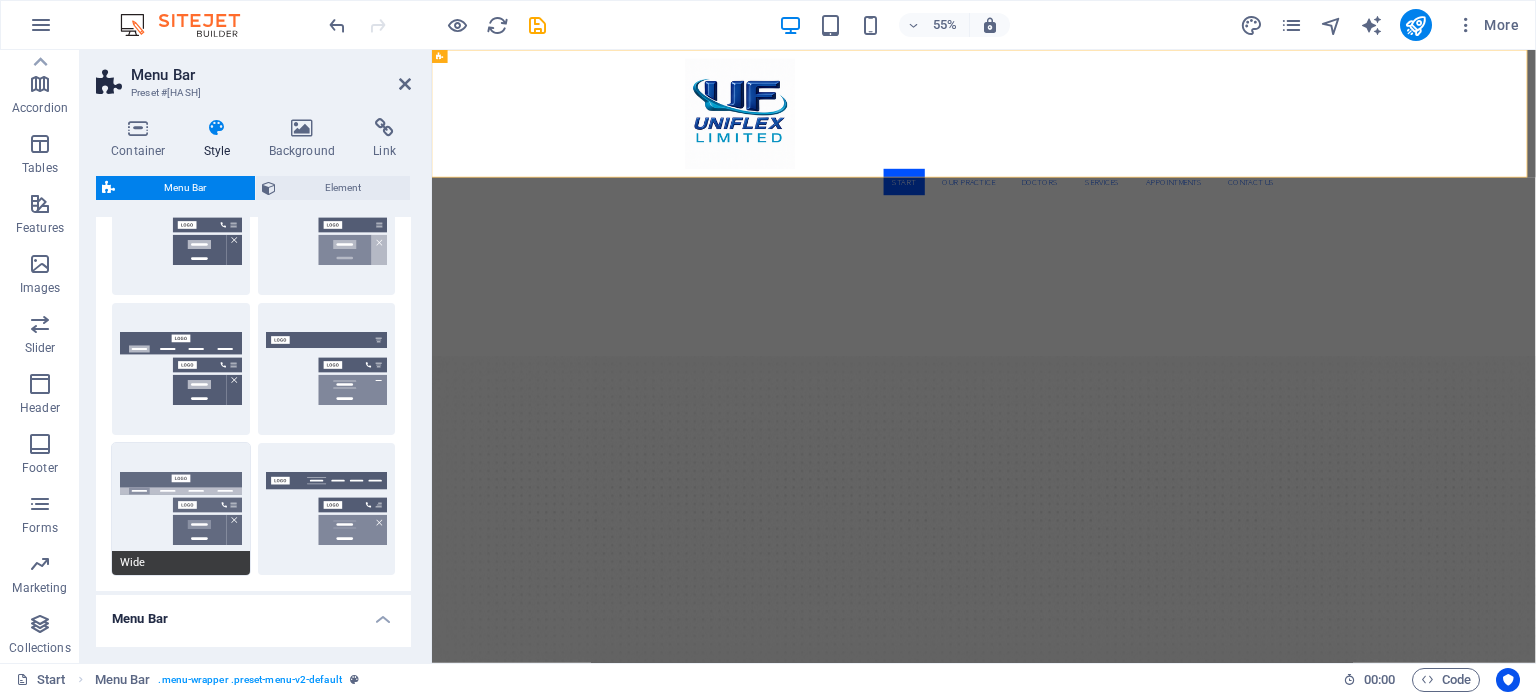 scroll, scrollTop: 200, scrollLeft: 0, axis: vertical 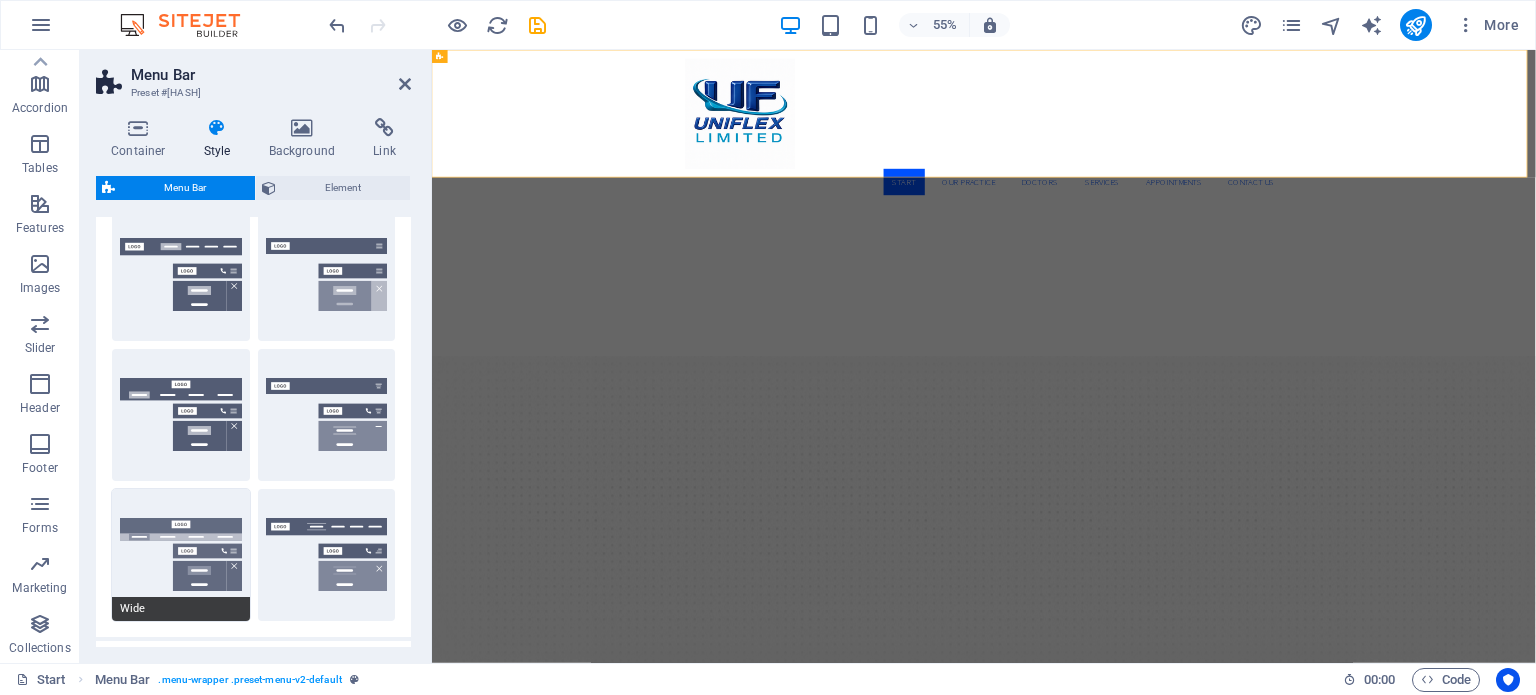 click on "Wide" at bounding box center [181, 555] 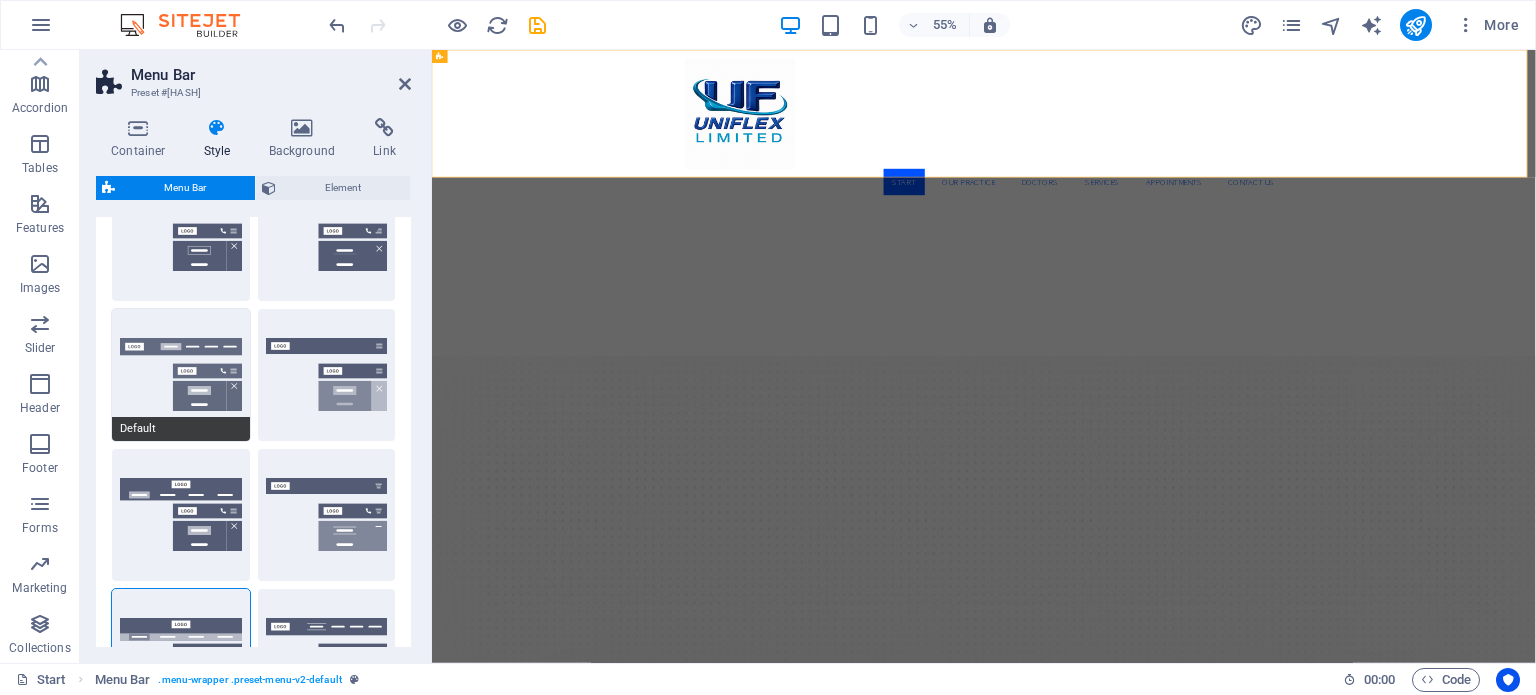 scroll, scrollTop: 200, scrollLeft: 0, axis: vertical 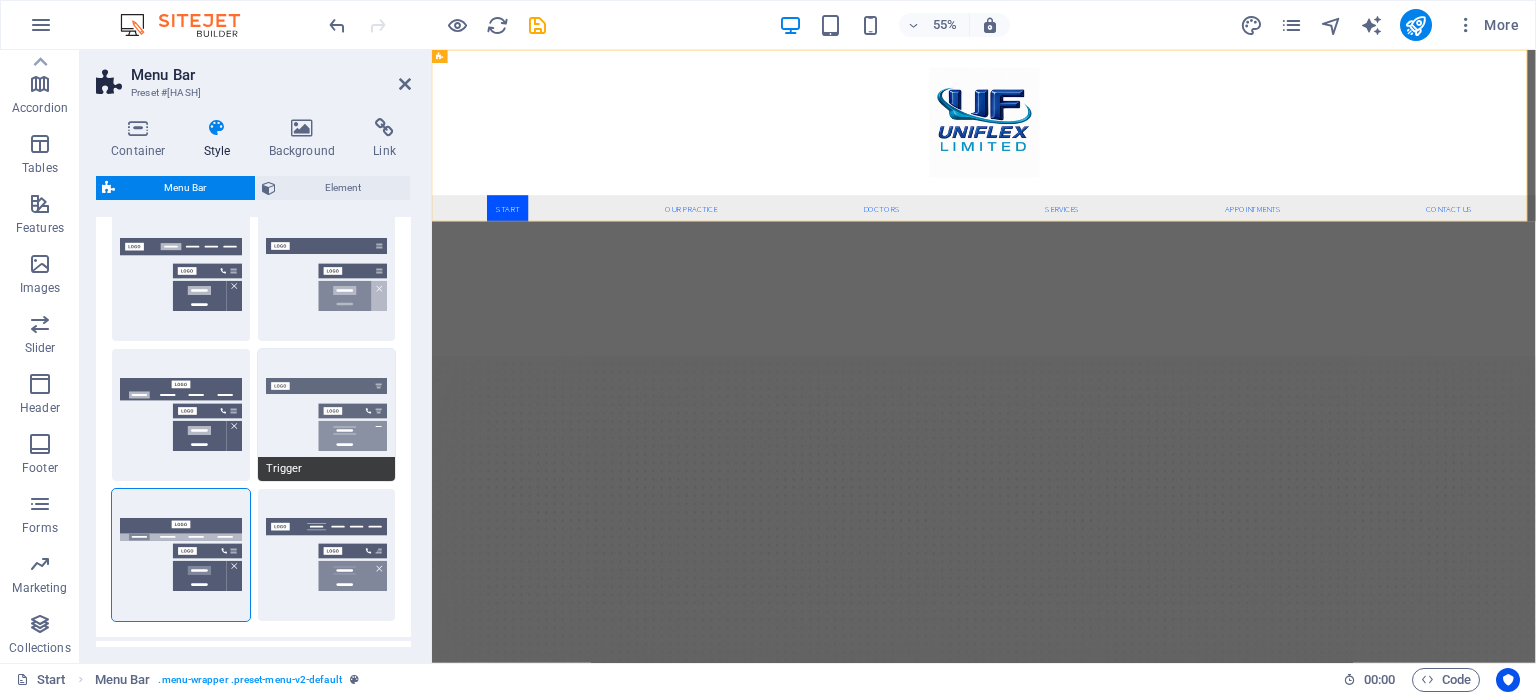 click on "Trigger" at bounding box center [327, 415] 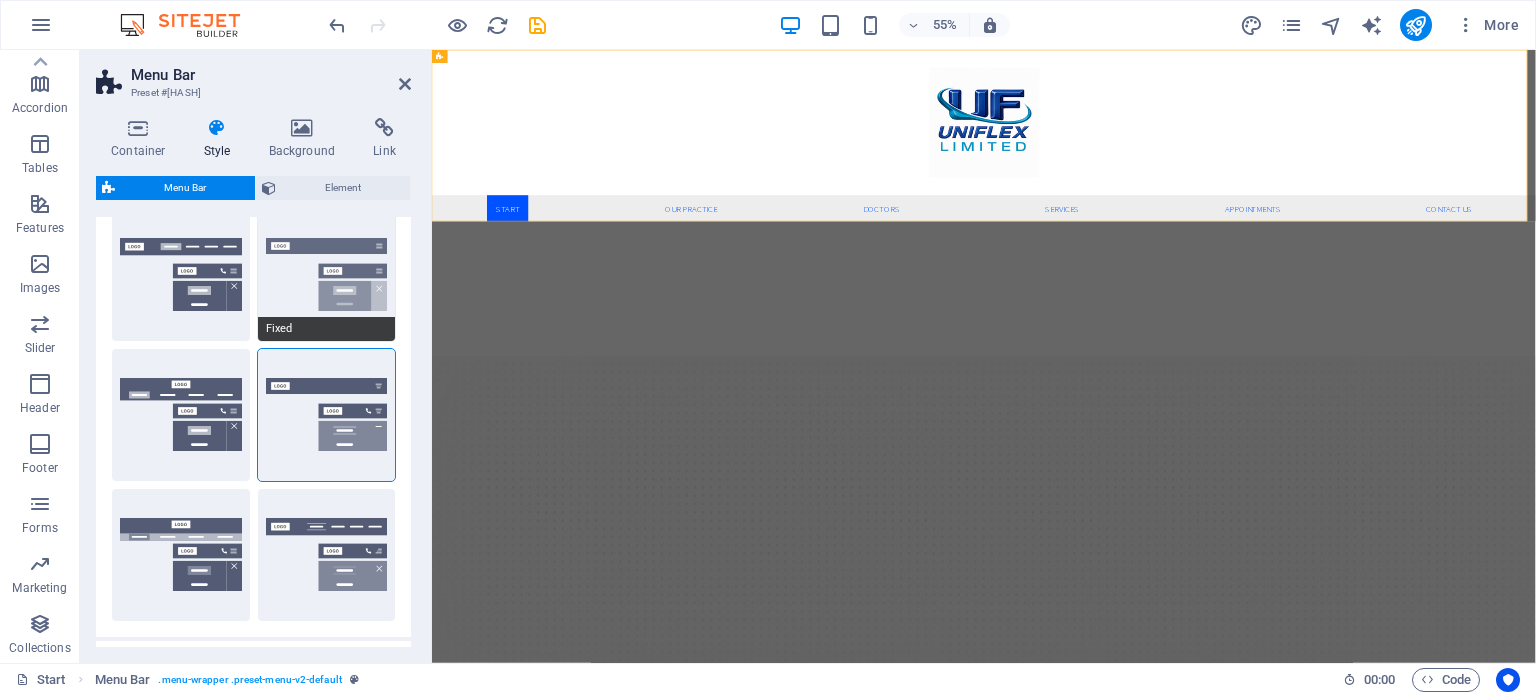 click on "Fixed" at bounding box center [327, 275] 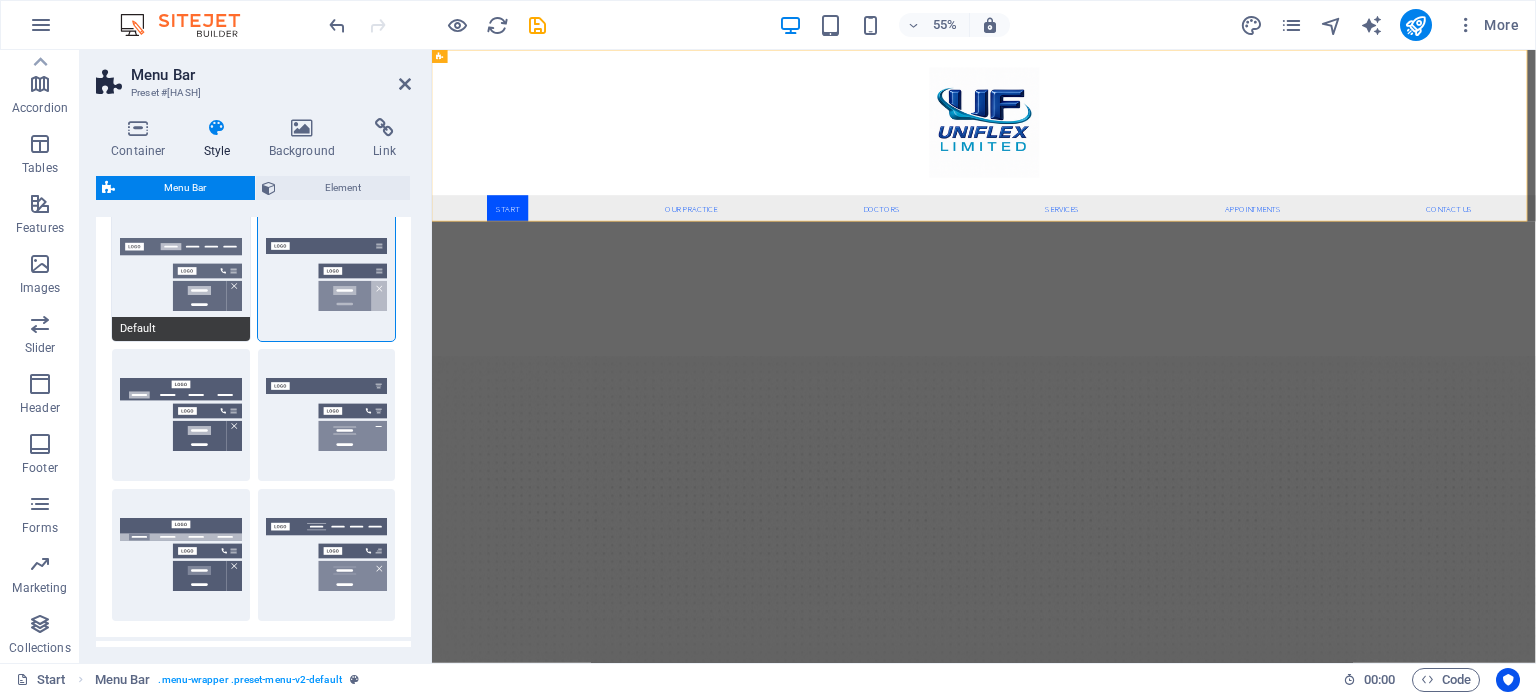 click on "Default" at bounding box center (181, 275) 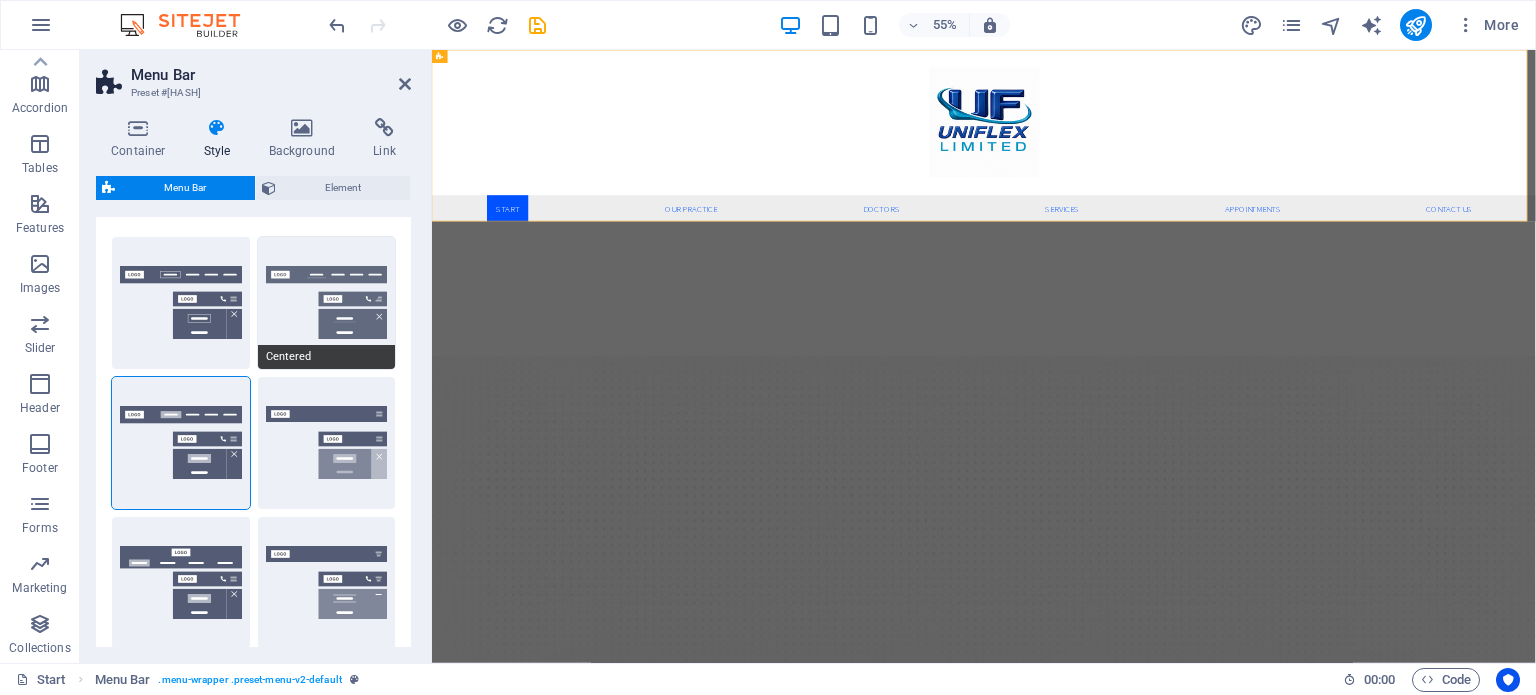 scroll, scrollTop: 0, scrollLeft: 0, axis: both 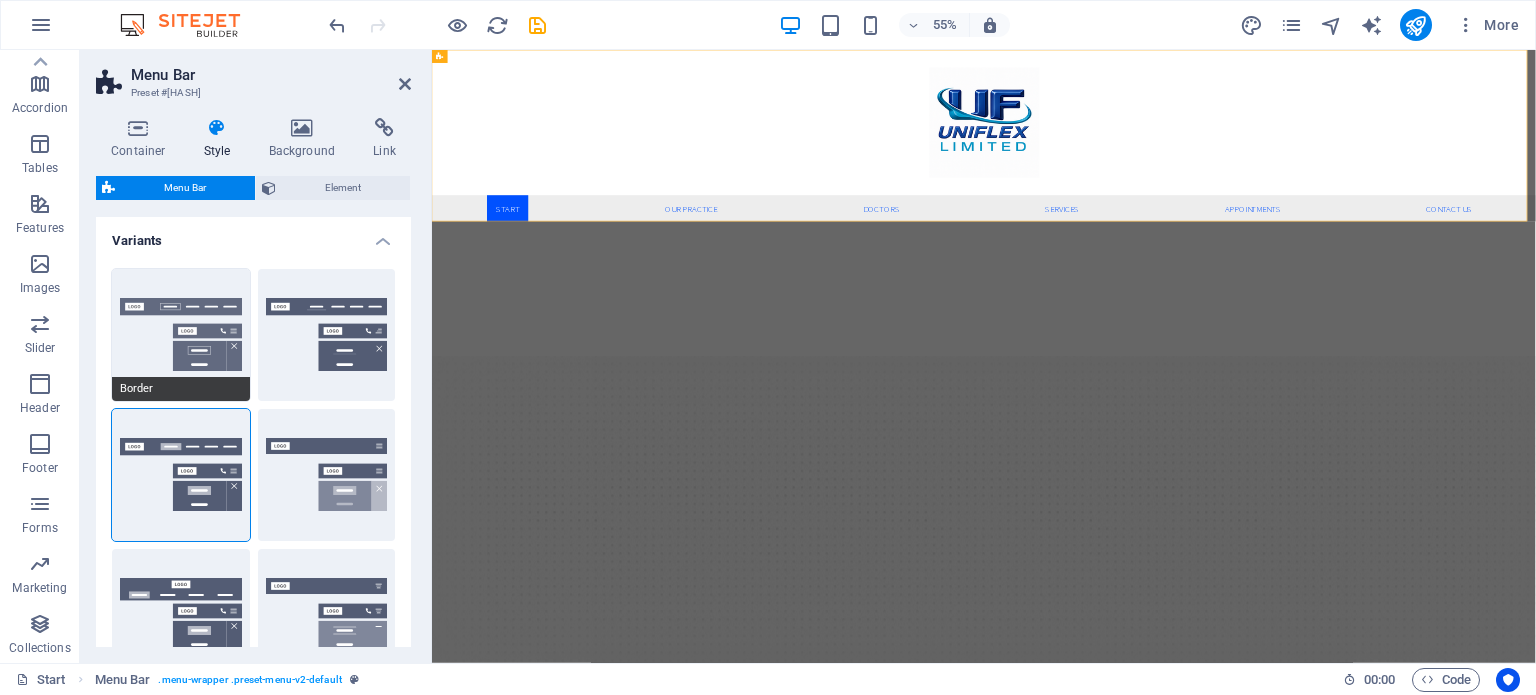 click on "Border" at bounding box center [181, 335] 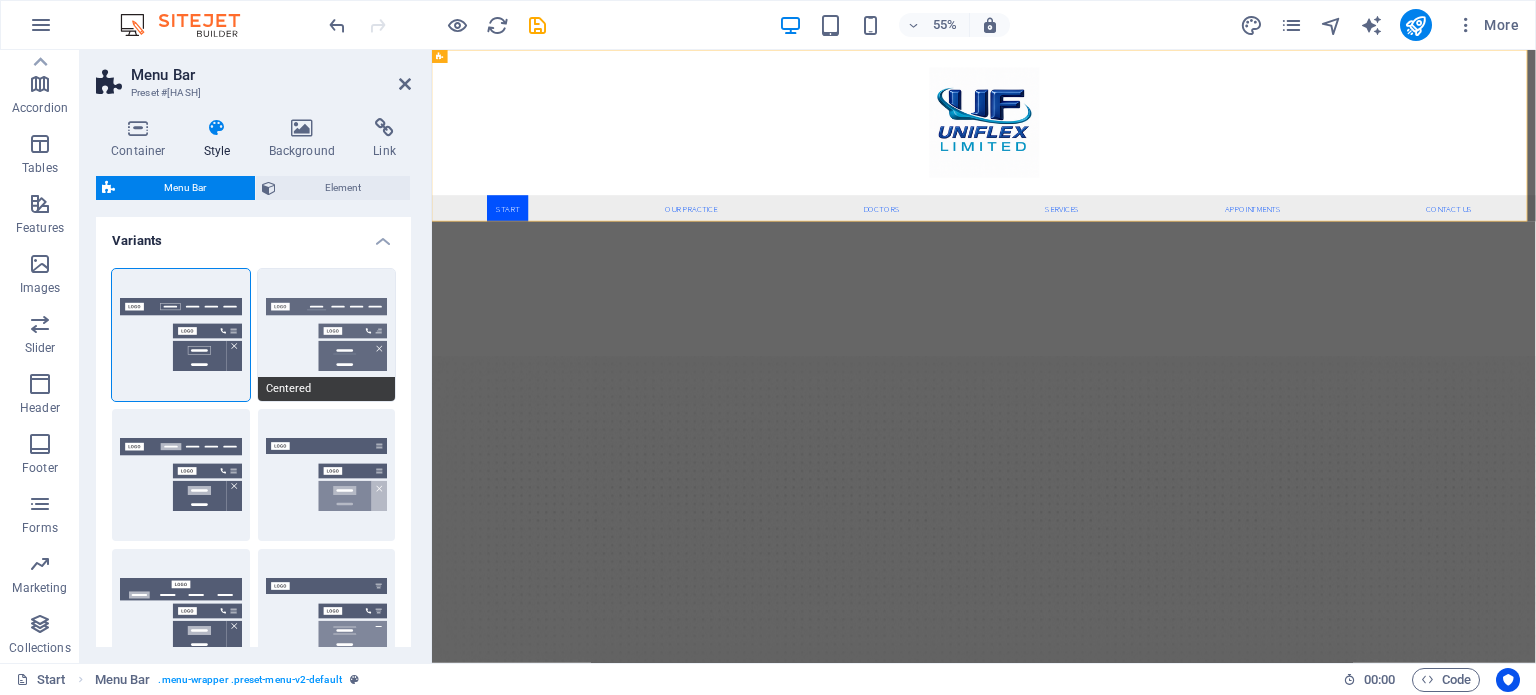 click on "Centered" at bounding box center [327, 335] 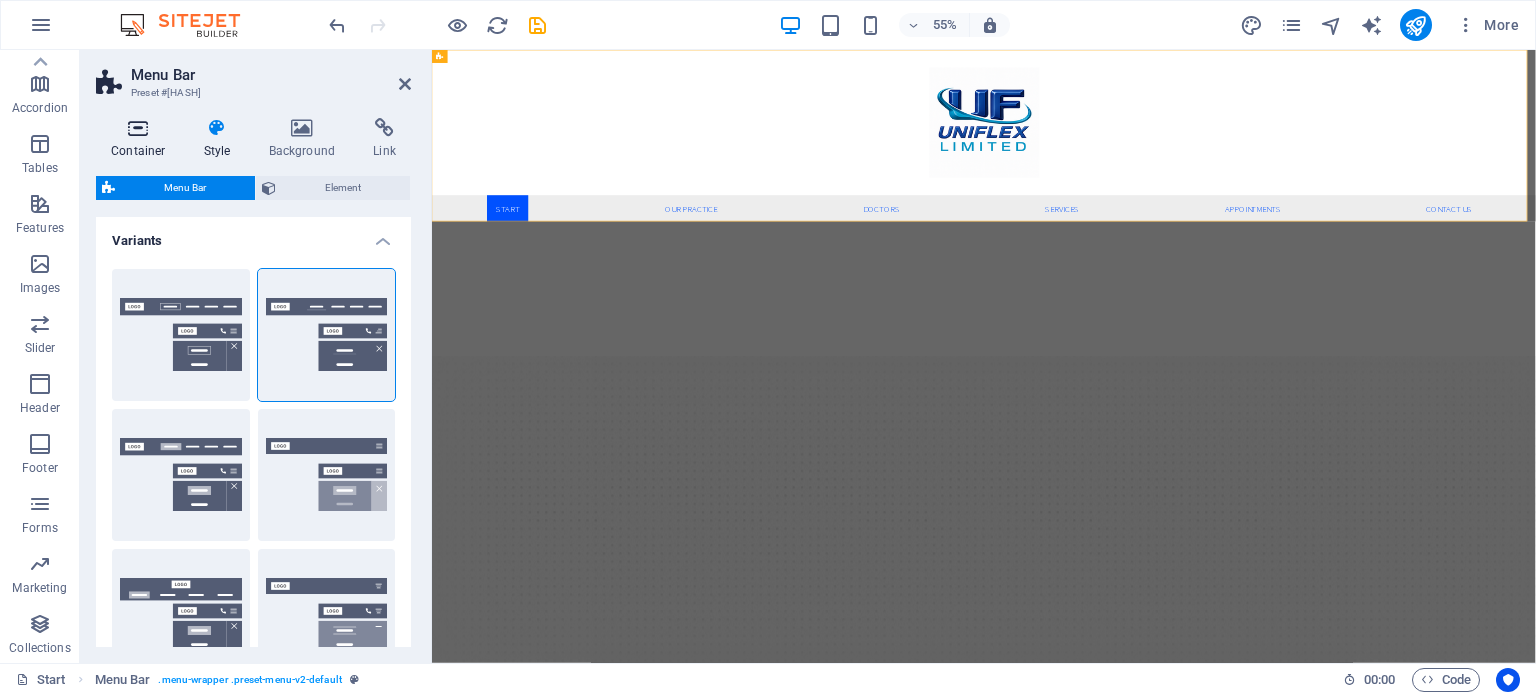 click on "Container" at bounding box center [142, 139] 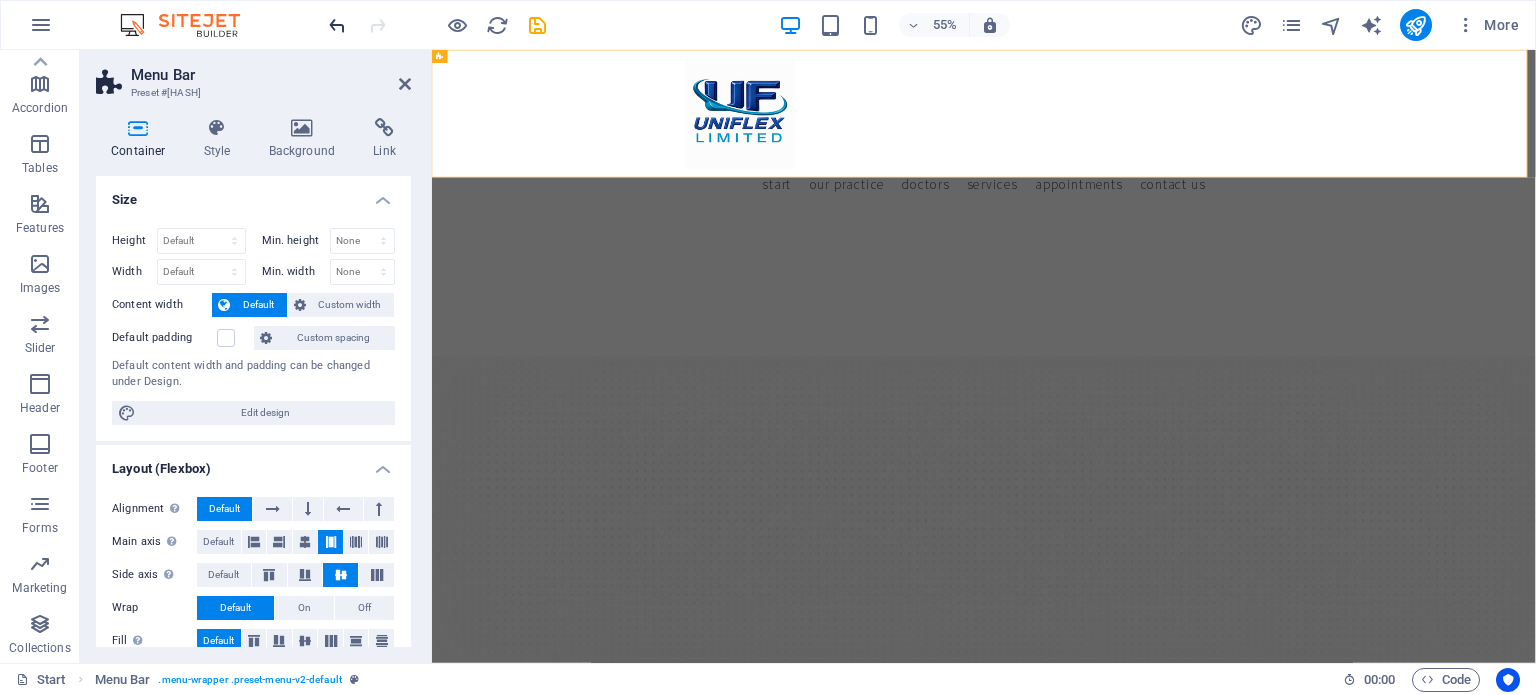 click at bounding box center [337, 25] 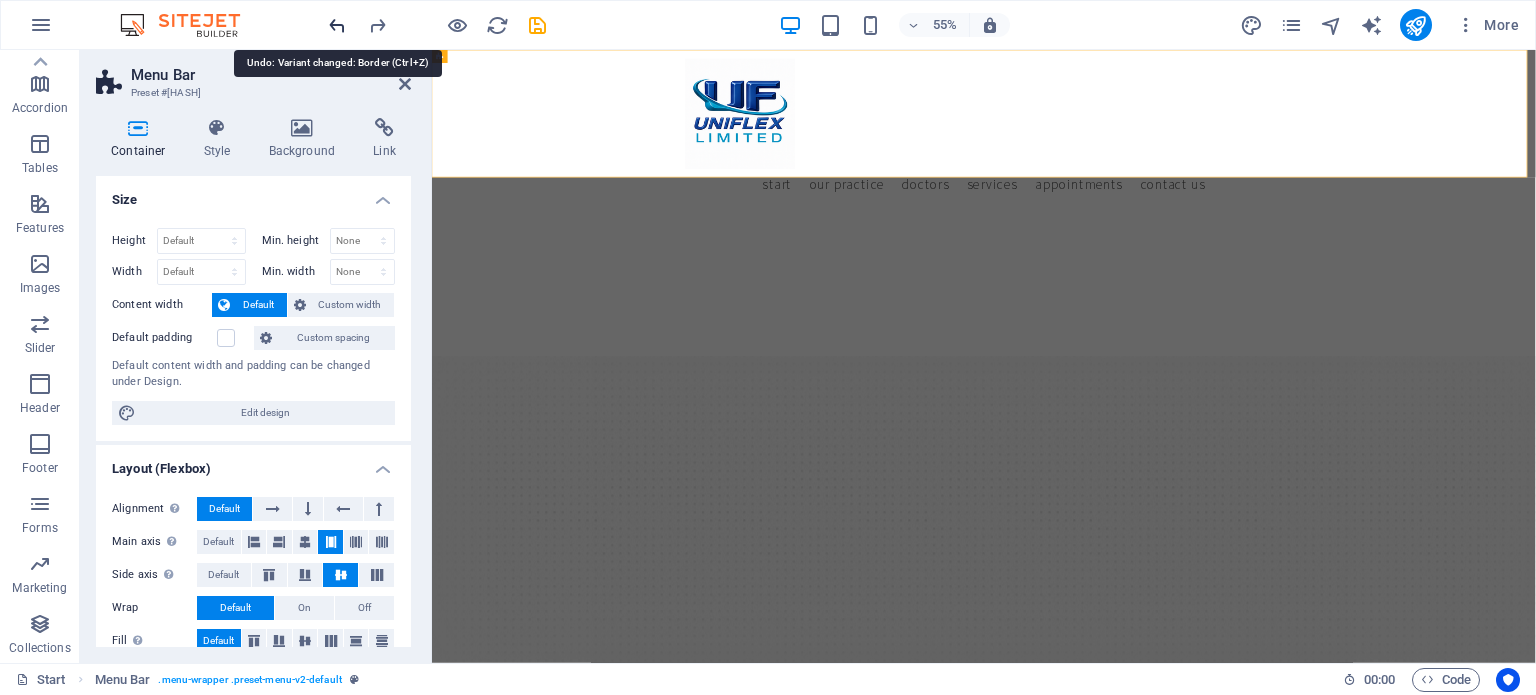 click at bounding box center [337, 25] 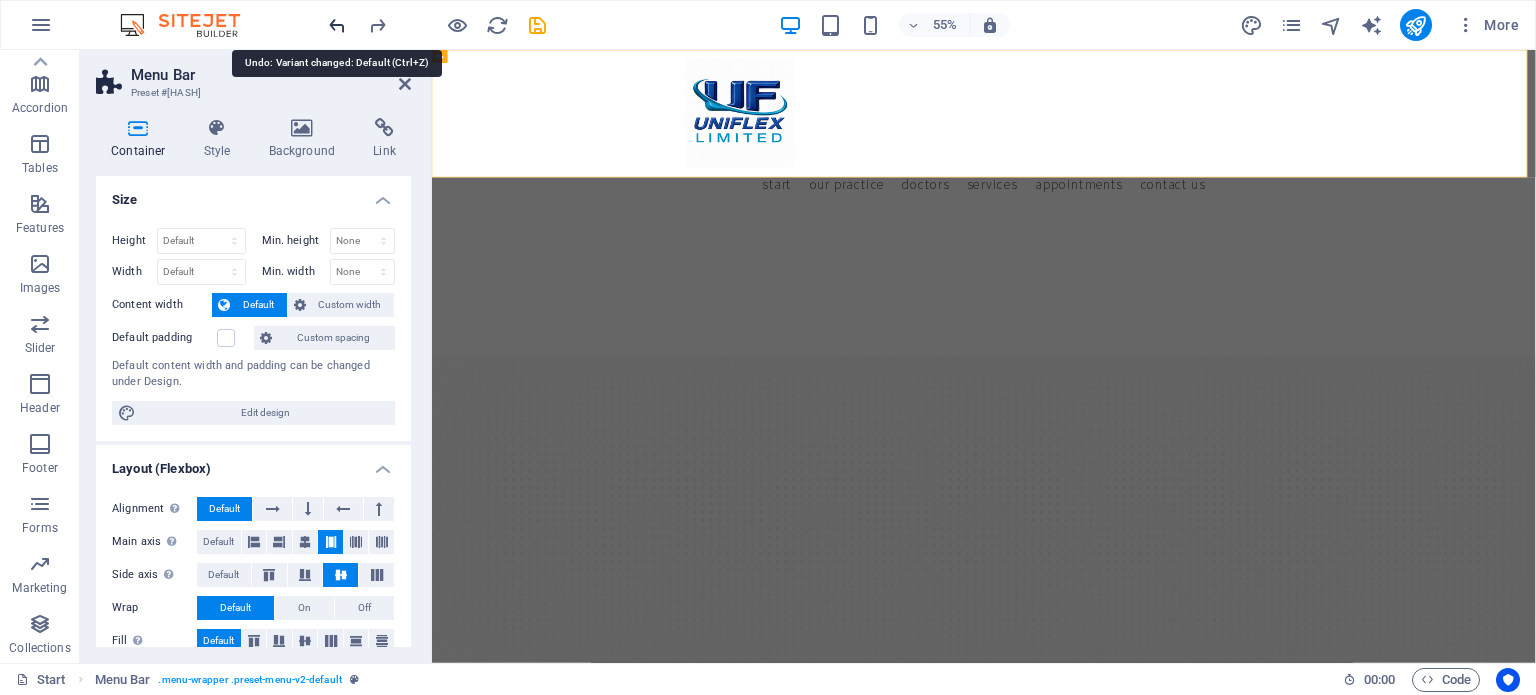 click at bounding box center (337, 25) 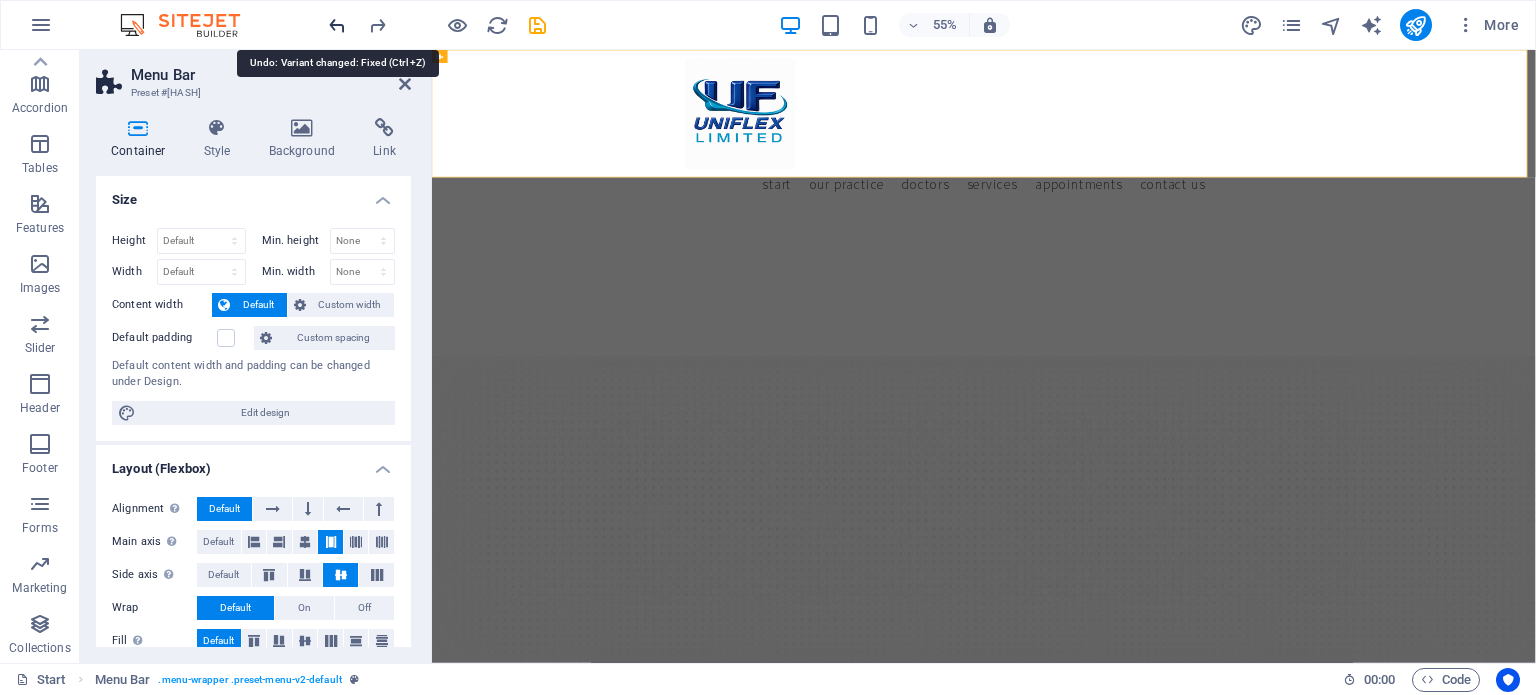 click at bounding box center [337, 25] 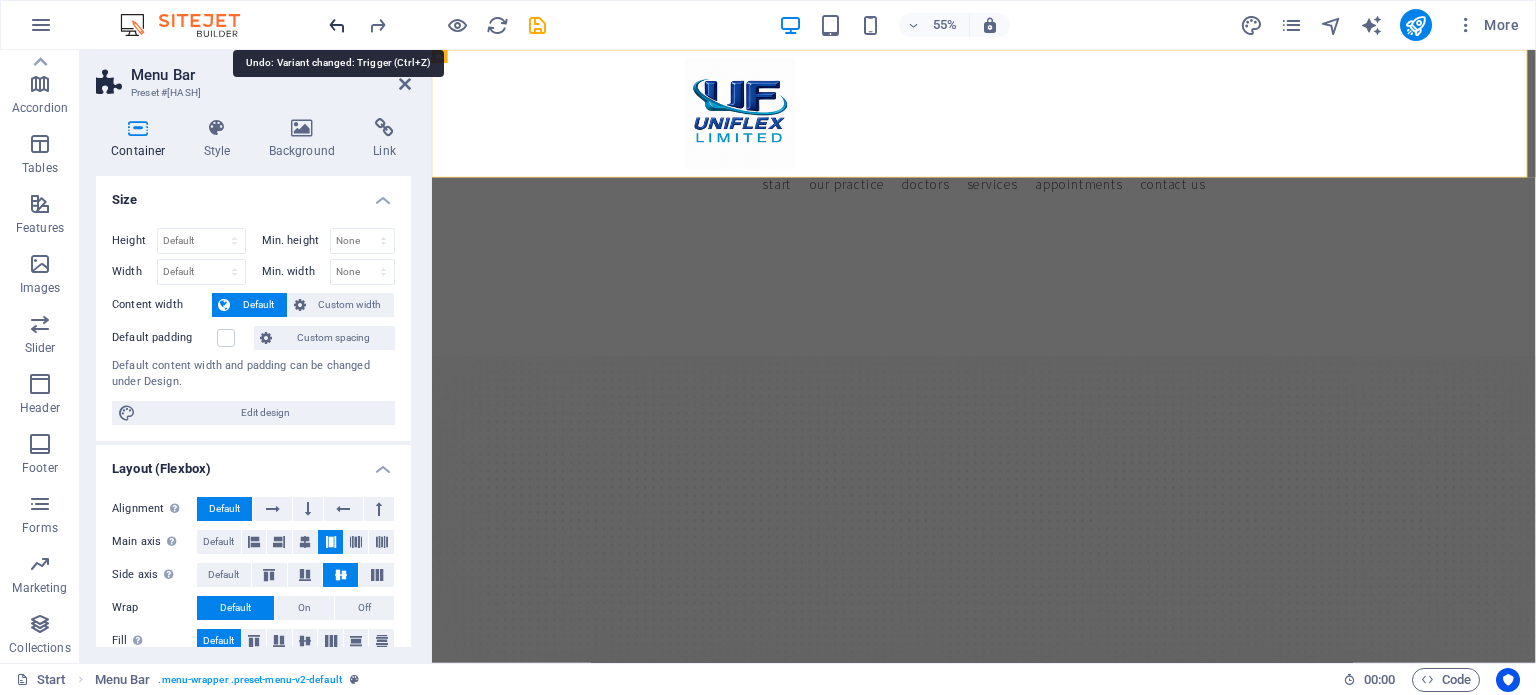 click at bounding box center [337, 25] 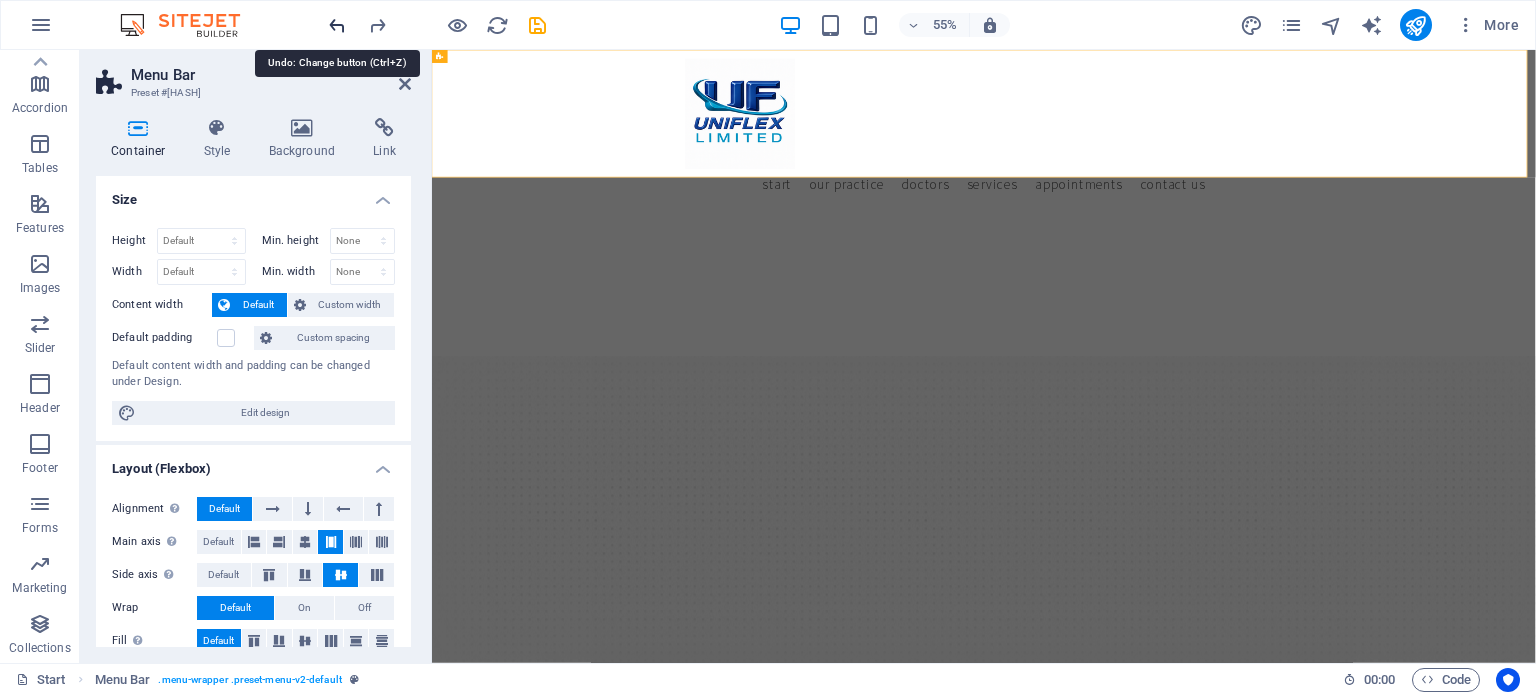 click at bounding box center (337, 25) 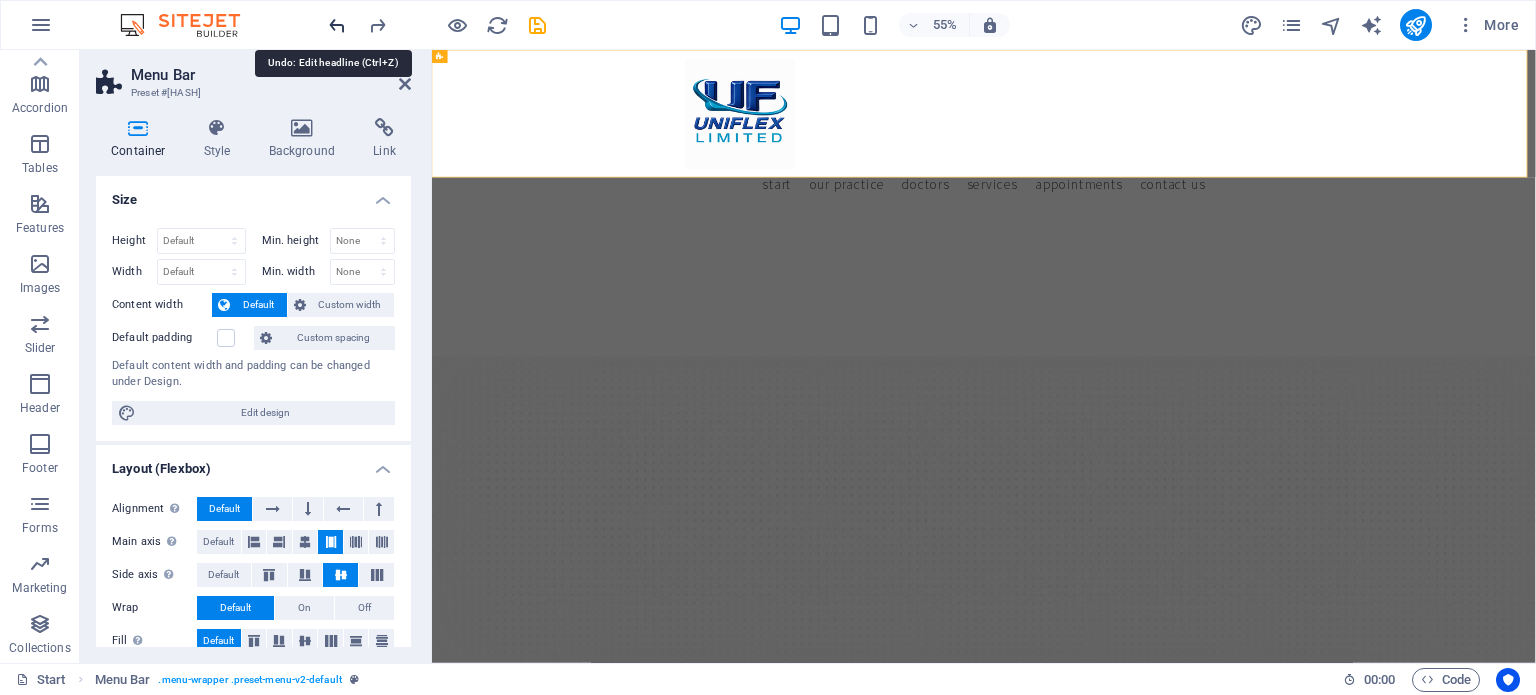 click at bounding box center (337, 25) 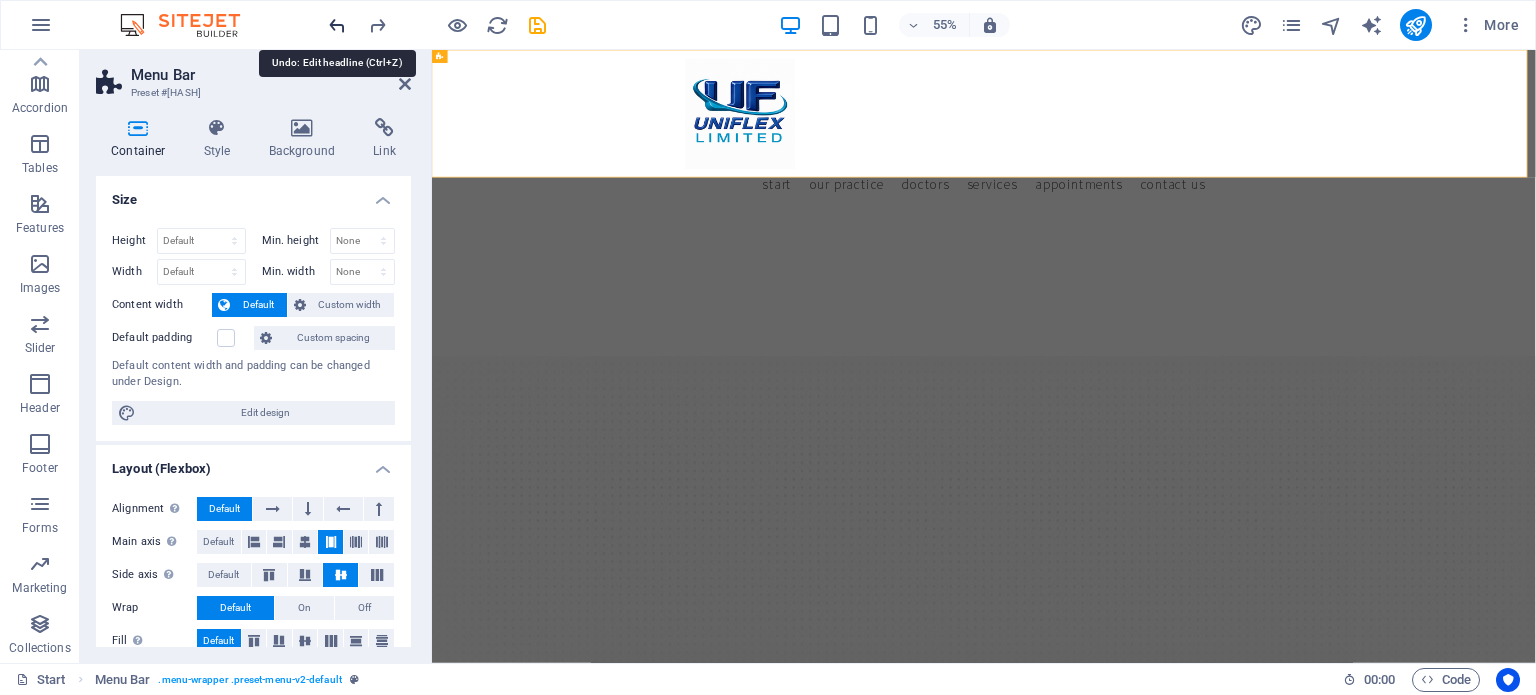 click at bounding box center [337, 25] 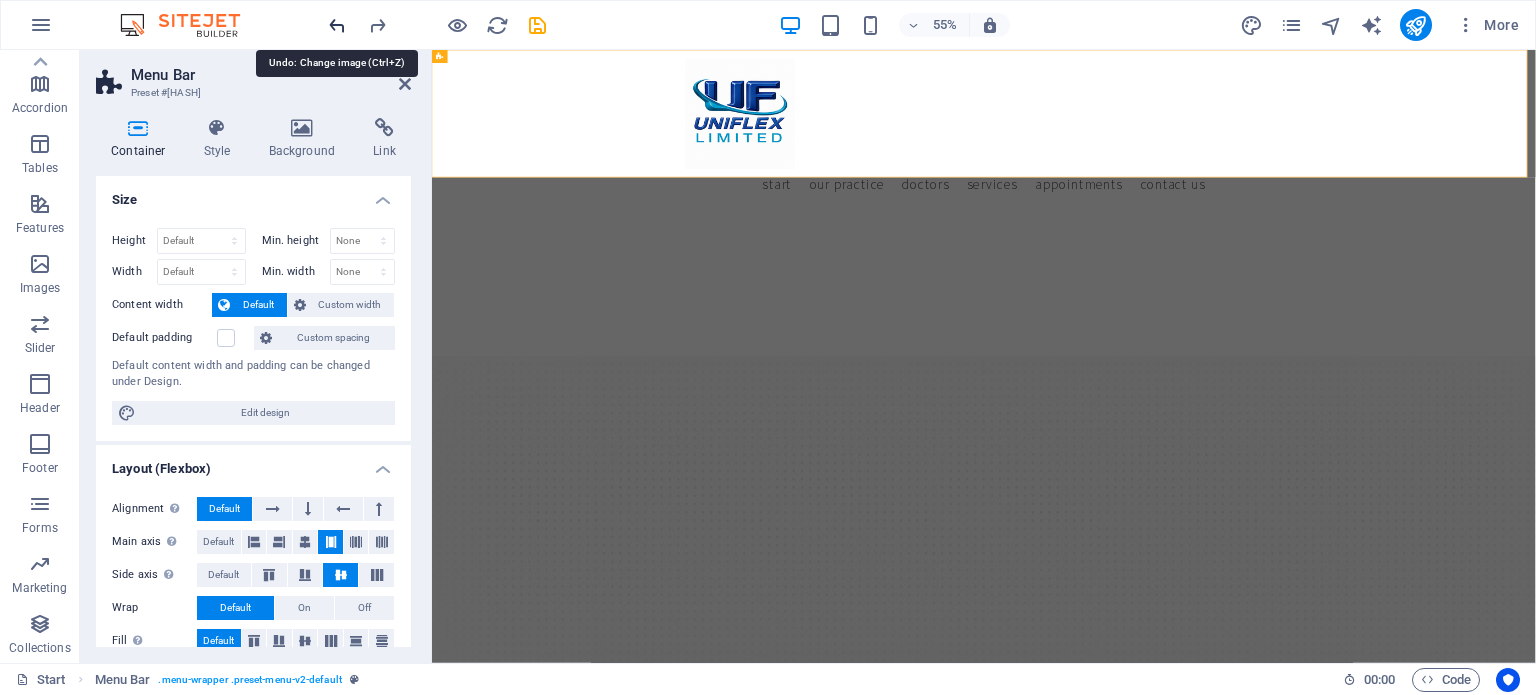 click at bounding box center (337, 25) 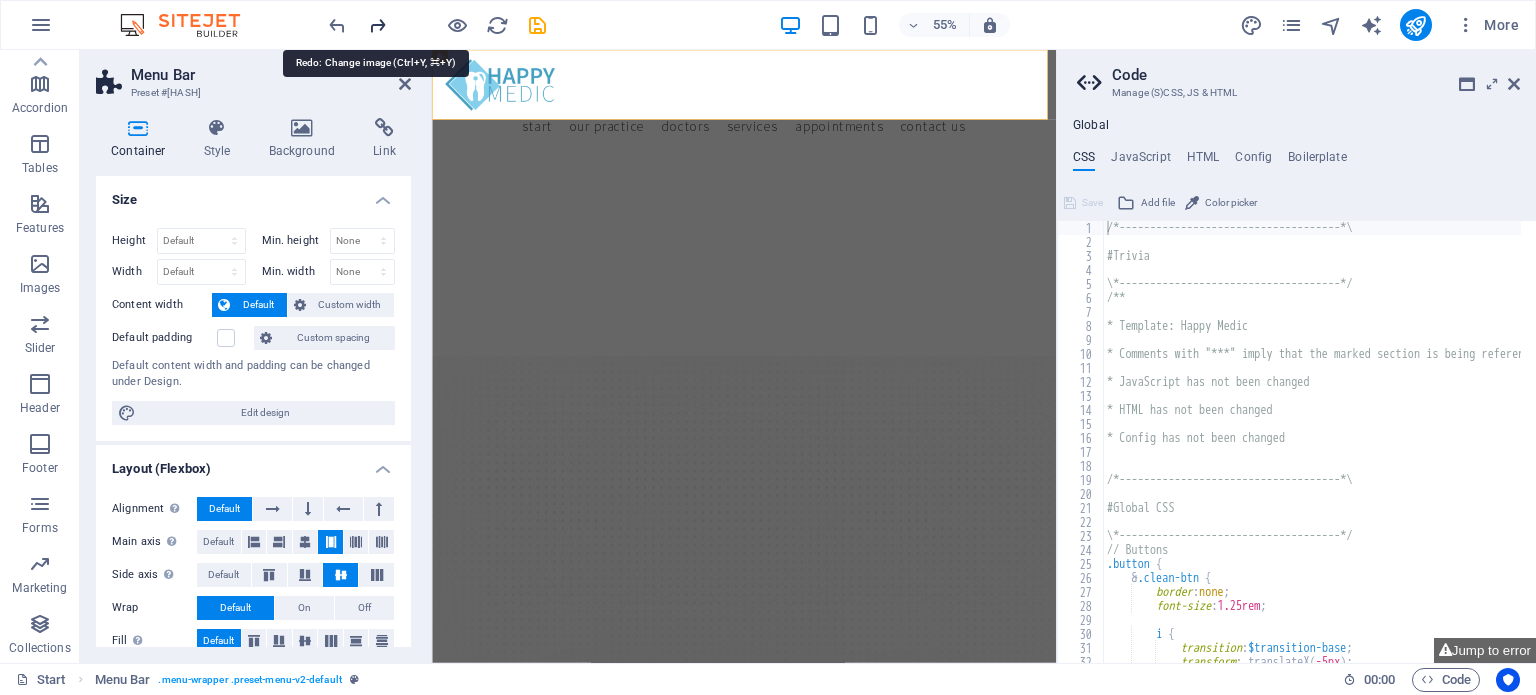 click at bounding box center (377, 25) 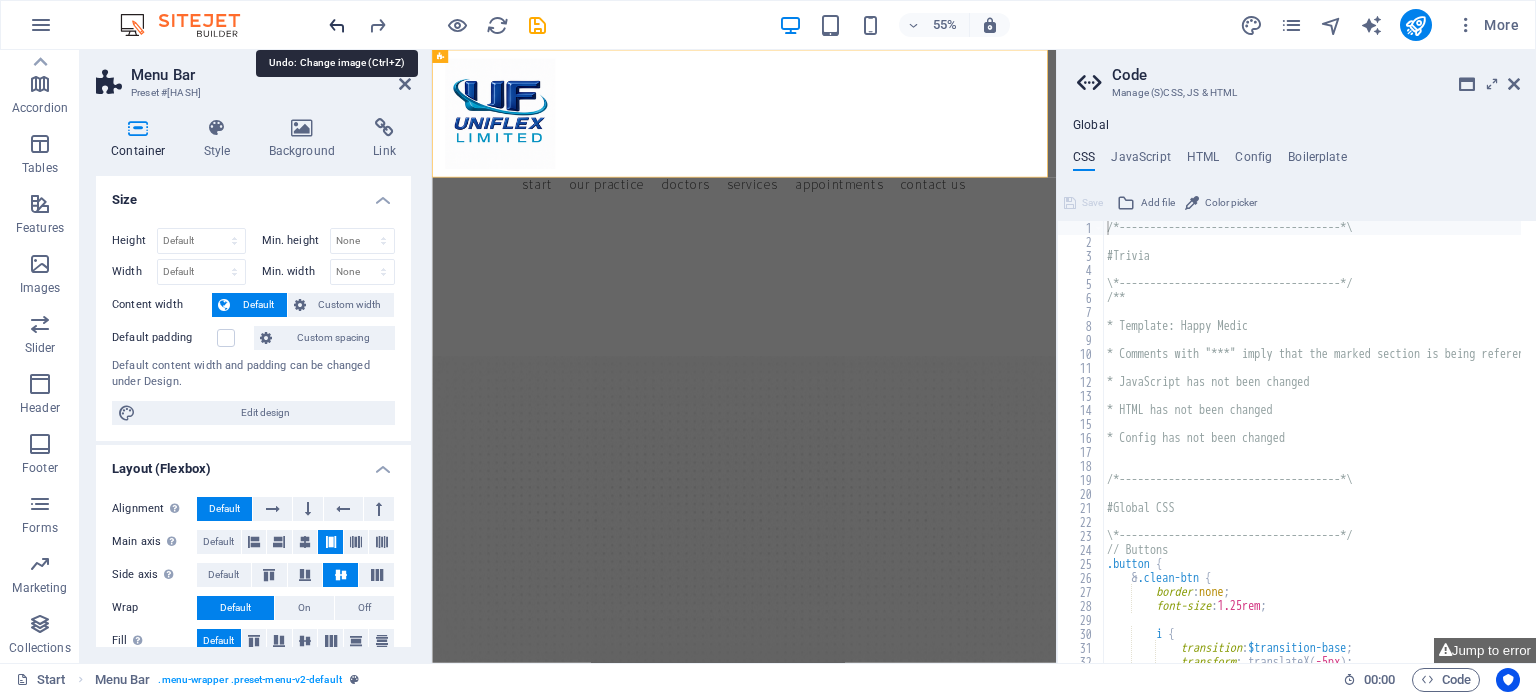 click at bounding box center (337, 25) 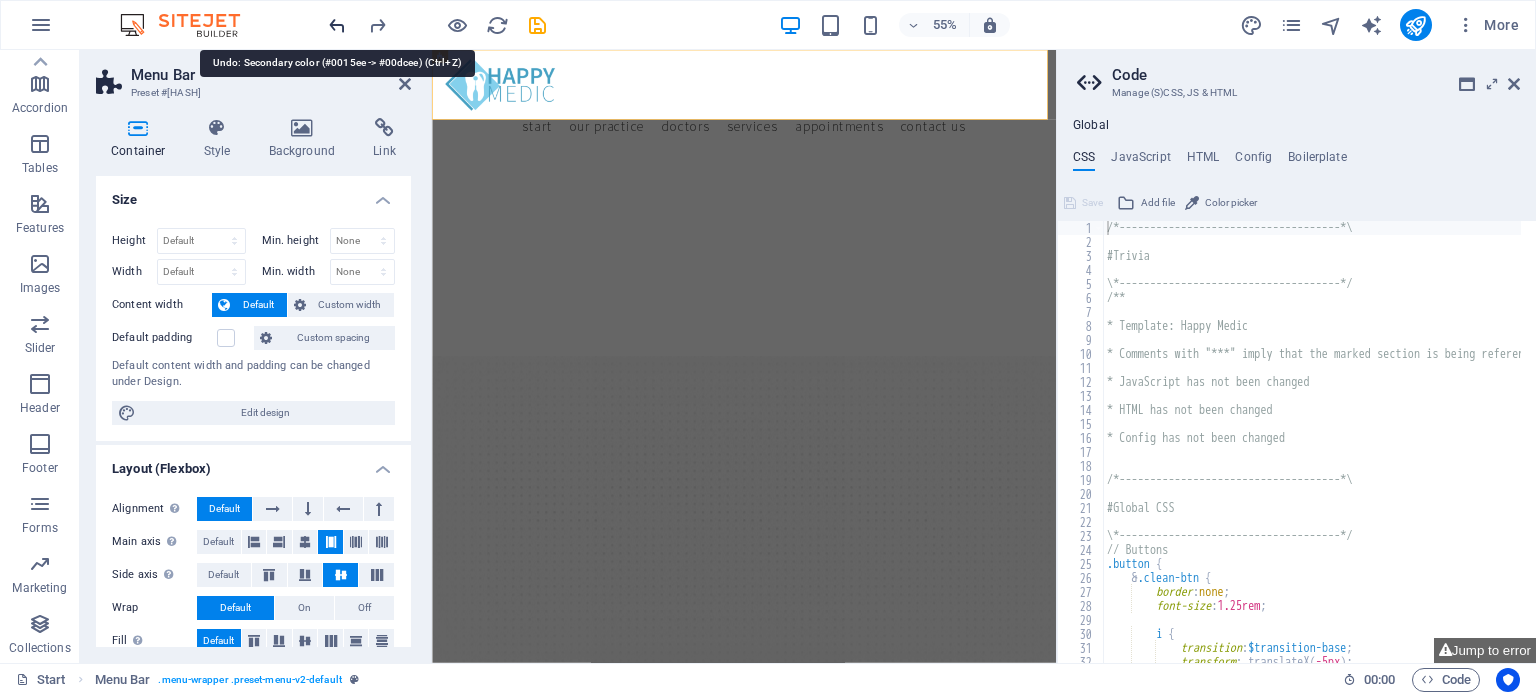 click at bounding box center [337, 25] 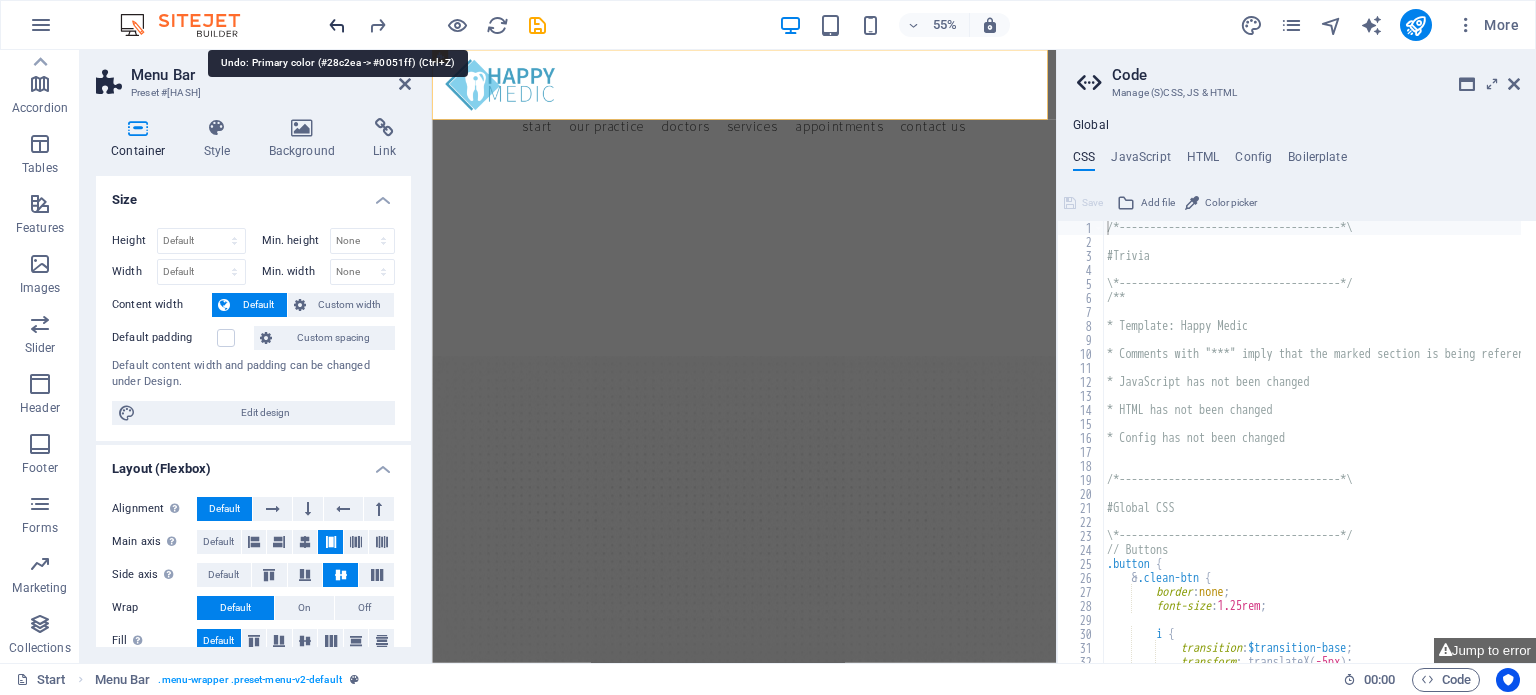click at bounding box center (337, 25) 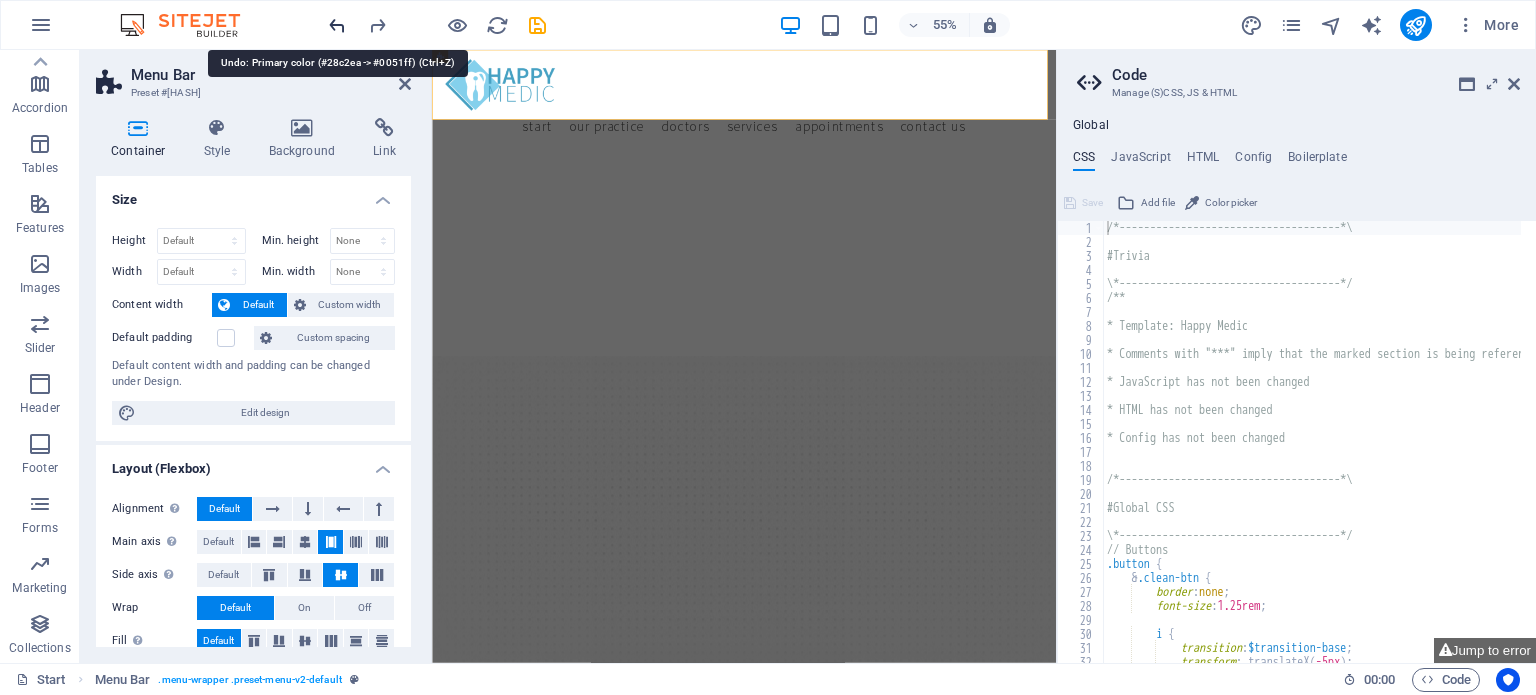 click at bounding box center (337, 25) 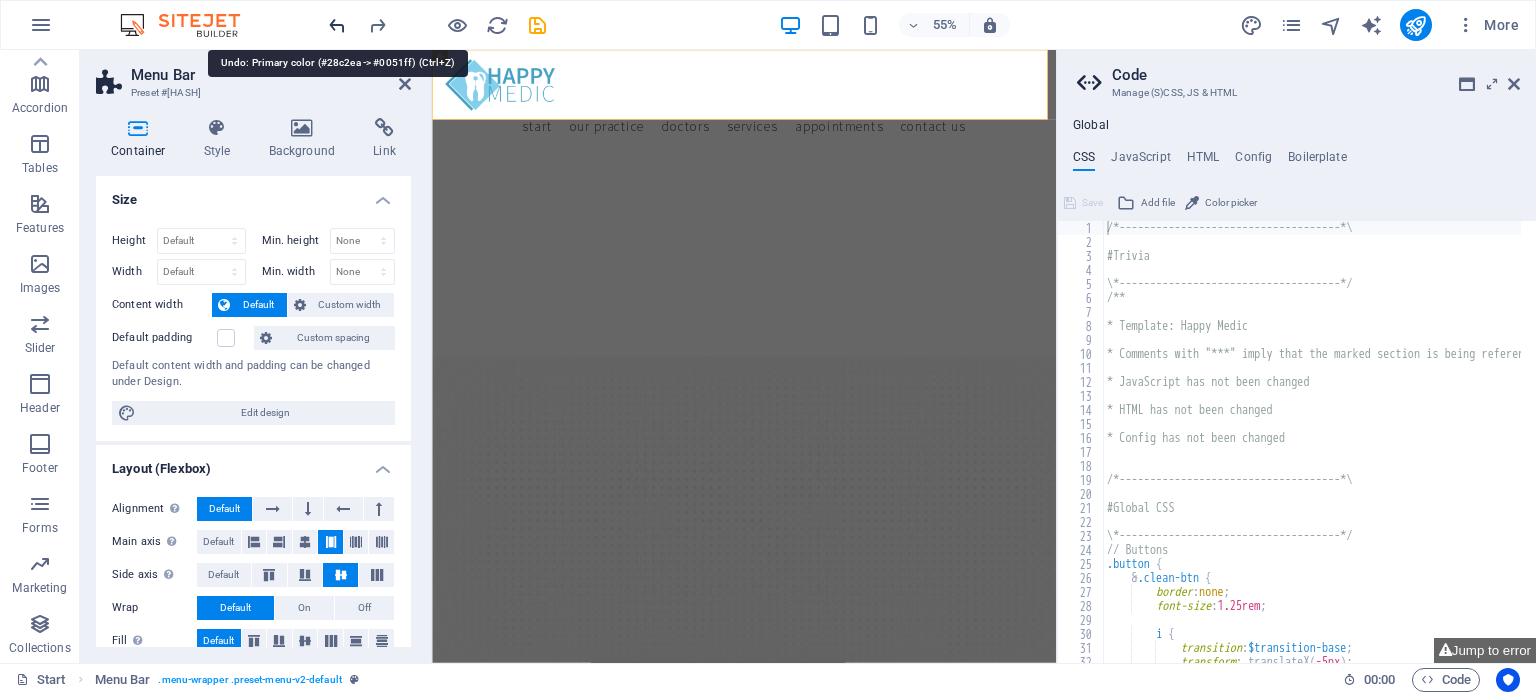 click at bounding box center [337, 25] 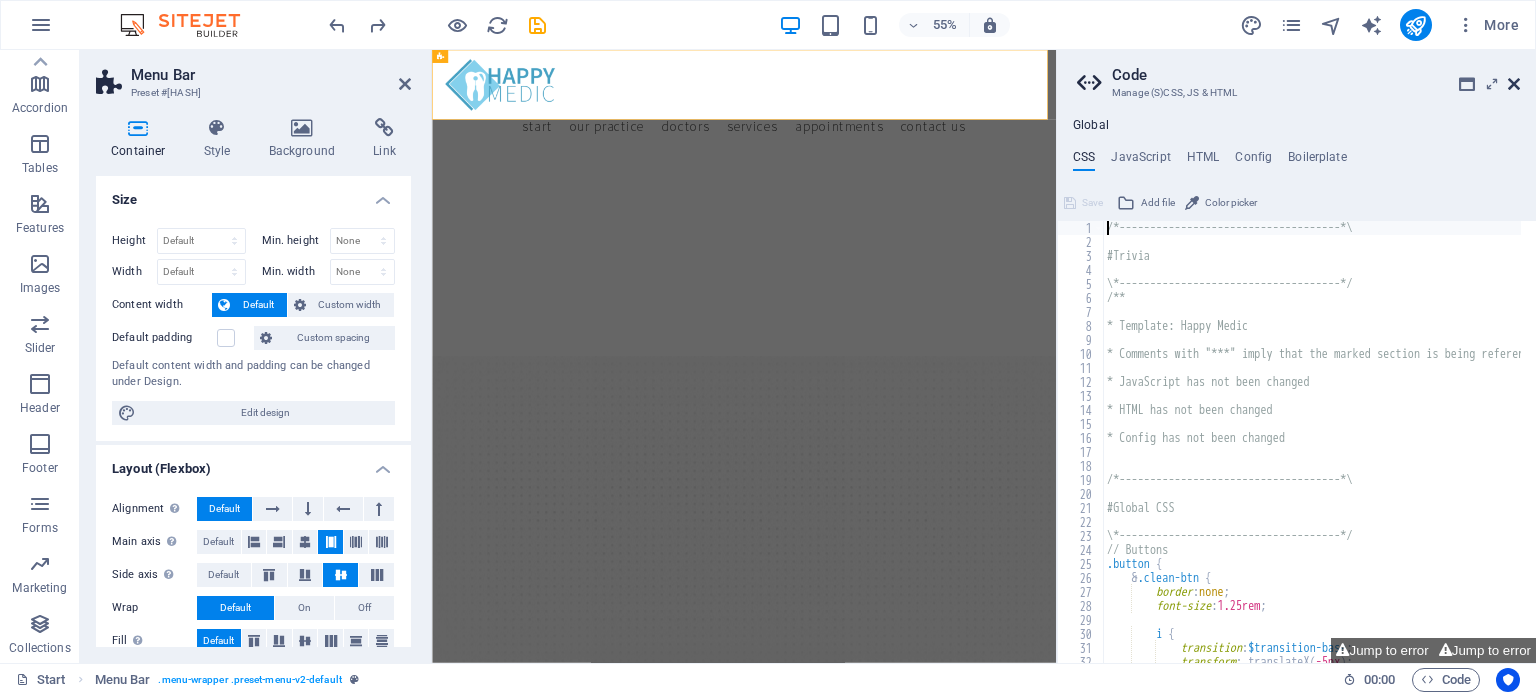 click at bounding box center (1514, 84) 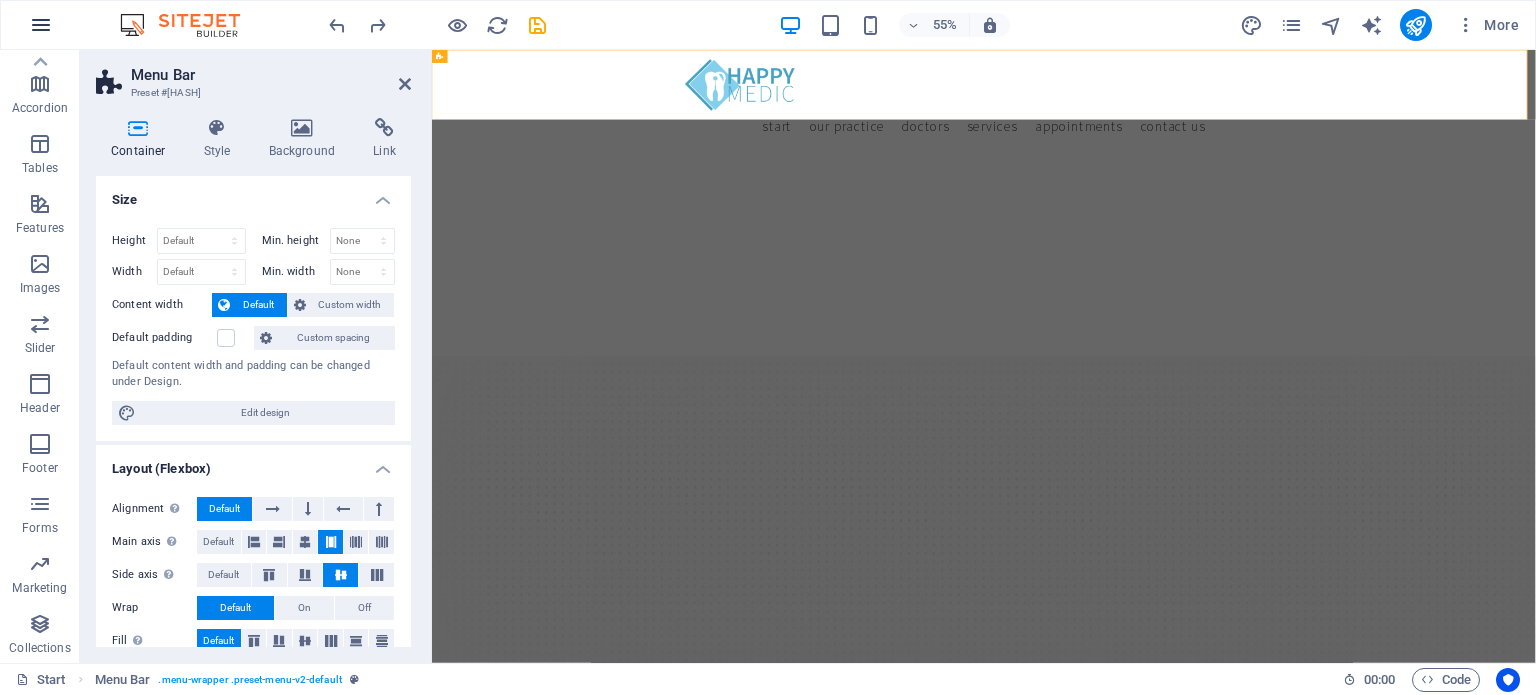 click at bounding box center [41, 25] 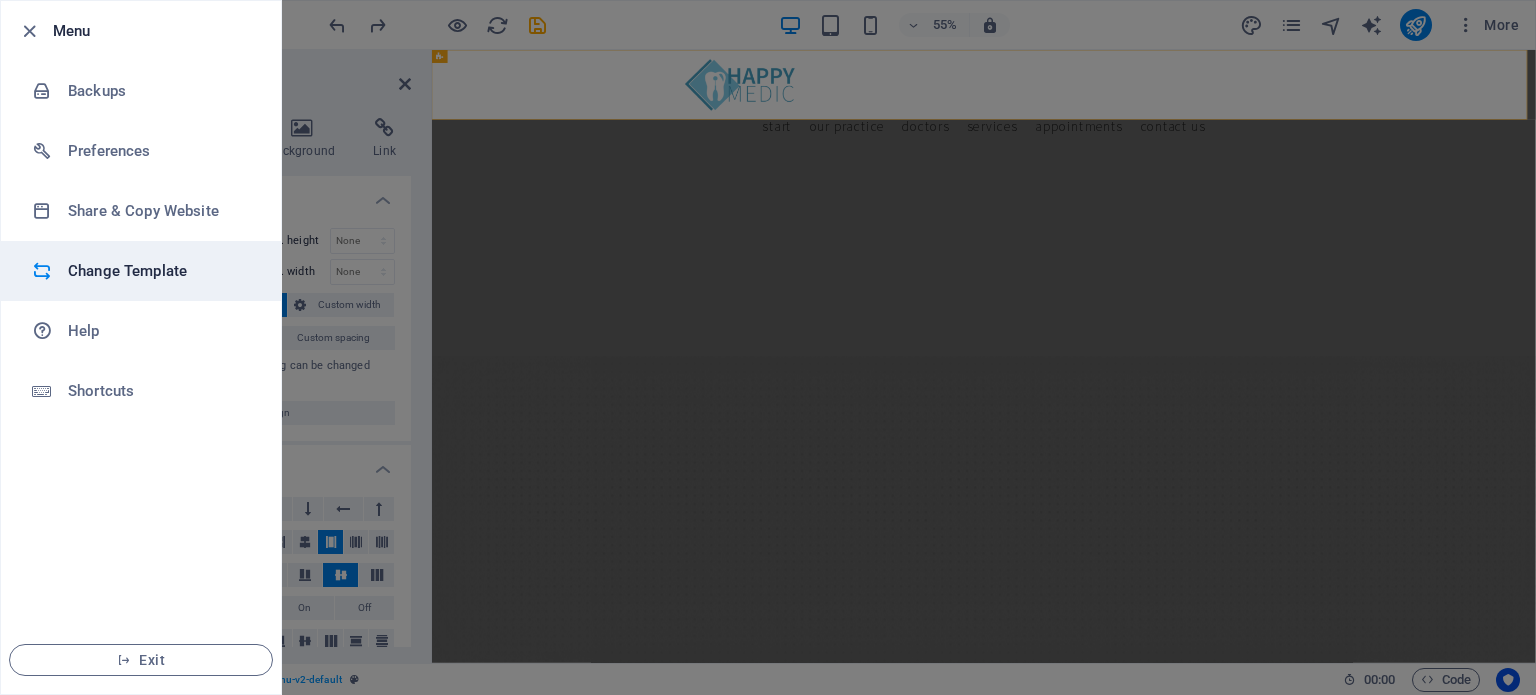 click on "Change Template" at bounding box center (160, 271) 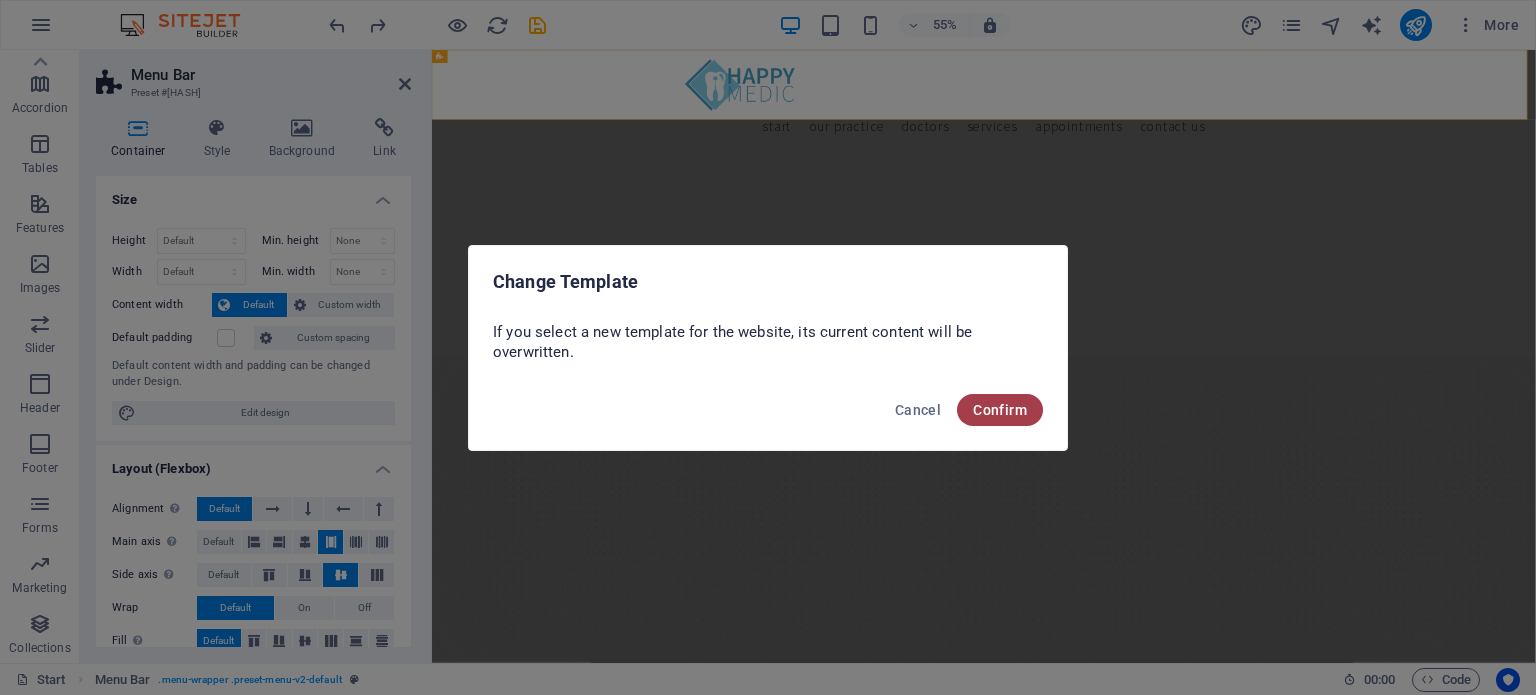 click on "Confirm" at bounding box center (1000, 410) 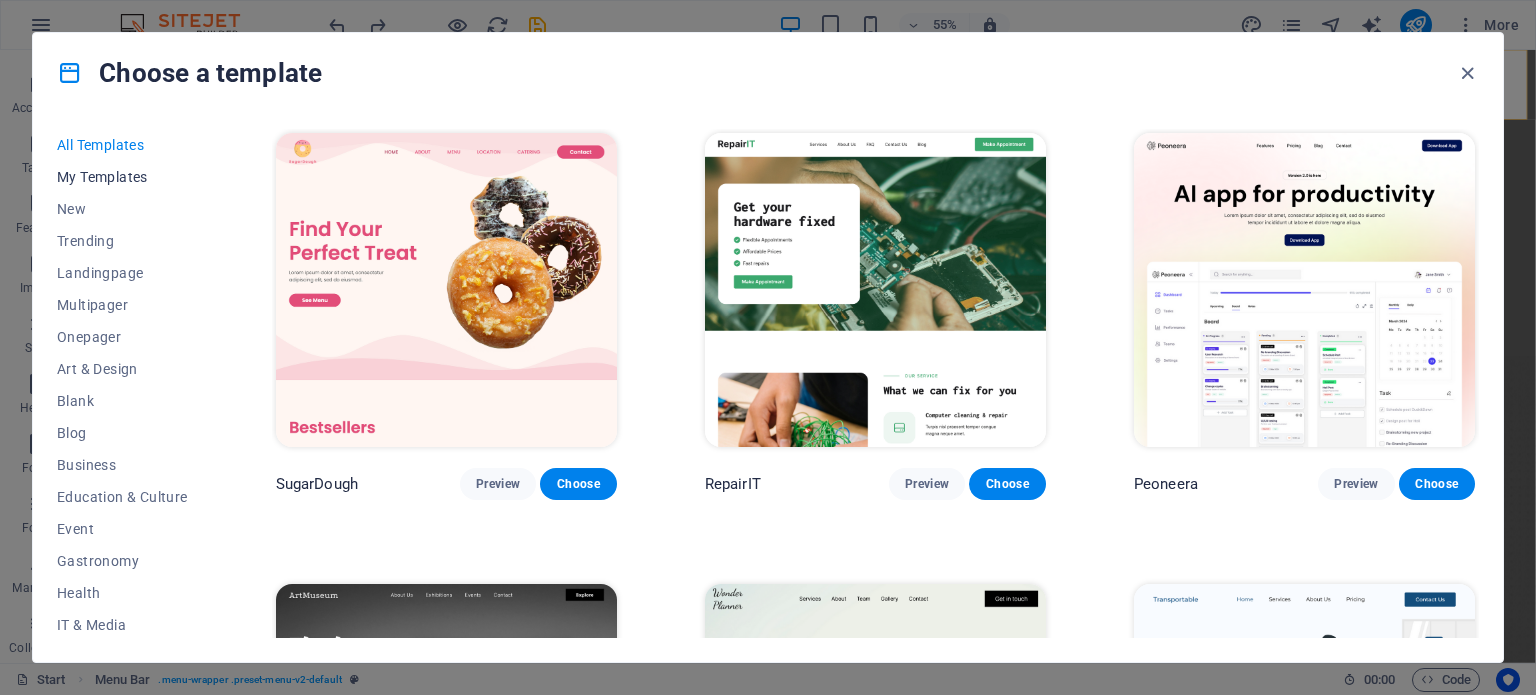 click on "My Templates" at bounding box center (122, 177) 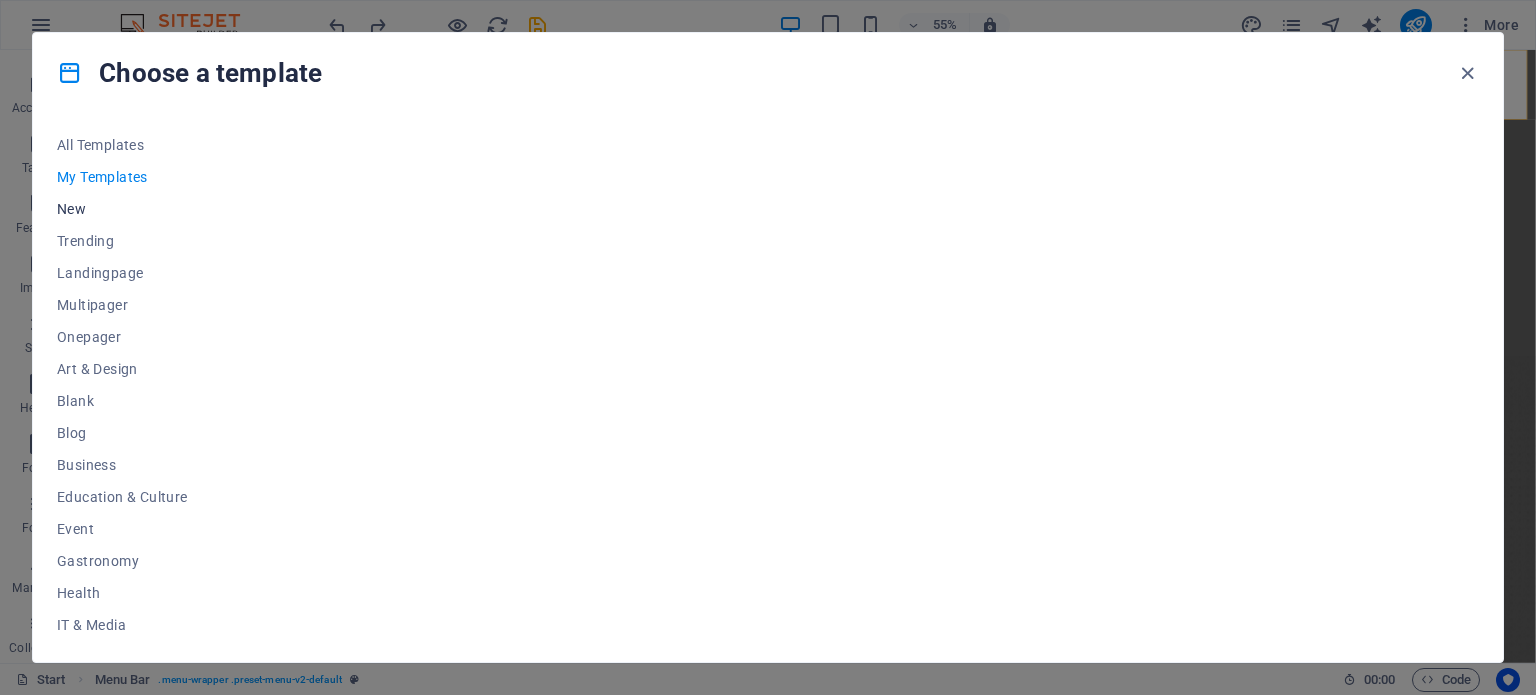click on "New" at bounding box center [122, 209] 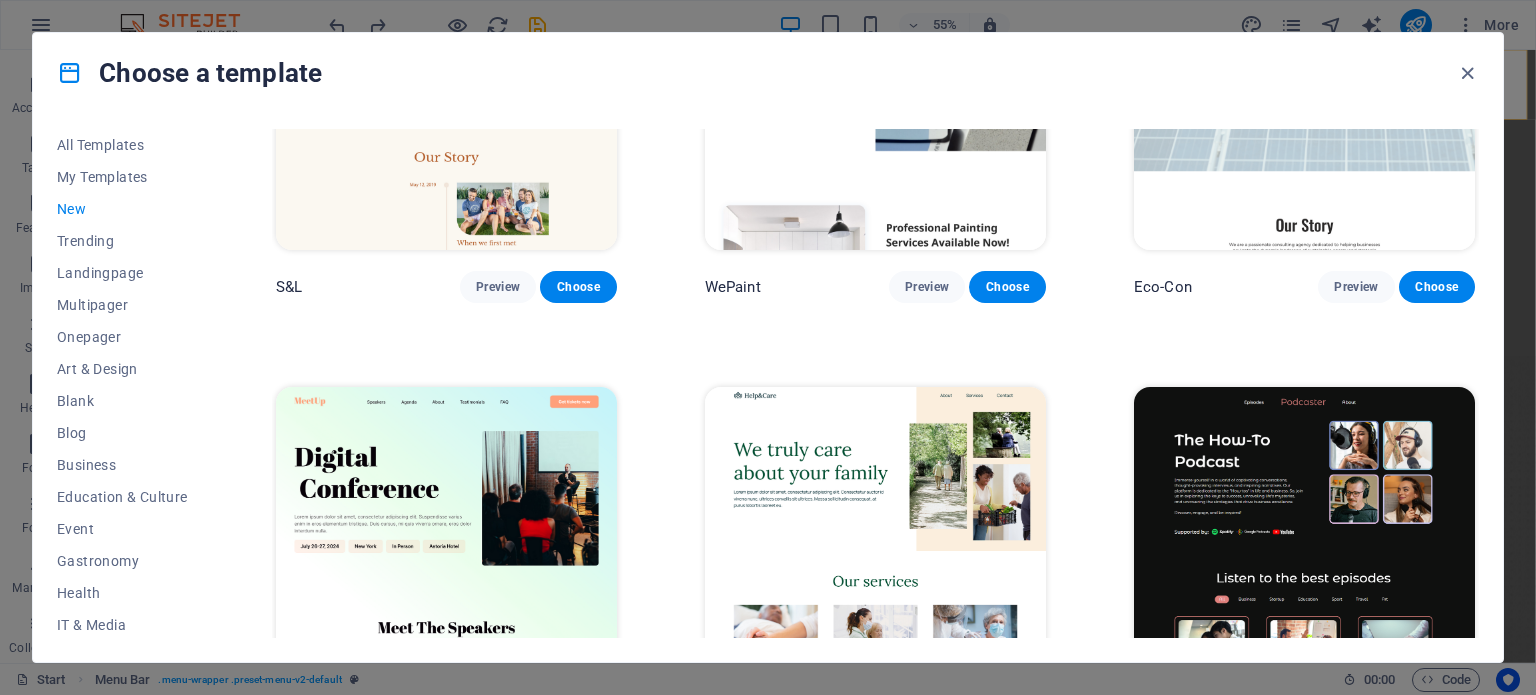 scroll, scrollTop: 1400, scrollLeft: 0, axis: vertical 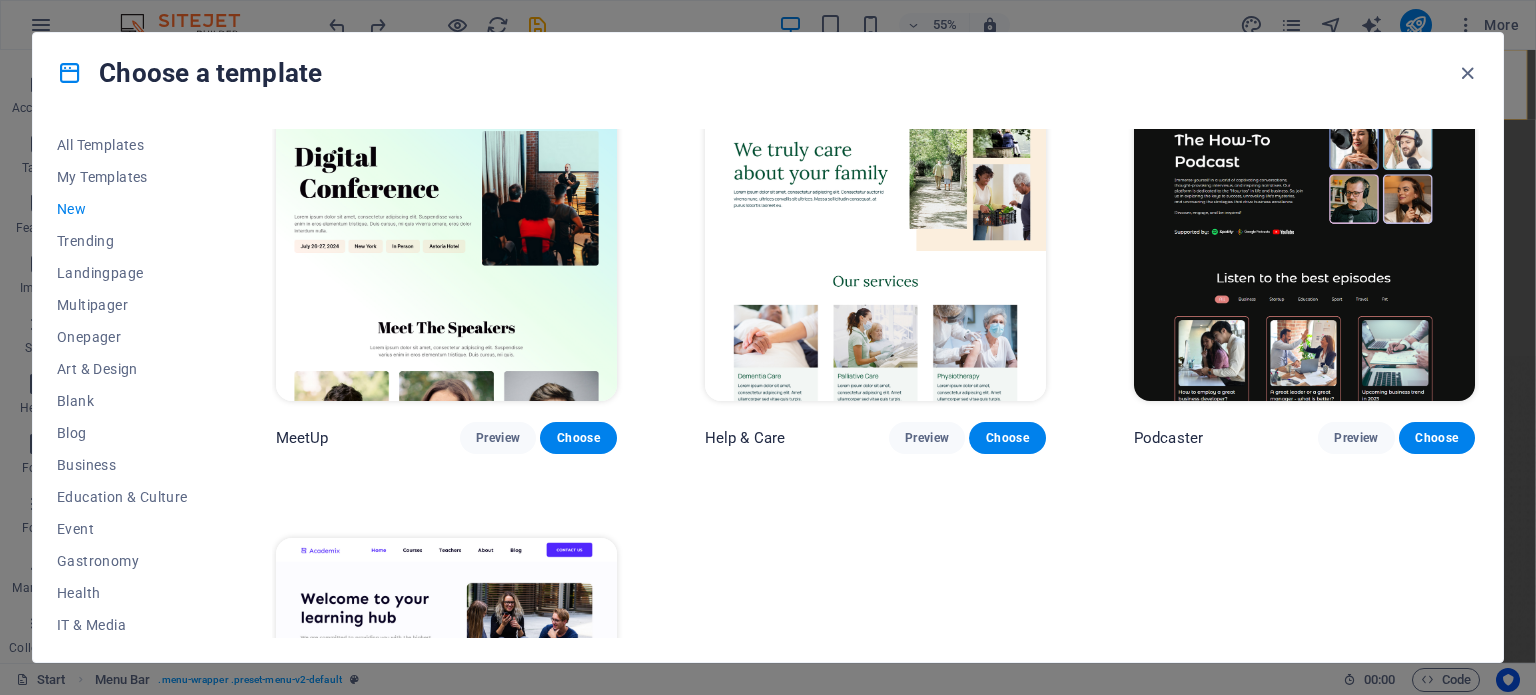click on "Choose a template All Templates My Templates New Trending Landingpage Multipager Onepager Art & Design Blank Blog Business Education & Culture Event Gastronomy Health IT & Media Legal & Finance Non-Profit Performance Portfolio Services Sports & Beauty Trades Travel Wireframe SugarDough Preview Choose RepairIT Preview Choose Peoneera Preview Choose Art Museum Preview Choose Wonder Planner Preview Choose Transportable Preview Choose S&L Preview Choose WePaint Preview Choose Eco-Con Preview Choose MeetUp Preview Choose Help & Care Preview Choose Podcaster Preview Choose Academix Preview Choose" at bounding box center (768, 347) 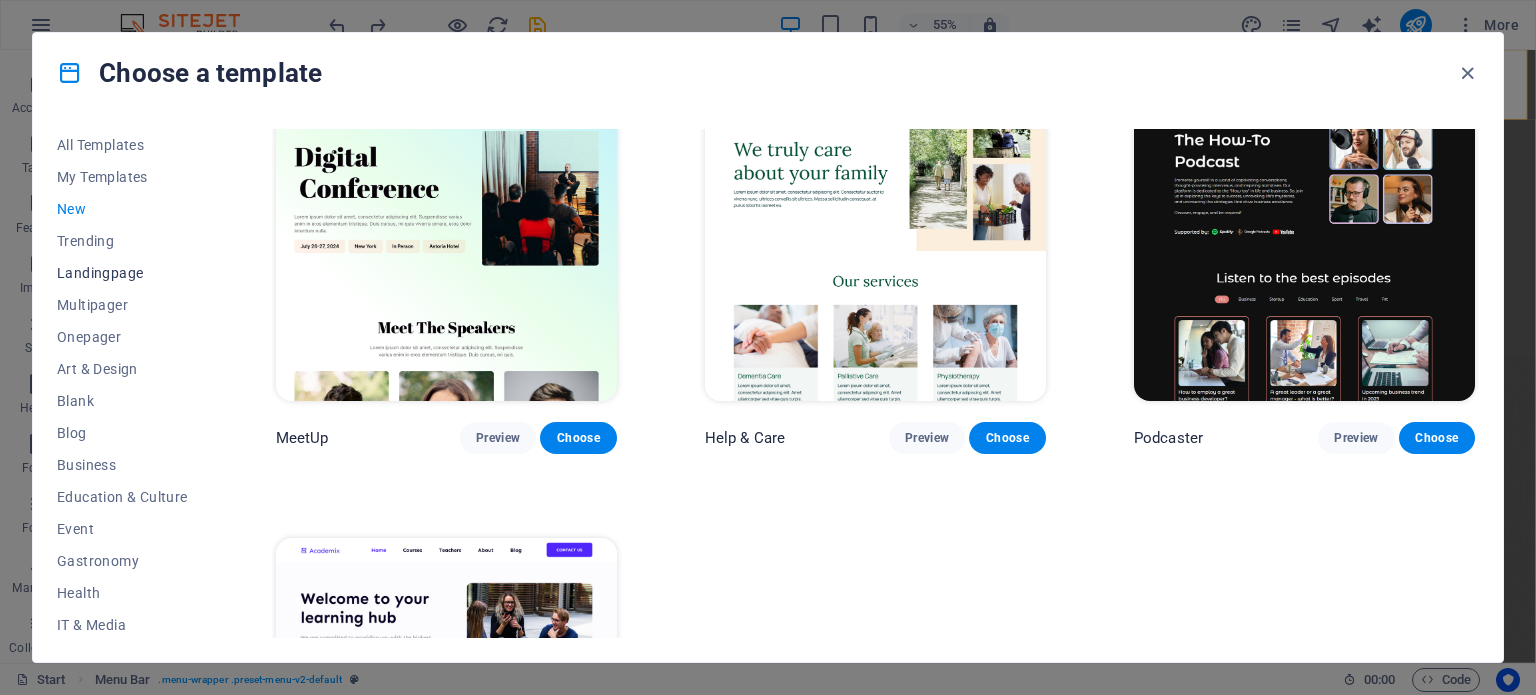 click on "Landingpage" at bounding box center [122, 273] 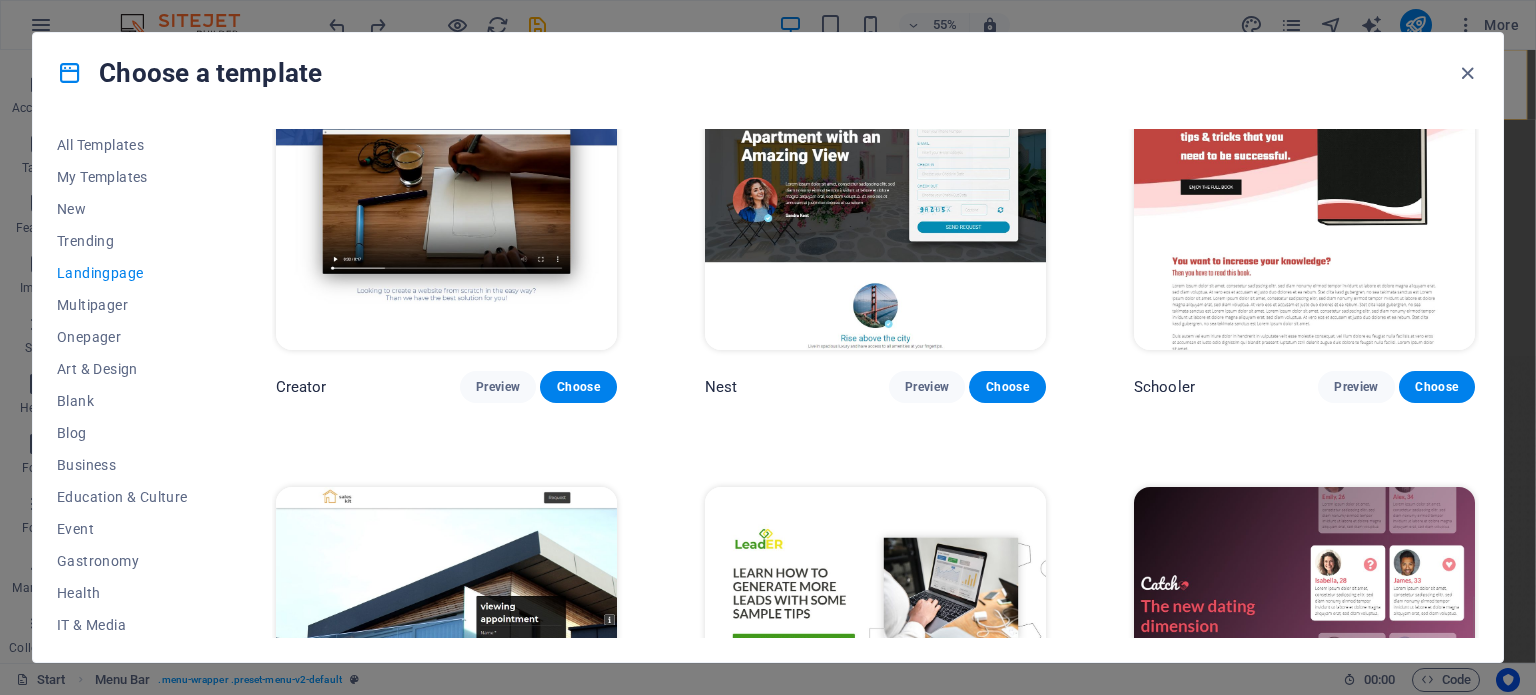 scroll, scrollTop: 2054, scrollLeft: 0, axis: vertical 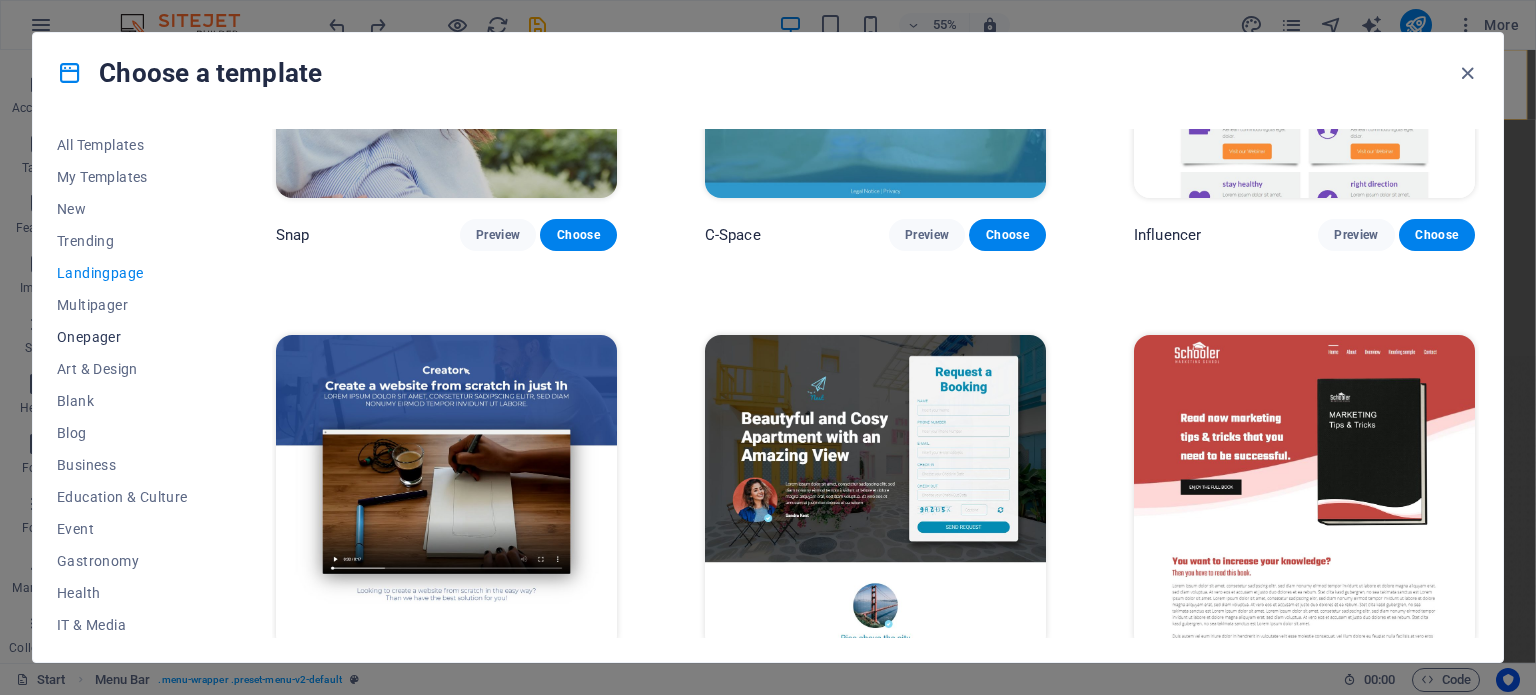 click on "Onepager" at bounding box center (122, 337) 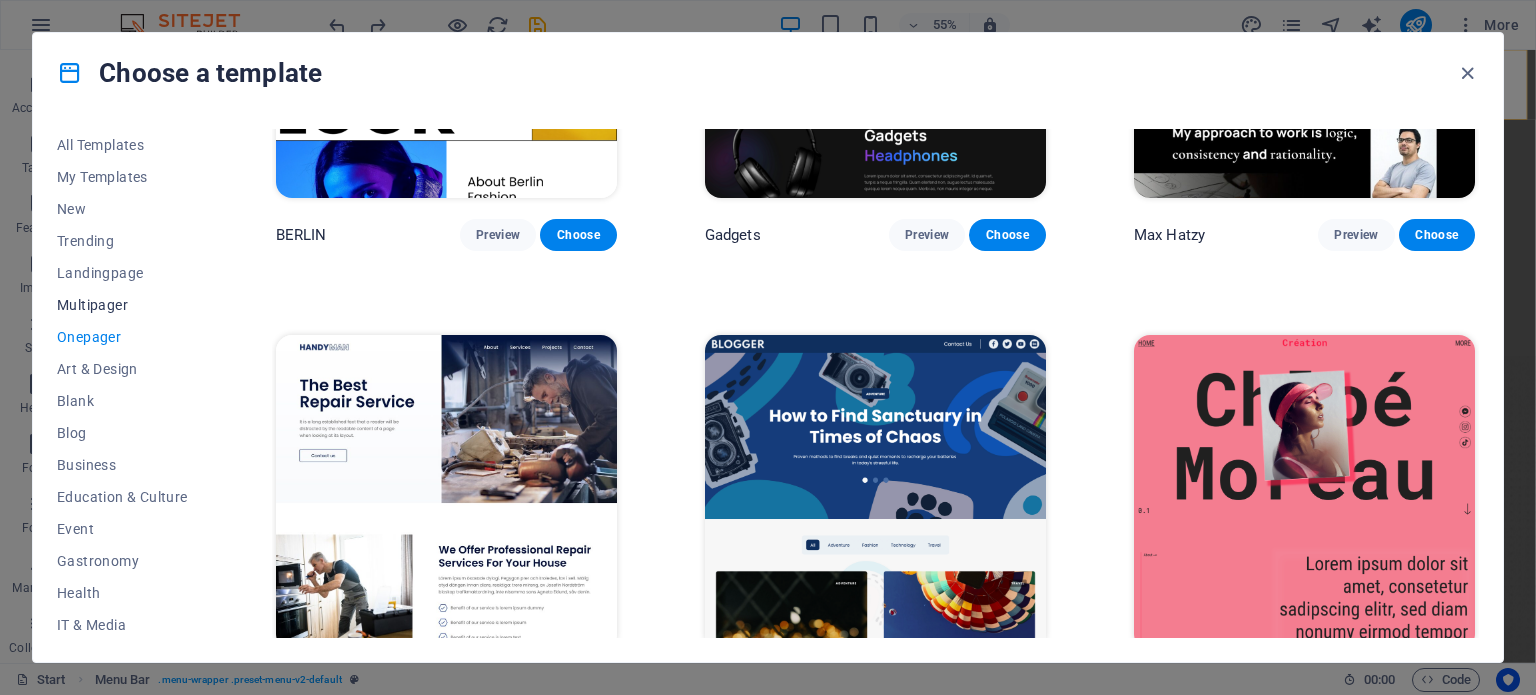 click on "Multipager" at bounding box center [122, 305] 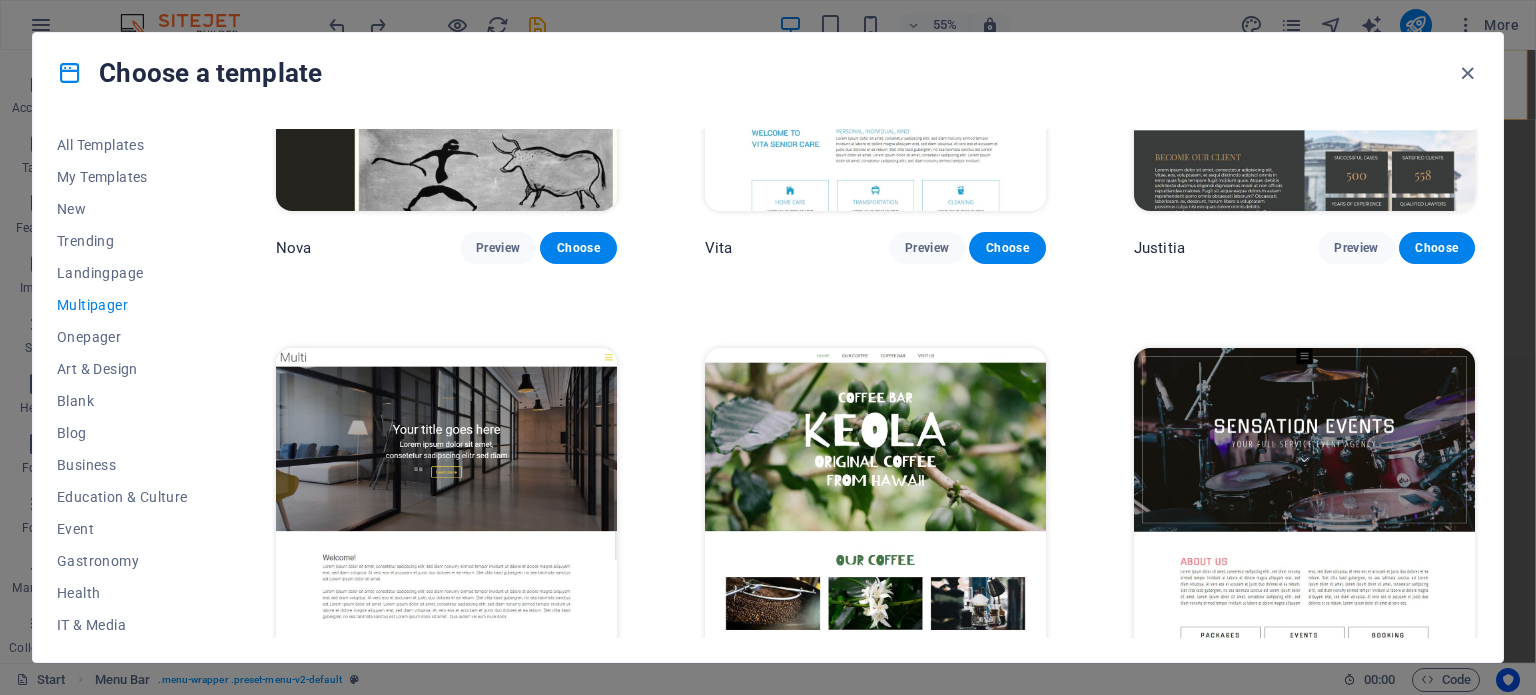 scroll, scrollTop: 8854, scrollLeft: 0, axis: vertical 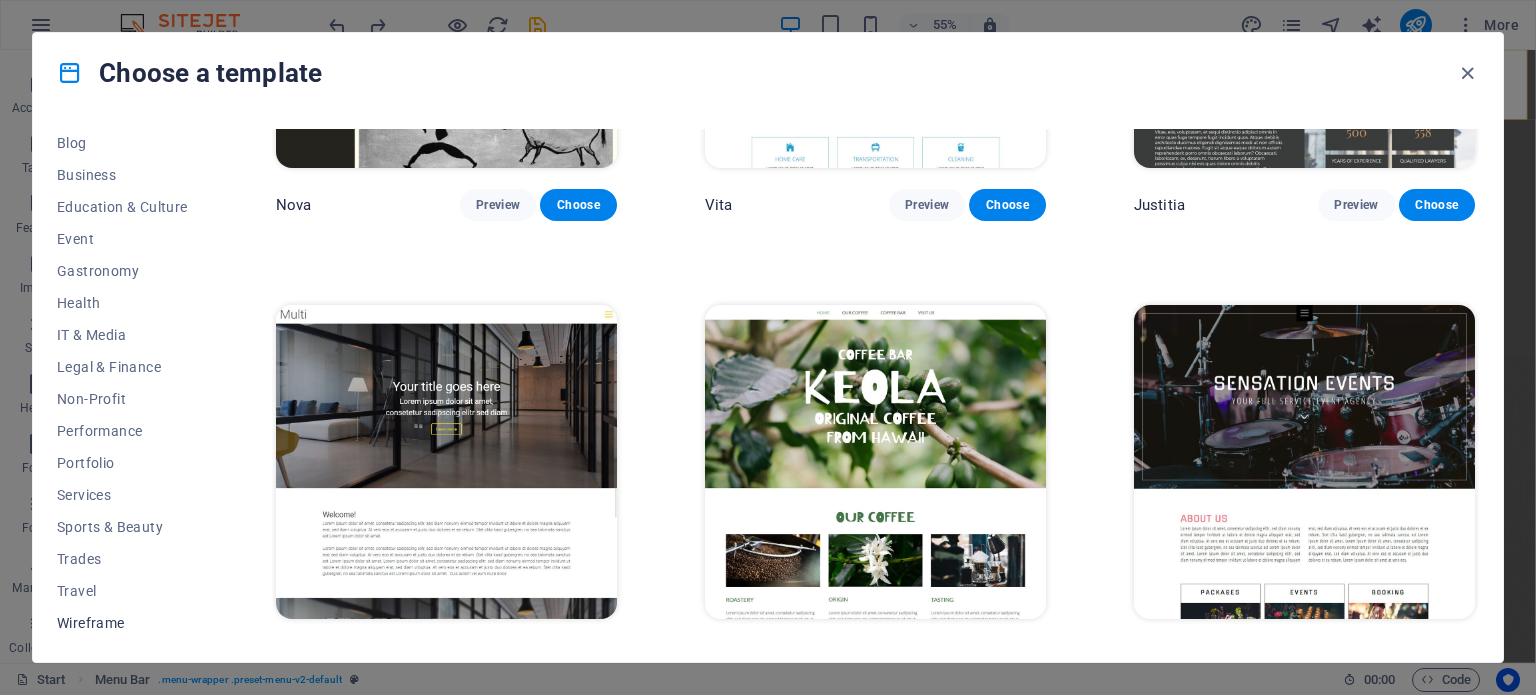 click on "Wireframe" at bounding box center [122, 623] 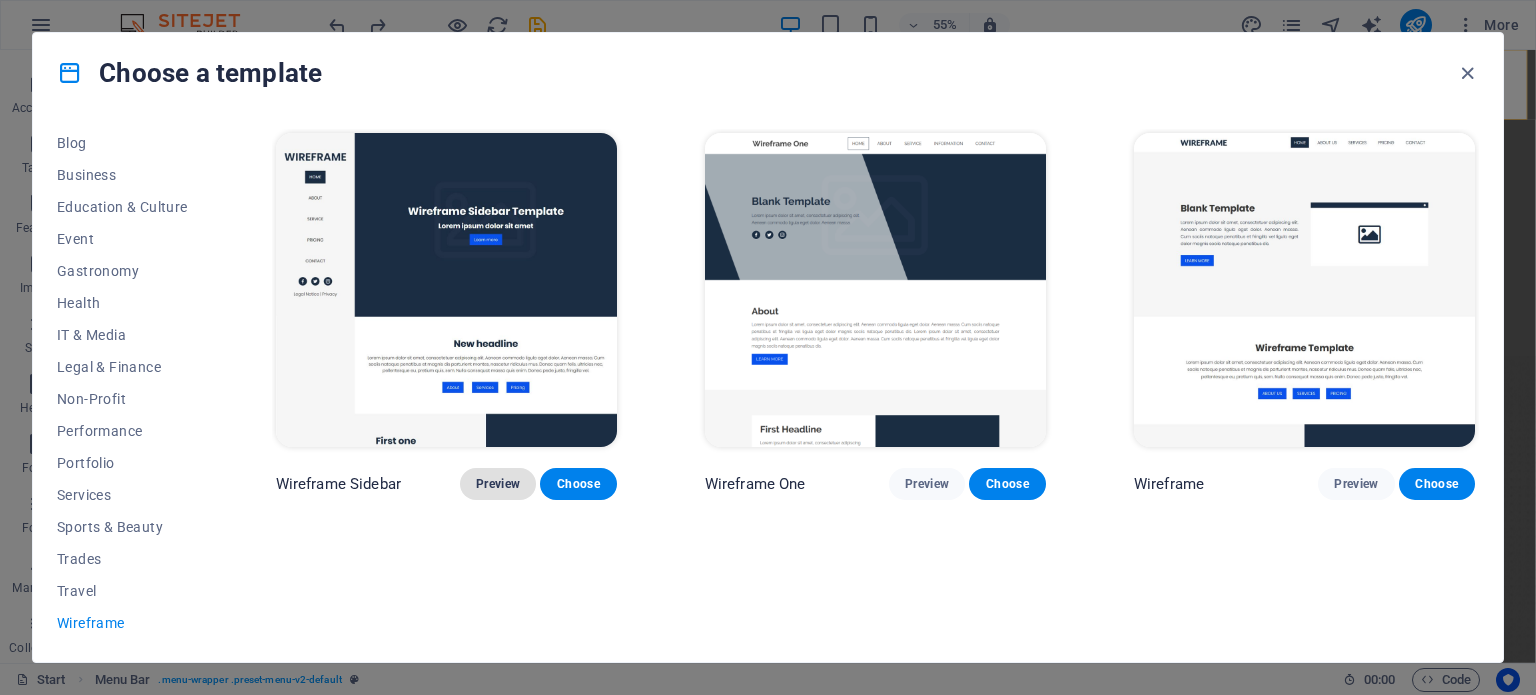 click on "Preview" at bounding box center (498, 484) 